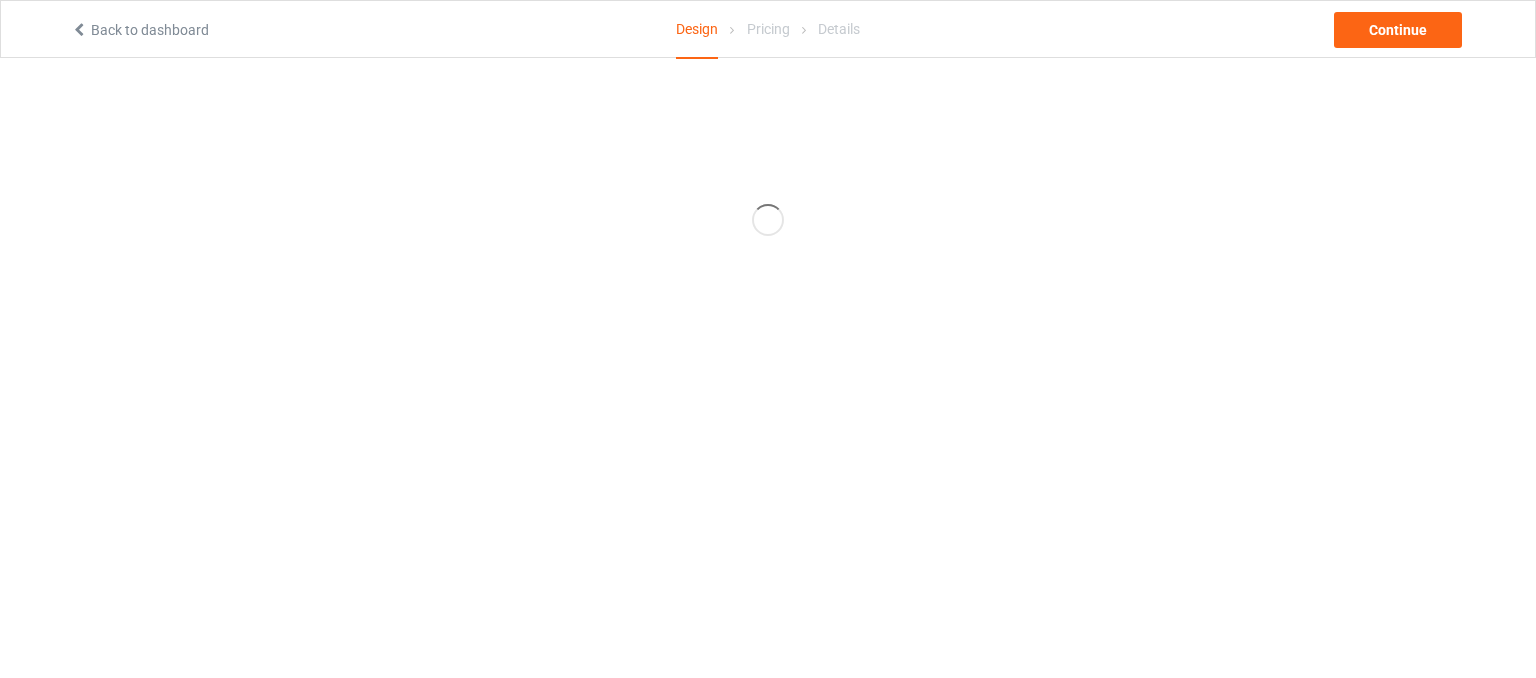 scroll, scrollTop: 0, scrollLeft: 0, axis: both 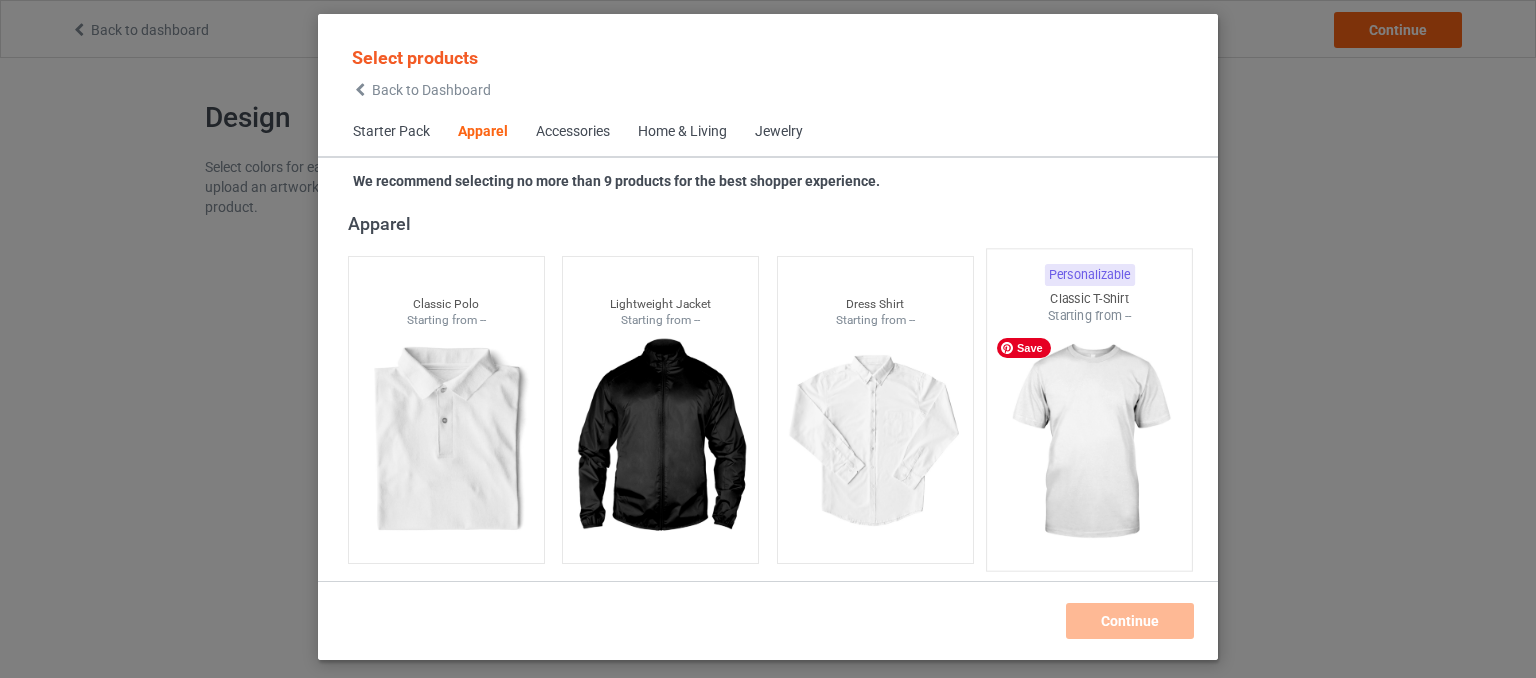 click at bounding box center (1090, 442) 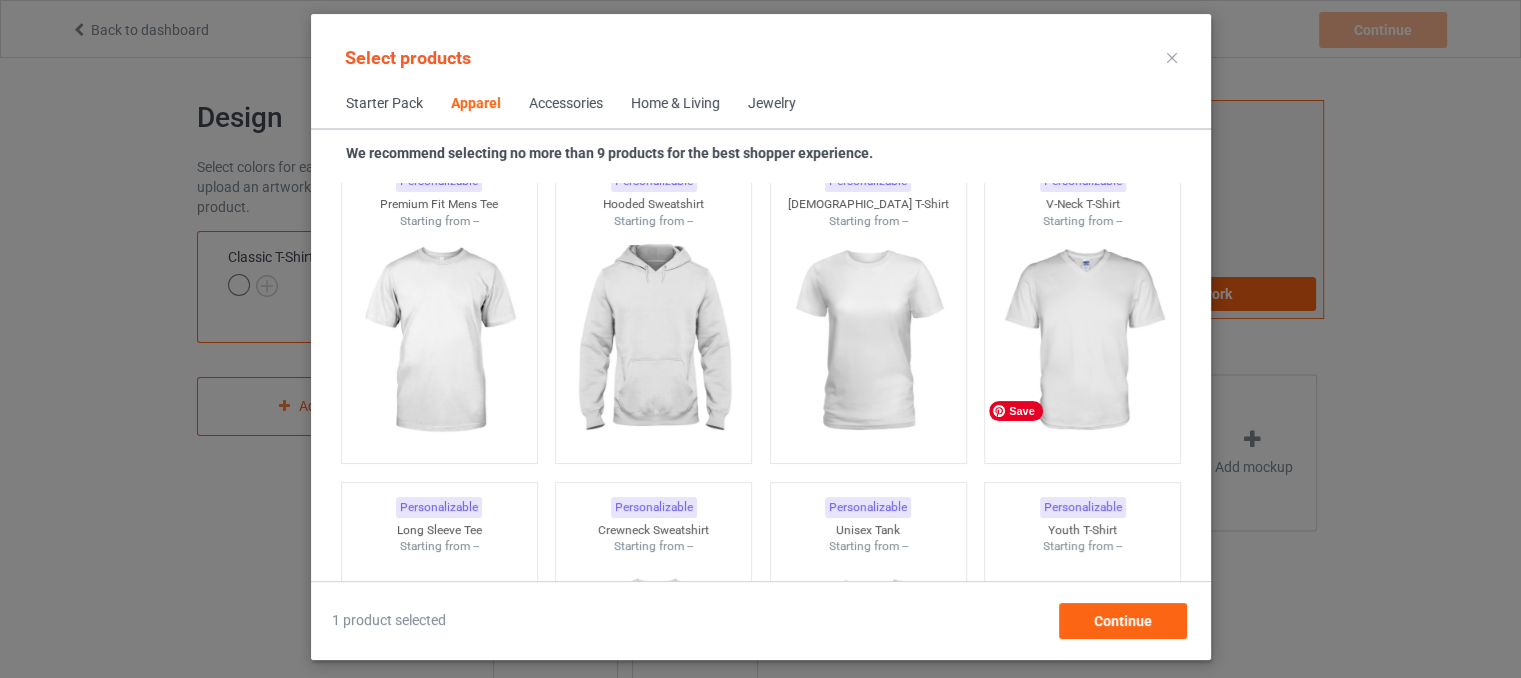 scroll, scrollTop: 1144, scrollLeft: 0, axis: vertical 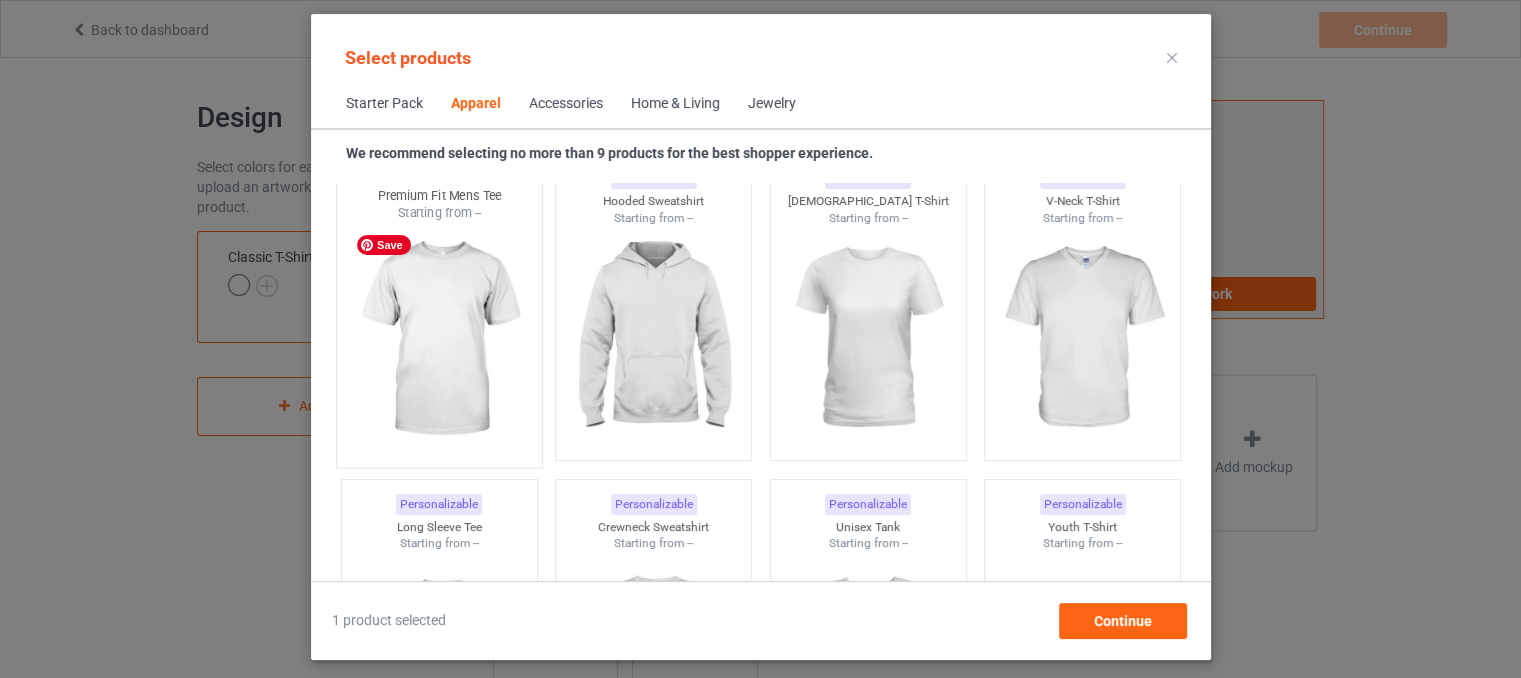 click at bounding box center (439, 339) 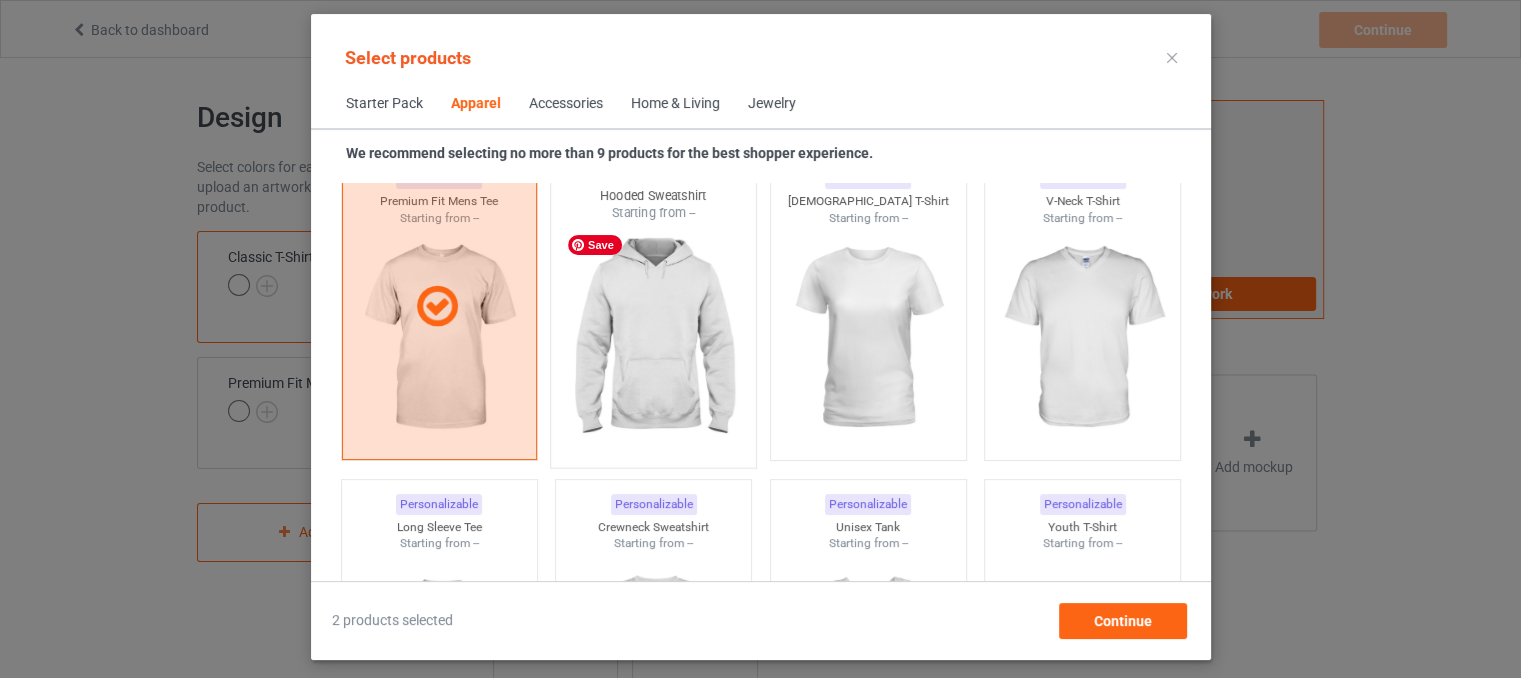click at bounding box center [653, 339] 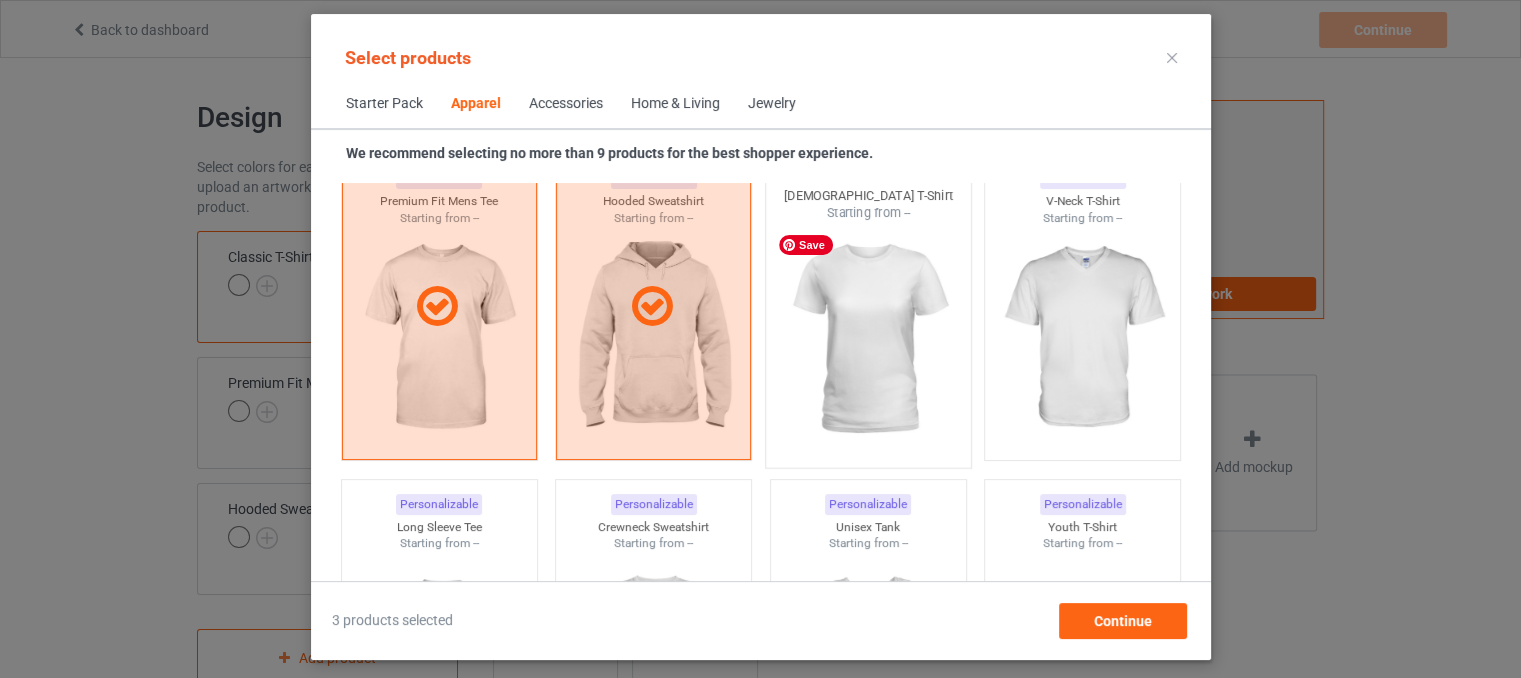 click at bounding box center (868, 339) 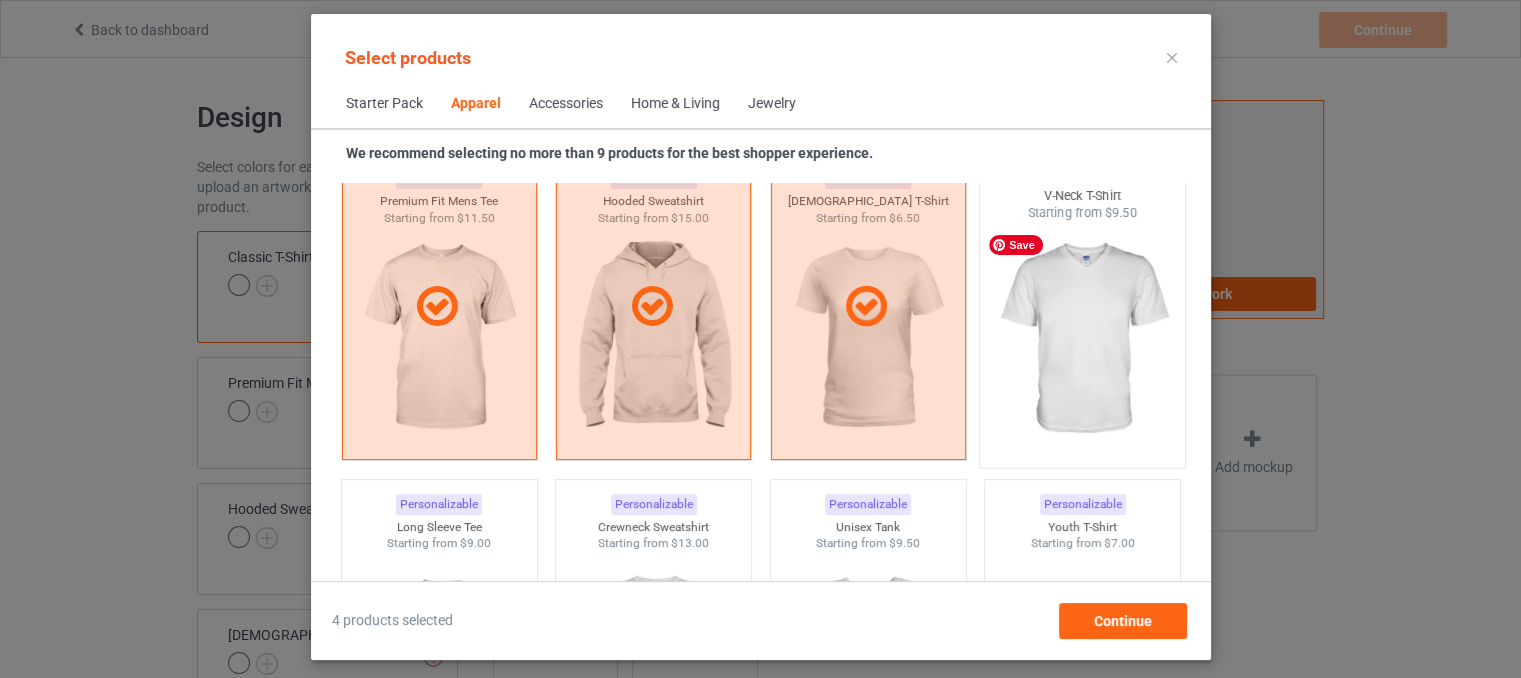 click at bounding box center [1082, 339] 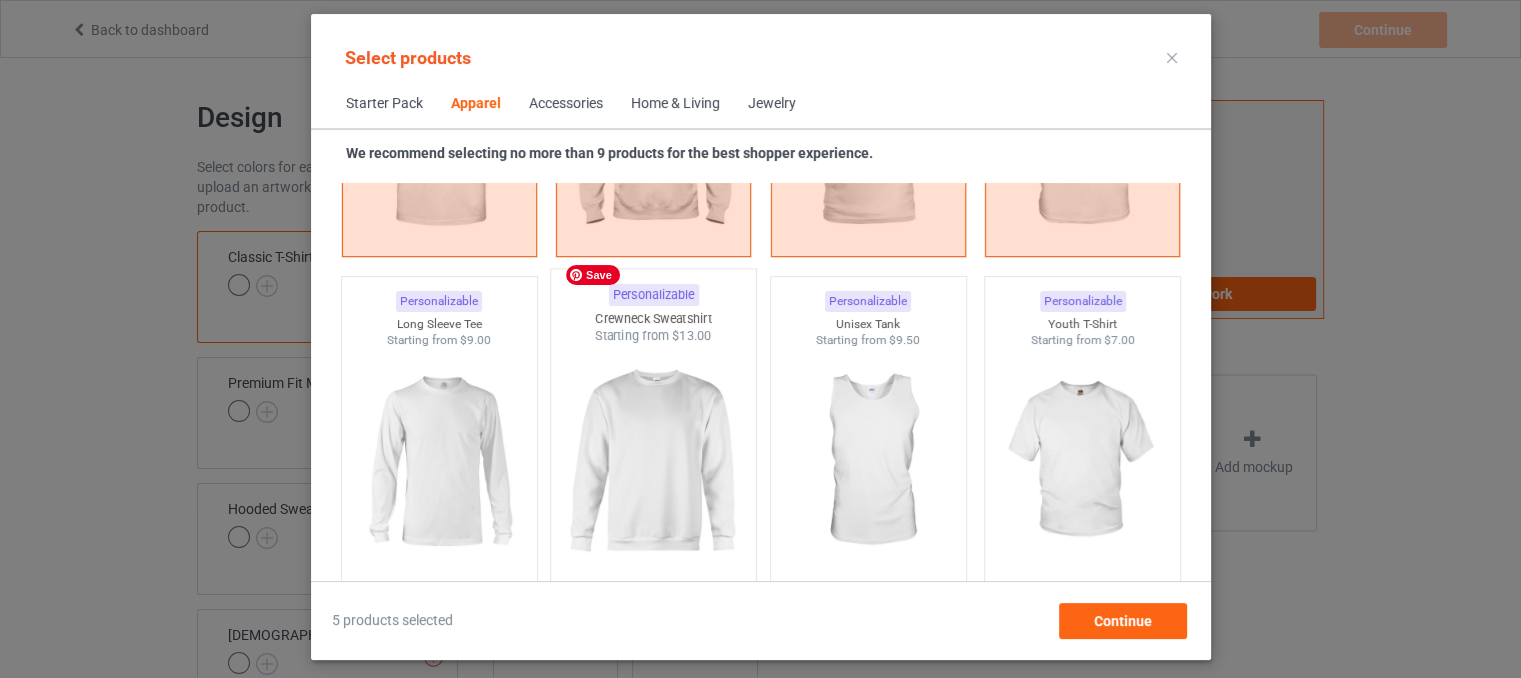 scroll, scrollTop: 1444, scrollLeft: 0, axis: vertical 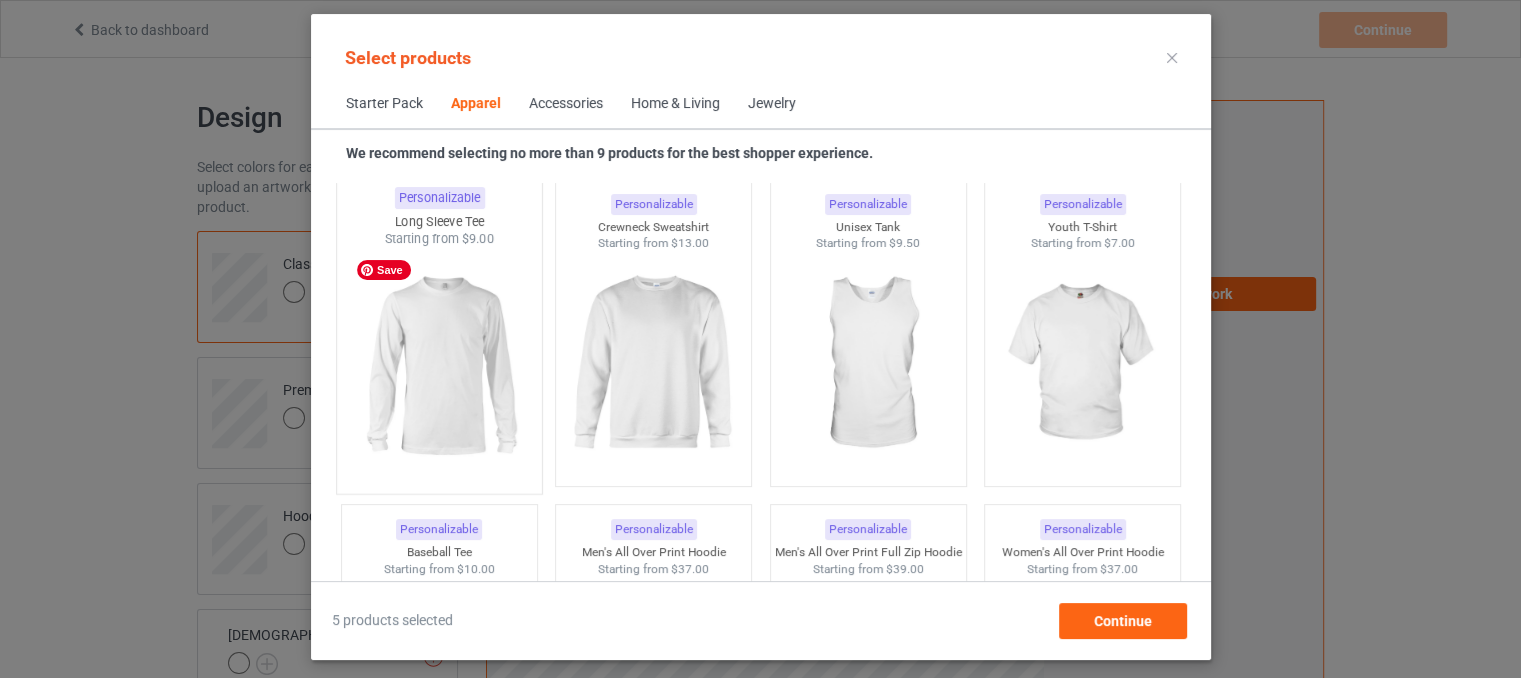 click at bounding box center [439, 365] 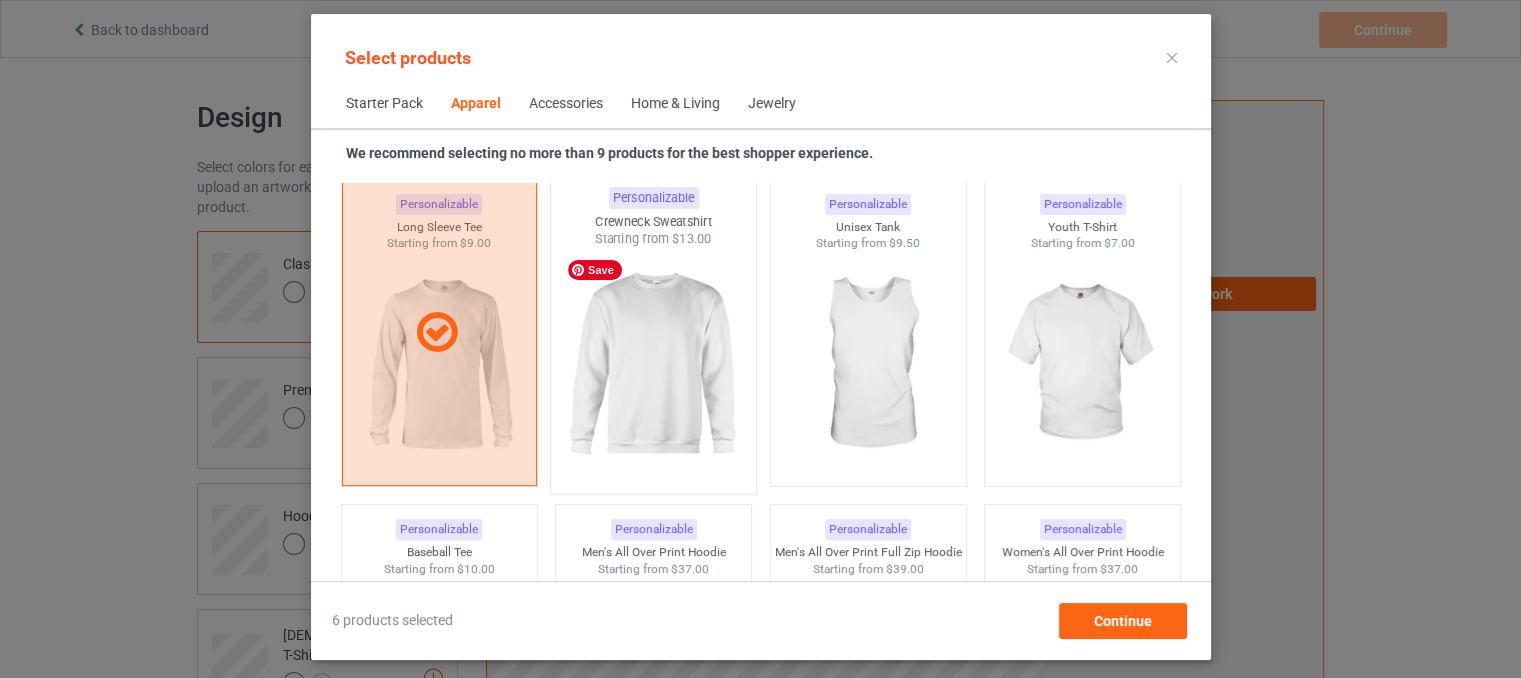 click at bounding box center (653, 365) 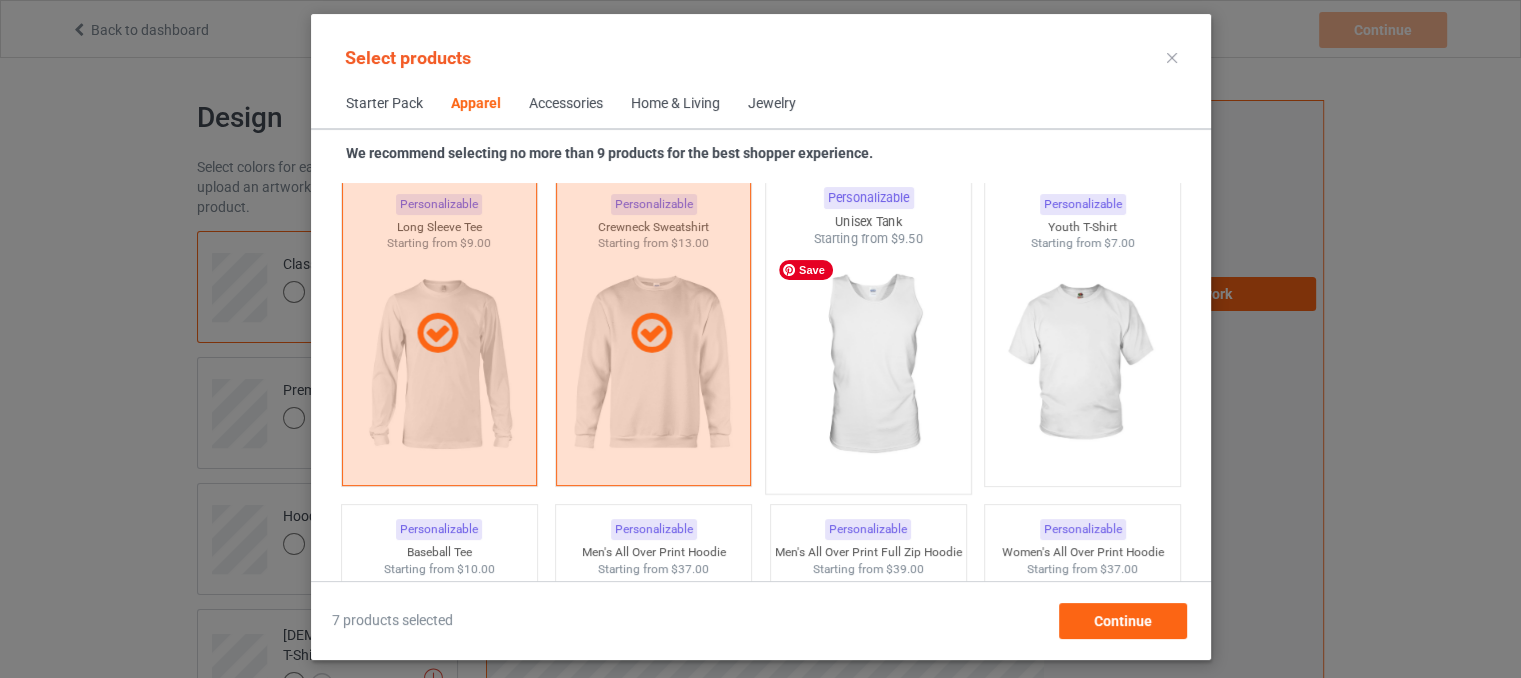click at bounding box center [868, 365] 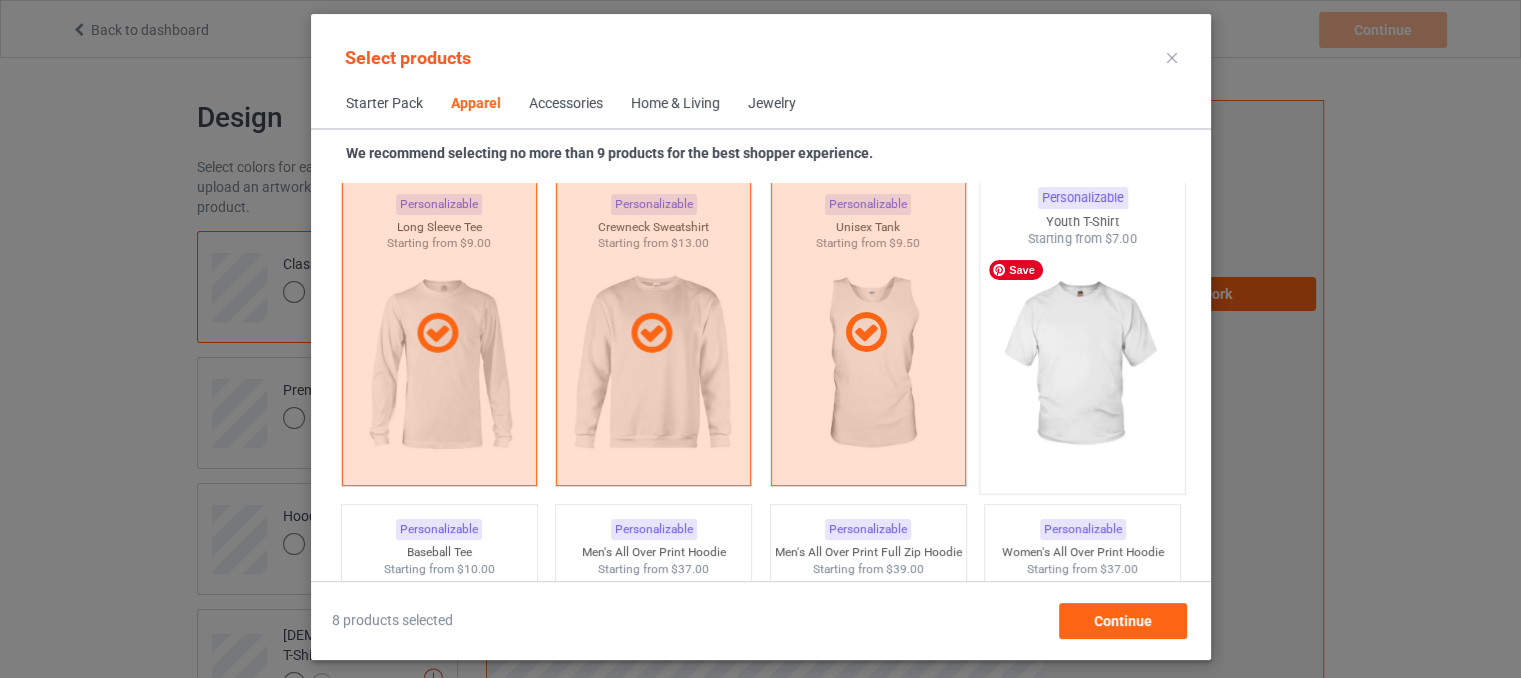click at bounding box center [1082, 365] 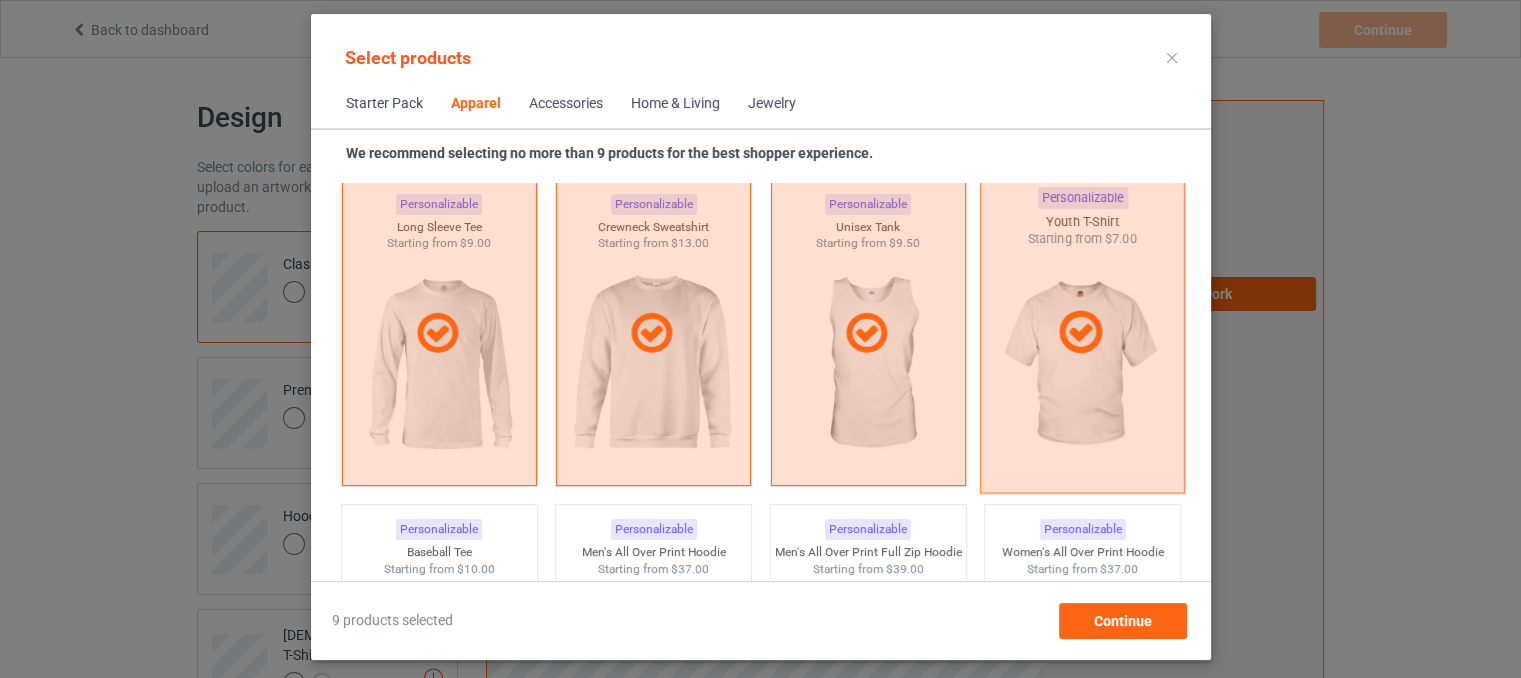 scroll, scrollTop: 1744, scrollLeft: 0, axis: vertical 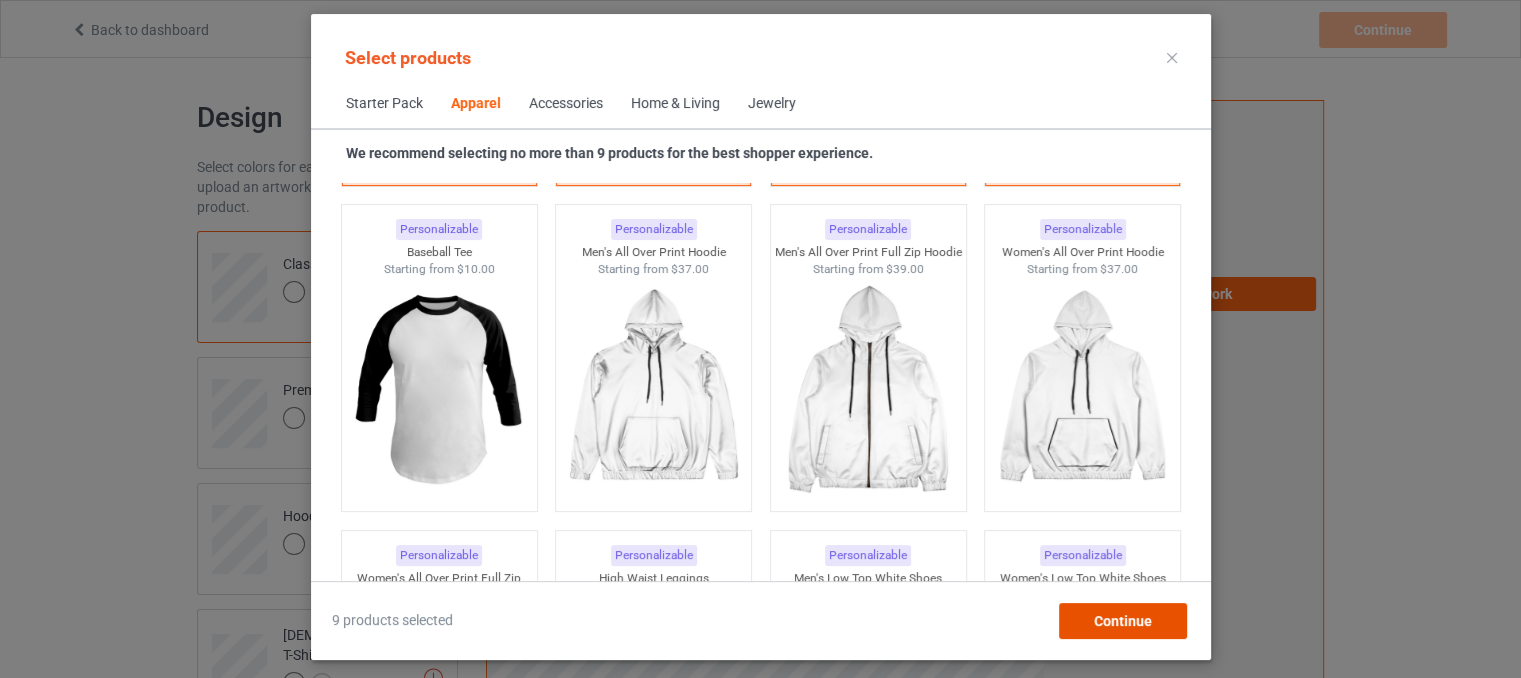 click on "Continue" at bounding box center [1122, 621] 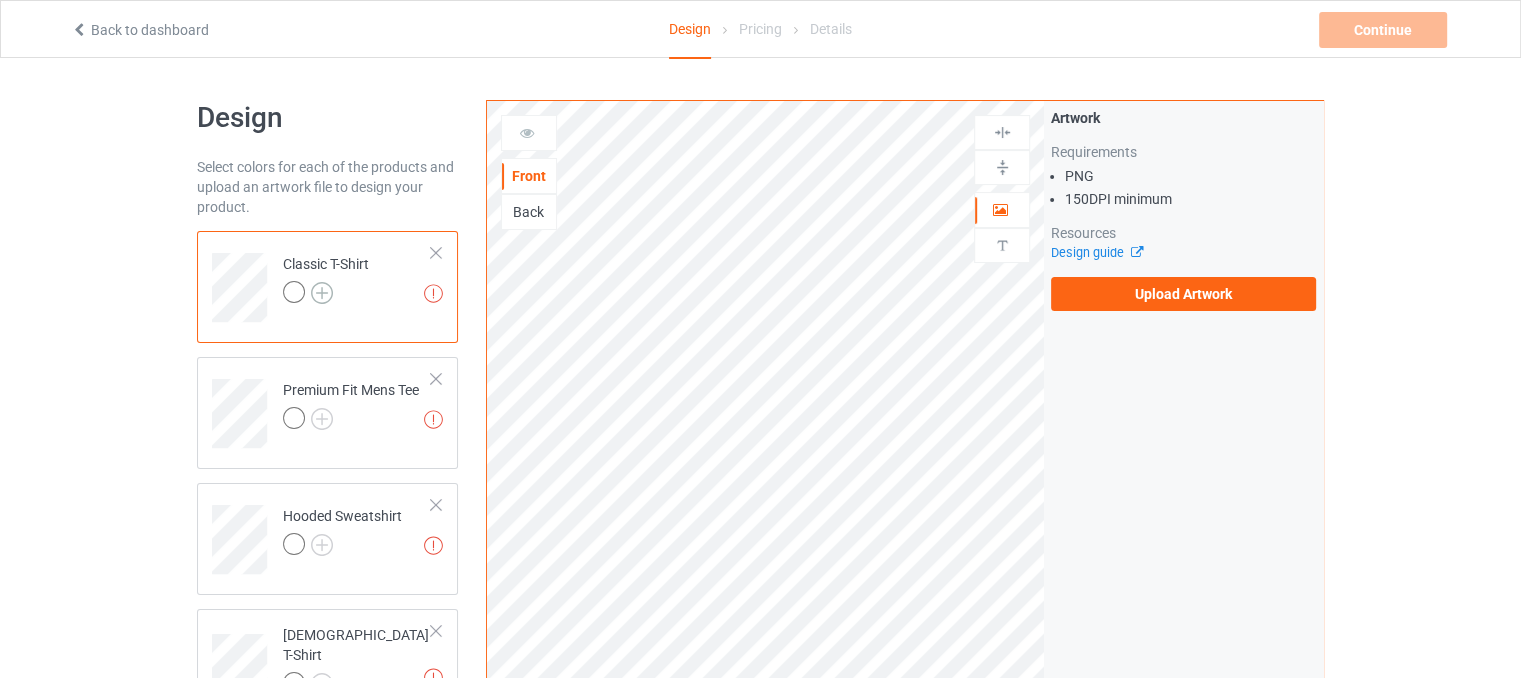 click at bounding box center (322, 293) 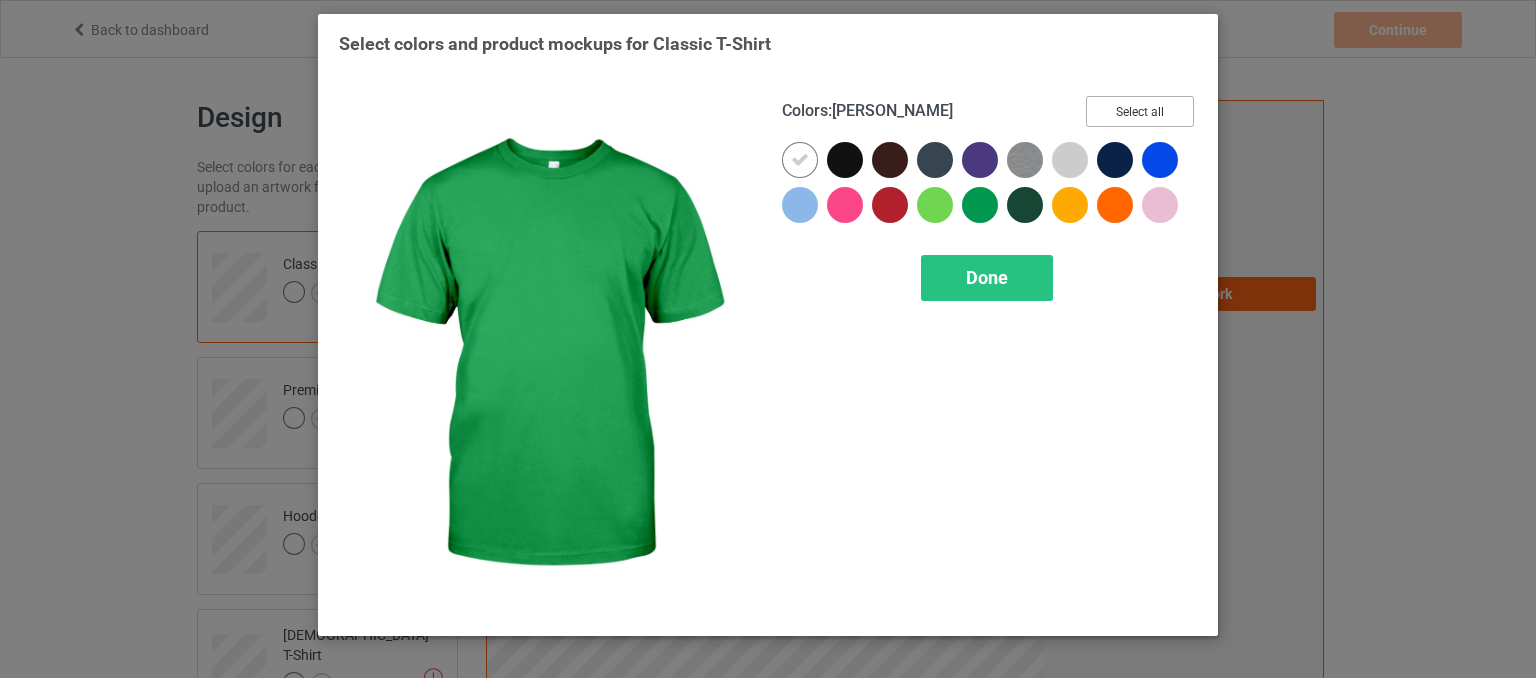 click on "Select all" at bounding box center (1140, 111) 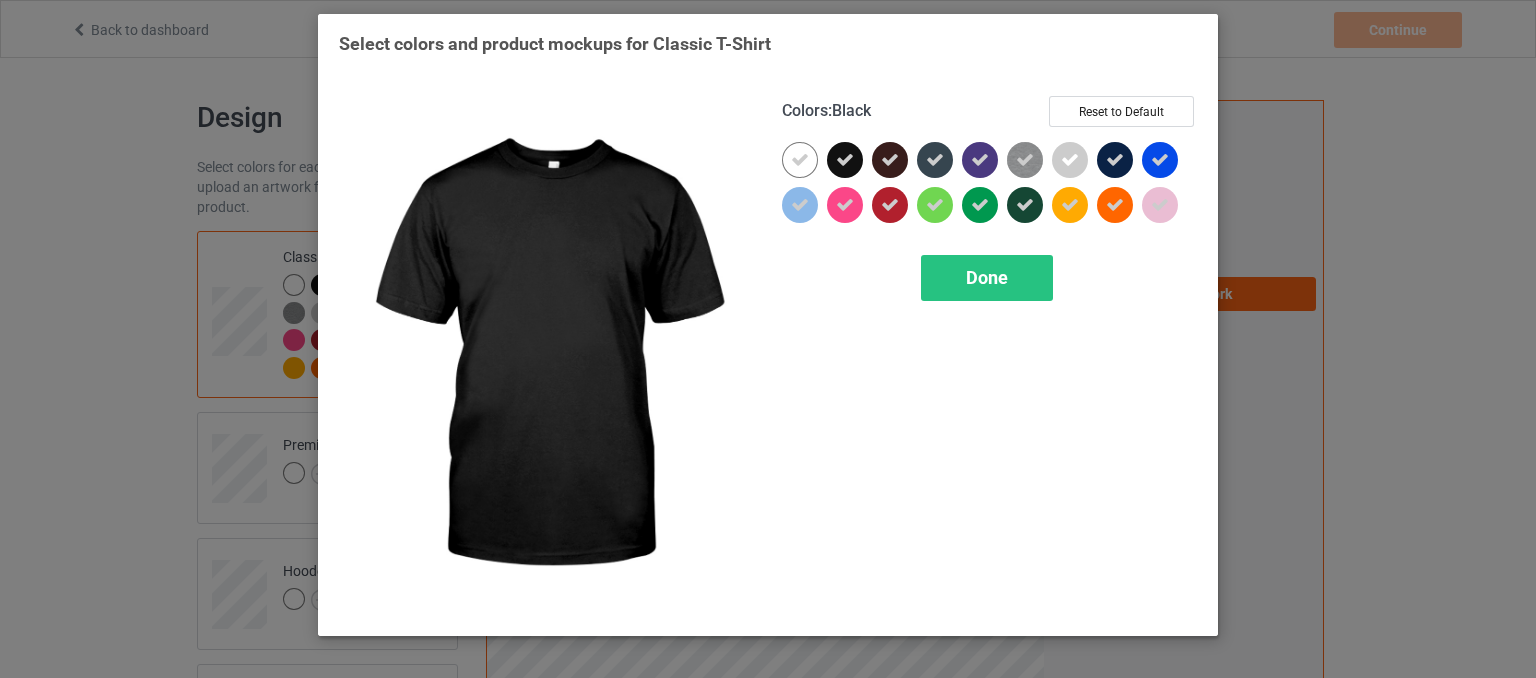 click at bounding box center [845, 160] 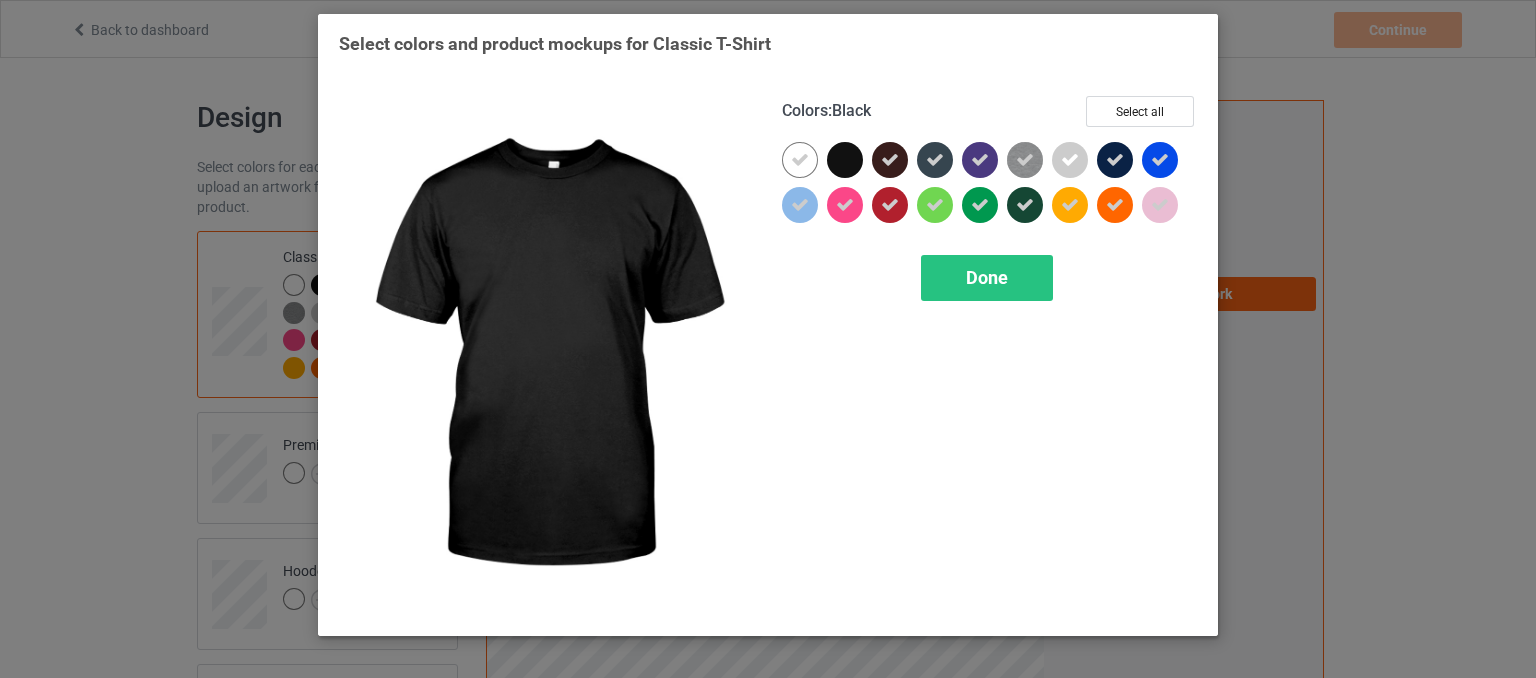 click at bounding box center (845, 160) 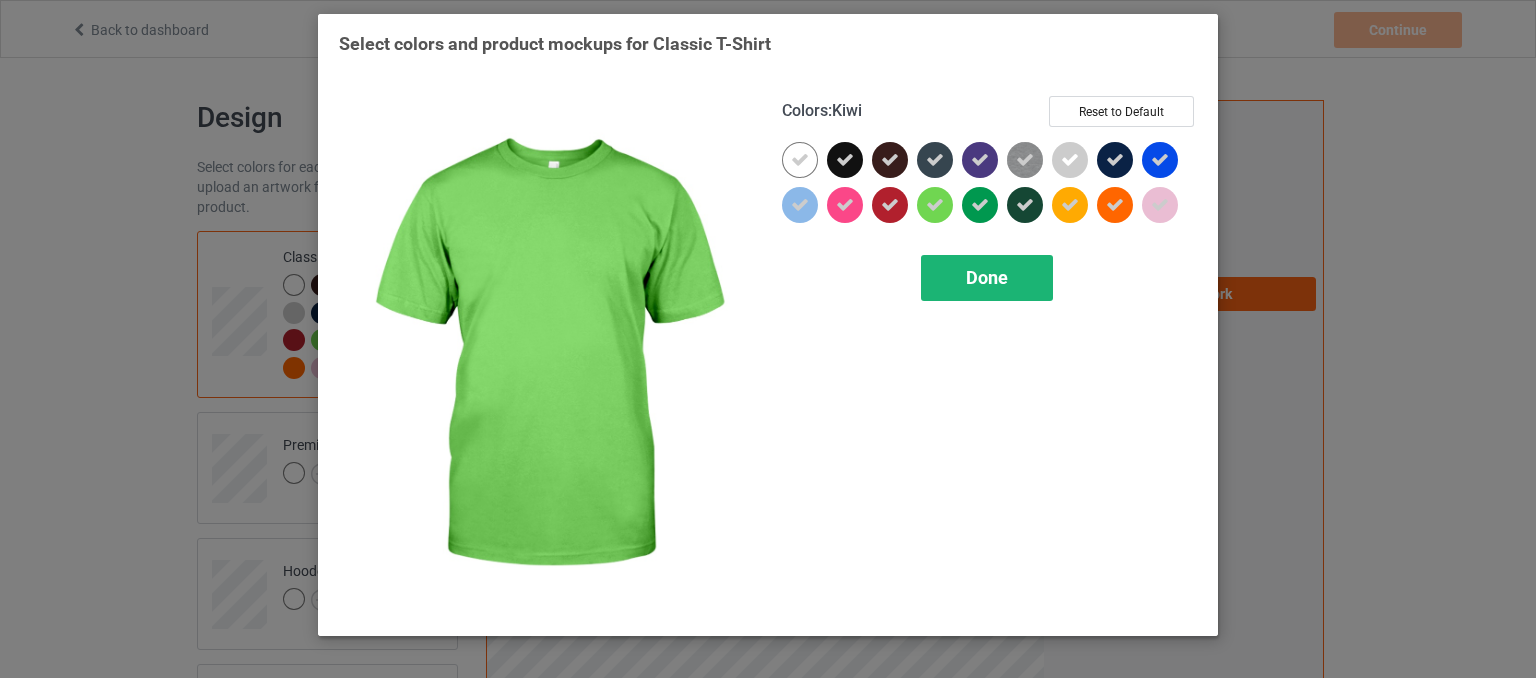 click on "Done" at bounding box center (987, 278) 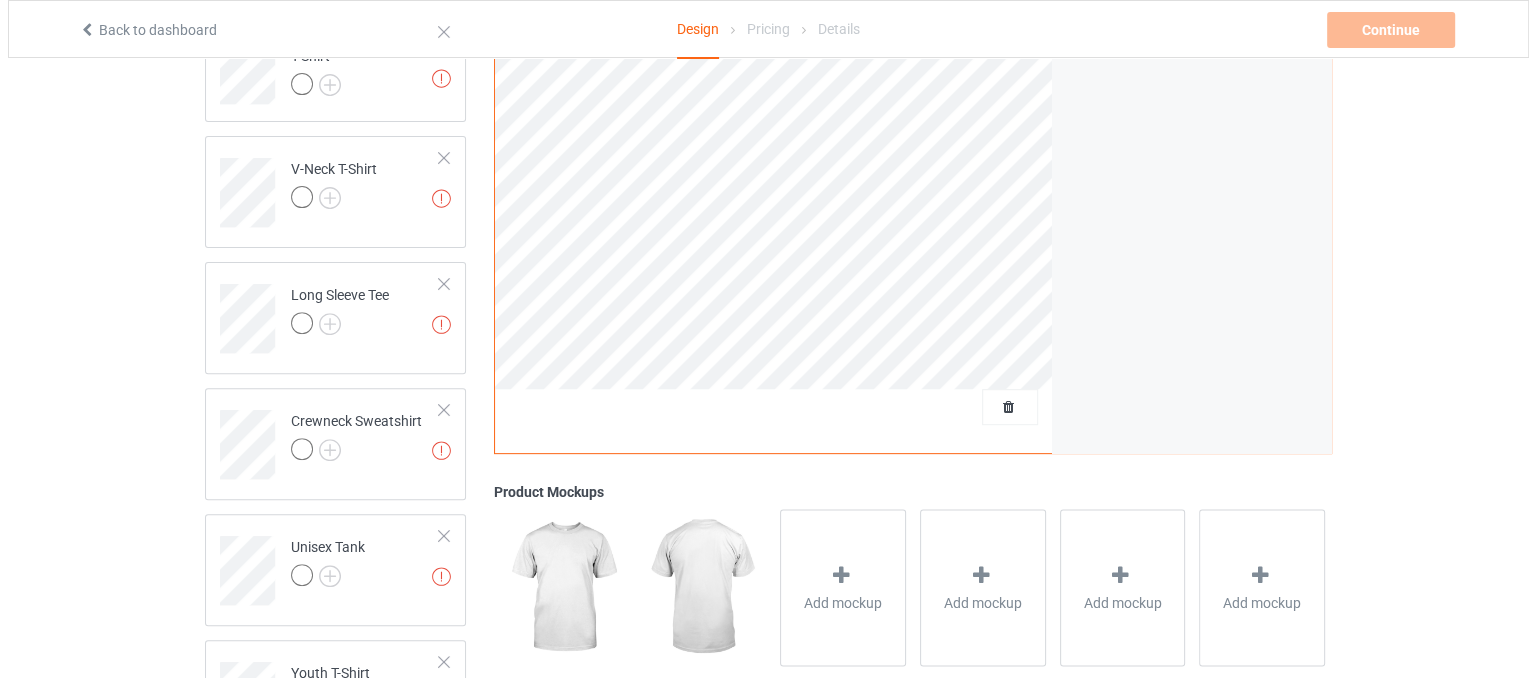 scroll, scrollTop: 800, scrollLeft: 0, axis: vertical 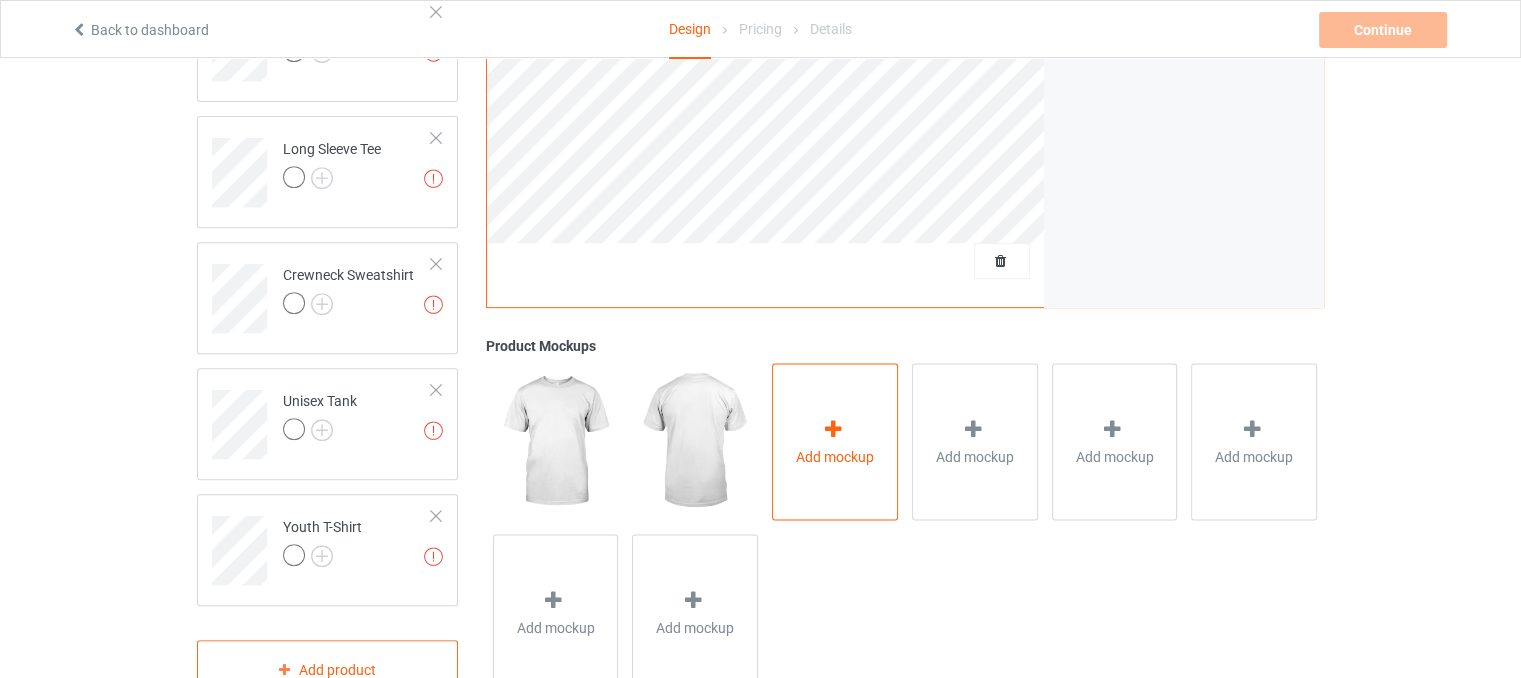 click on "Add mockup" at bounding box center [835, 442] 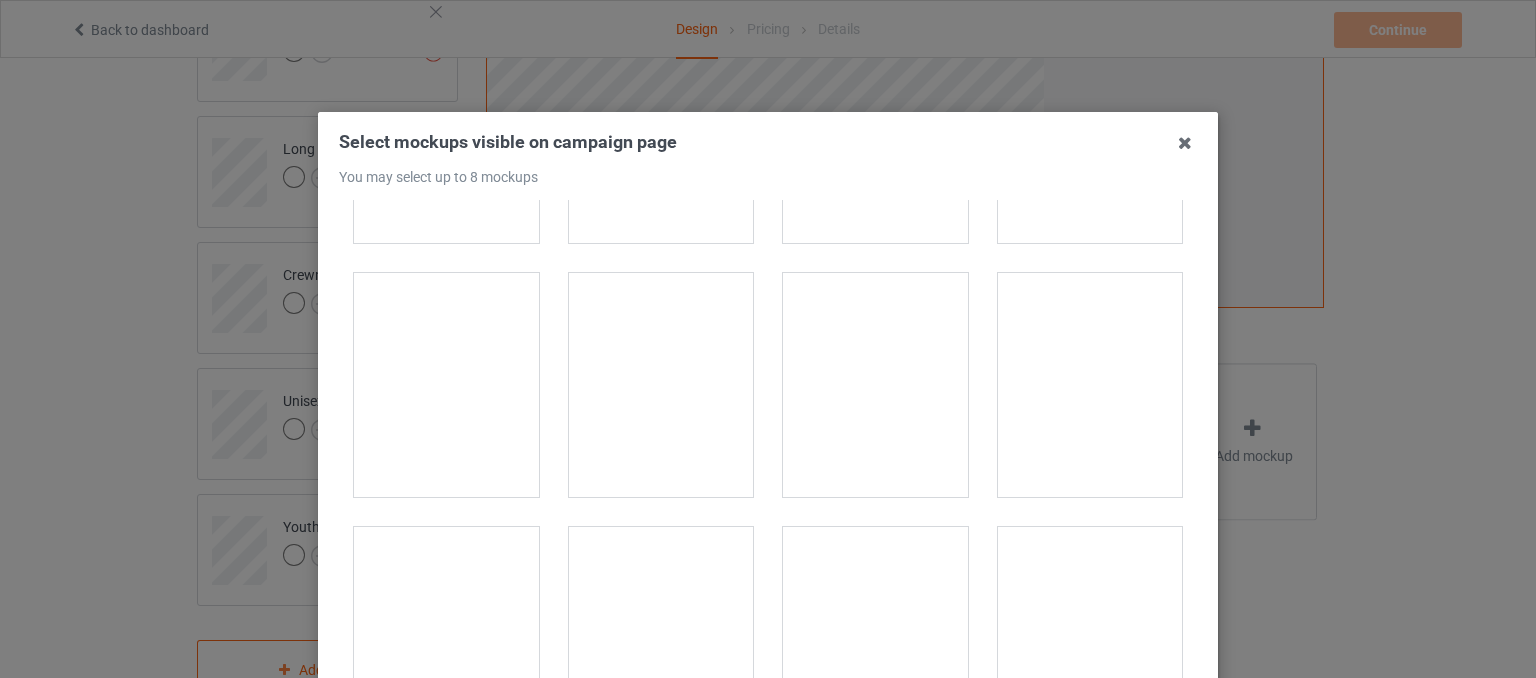 scroll, scrollTop: 26604, scrollLeft: 0, axis: vertical 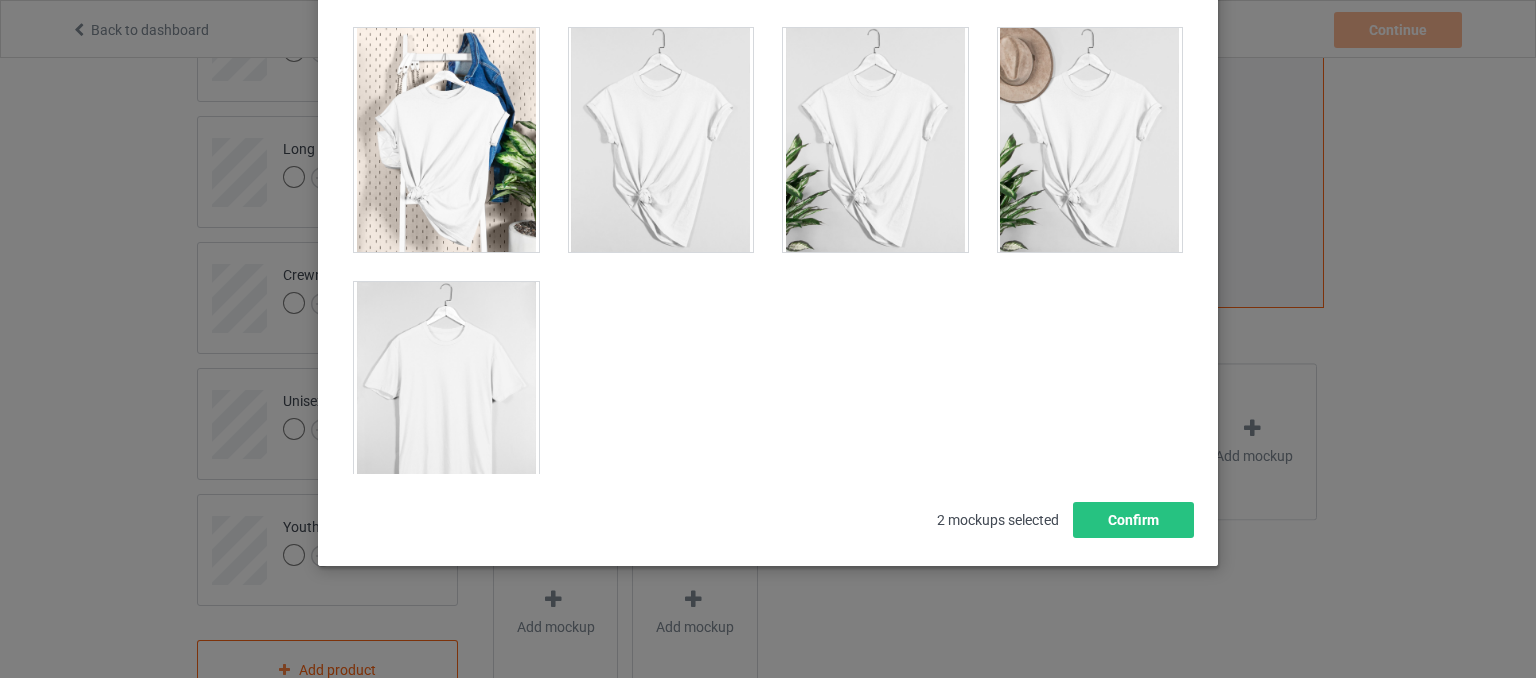 click at bounding box center (446, 394) 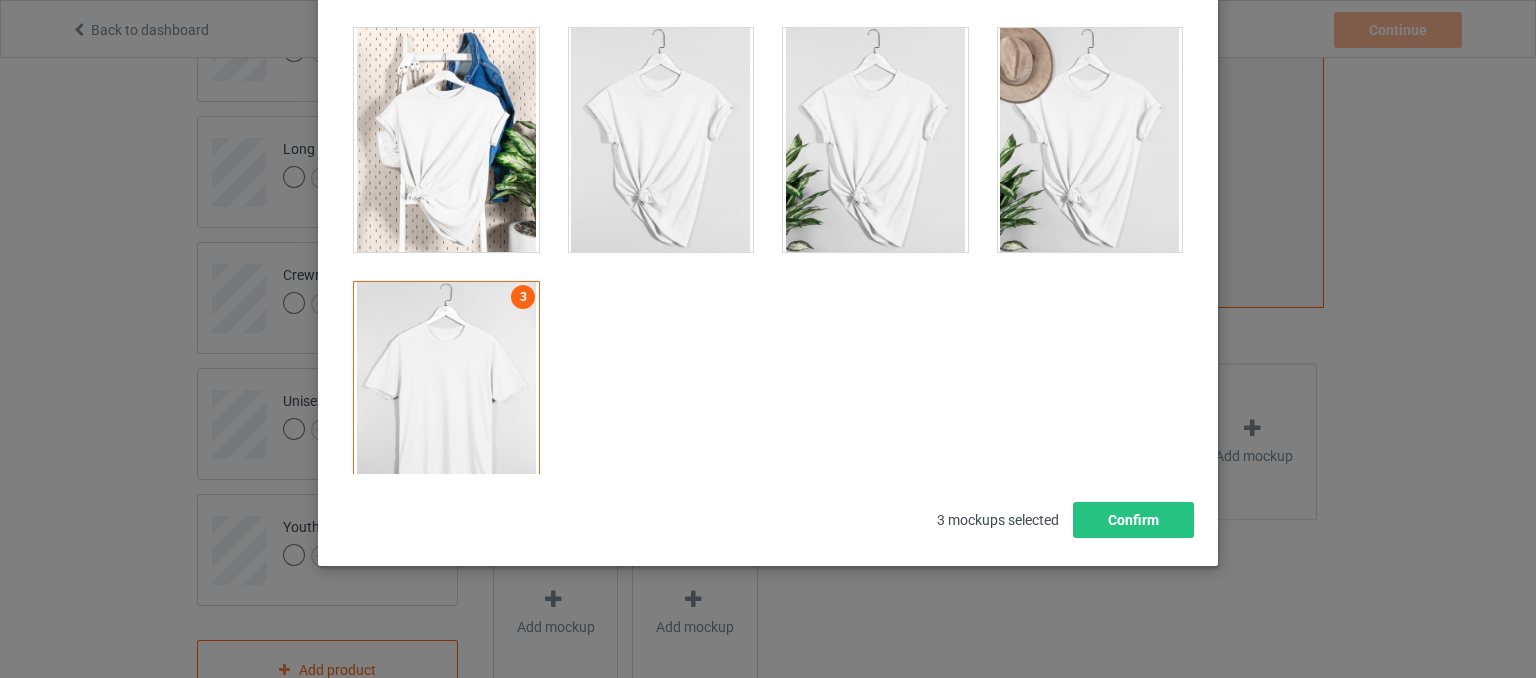 click at bounding box center (661, 140) 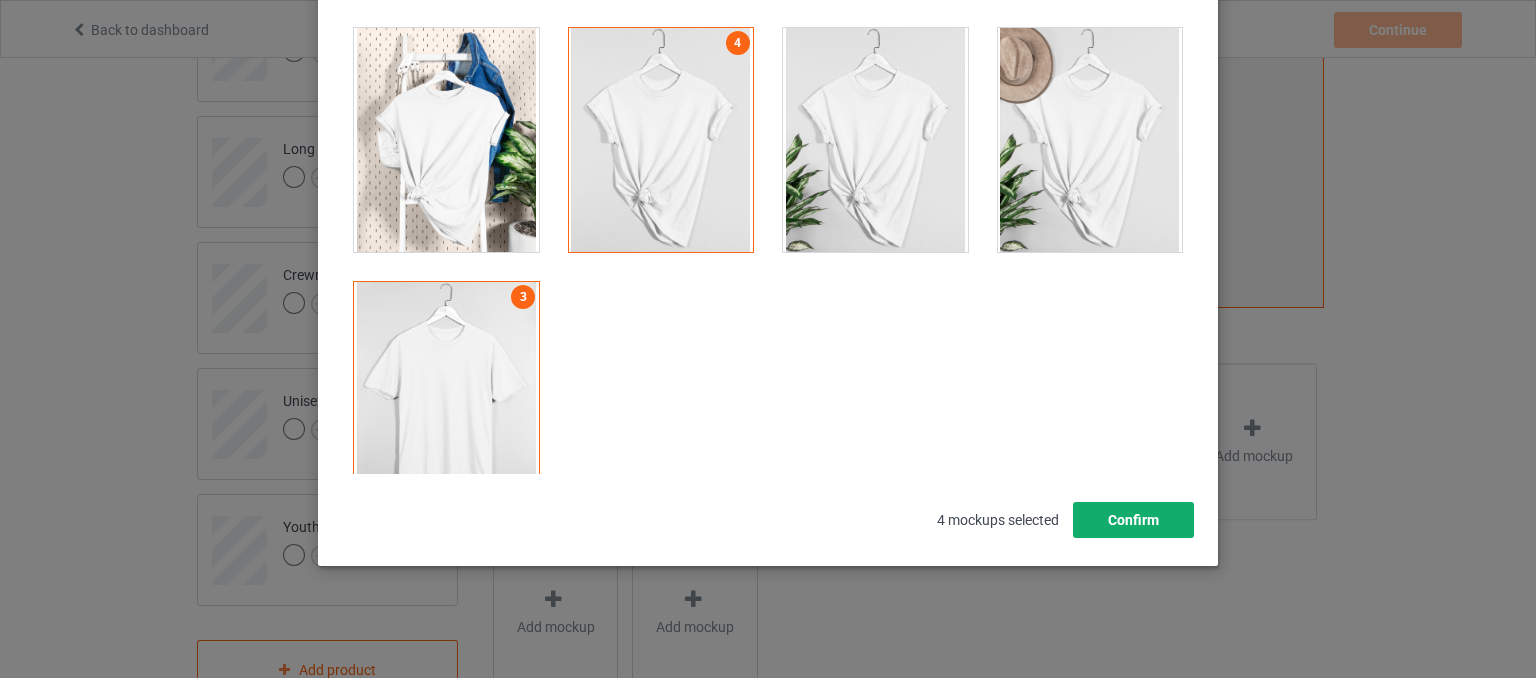 click on "Confirm" at bounding box center (1133, 520) 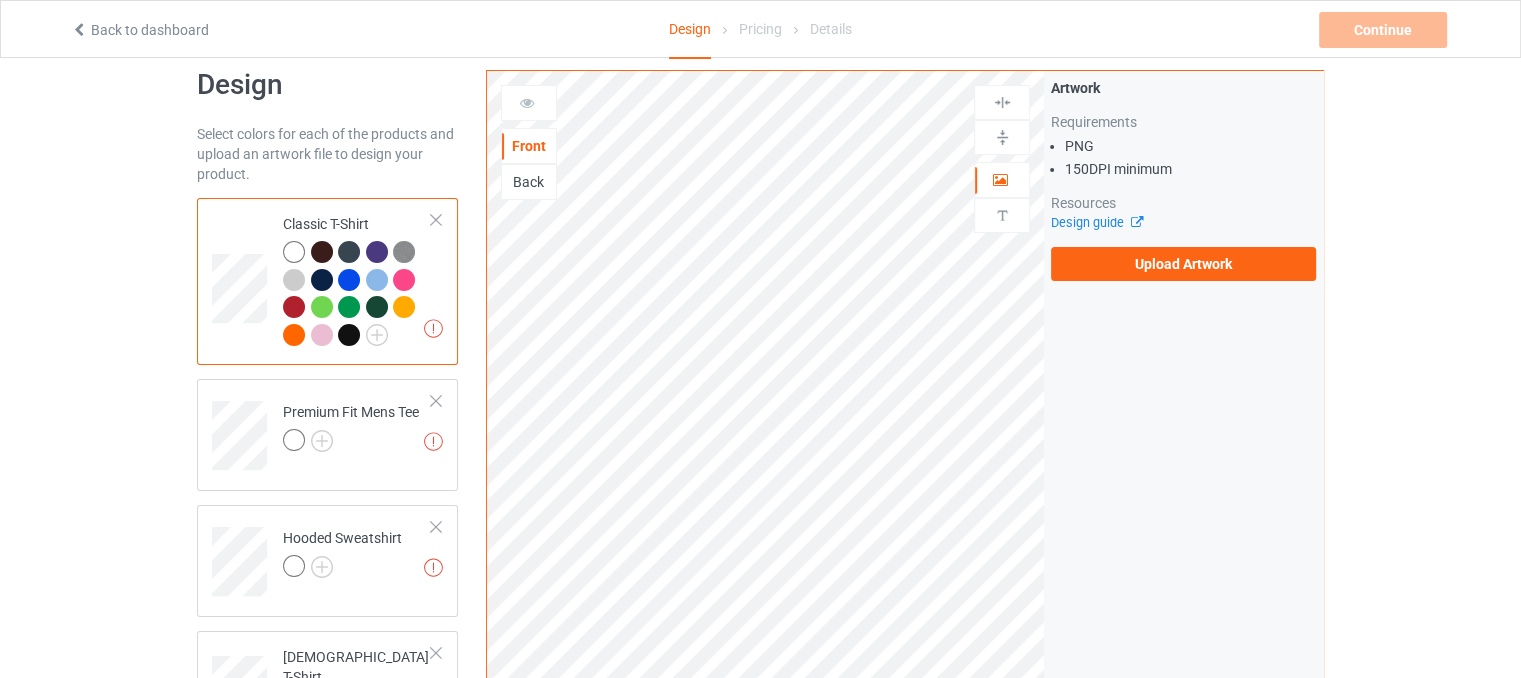 scroll, scrollTop: 0, scrollLeft: 0, axis: both 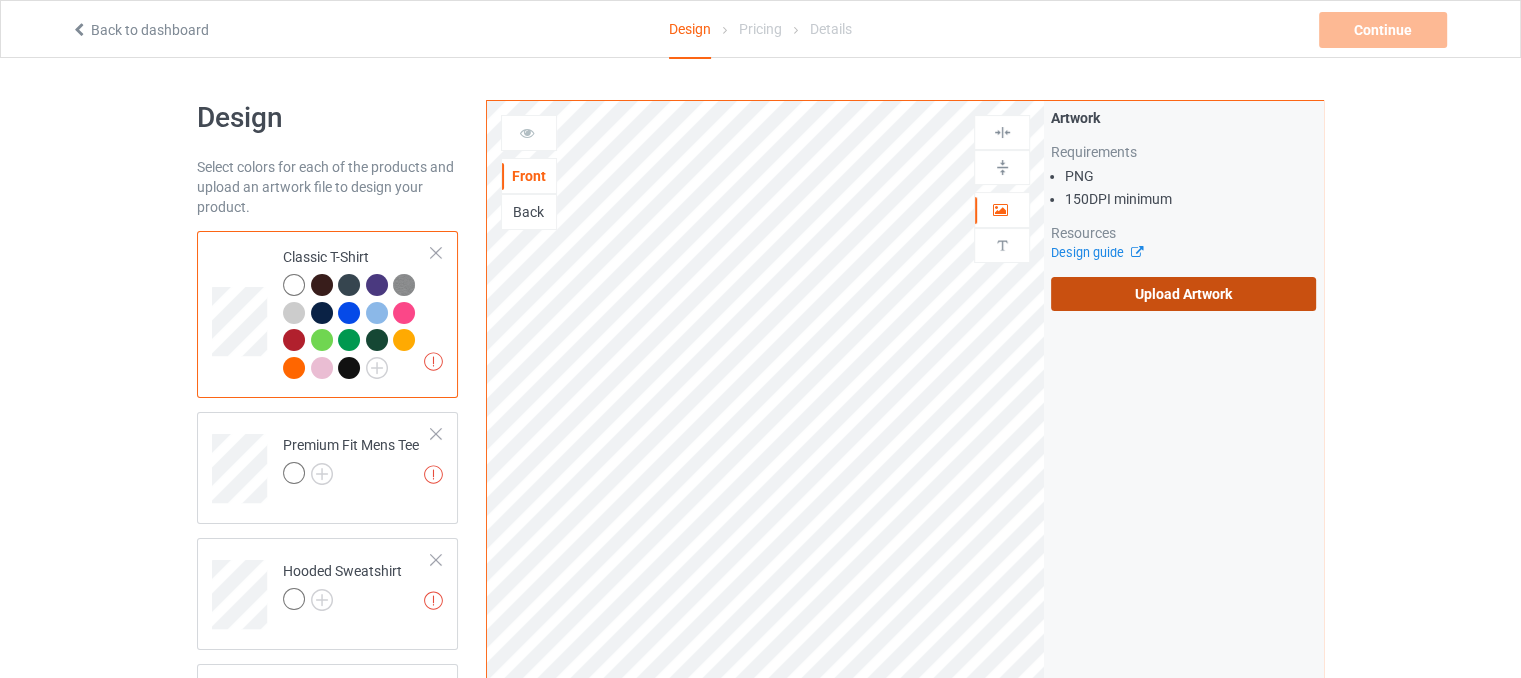 click on "Upload Artwork" at bounding box center (1183, 294) 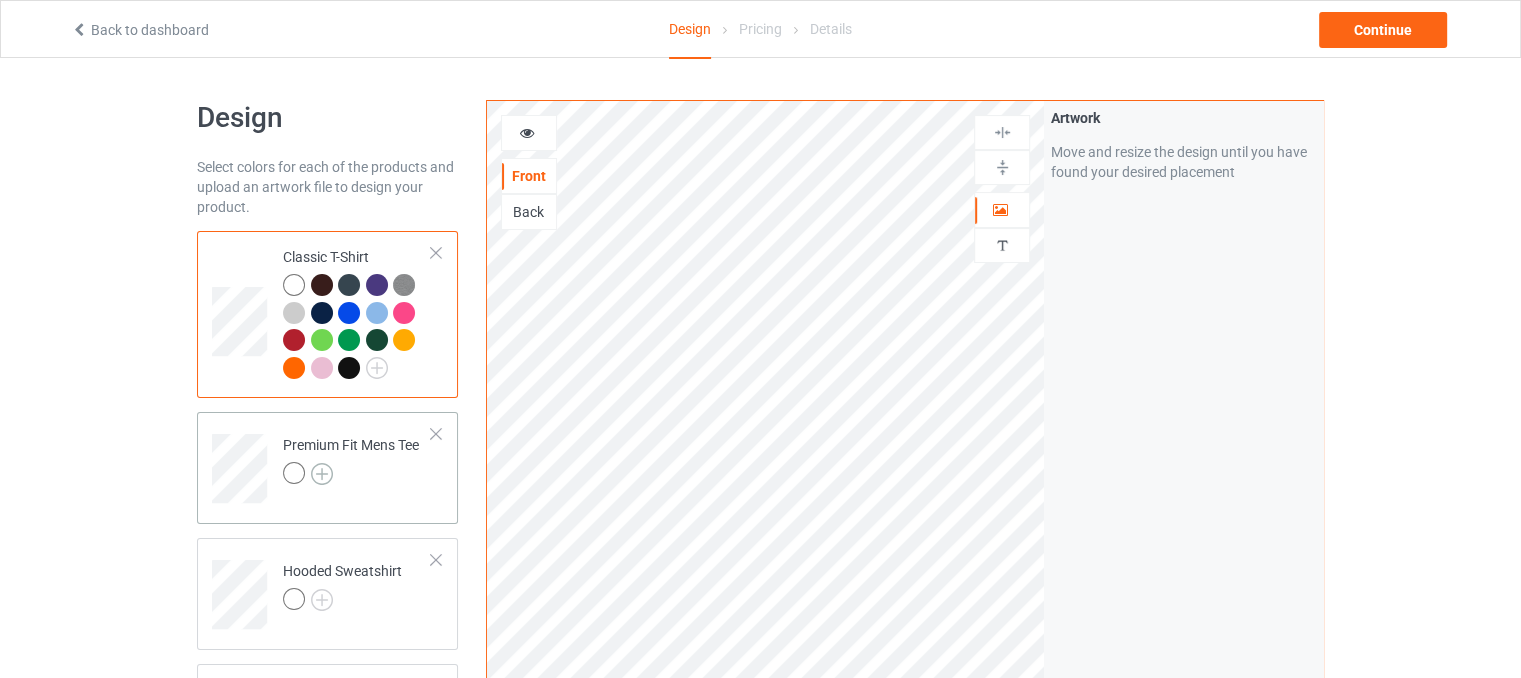 click at bounding box center [322, 474] 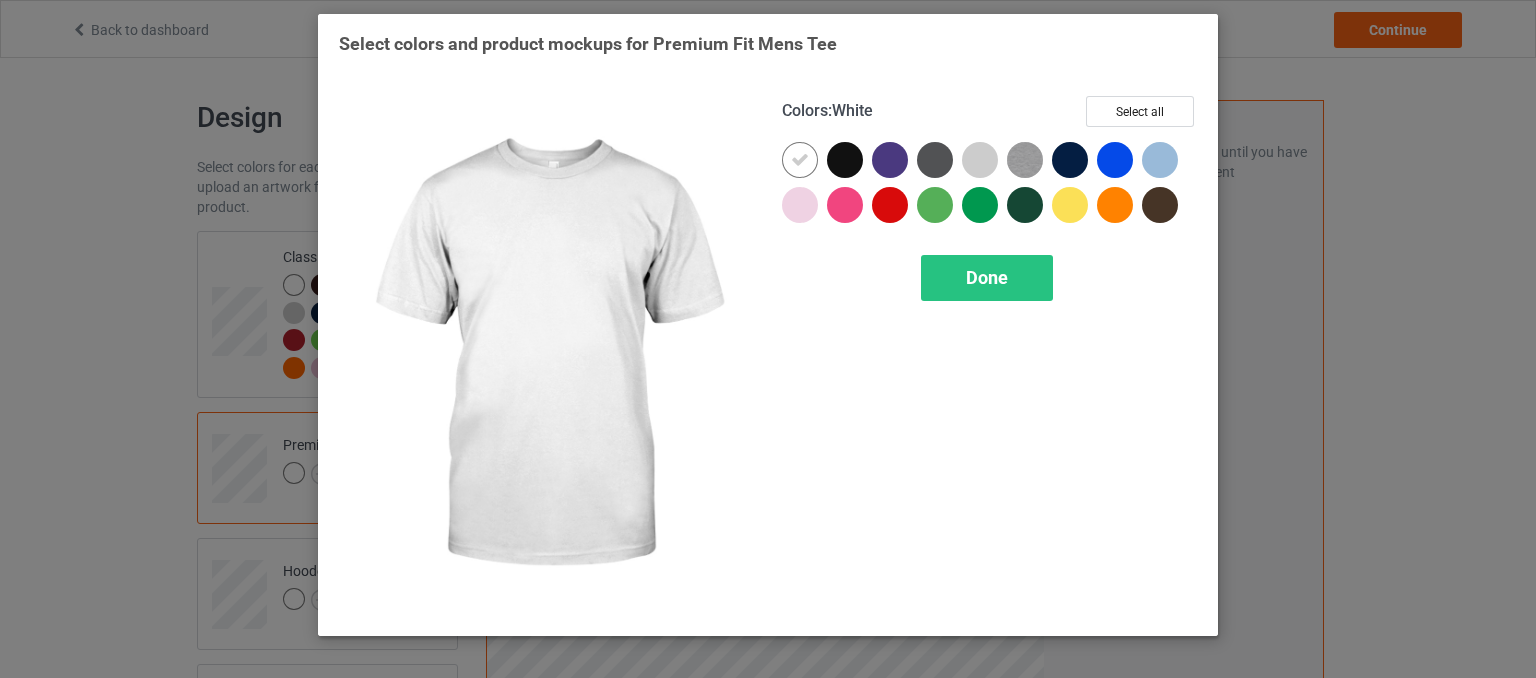 click on "Colors :  White Select all Done" at bounding box center [989, 355] 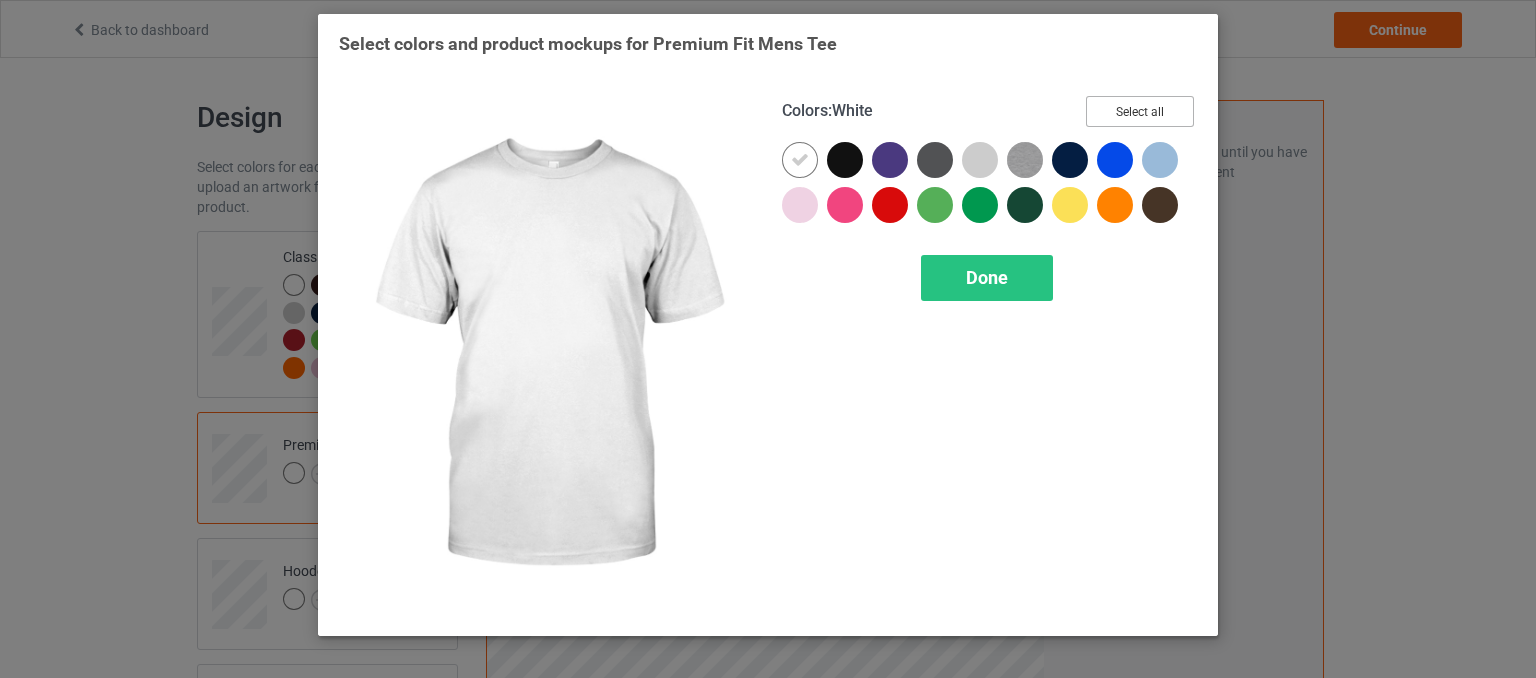 click on "Select all" at bounding box center [1140, 111] 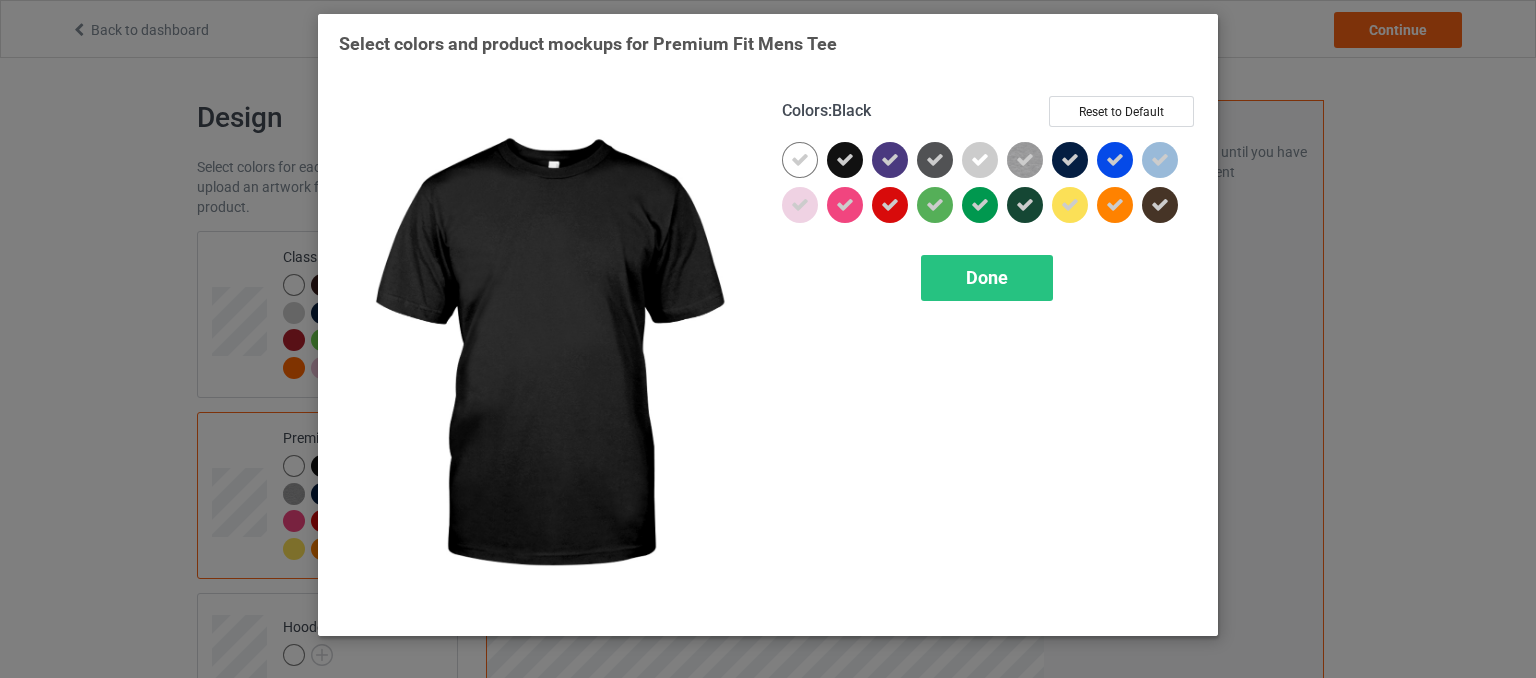 click at bounding box center (845, 160) 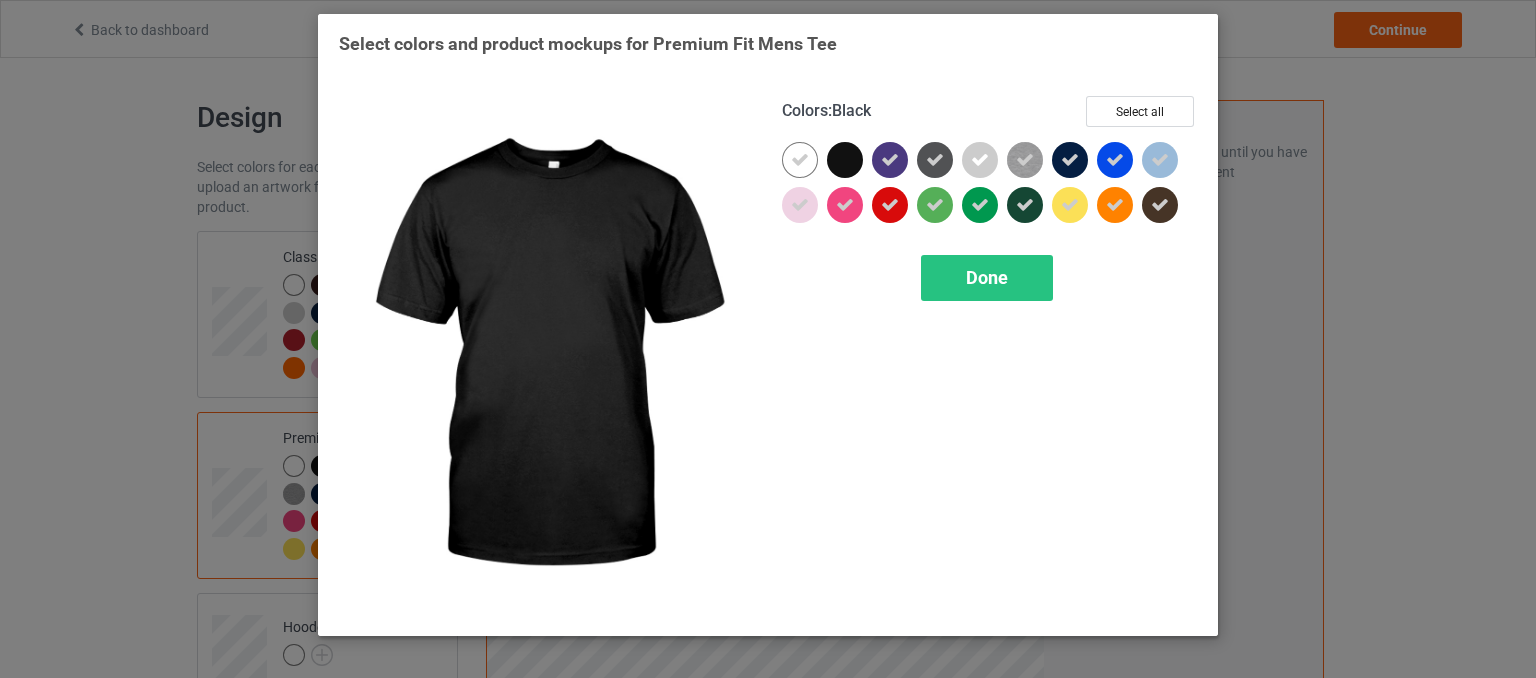 drag, startPoint x: 829, startPoint y: 155, endPoint x: 989, endPoint y: 170, distance: 160.70158 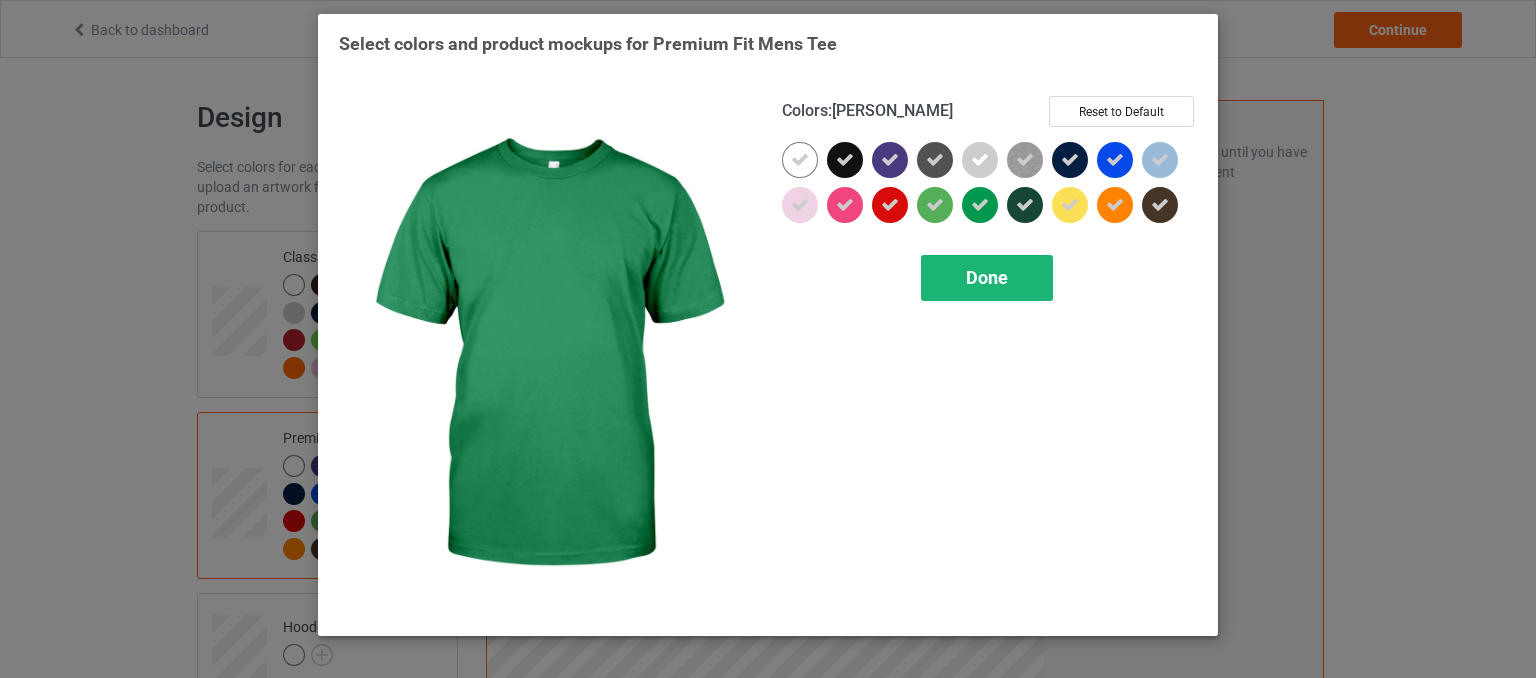 click on "Done" at bounding box center [987, 278] 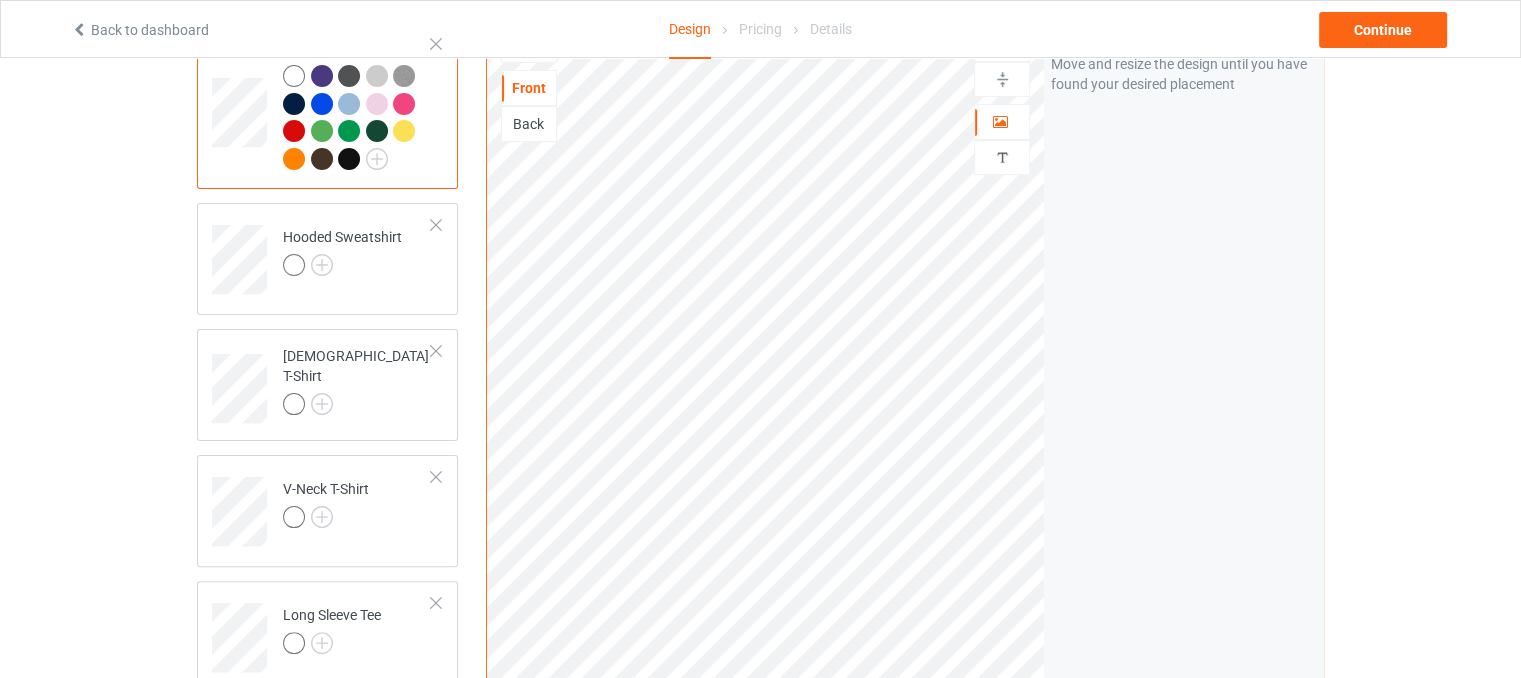 scroll, scrollTop: 400, scrollLeft: 0, axis: vertical 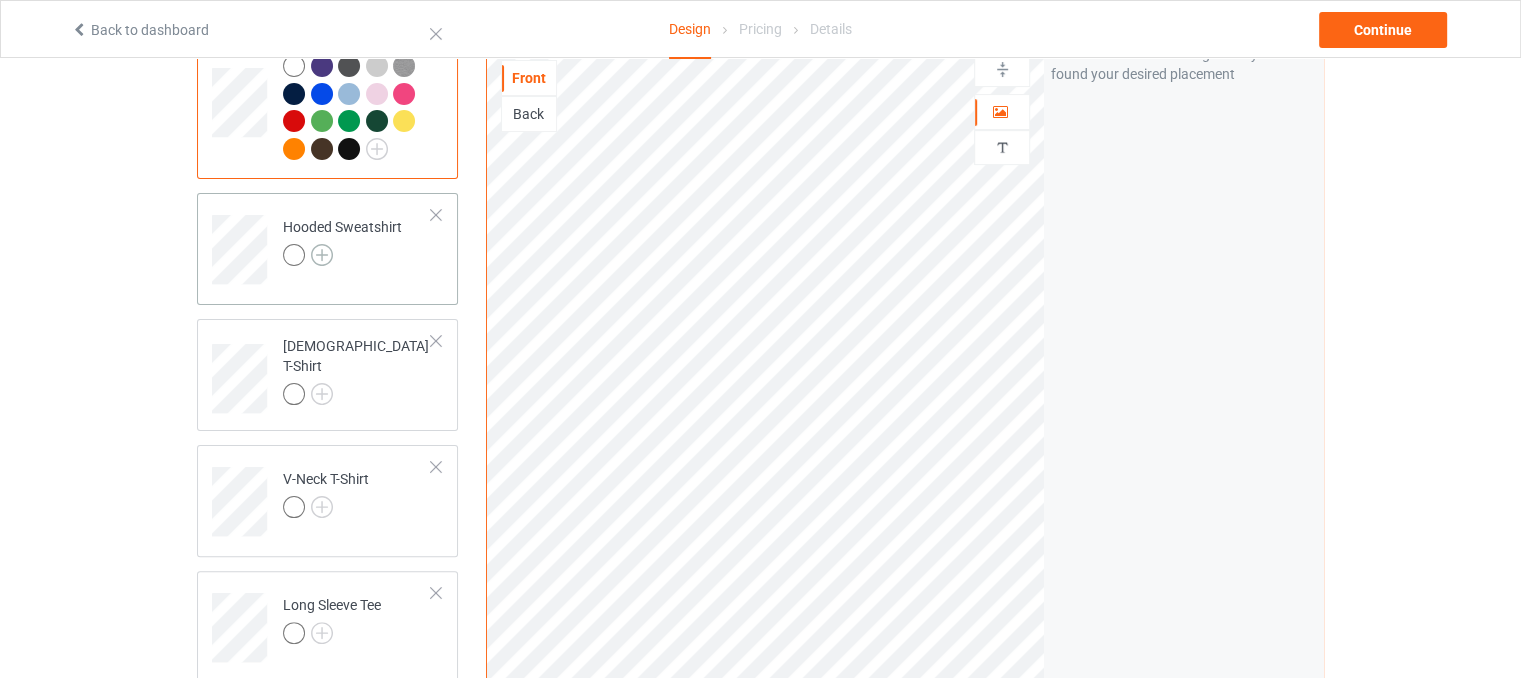 click at bounding box center [322, 255] 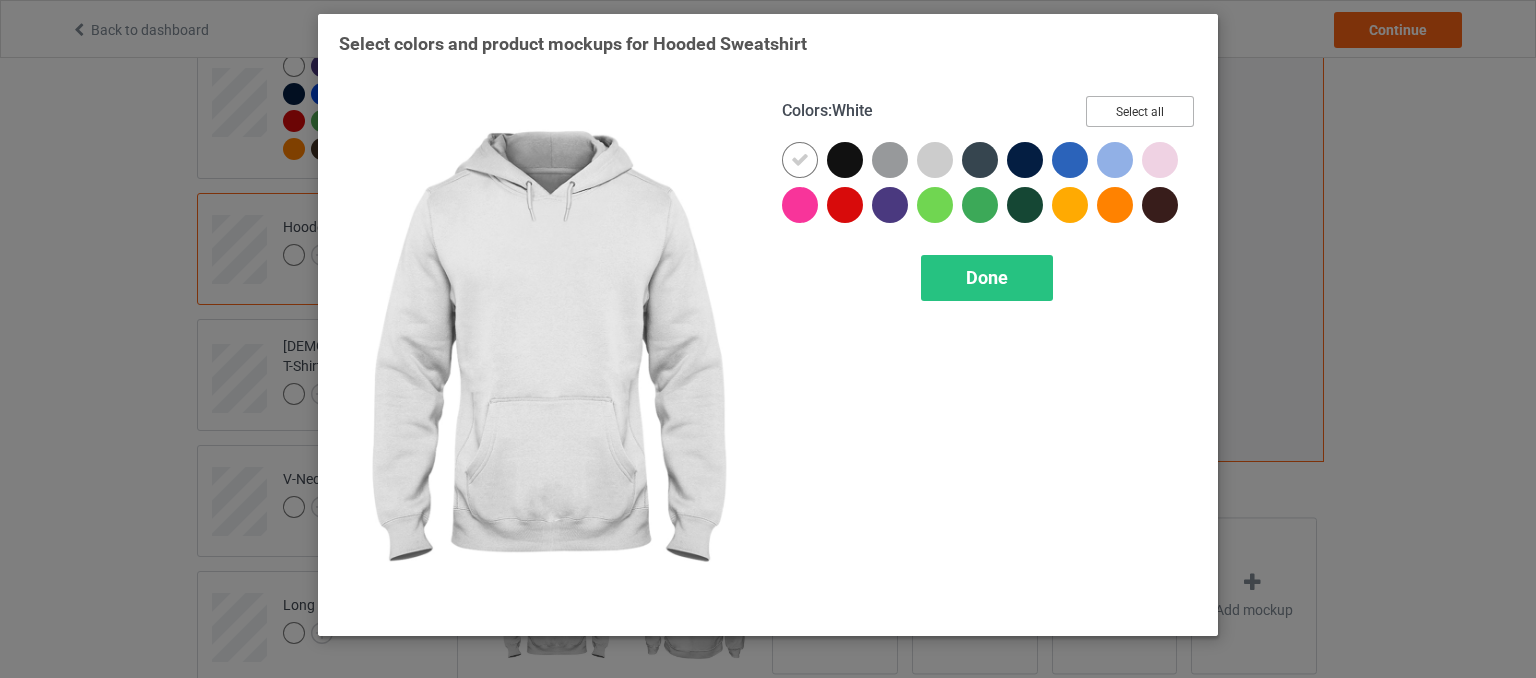 click on "Select all" at bounding box center [1140, 111] 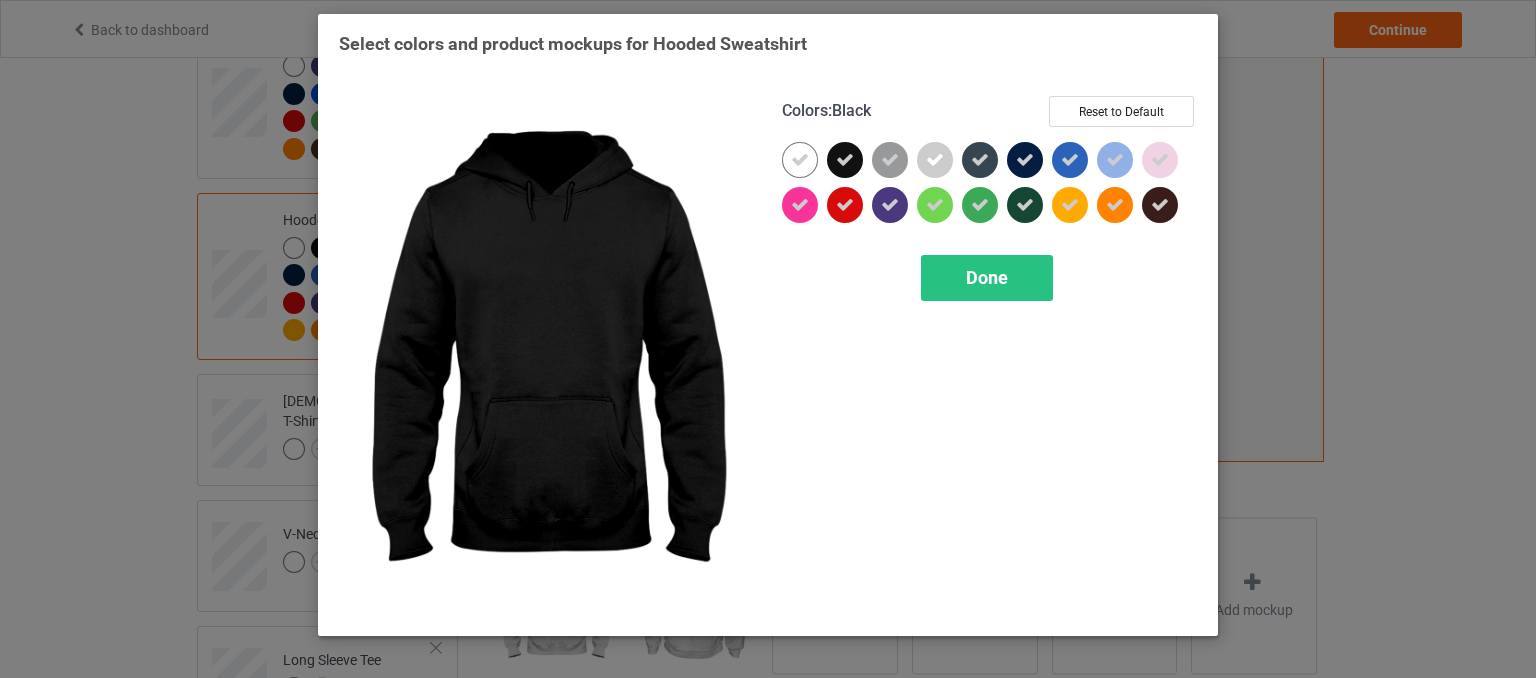 click at bounding box center (845, 160) 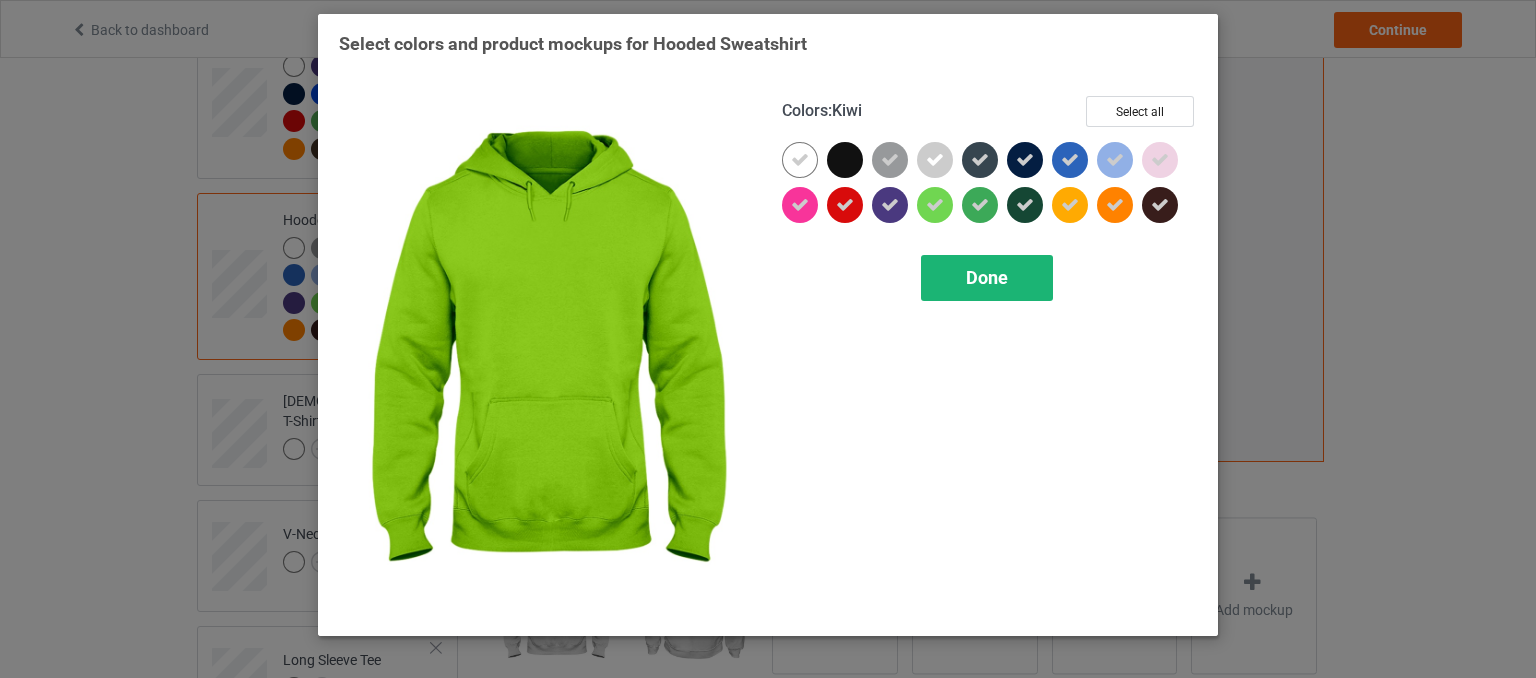click on "Done" at bounding box center (987, 278) 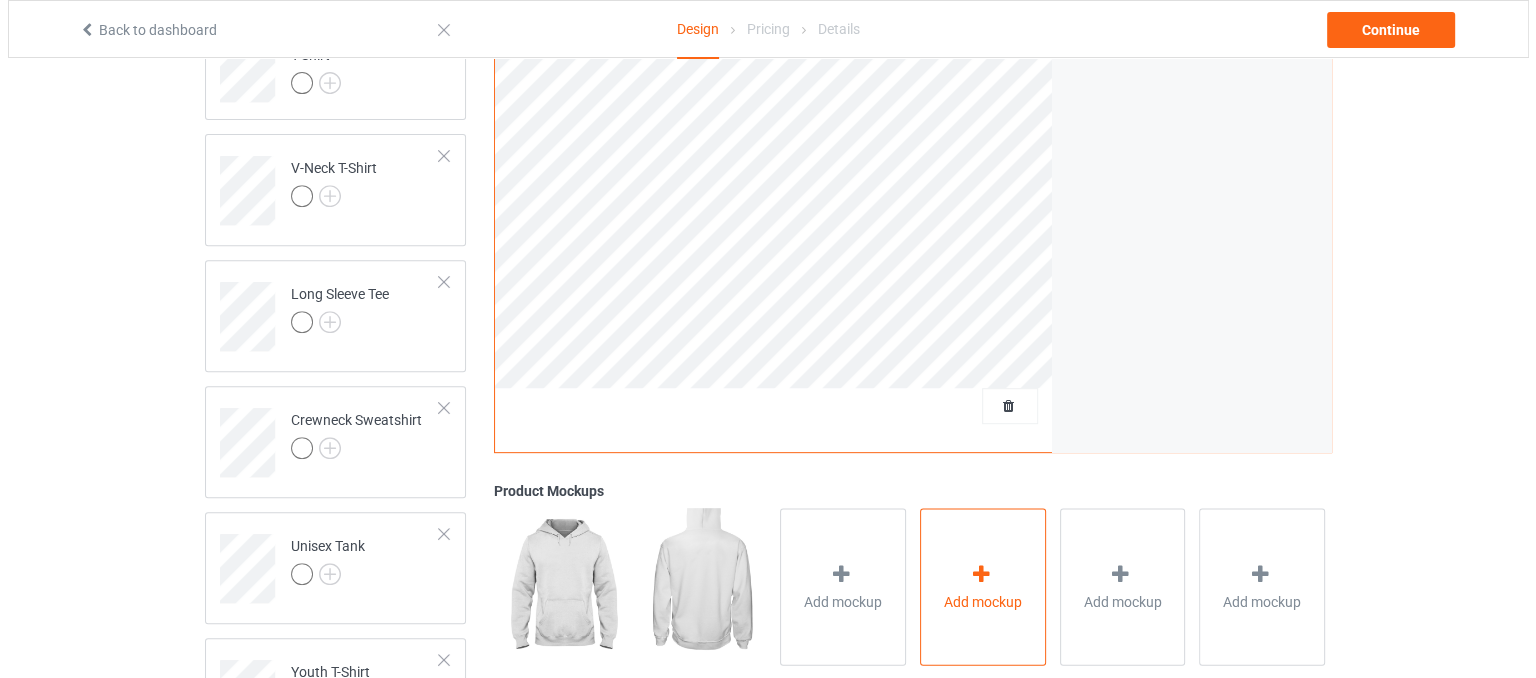 scroll, scrollTop: 972, scrollLeft: 0, axis: vertical 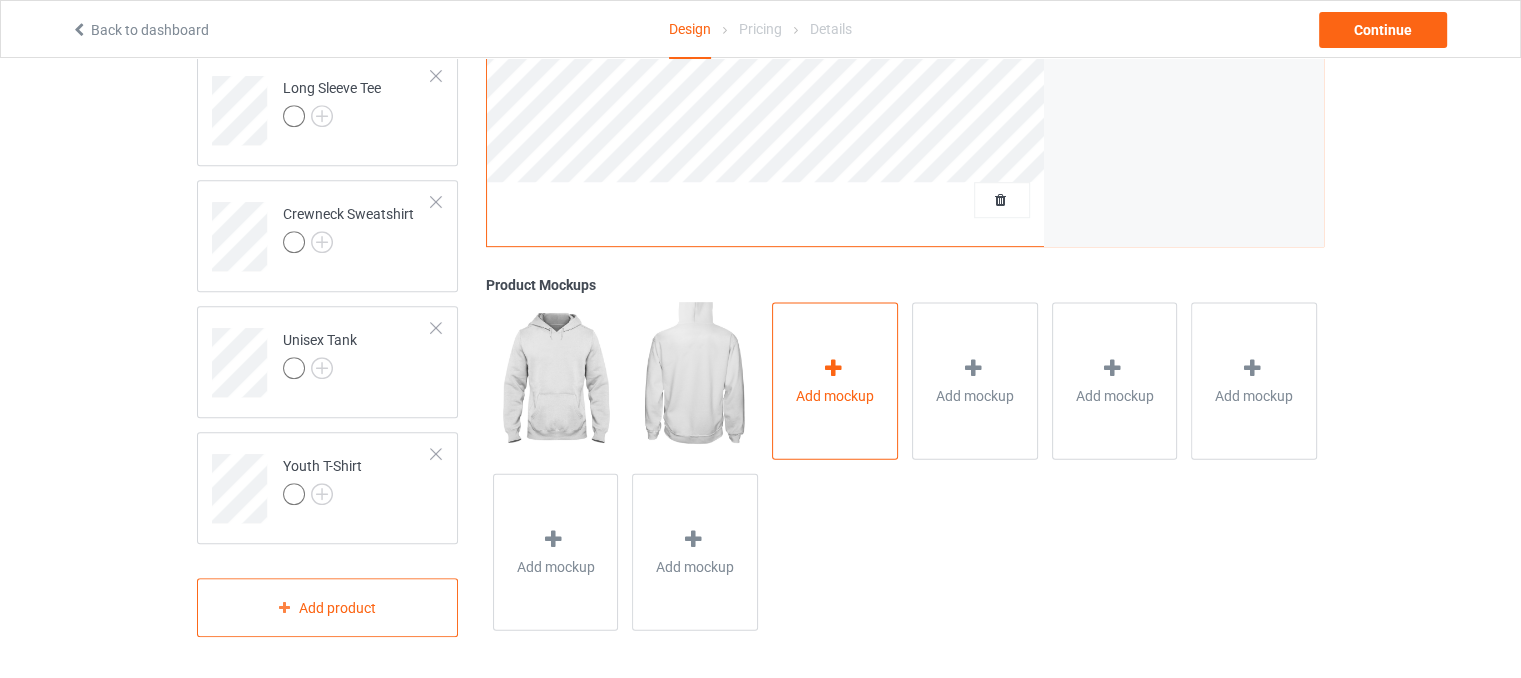 click on "Add mockup" at bounding box center (835, 380) 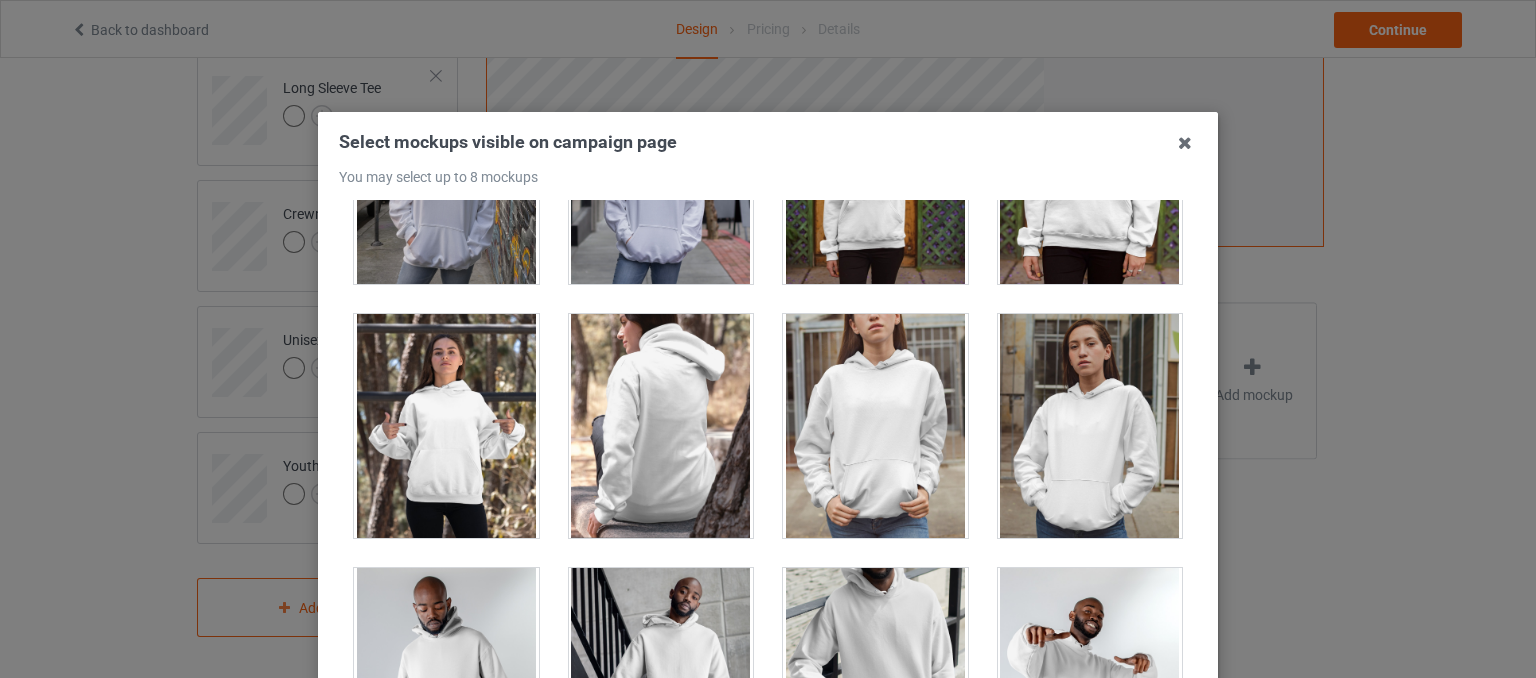 scroll, scrollTop: 700, scrollLeft: 0, axis: vertical 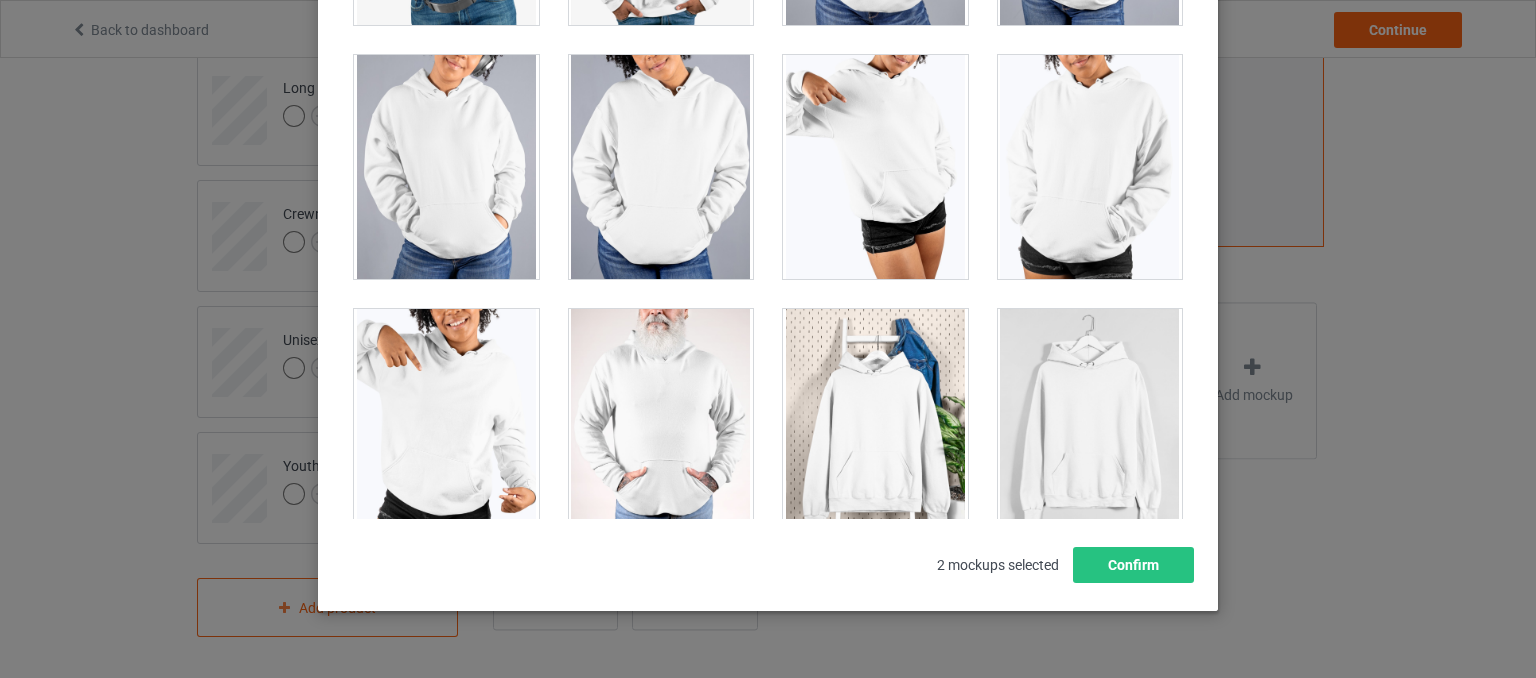 click at bounding box center [875, 421] 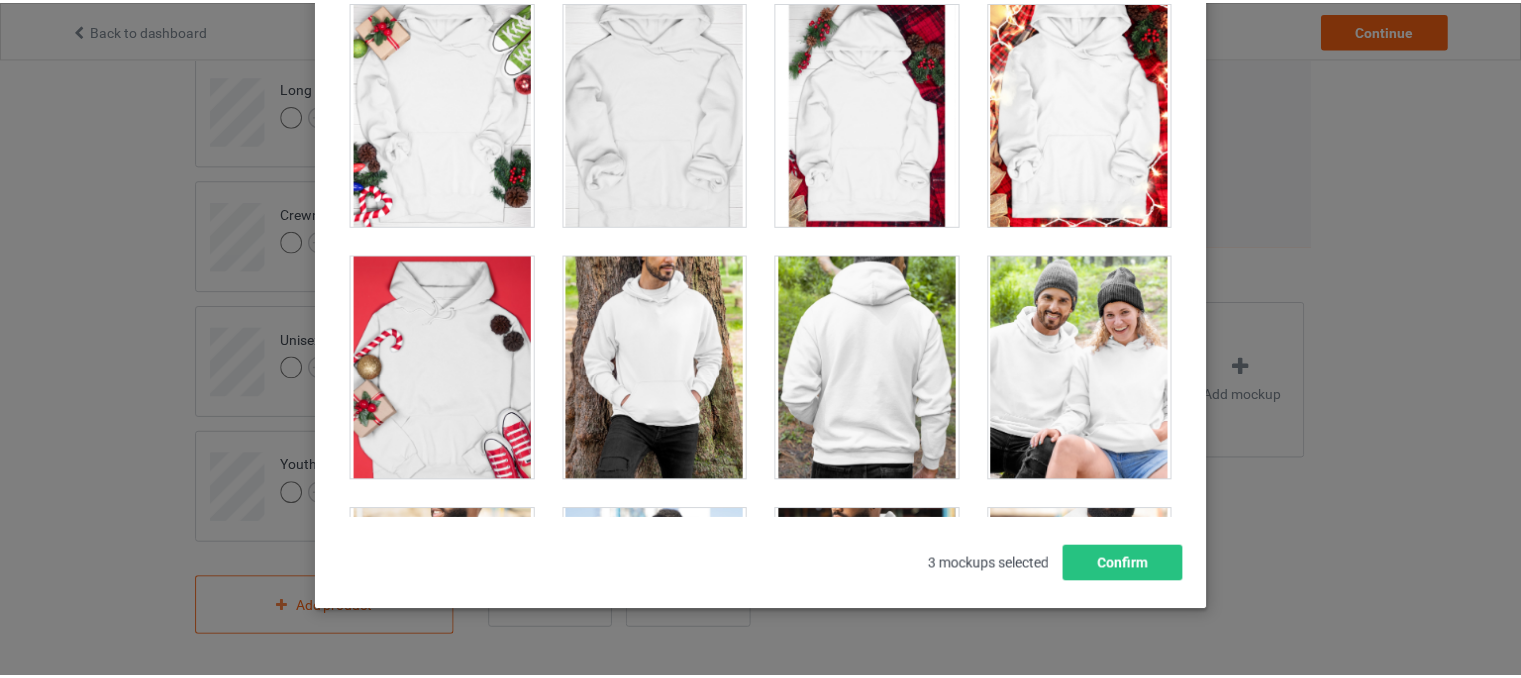 scroll, scrollTop: 14209, scrollLeft: 0, axis: vertical 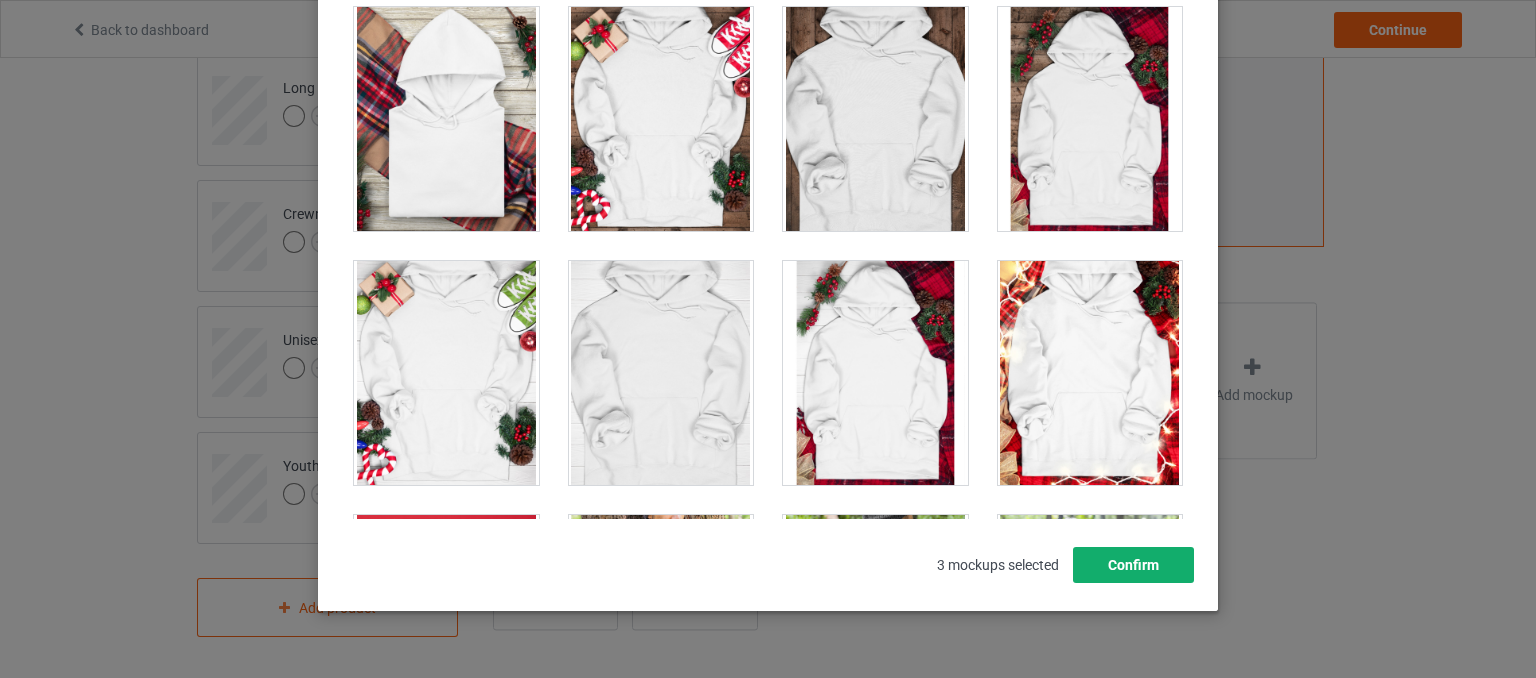 click on "Confirm" at bounding box center [1133, 565] 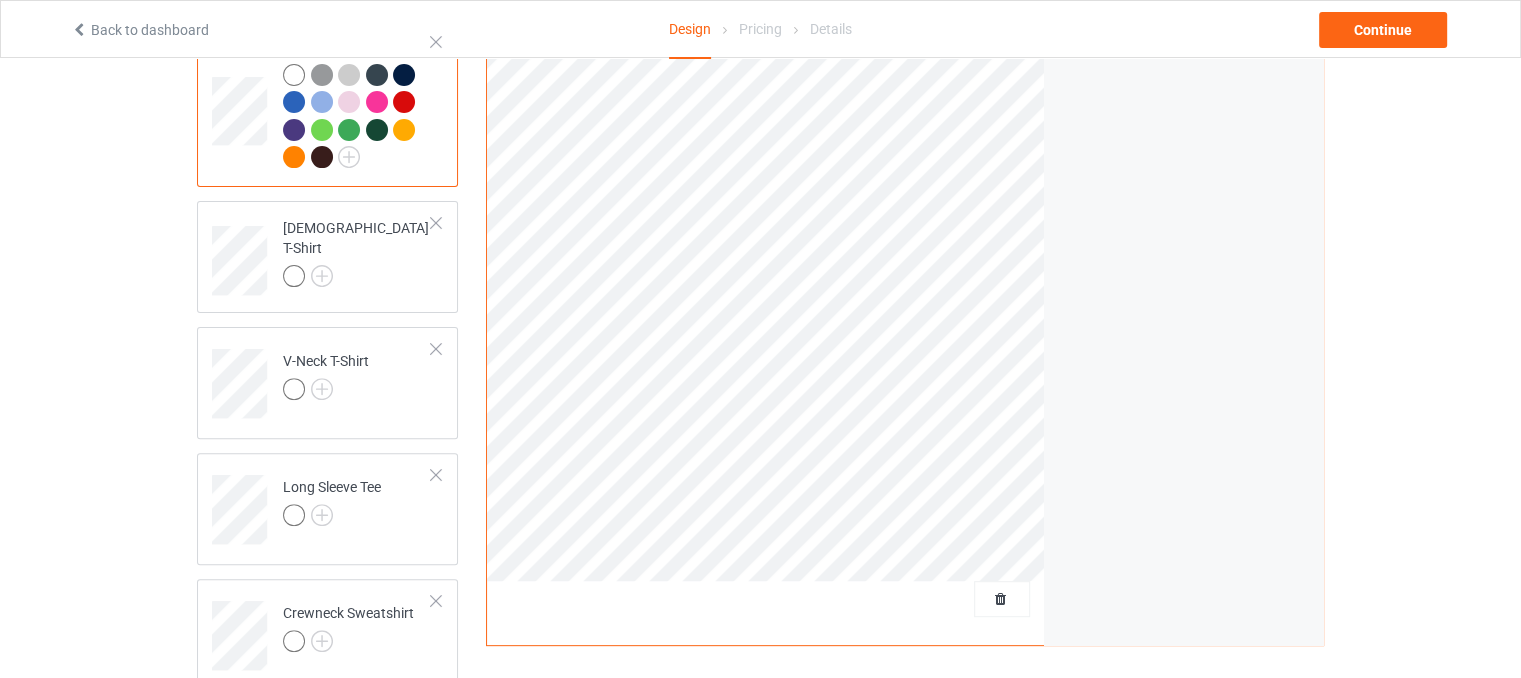 scroll, scrollTop: 572, scrollLeft: 0, axis: vertical 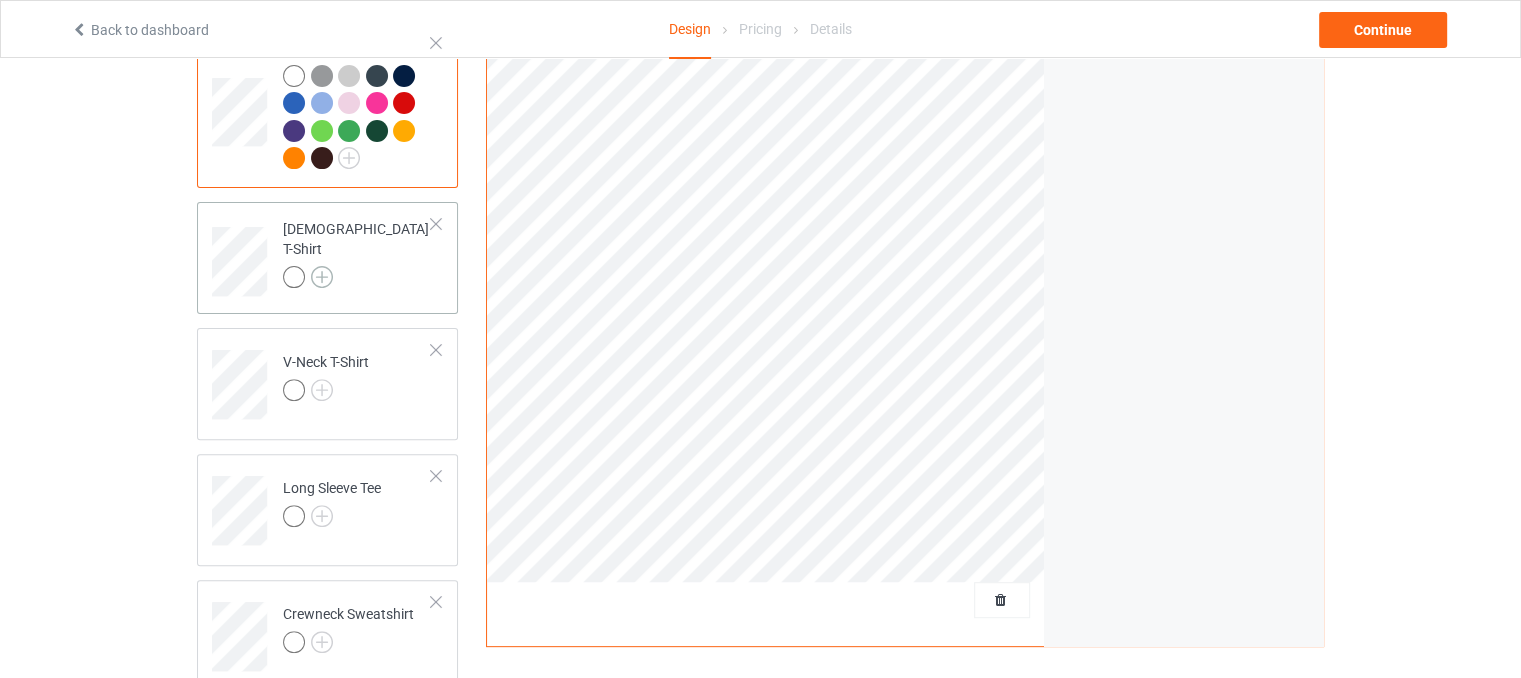 click at bounding box center (322, 277) 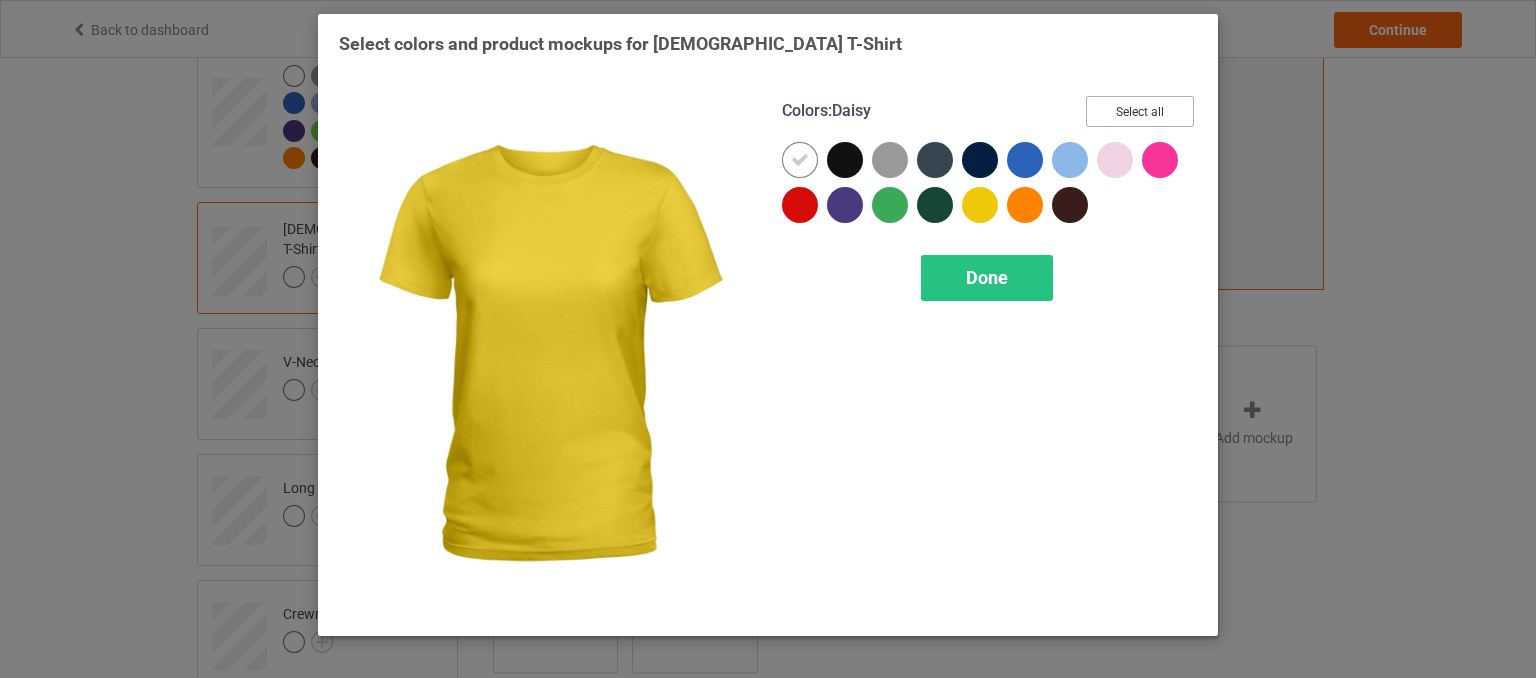 click on "Select all" at bounding box center (1140, 111) 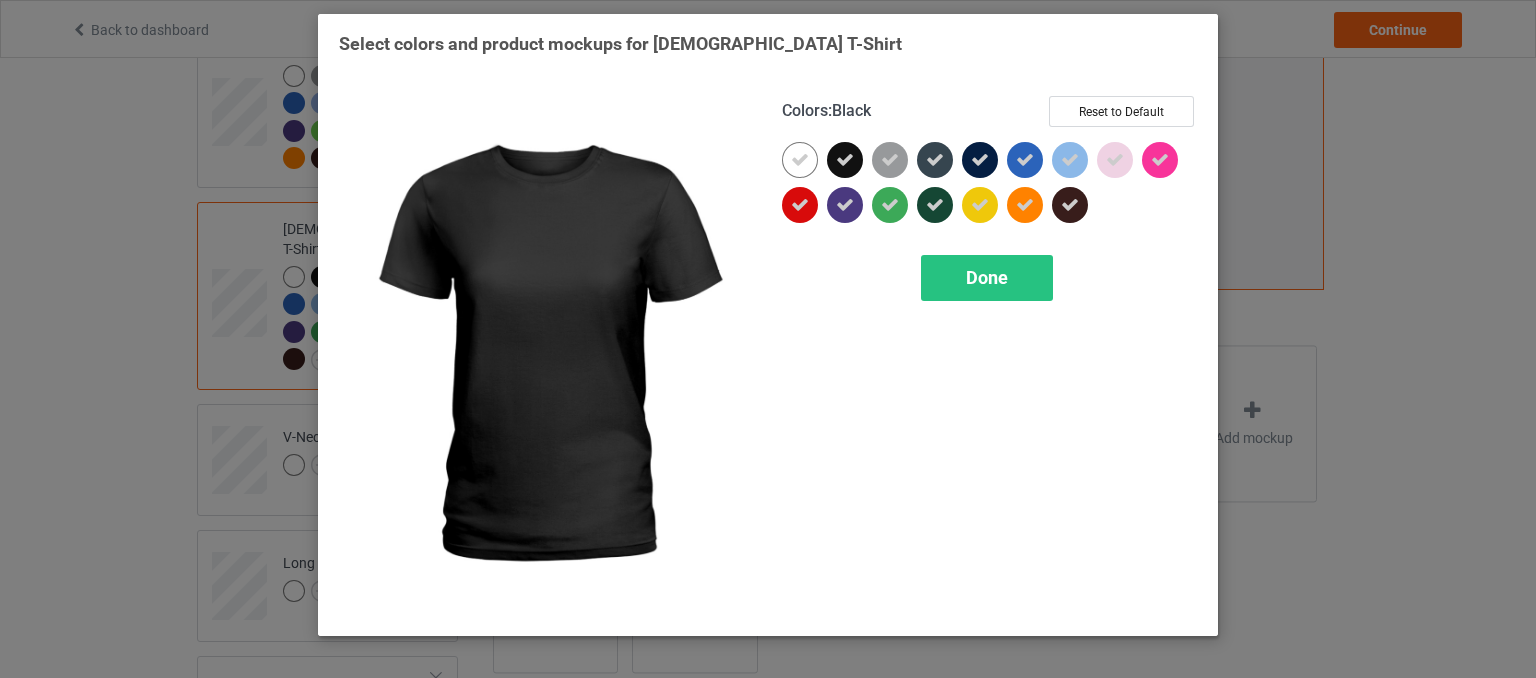 click at bounding box center [845, 160] 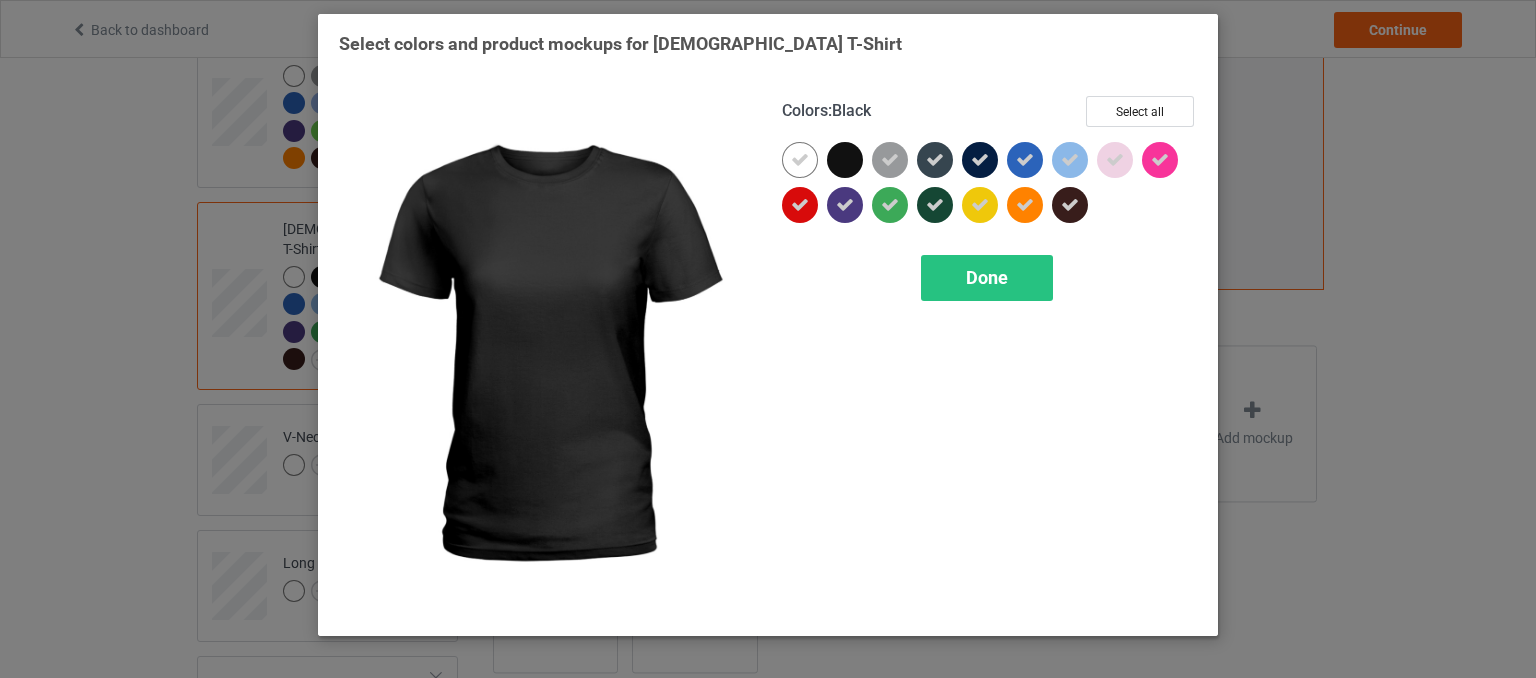 click at bounding box center (845, 160) 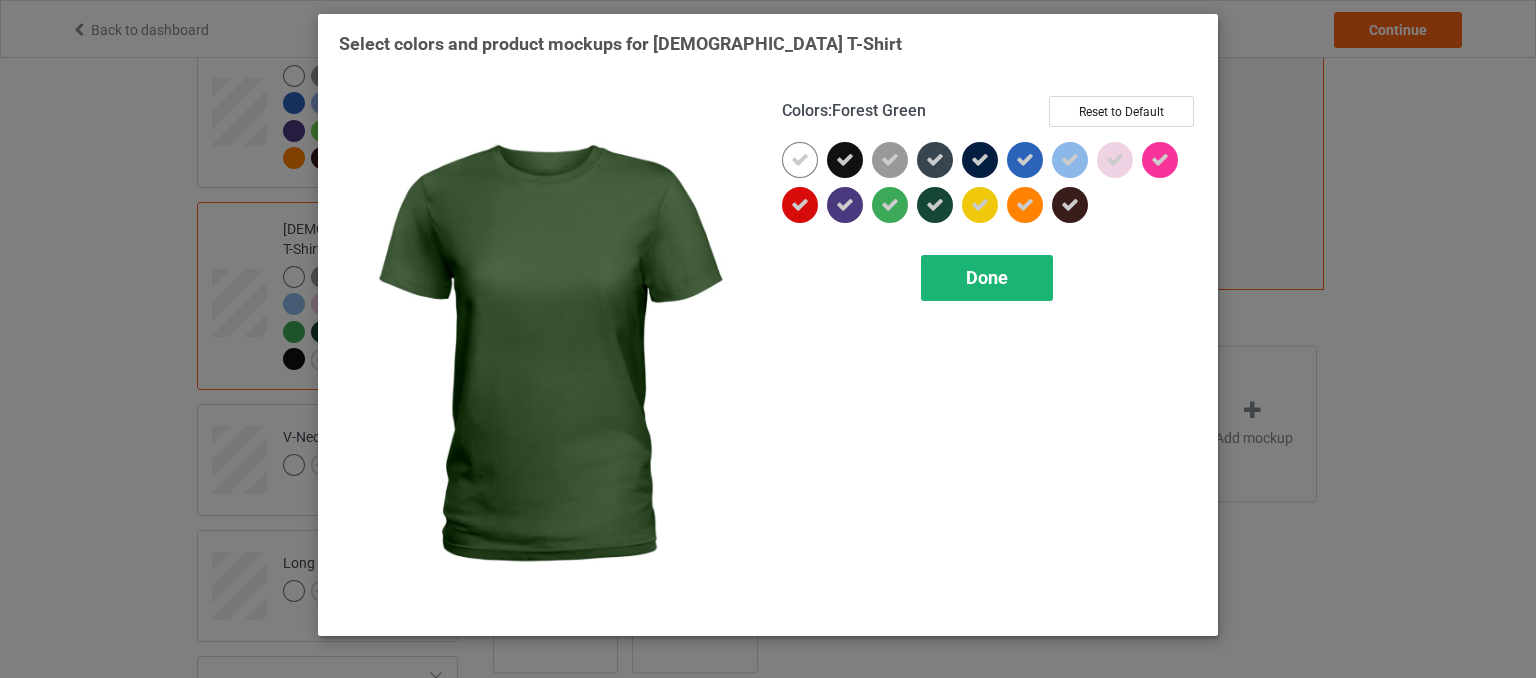 click on "Done" at bounding box center (987, 277) 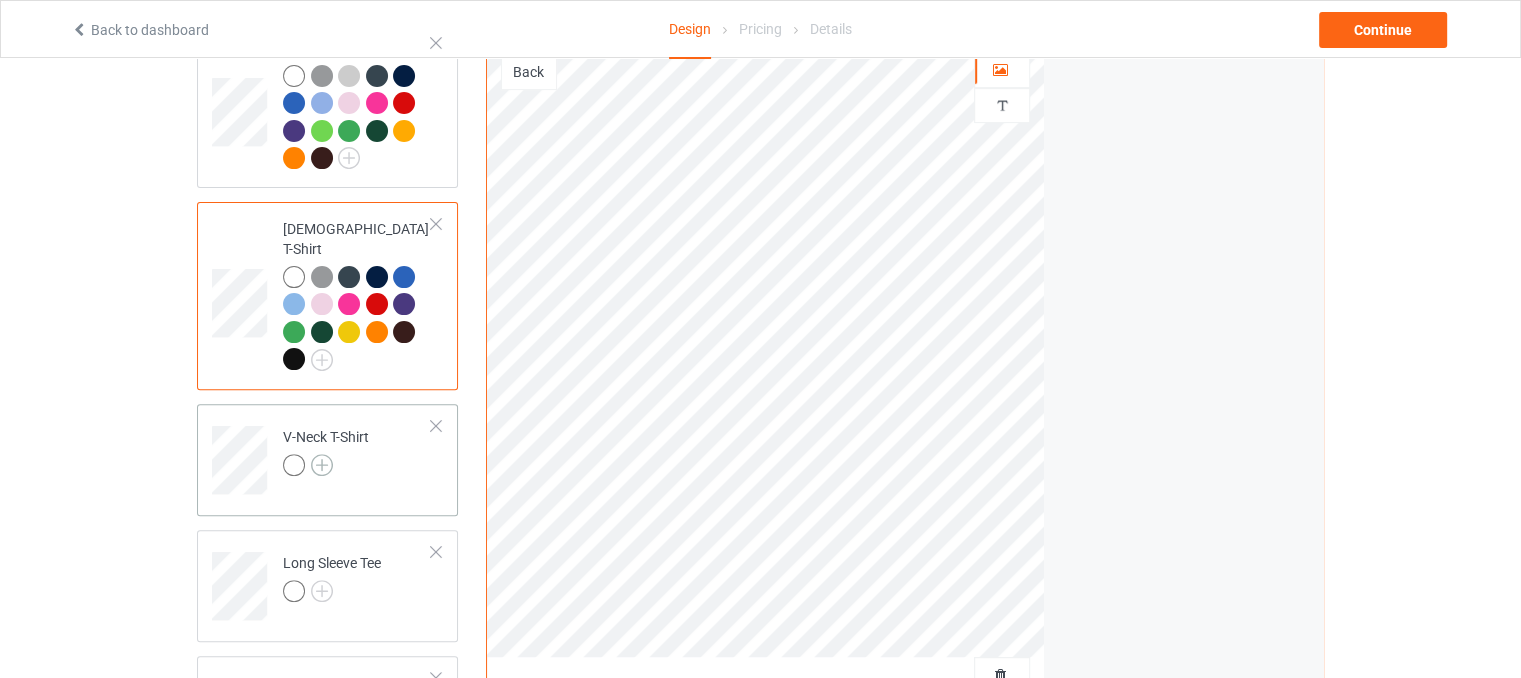 click at bounding box center (322, 465) 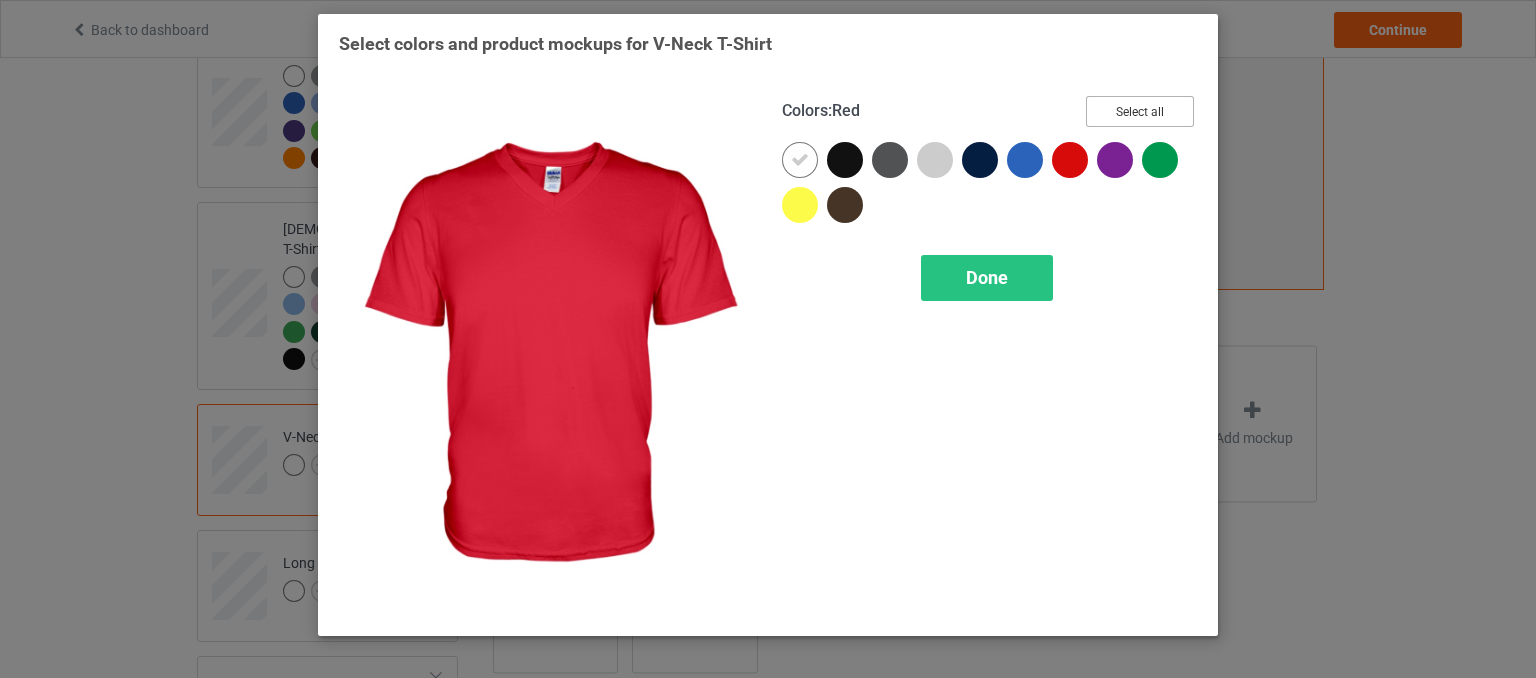 click on "Select all" at bounding box center [1140, 111] 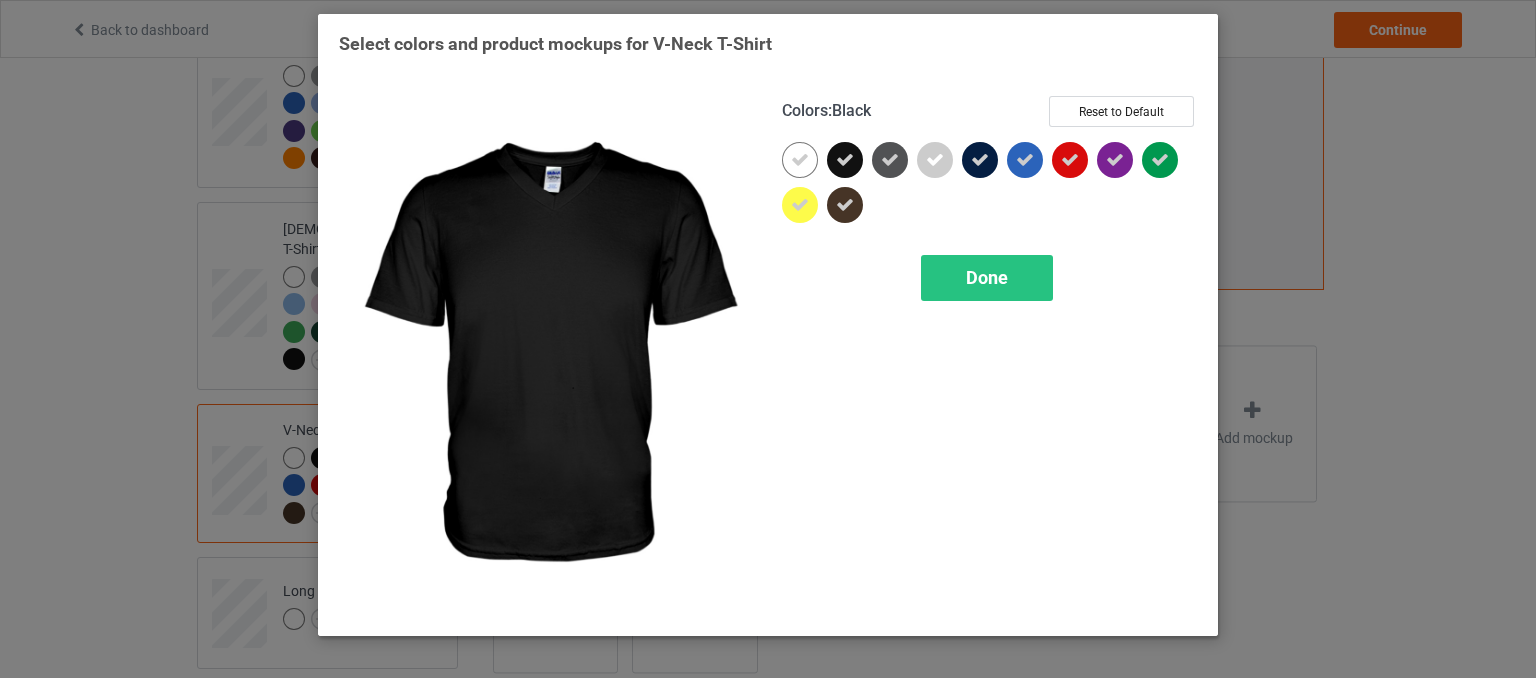 click at bounding box center (845, 160) 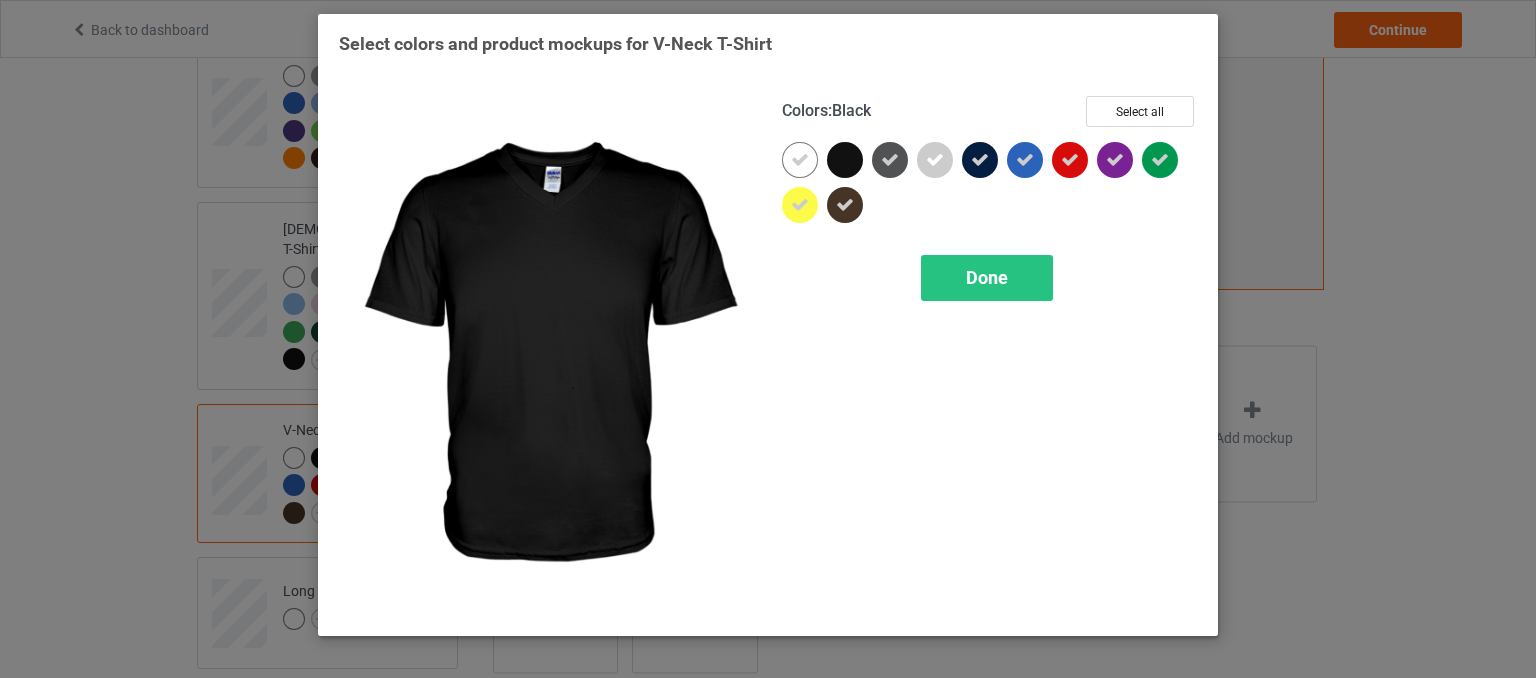 click at bounding box center [845, 160] 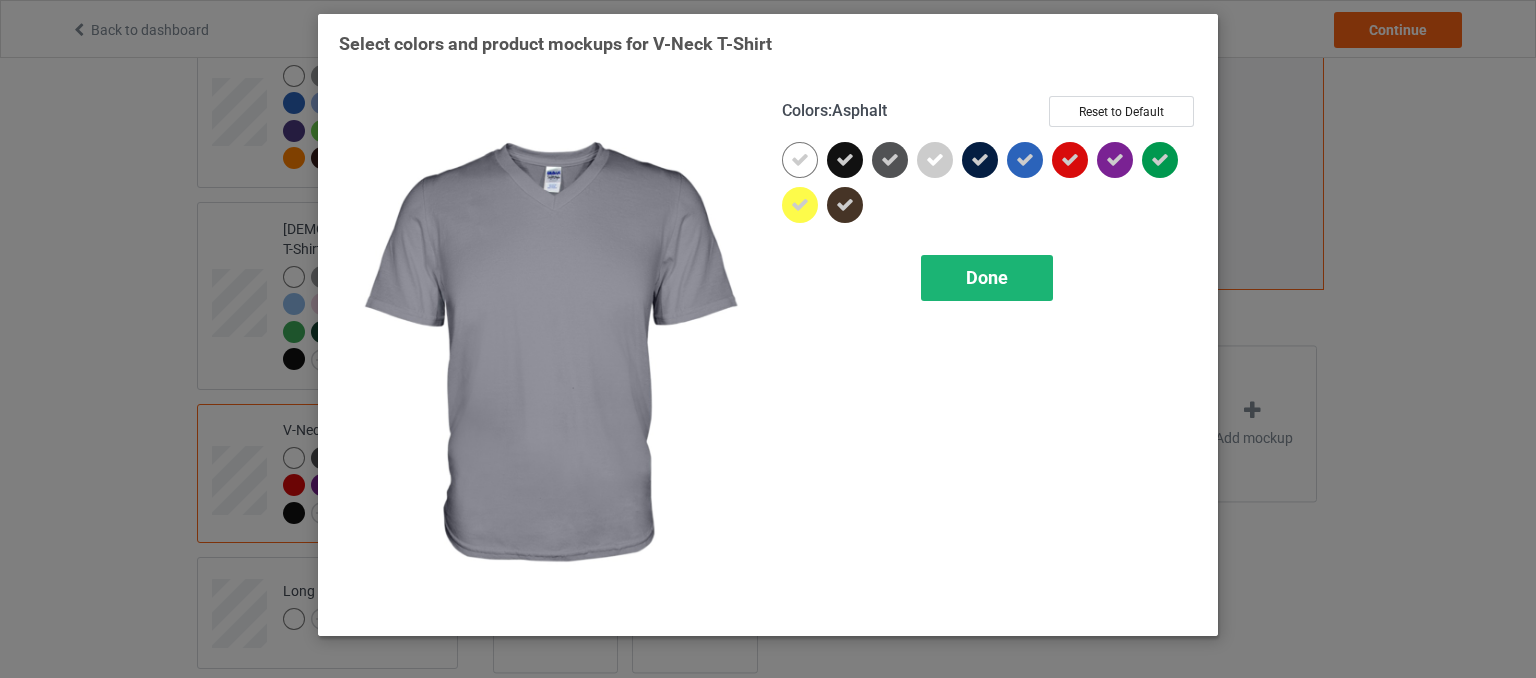 click on "Done" at bounding box center [987, 278] 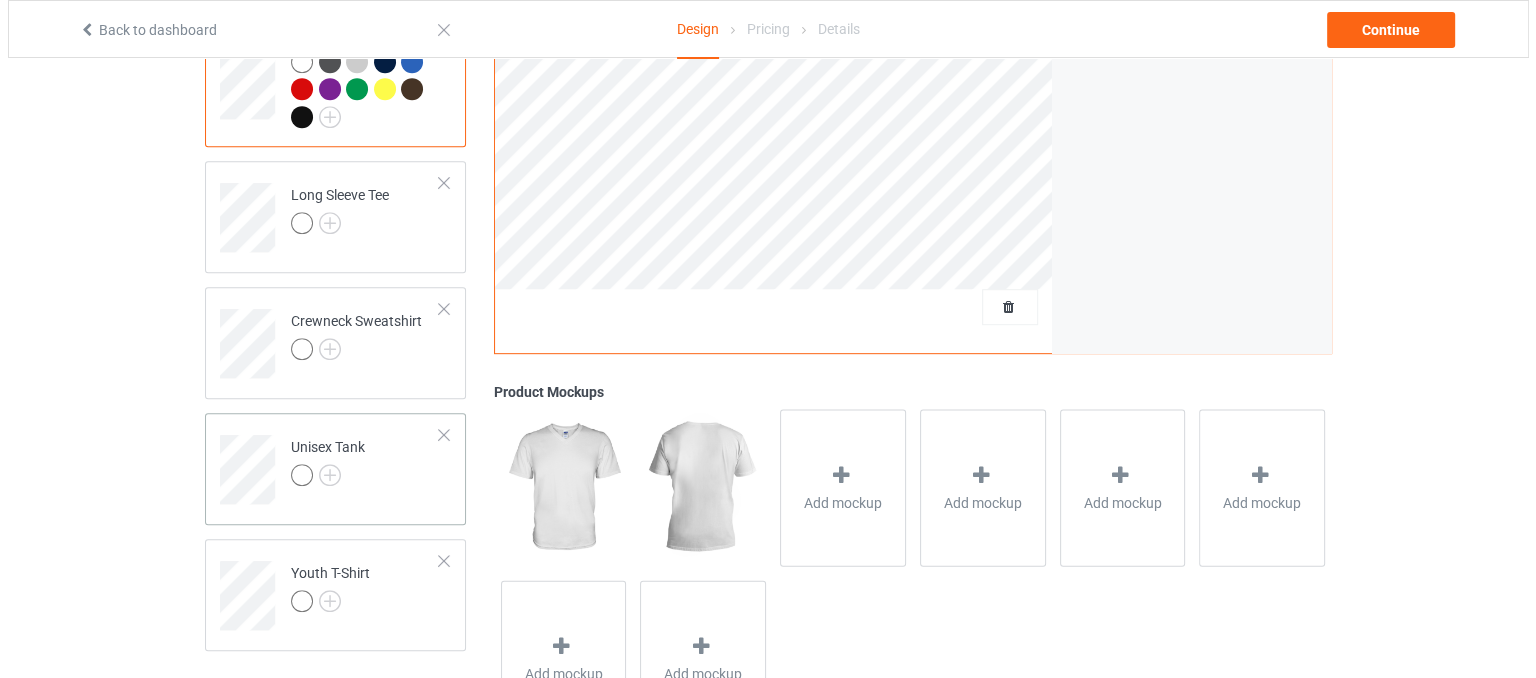 scroll, scrollTop: 972, scrollLeft: 0, axis: vertical 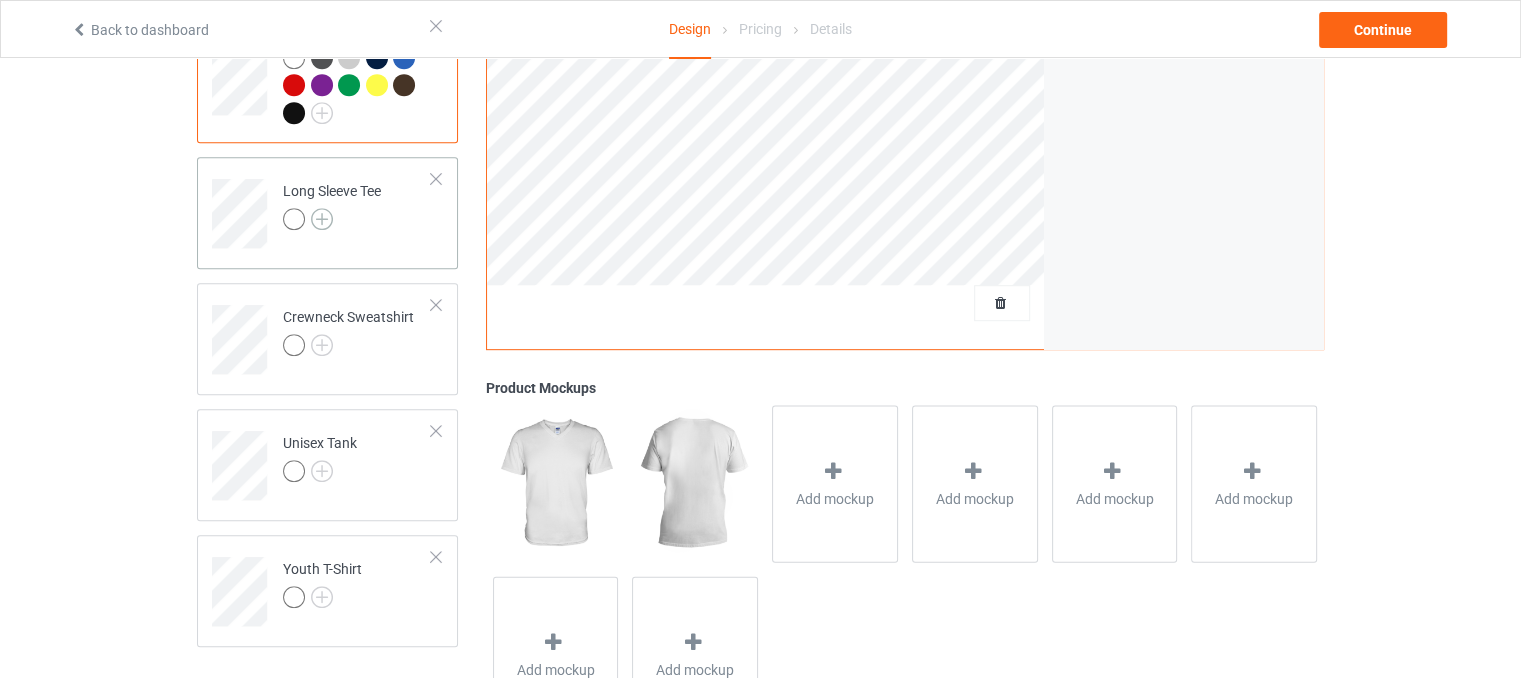 click at bounding box center (322, 219) 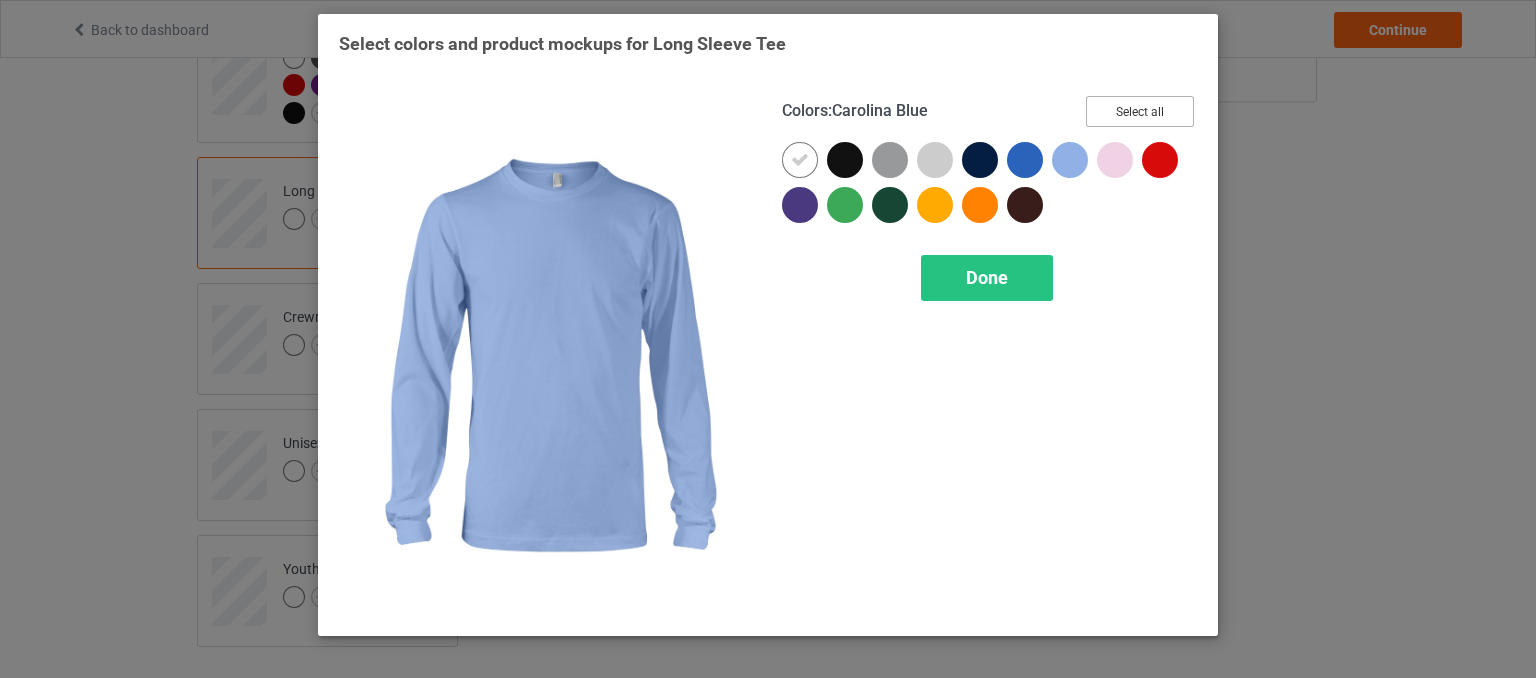 click on "Select all" at bounding box center (1140, 111) 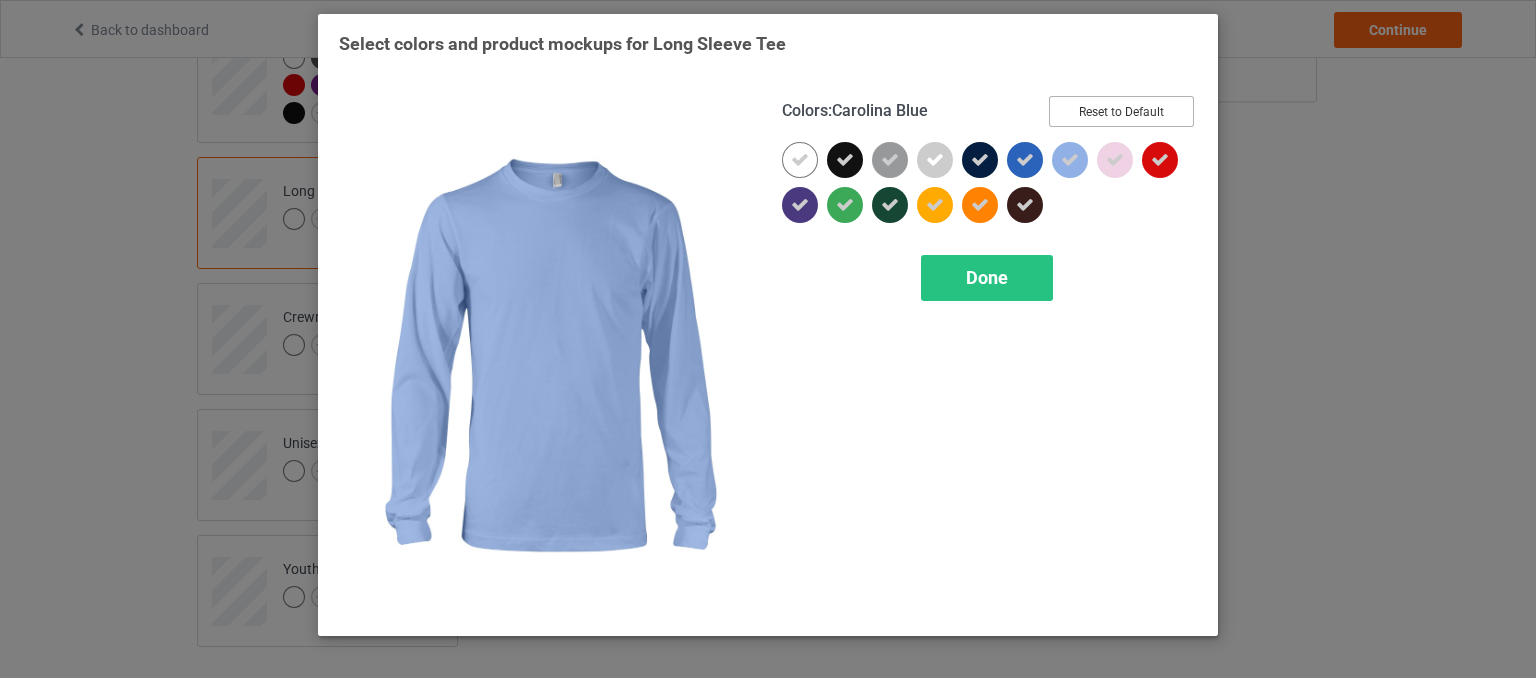 drag, startPoint x: 1128, startPoint y: 115, endPoint x: 1068, endPoint y: 297, distance: 191.63507 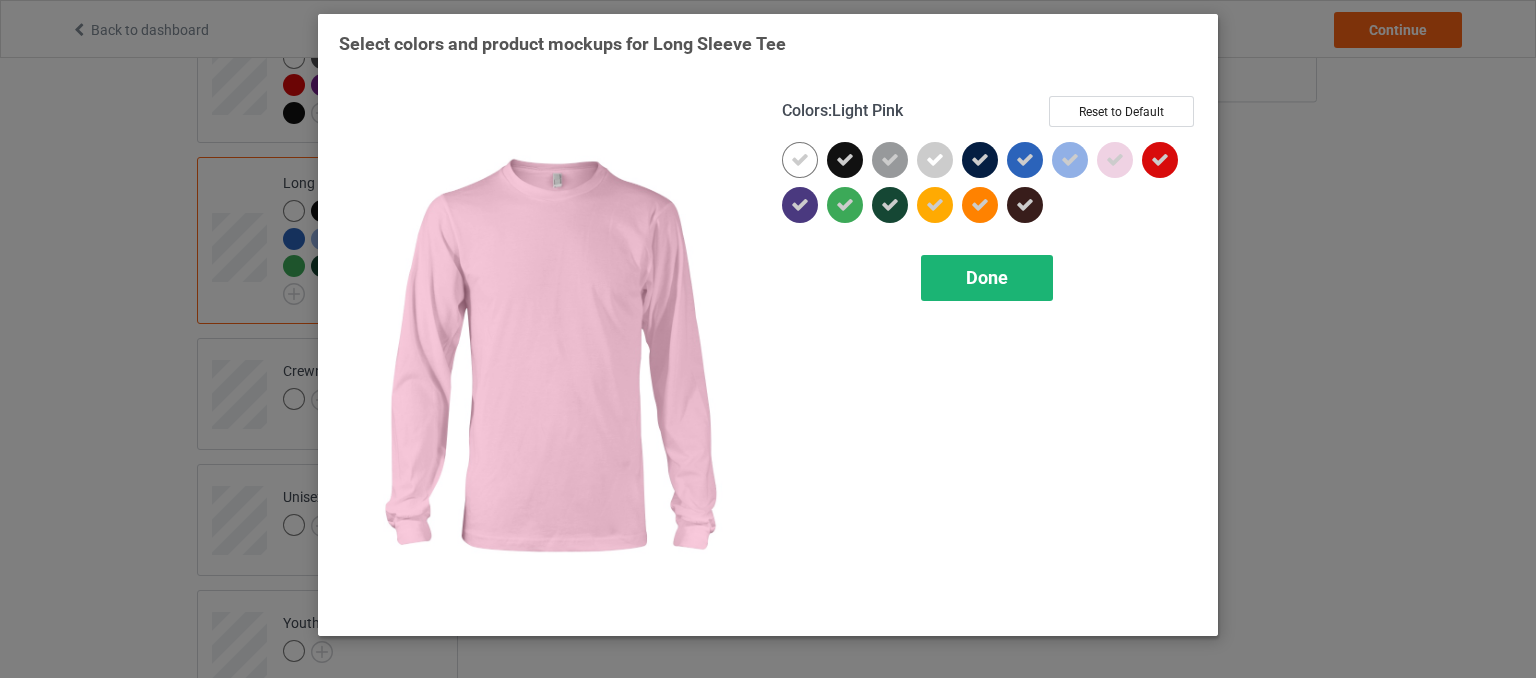 click on "Done" at bounding box center [987, 278] 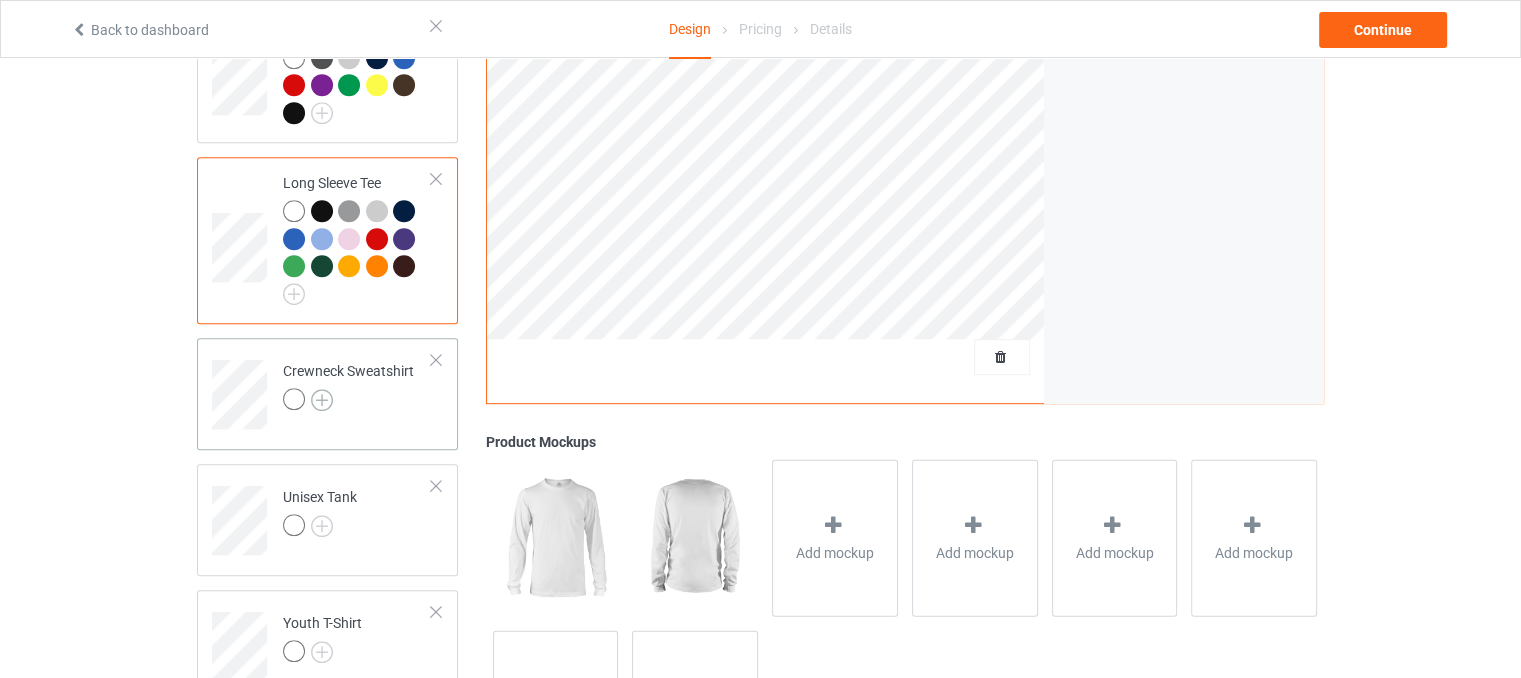 click at bounding box center [322, 400] 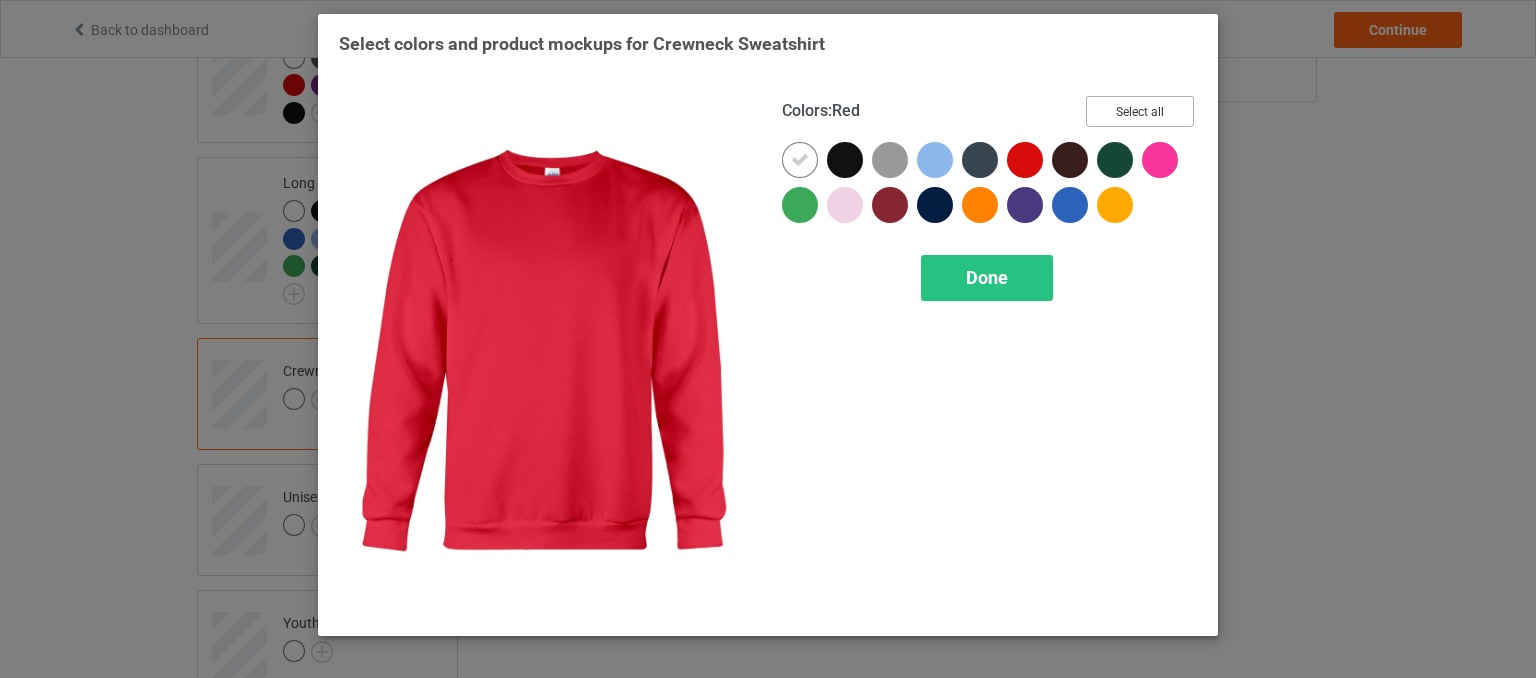 click on "Select all" at bounding box center (1140, 111) 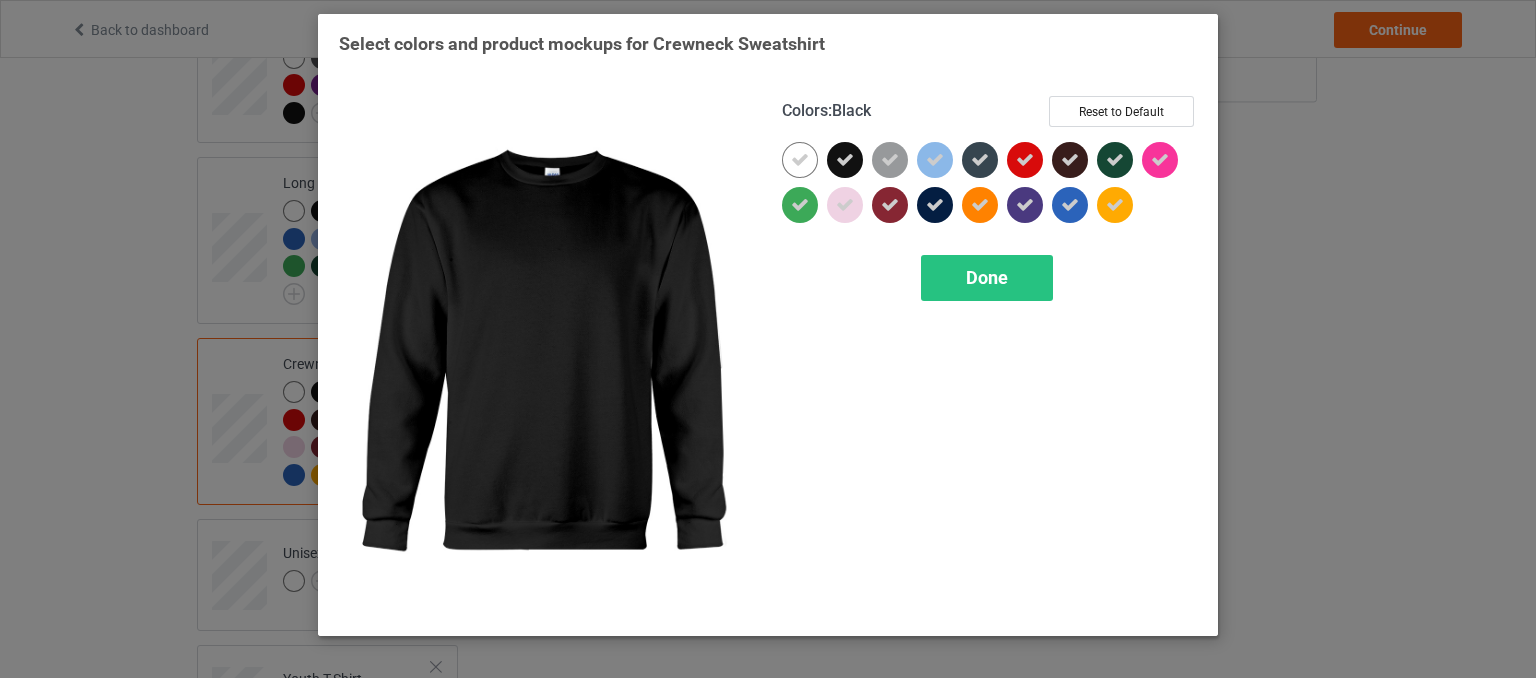 click at bounding box center (845, 160) 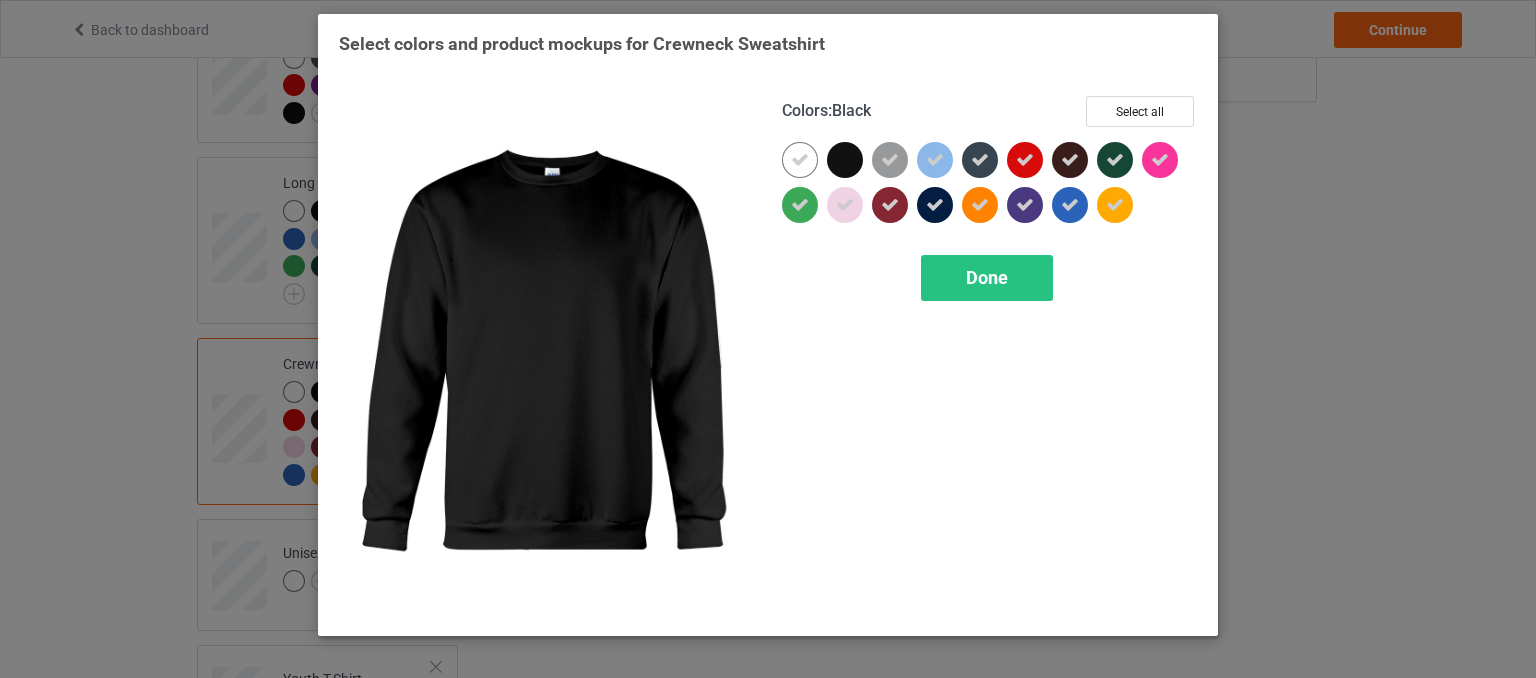 click at bounding box center [845, 160] 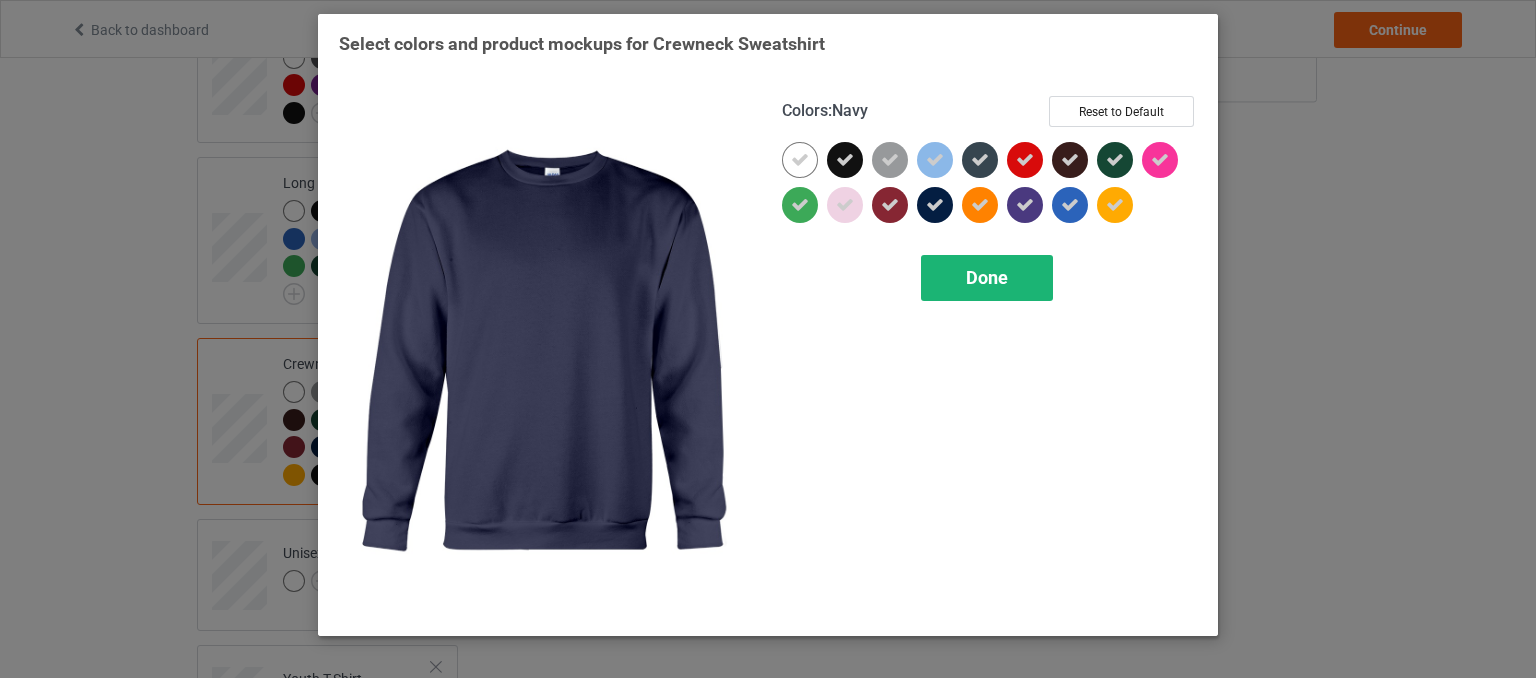 click on "Done" at bounding box center [987, 277] 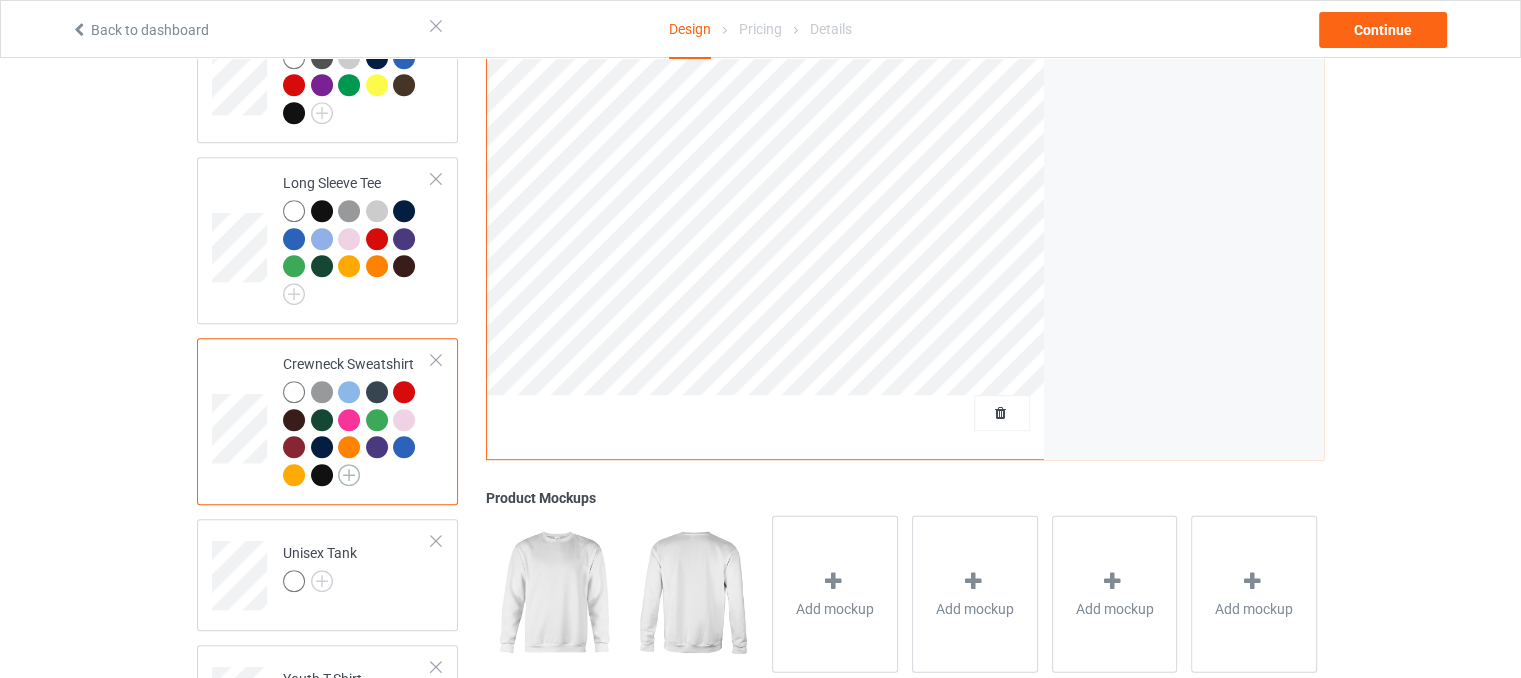 click at bounding box center (349, 475) 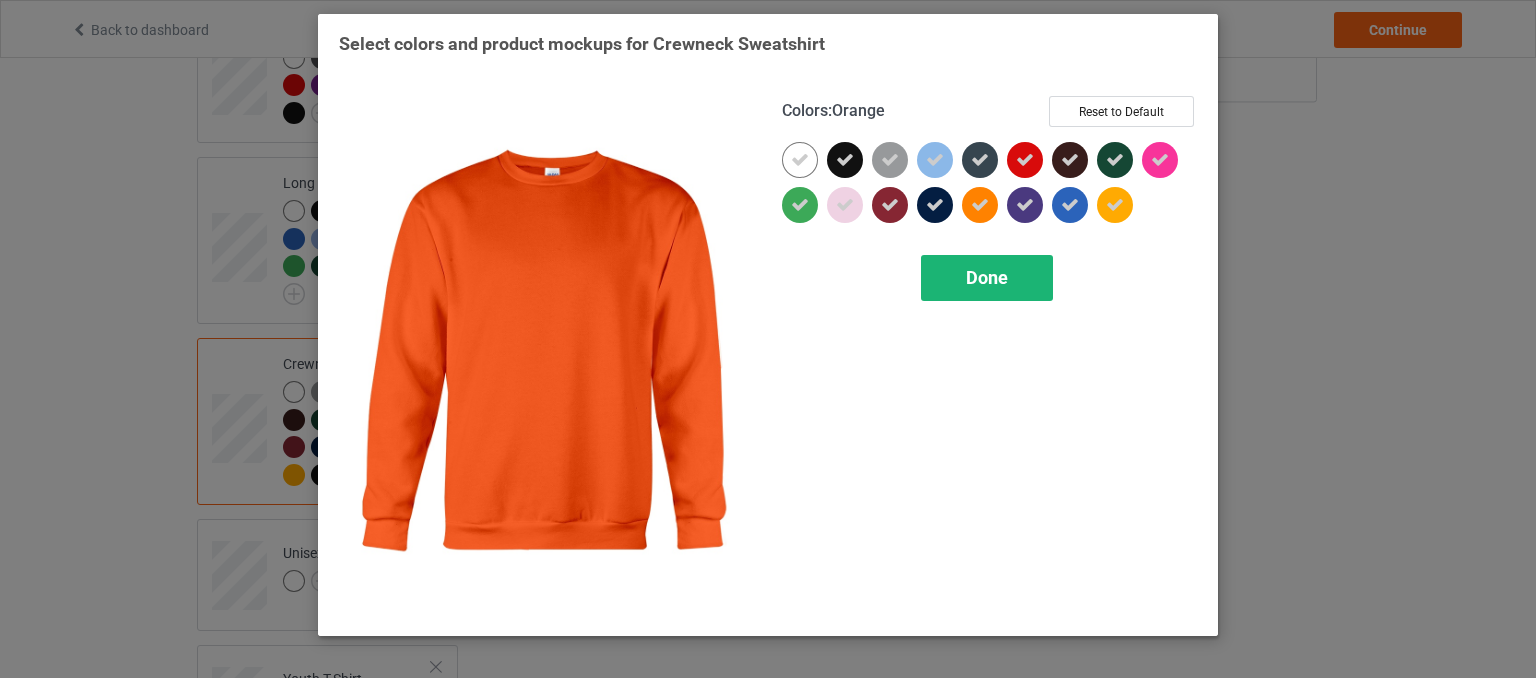 click on "Done" at bounding box center (987, 278) 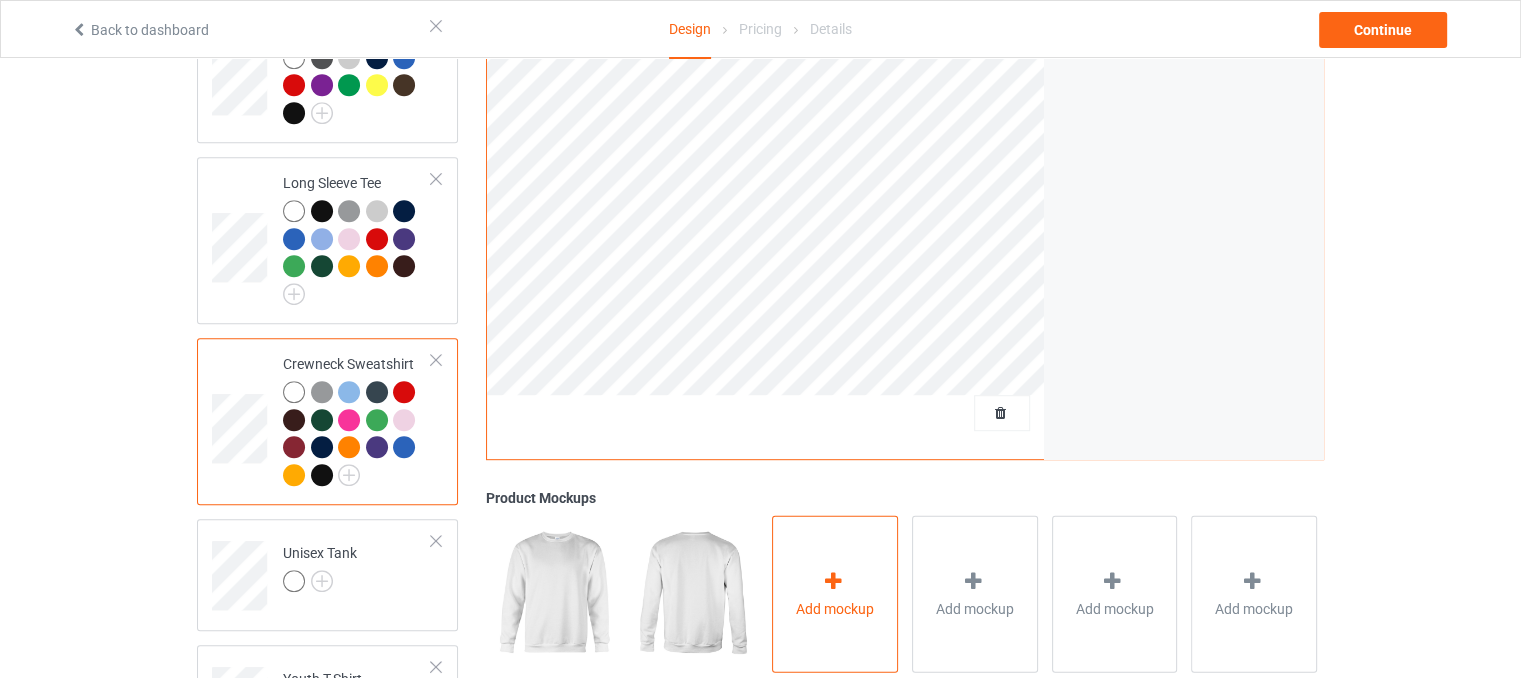 click on "Add mockup" at bounding box center [835, 593] 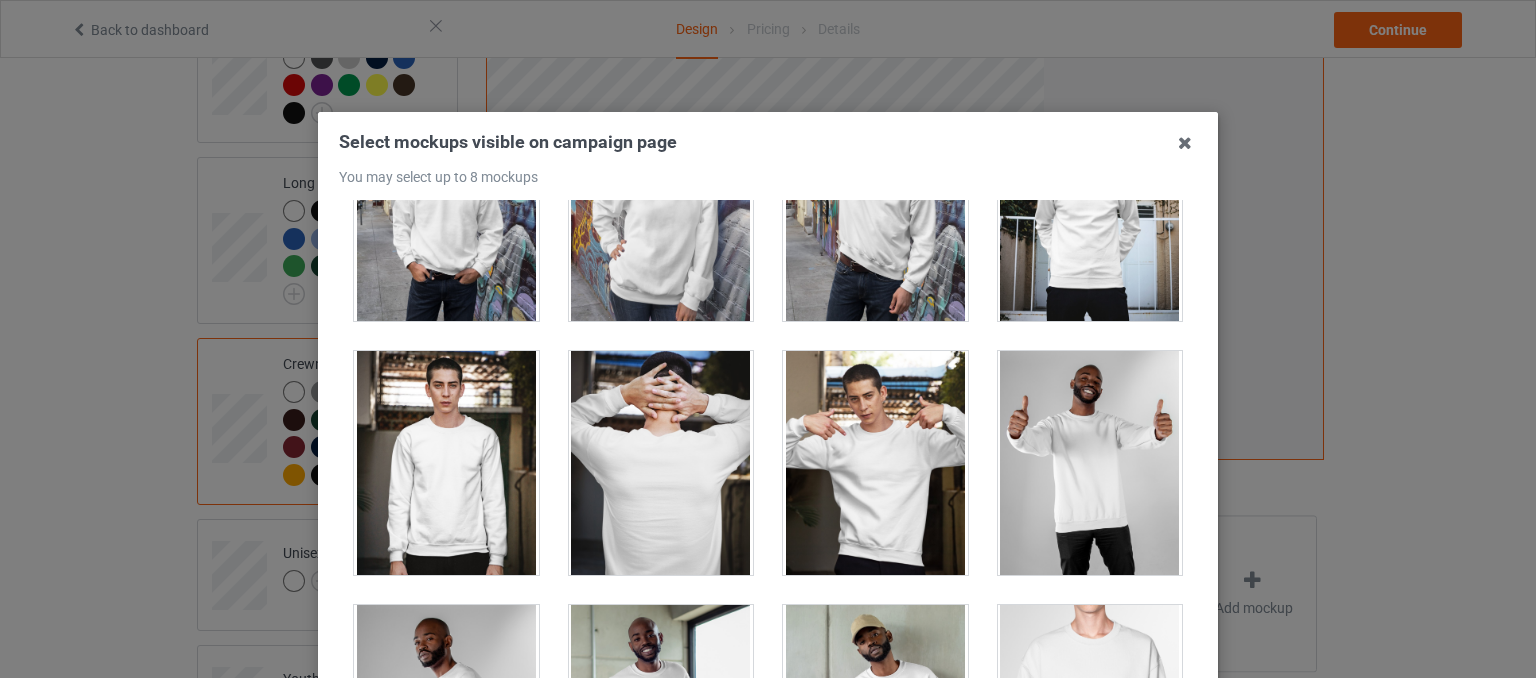 scroll, scrollTop: 500, scrollLeft: 0, axis: vertical 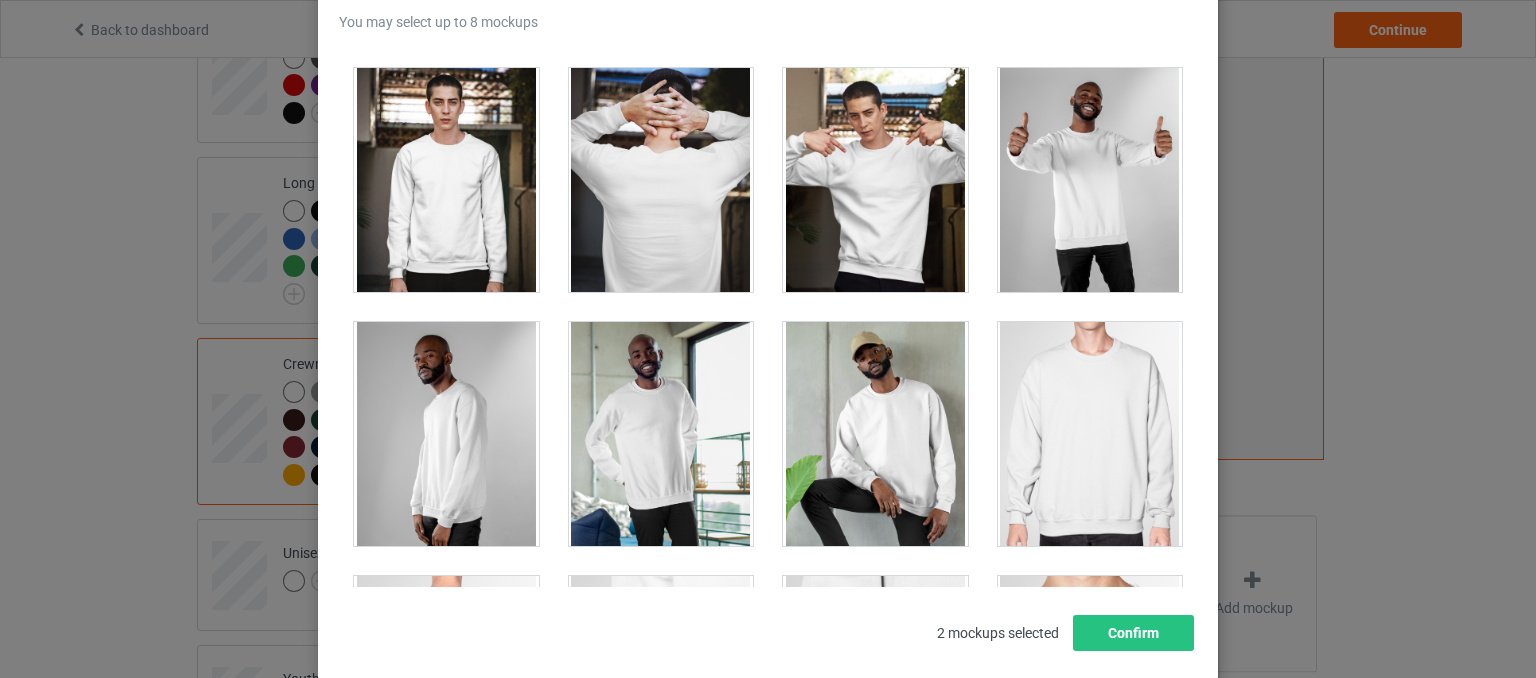 click at bounding box center [1090, 434] 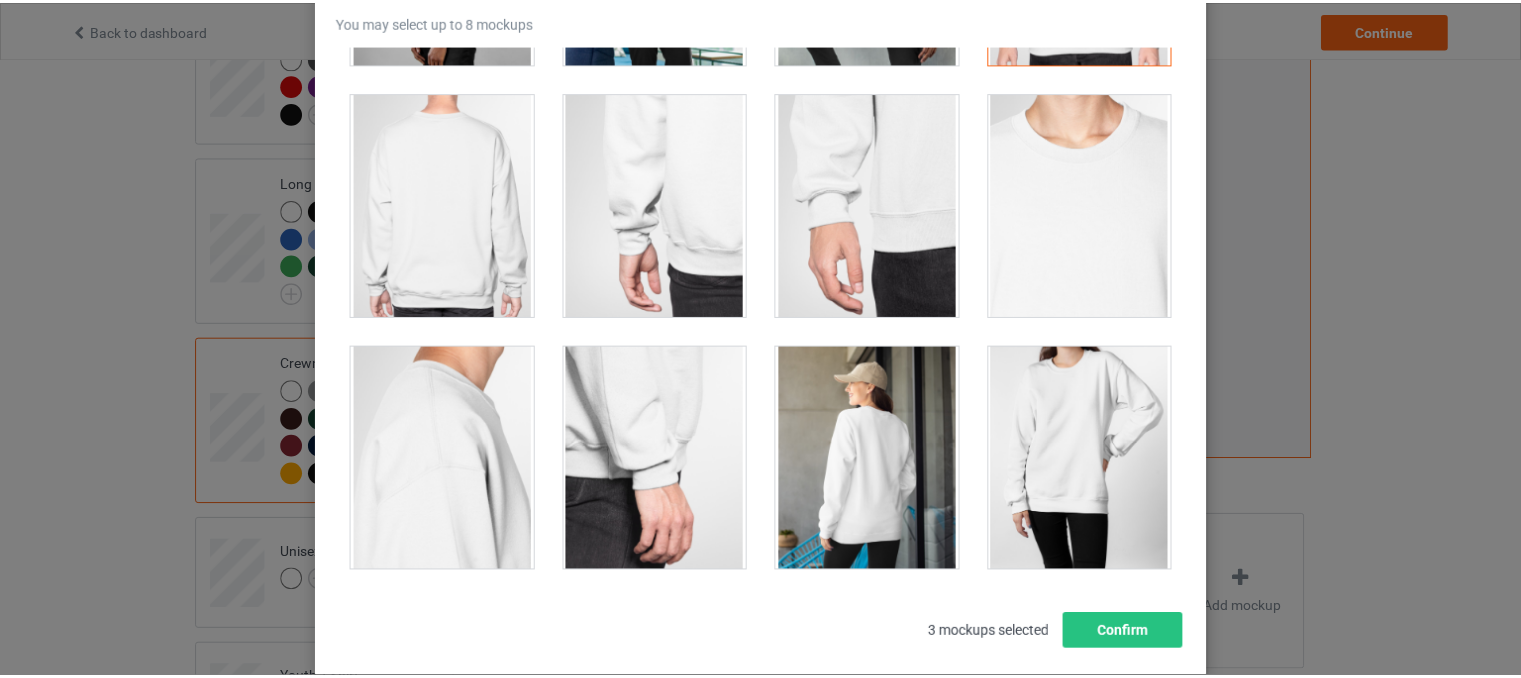scroll, scrollTop: 1000, scrollLeft: 0, axis: vertical 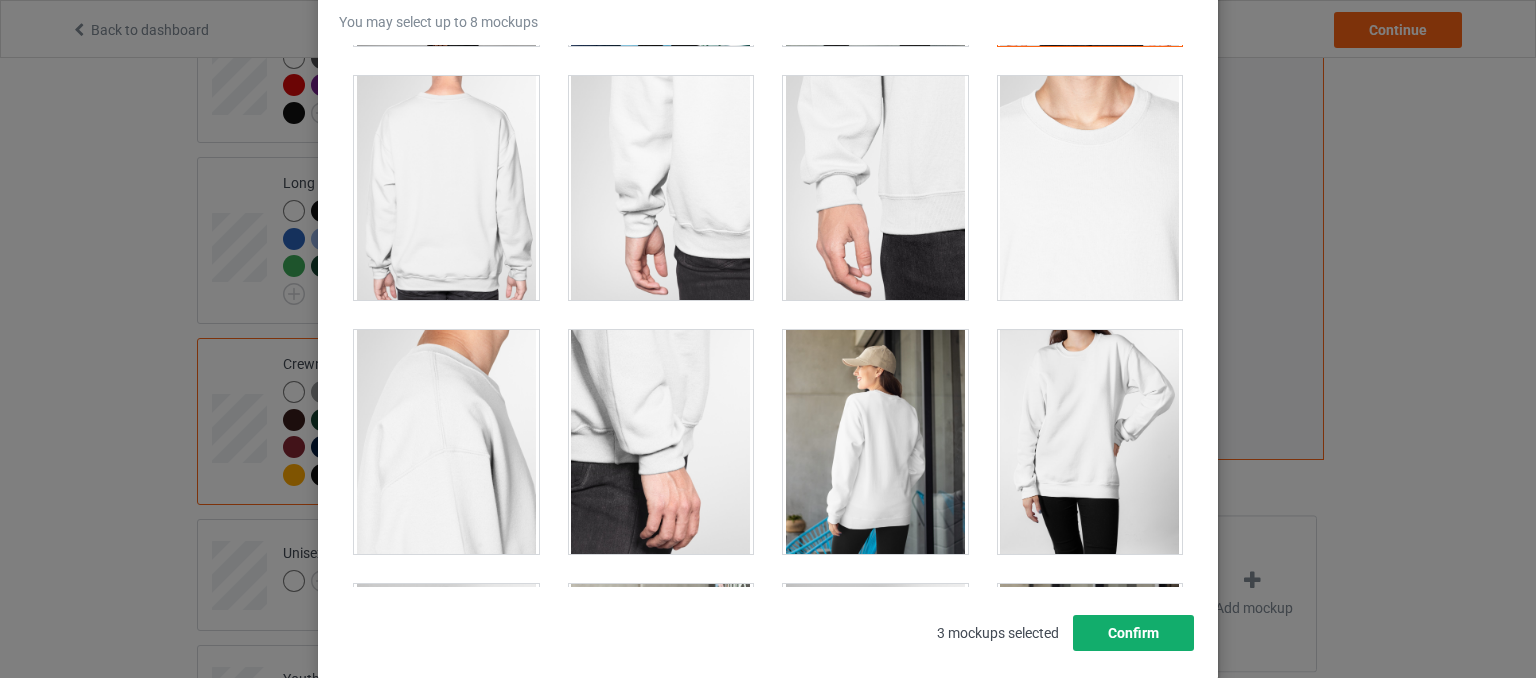 click on "Confirm" at bounding box center [1133, 633] 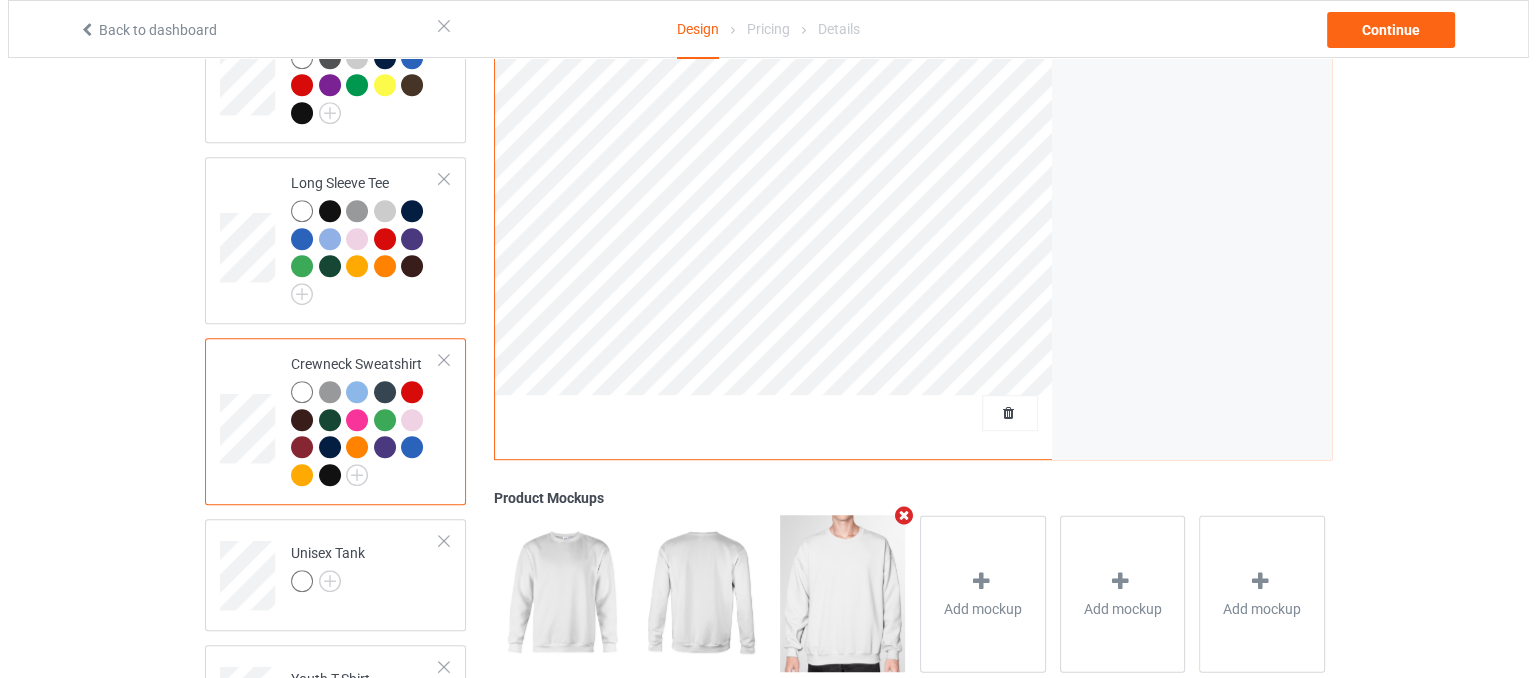 scroll, scrollTop: 1162, scrollLeft: 0, axis: vertical 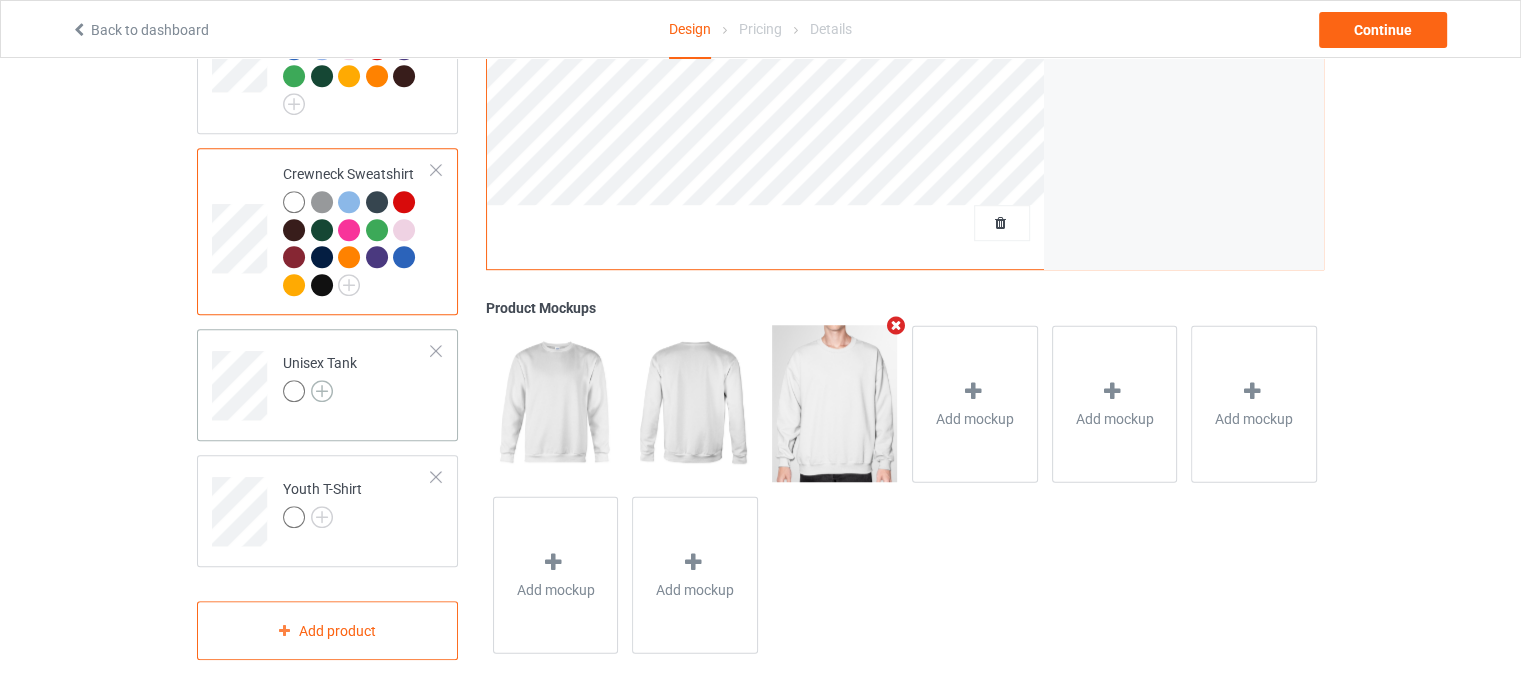 click at bounding box center (322, 391) 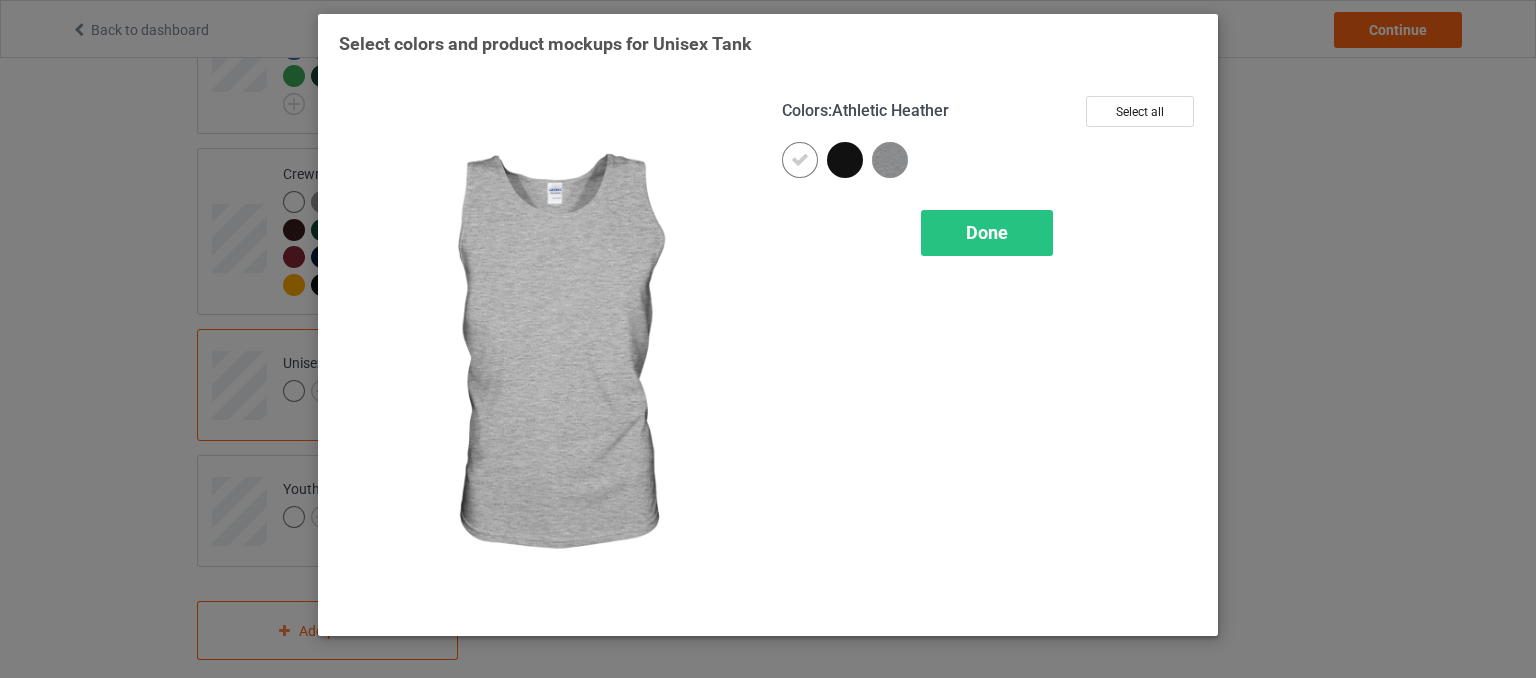 drag, startPoint x: 896, startPoint y: 157, endPoint x: 856, endPoint y: 165, distance: 40.792156 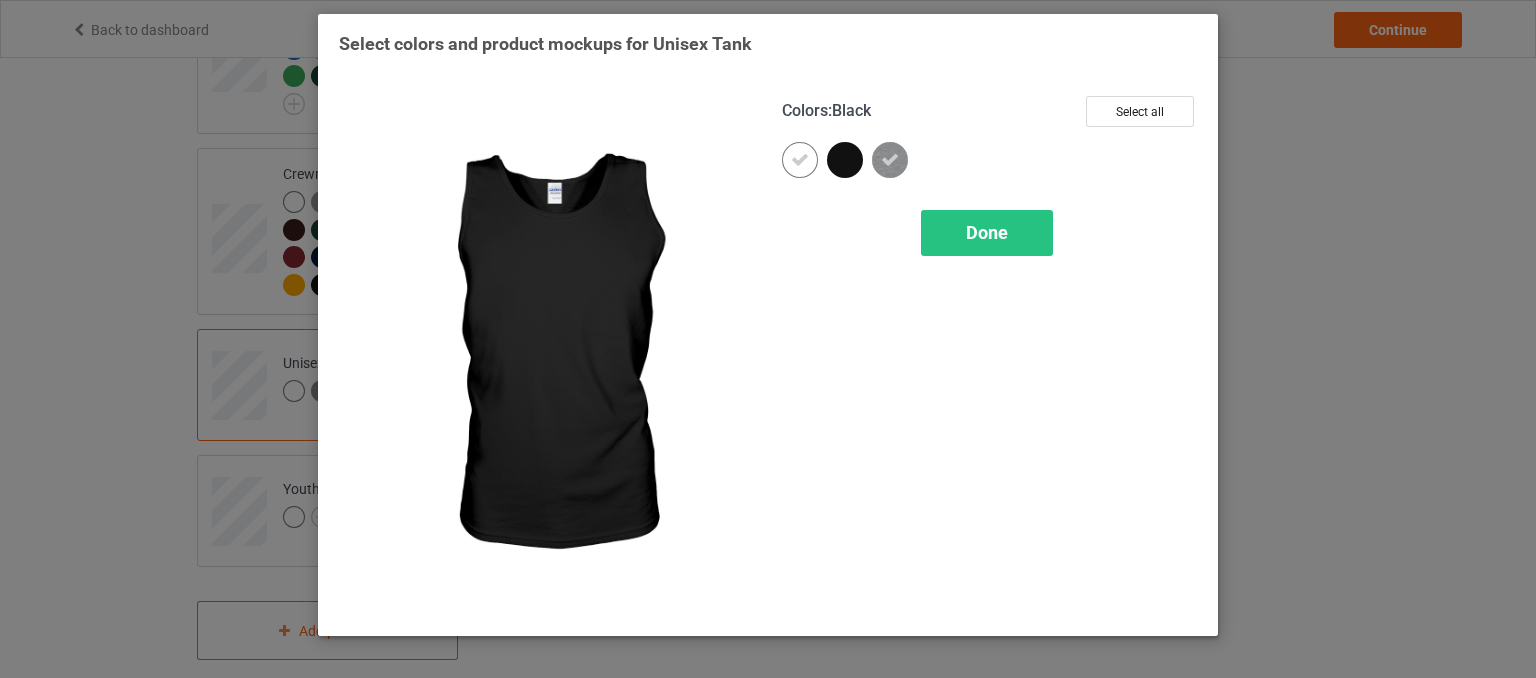 click at bounding box center (845, 160) 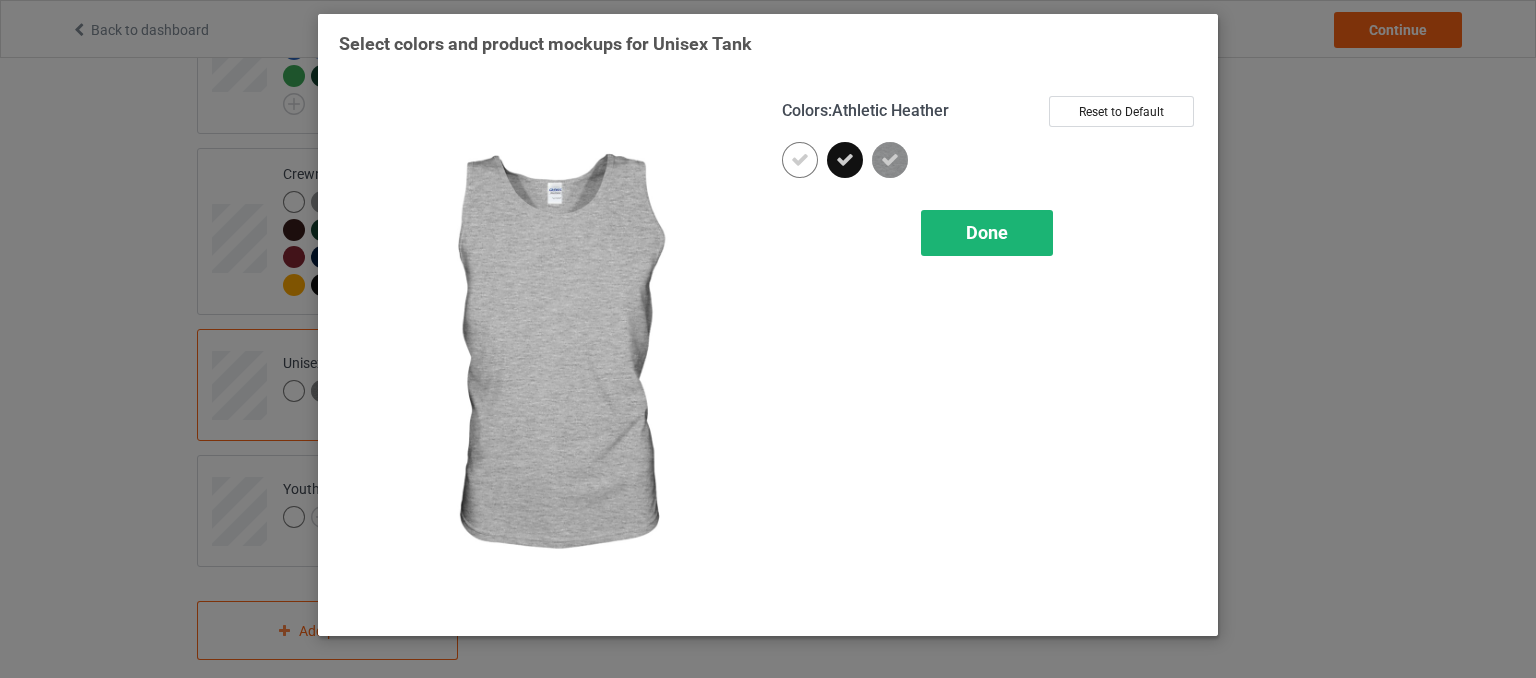 click on "Done" at bounding box center [987, 233] 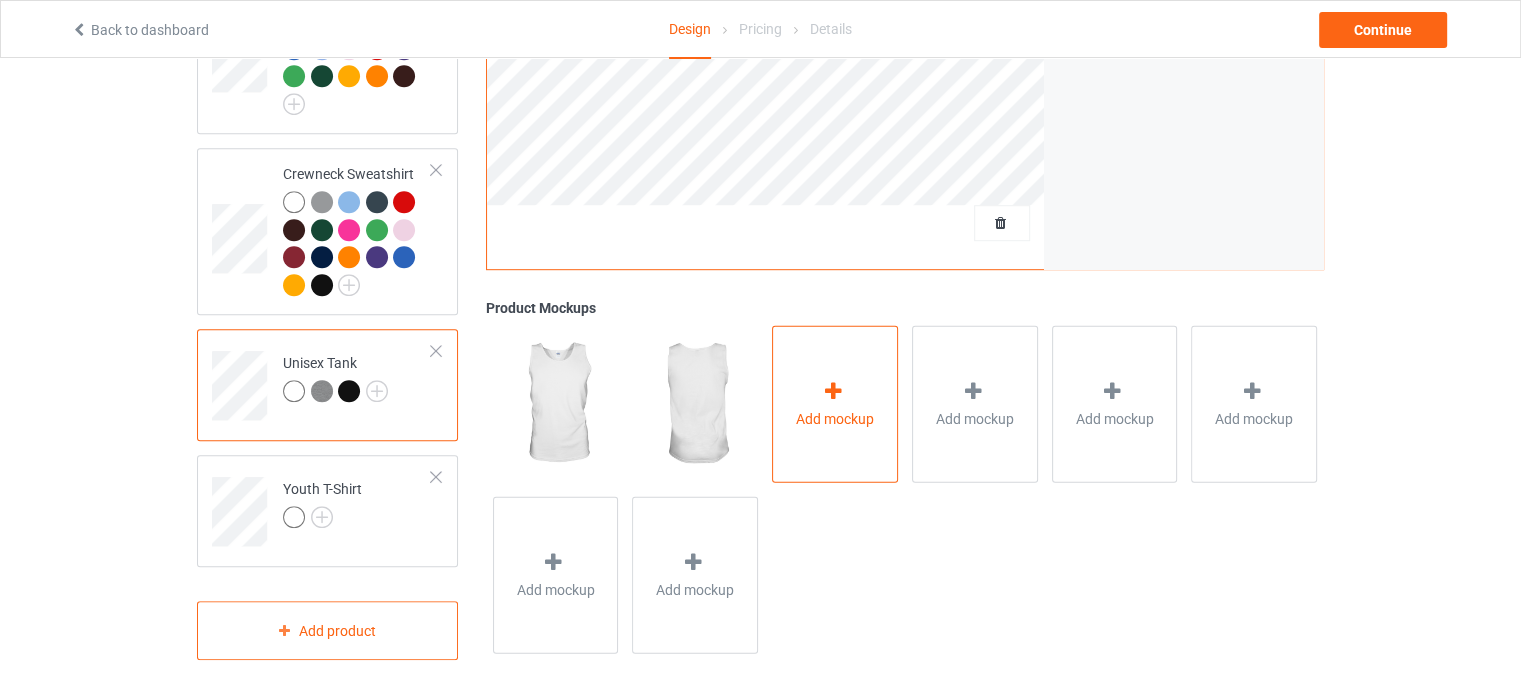 click at bounding box center [833, 390] 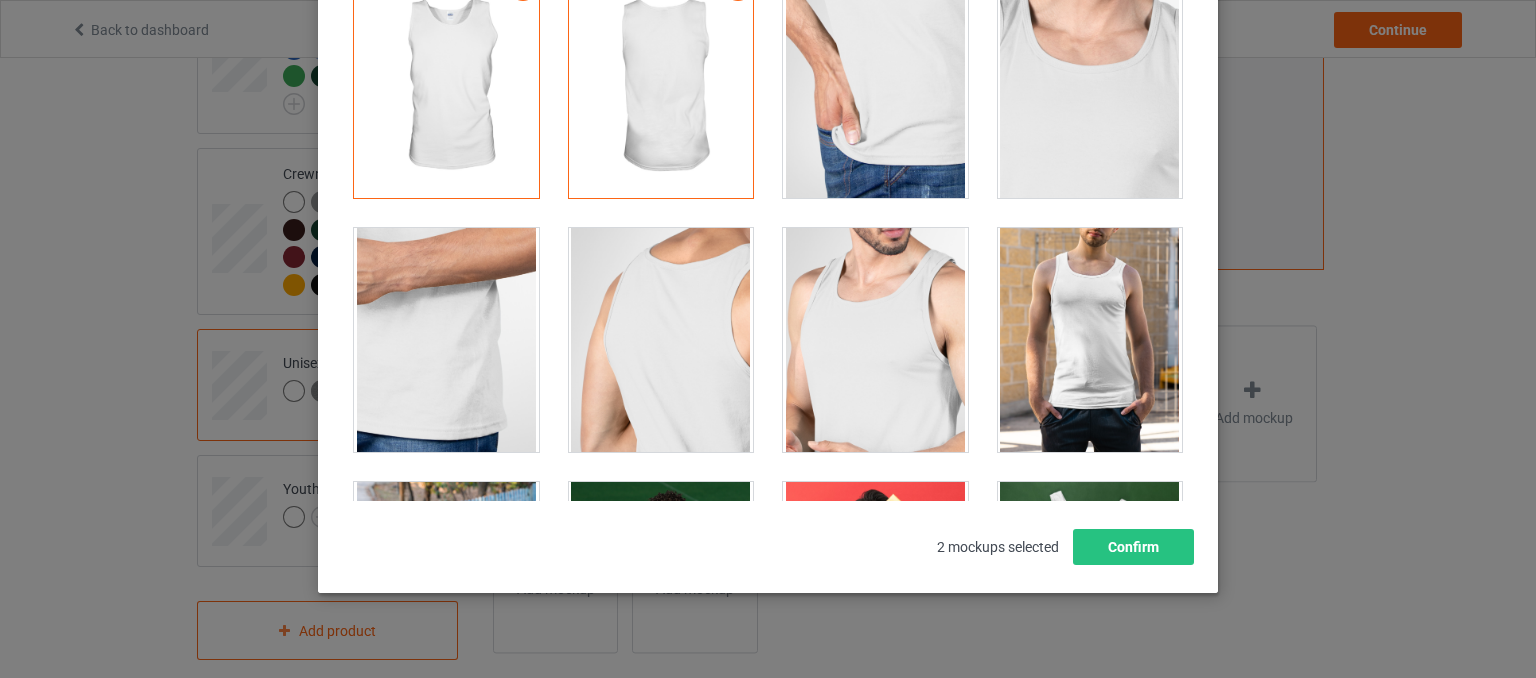 scroll, scrollTop: 248, scrollLeft: 0, axis: vertical 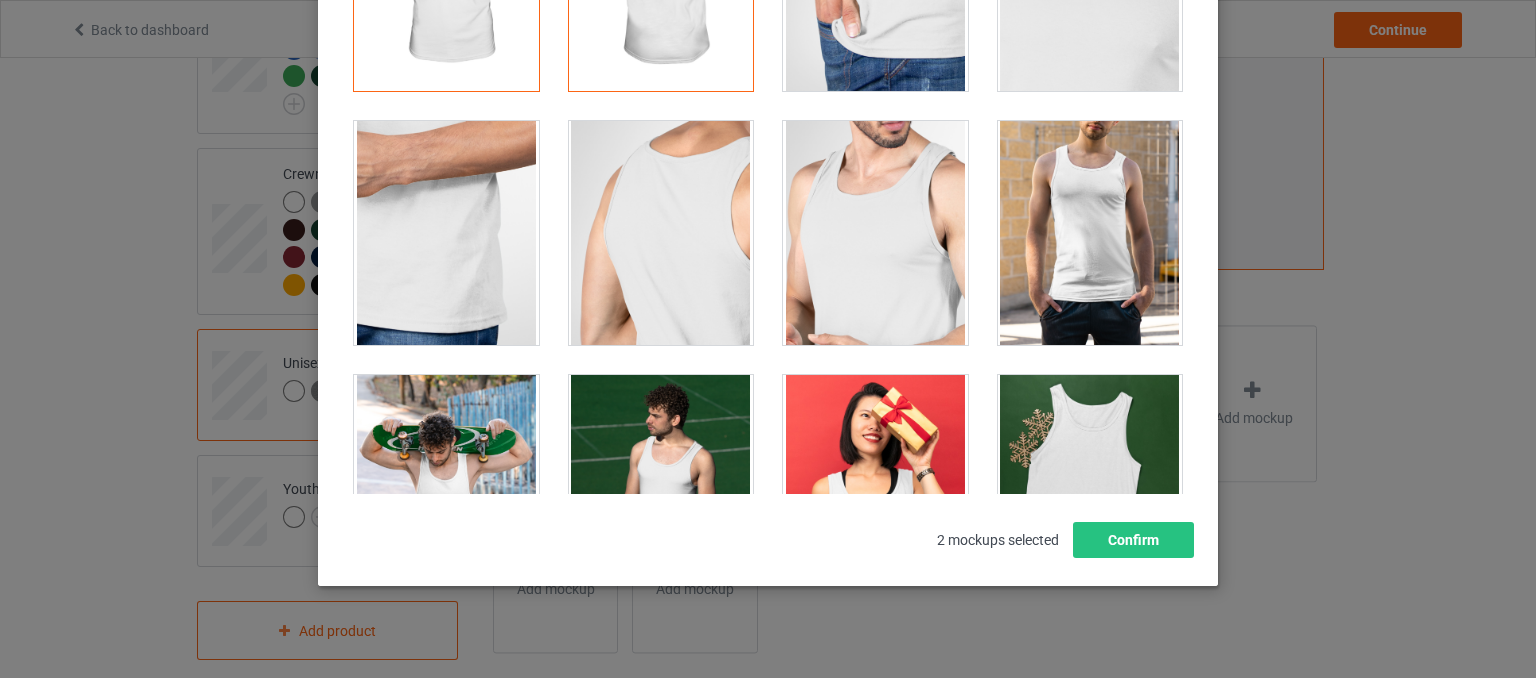 click at bounding box center (875, 233) 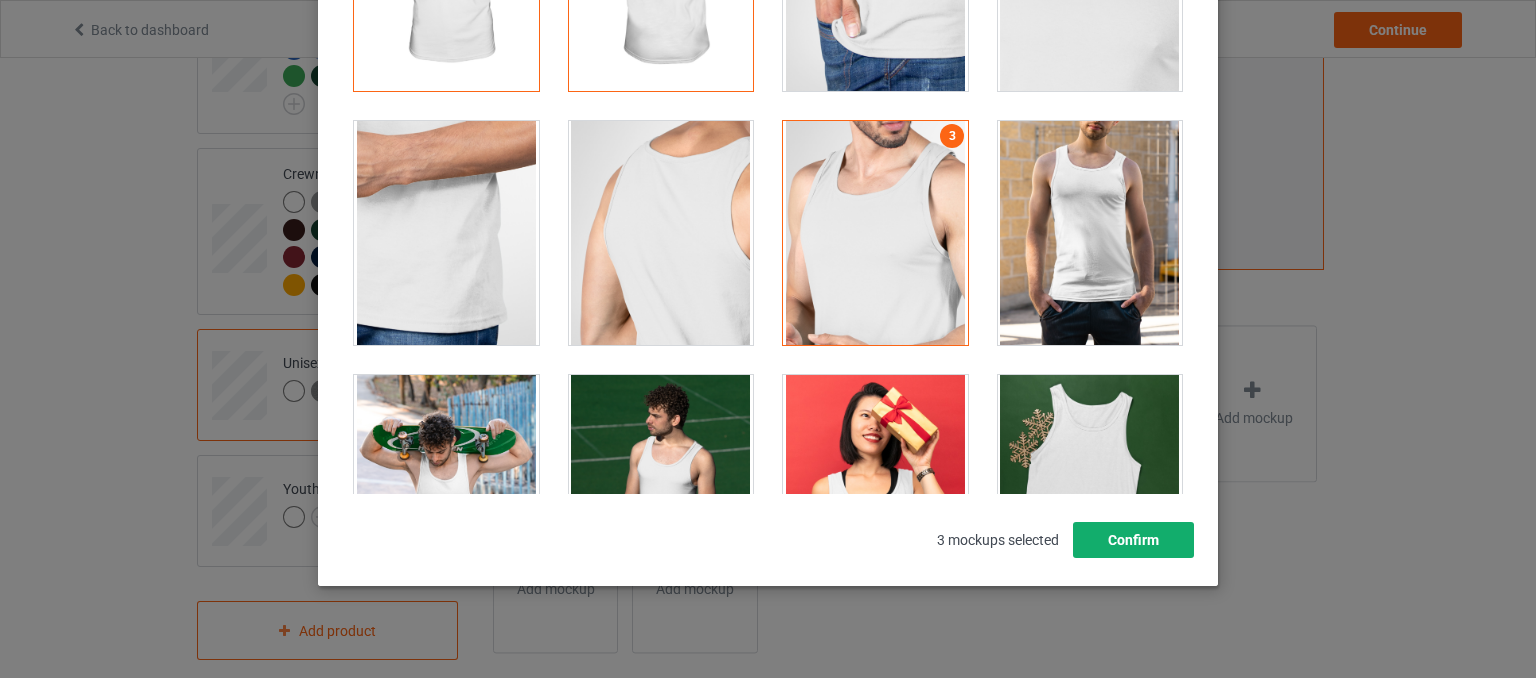 click on "Confirm" at bounding box center [1133, 540] 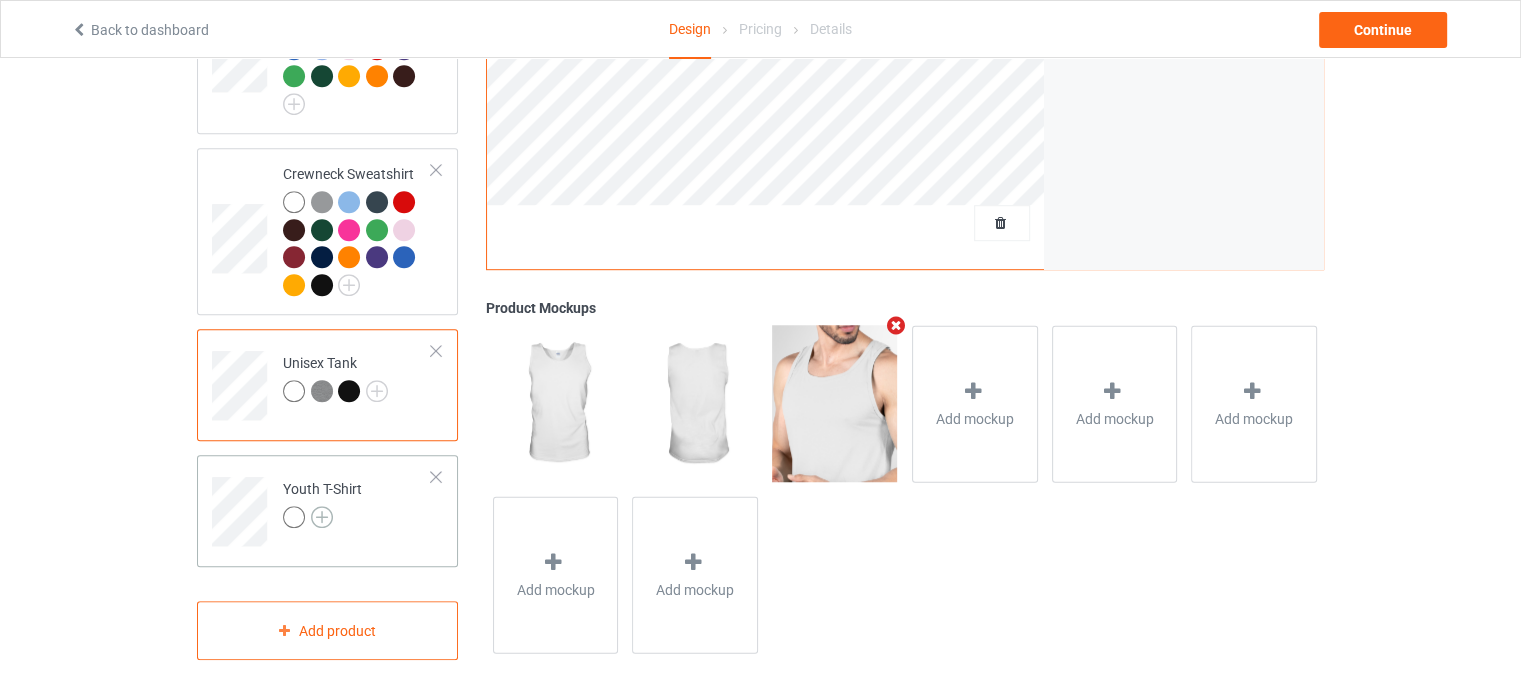 click at bounding box center (322, 517) 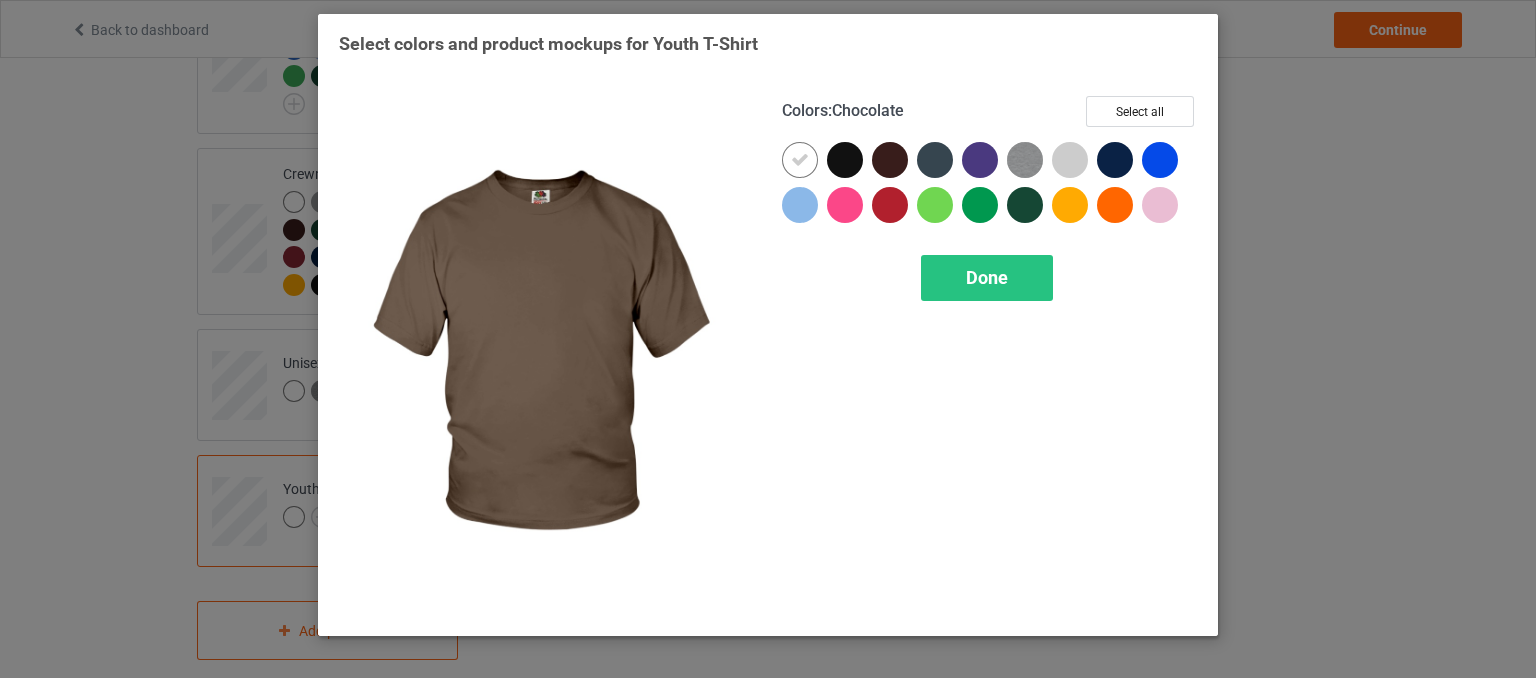click on "Colors :  Chocolate Select all Done" at bounding box center (989, 355) 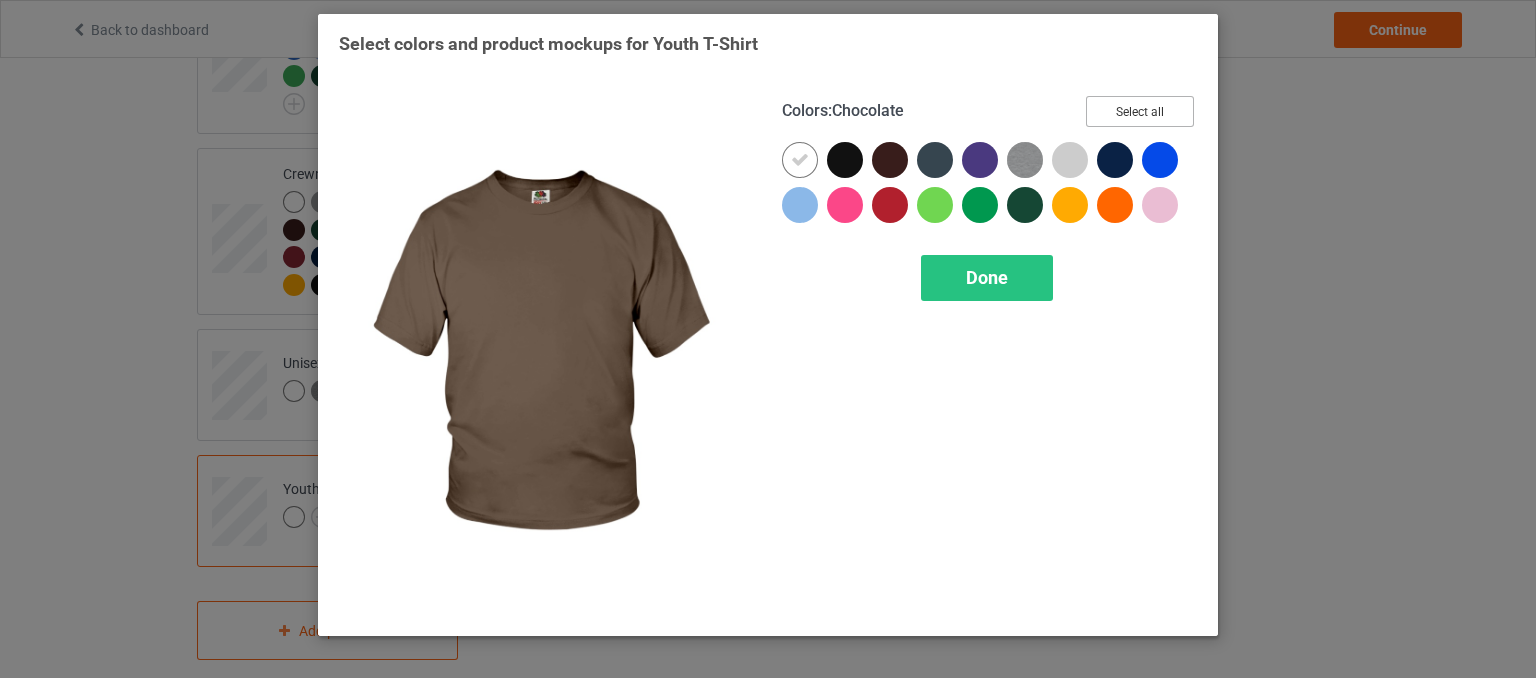 click on "Select all" at bounding box center (1140, 111) 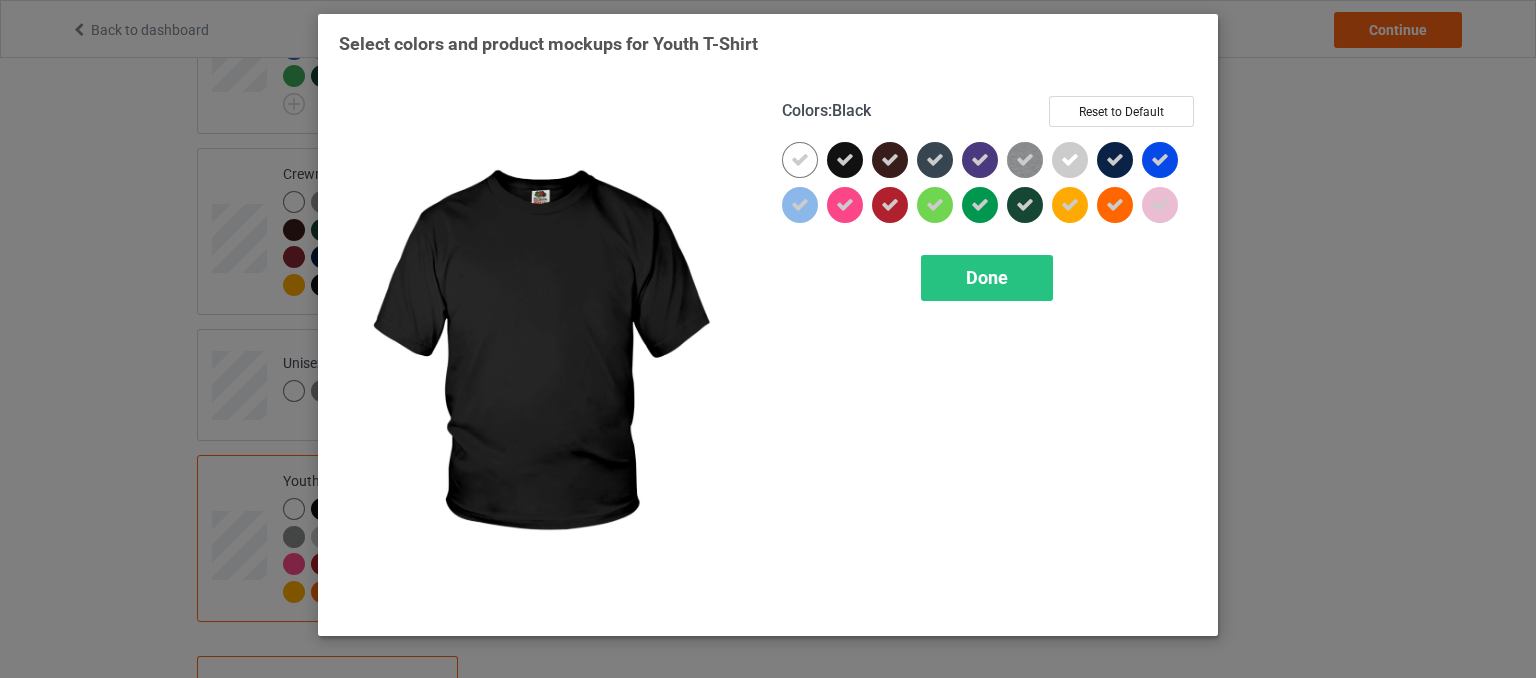 click at bounding box center [845, 160] 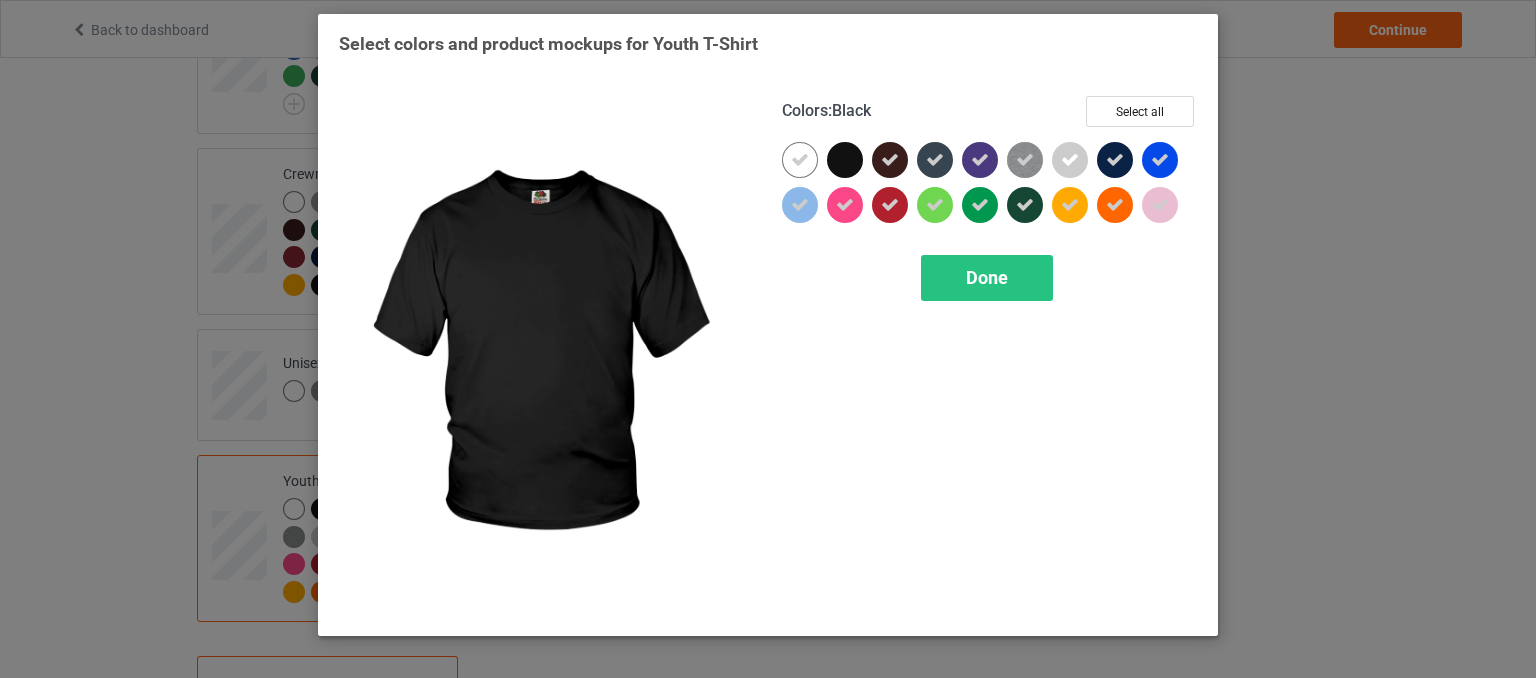 click at bounding box center (845, 160) 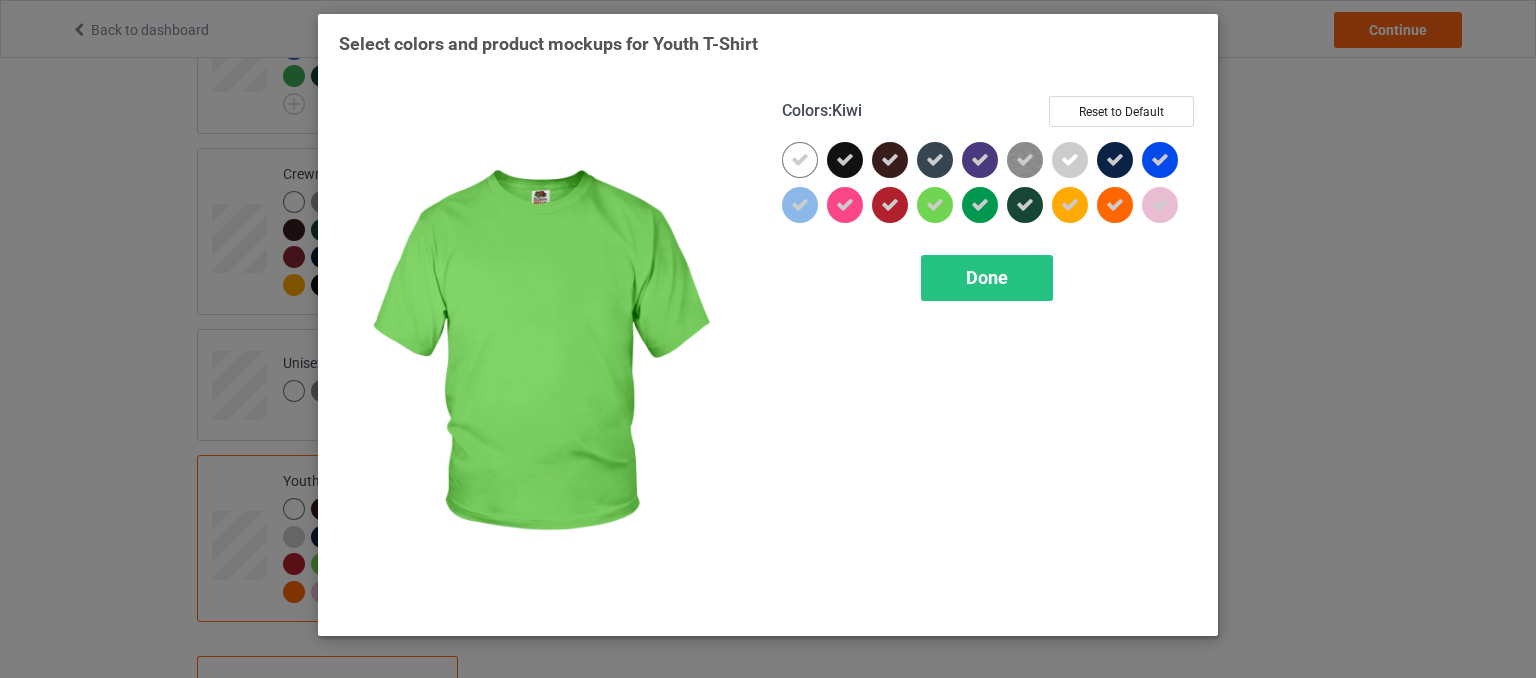 click on "Done" at bounding box center (987, 278) 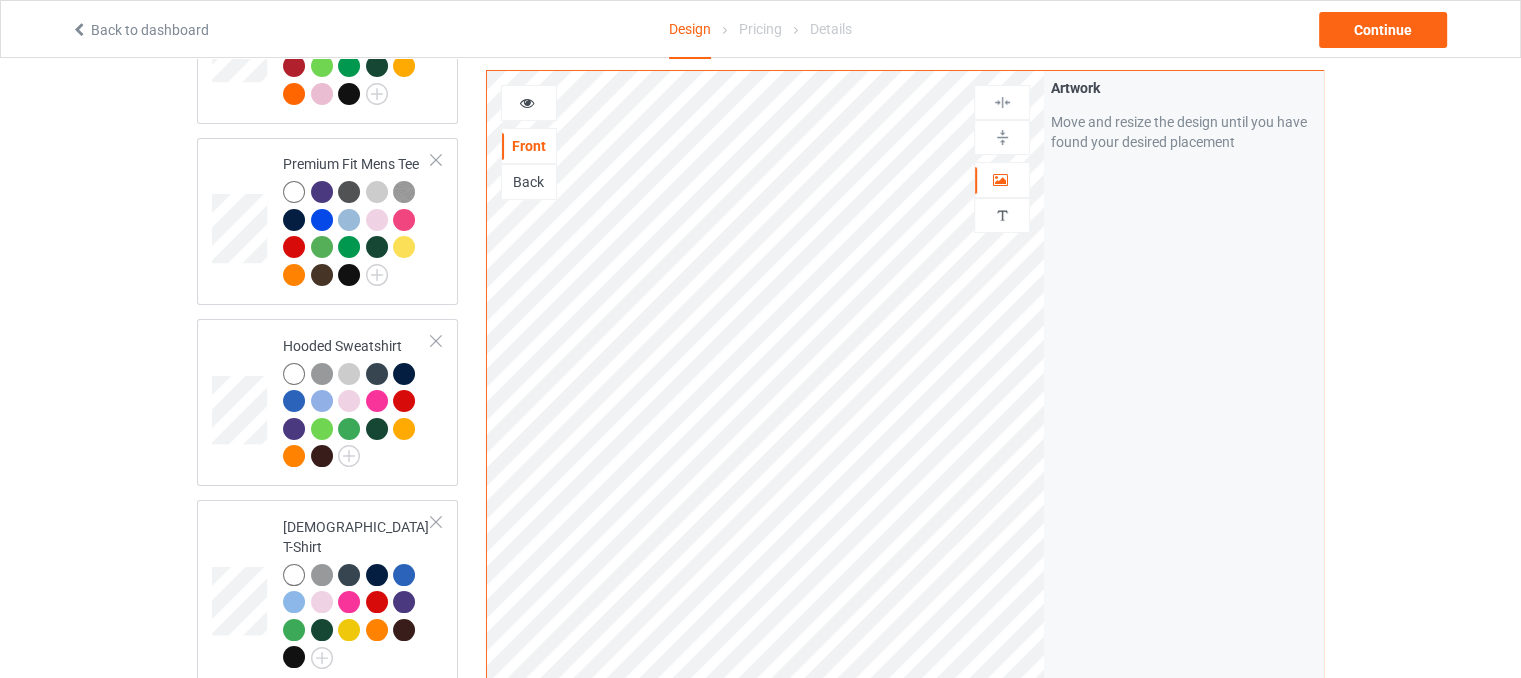 scroll, scrollTop: 62, scrollLeft: 0, axis: vertical 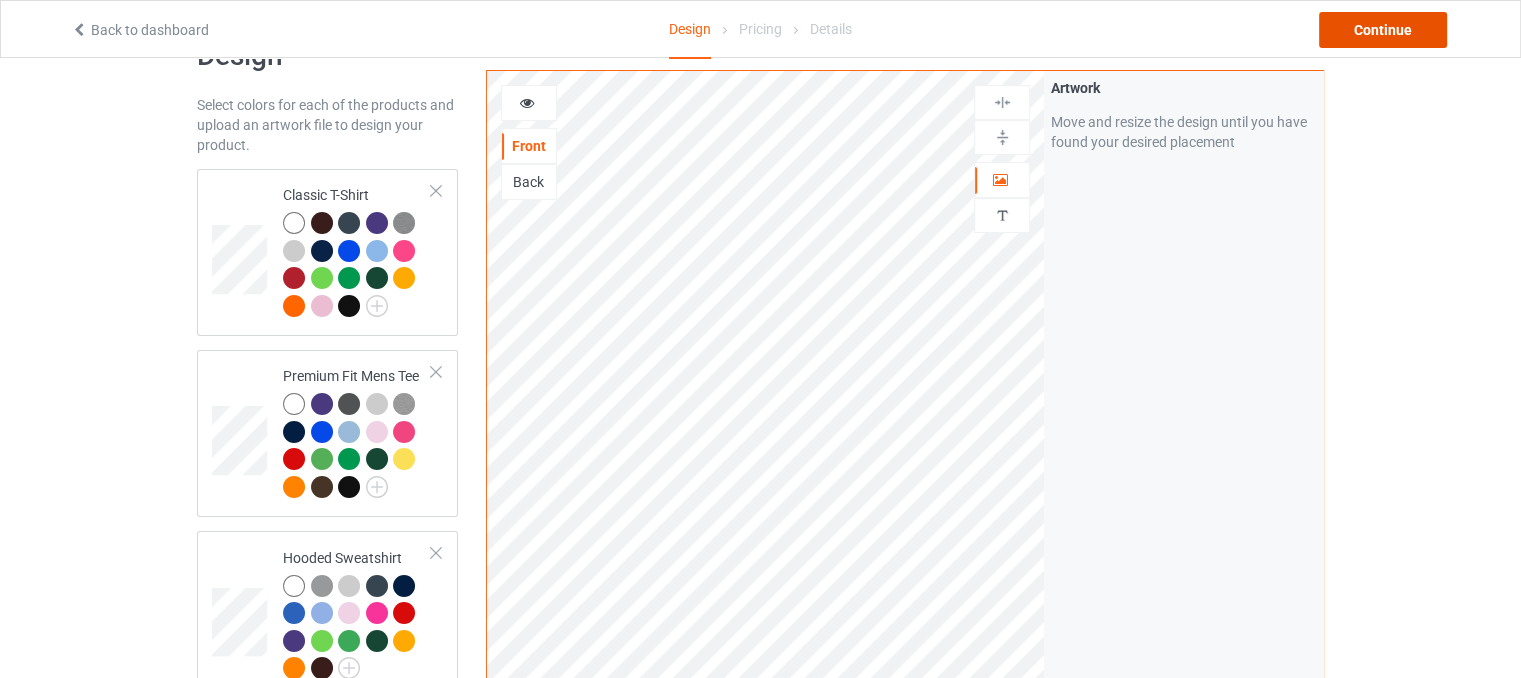 click on "Continue" at bounding box center [1383, 30] 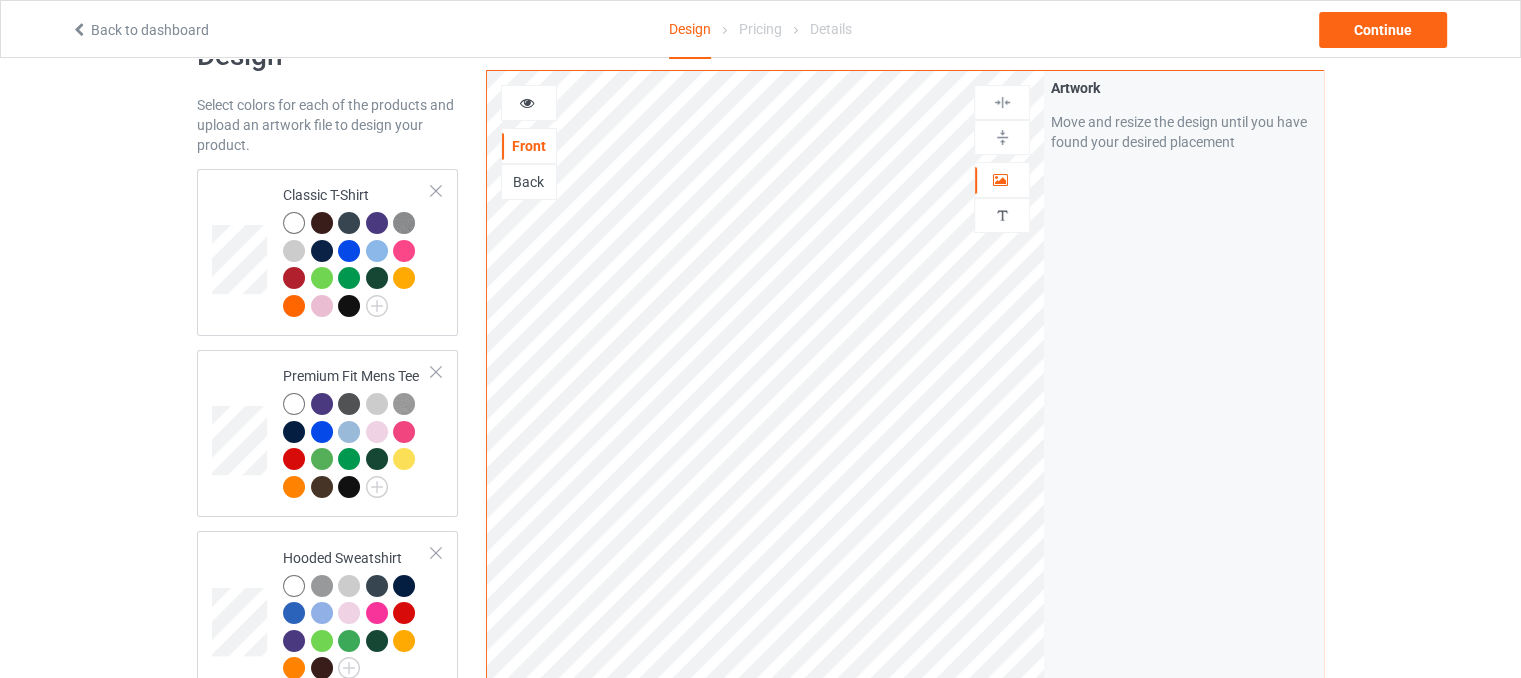 scroll, scrollTop: 0, scrollLeft: 0, axis: both 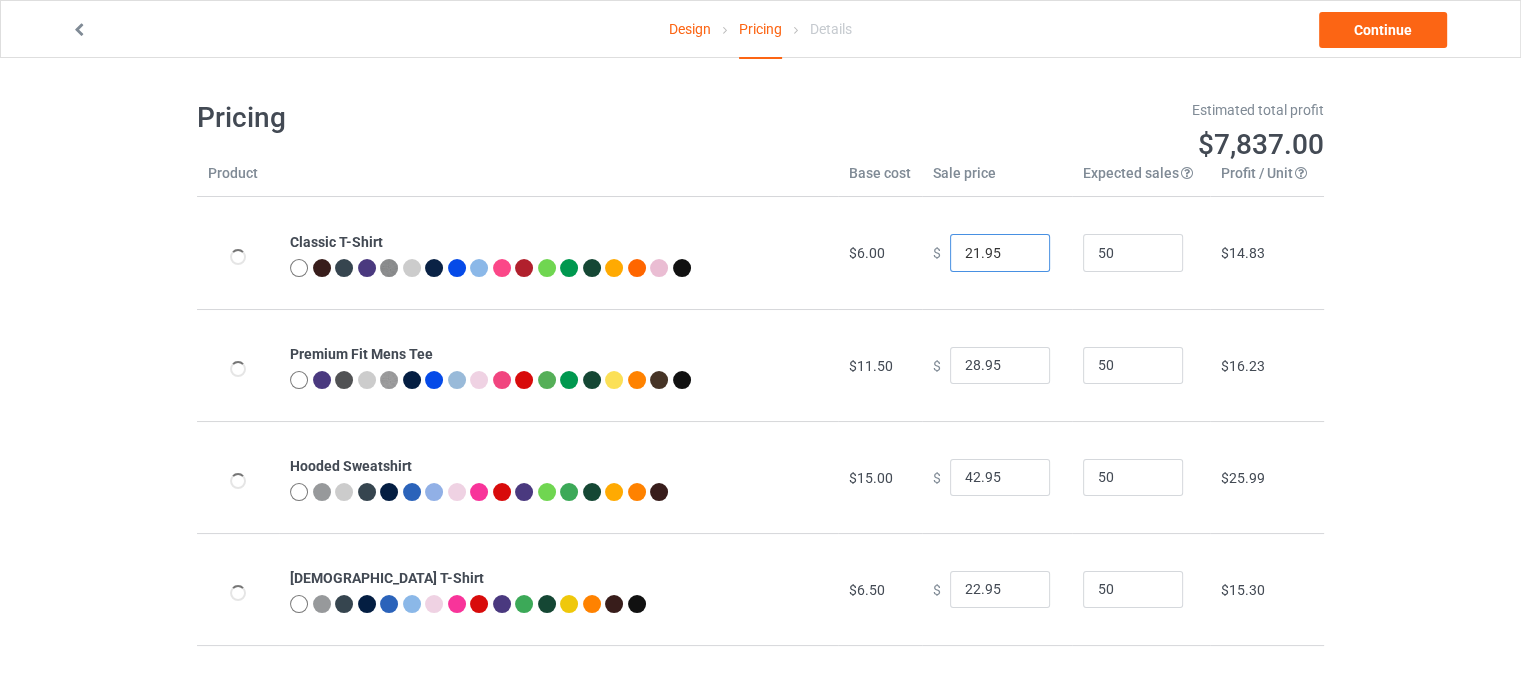 click on "21.95" at bounding box center [1000, 253] 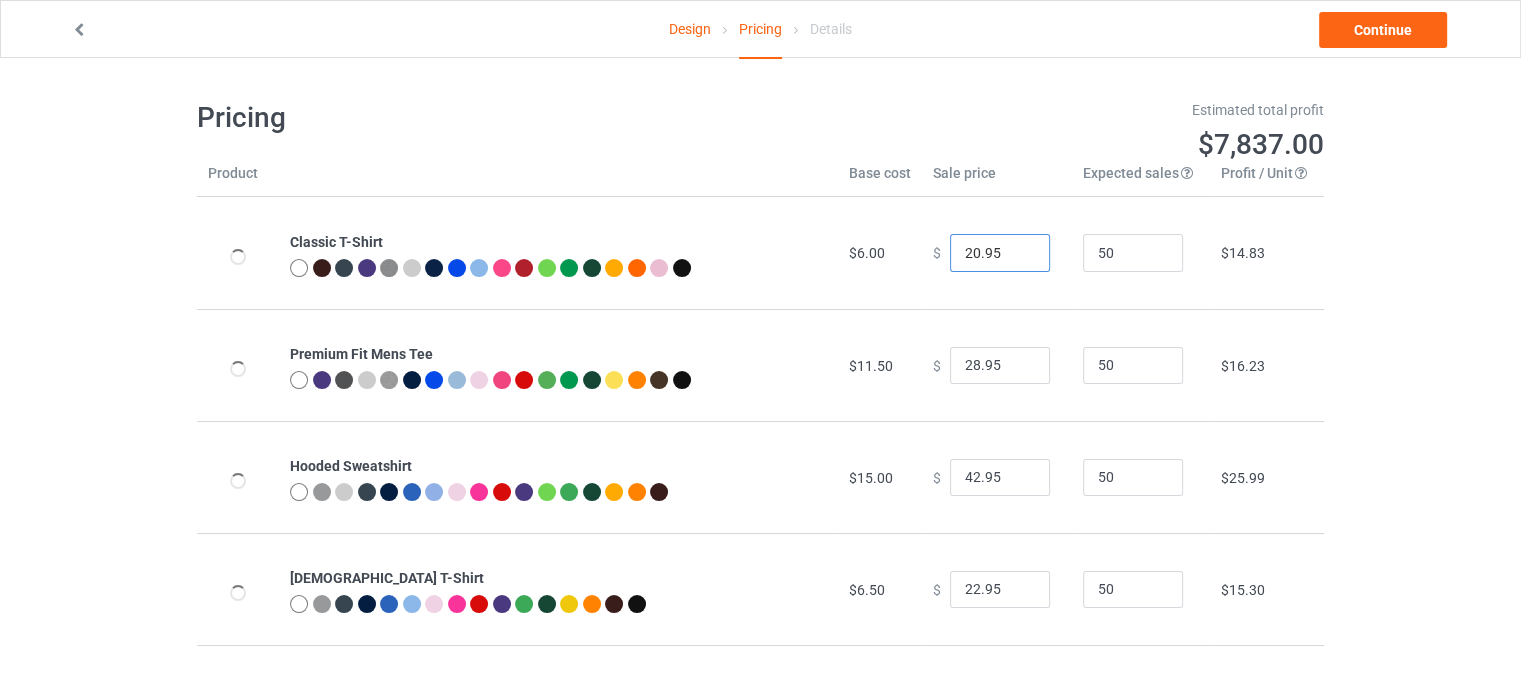 click on "20.95" at bounding box center (1000, 253) 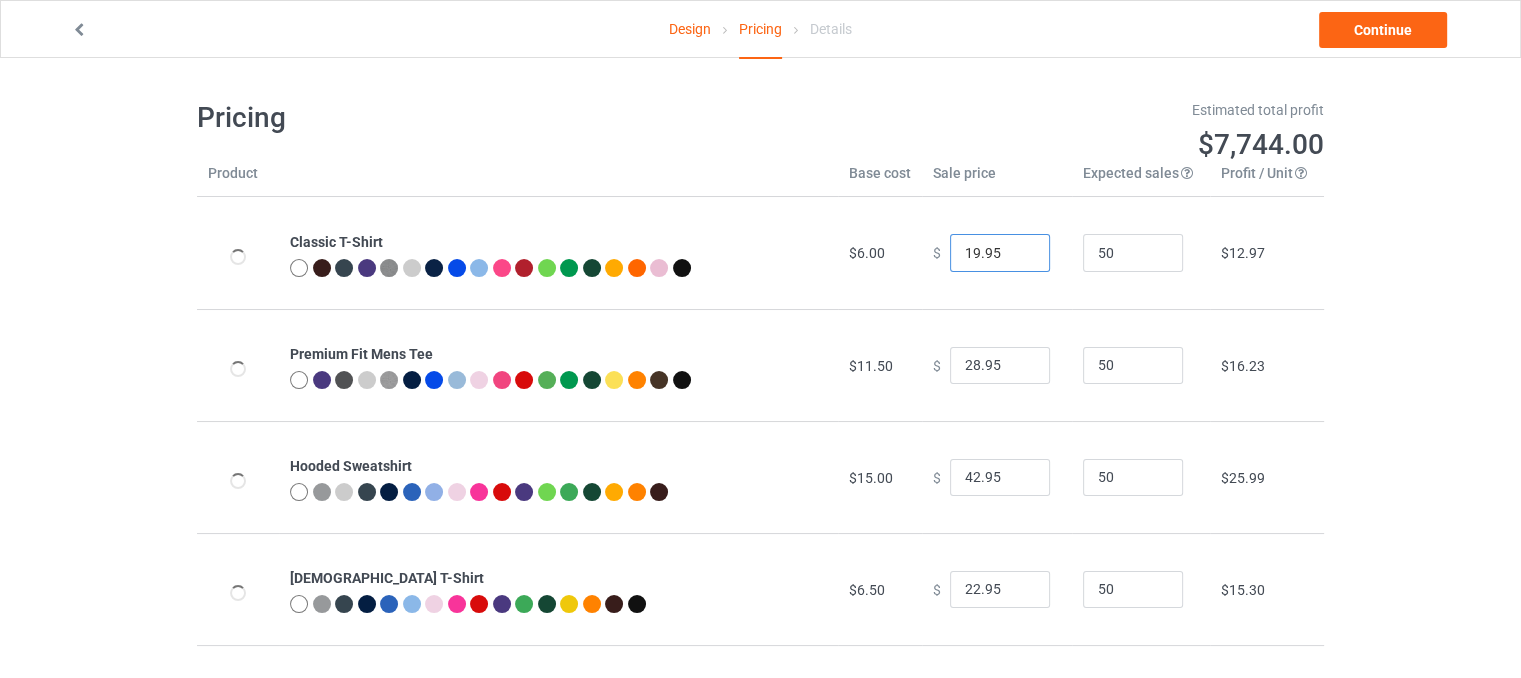 type on "19.95" 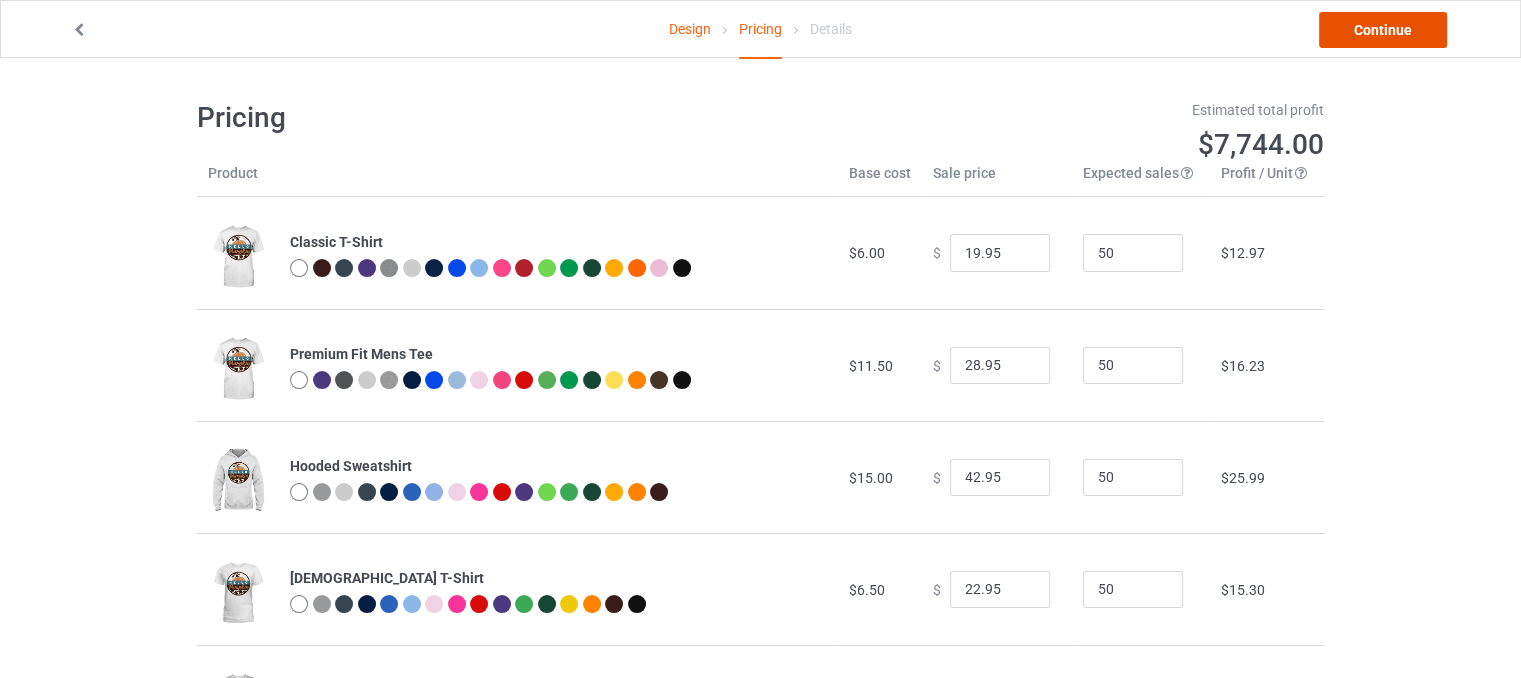 click on "Continue" at bounding box center (1383, 30) 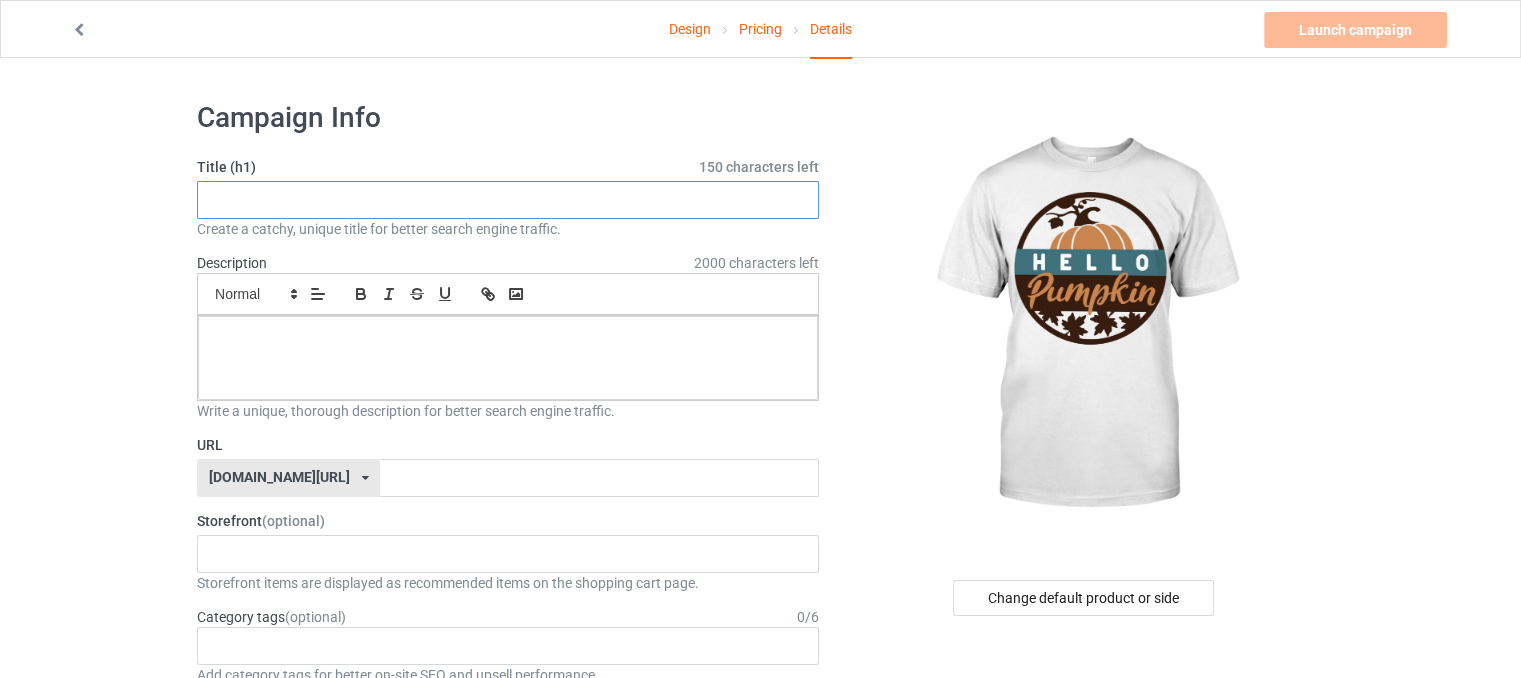 paste on "Hello Pumpkin" 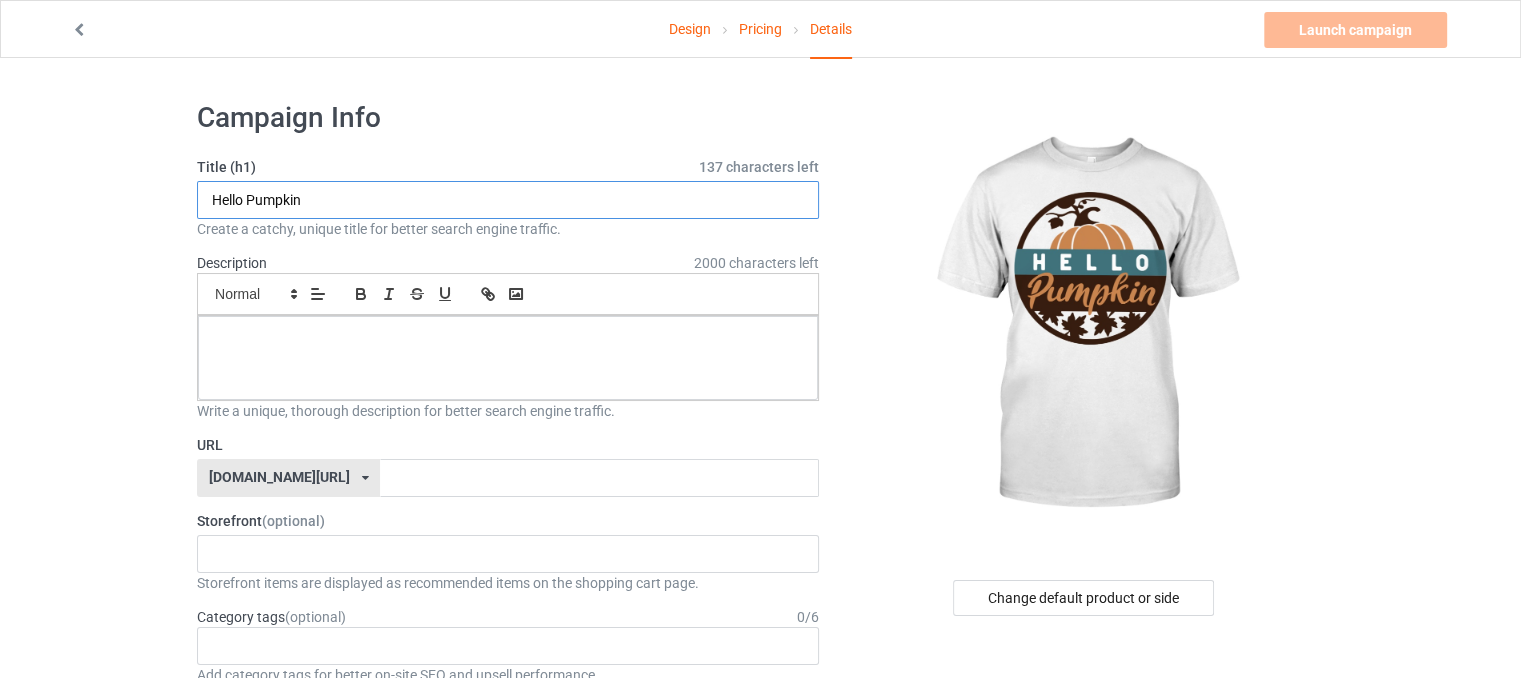 type on "Hello Pumpkin" 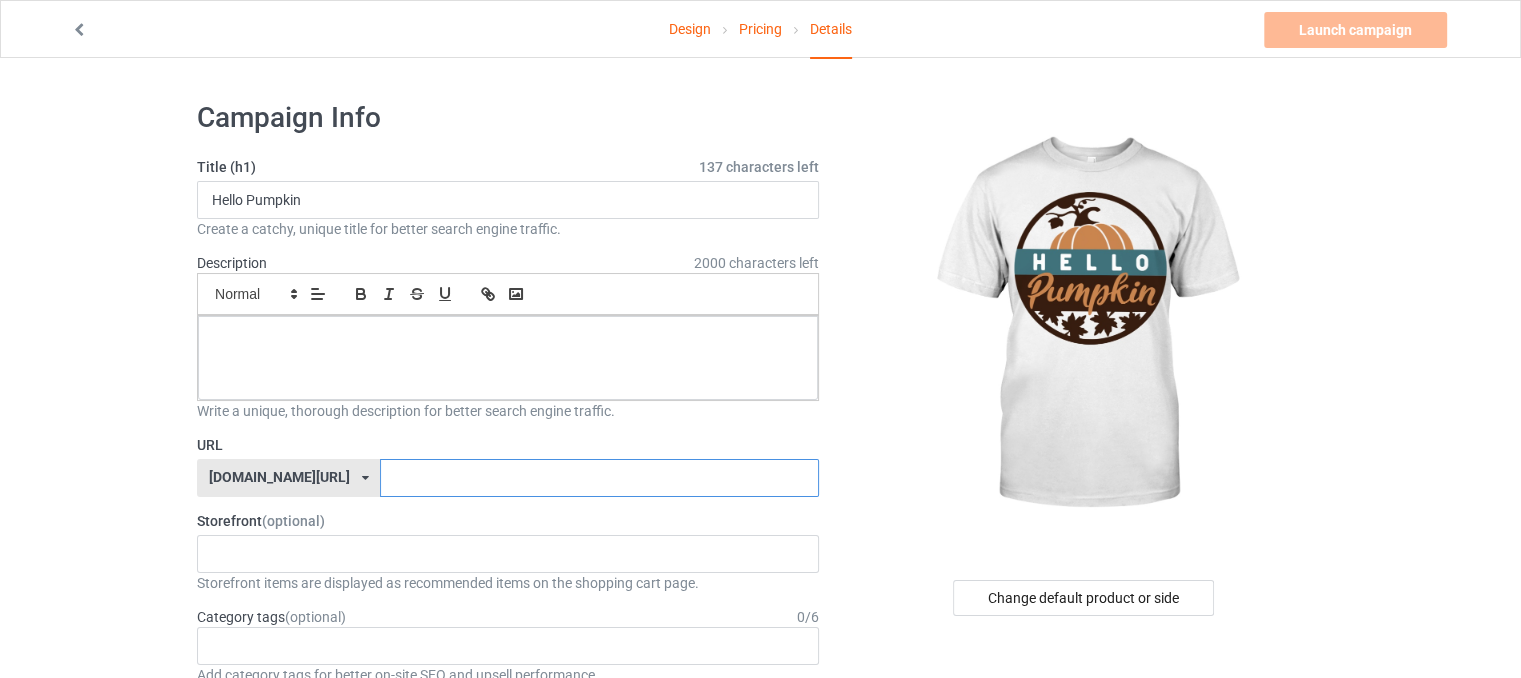 click at bounding box center [599, 478] 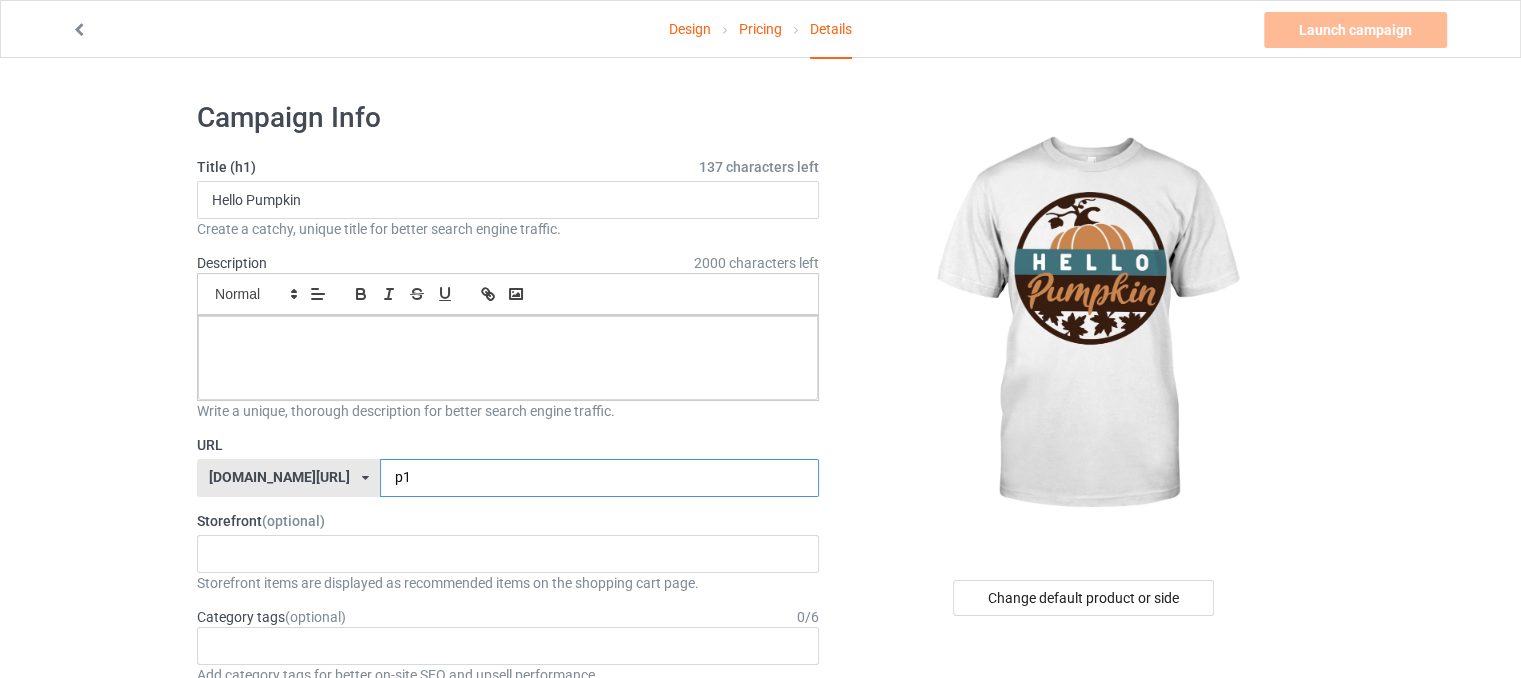 type on "p1" 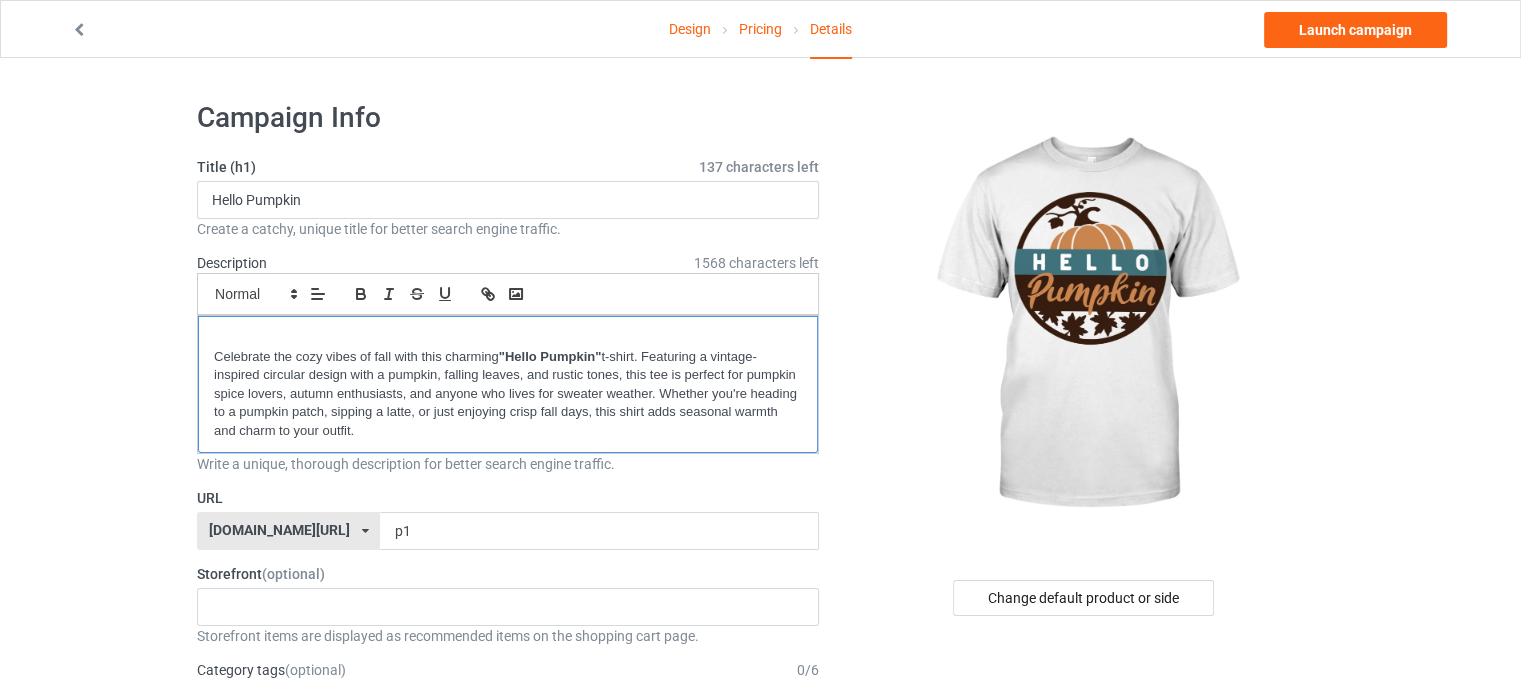 scroll, scrollTop: 0, scrollLeft: 0, axis: both 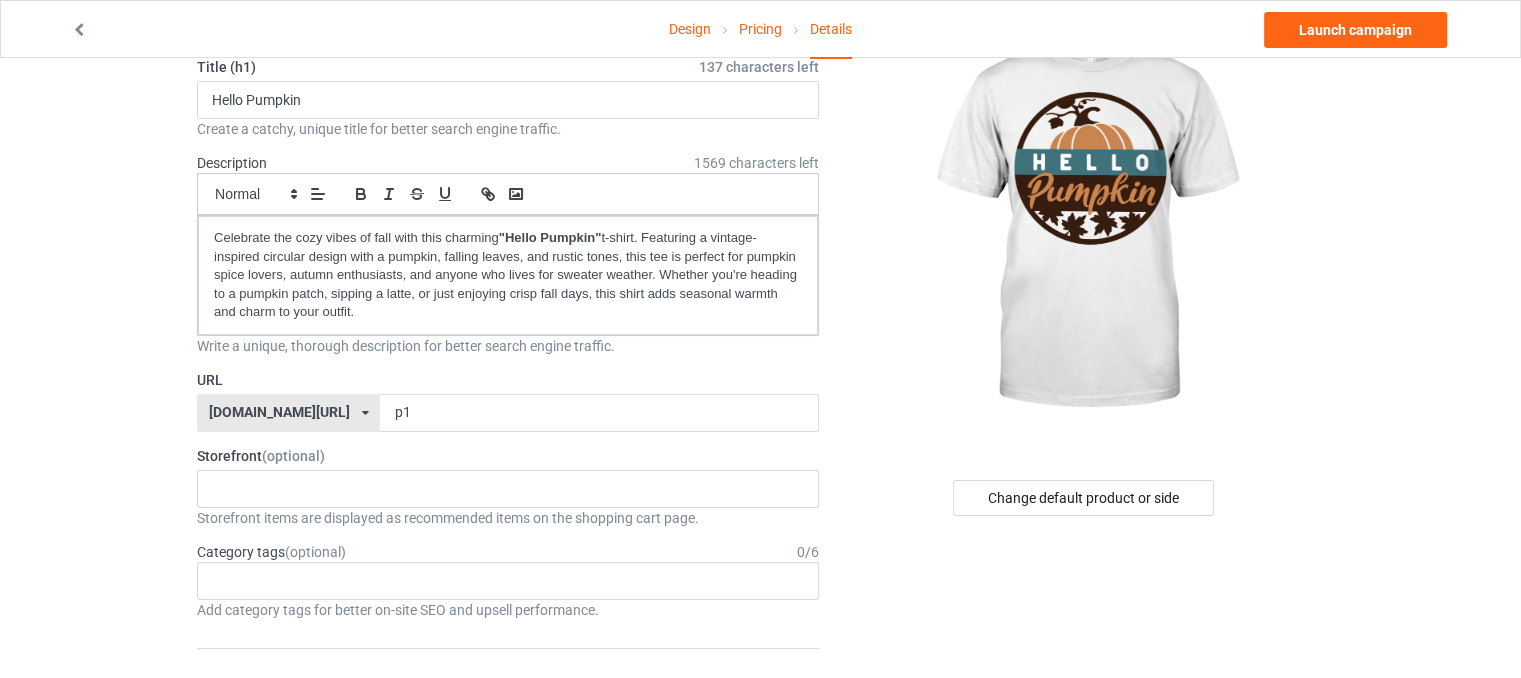 click on "Design Pricing Details Launch campaign" at bounding box center [760, 29] 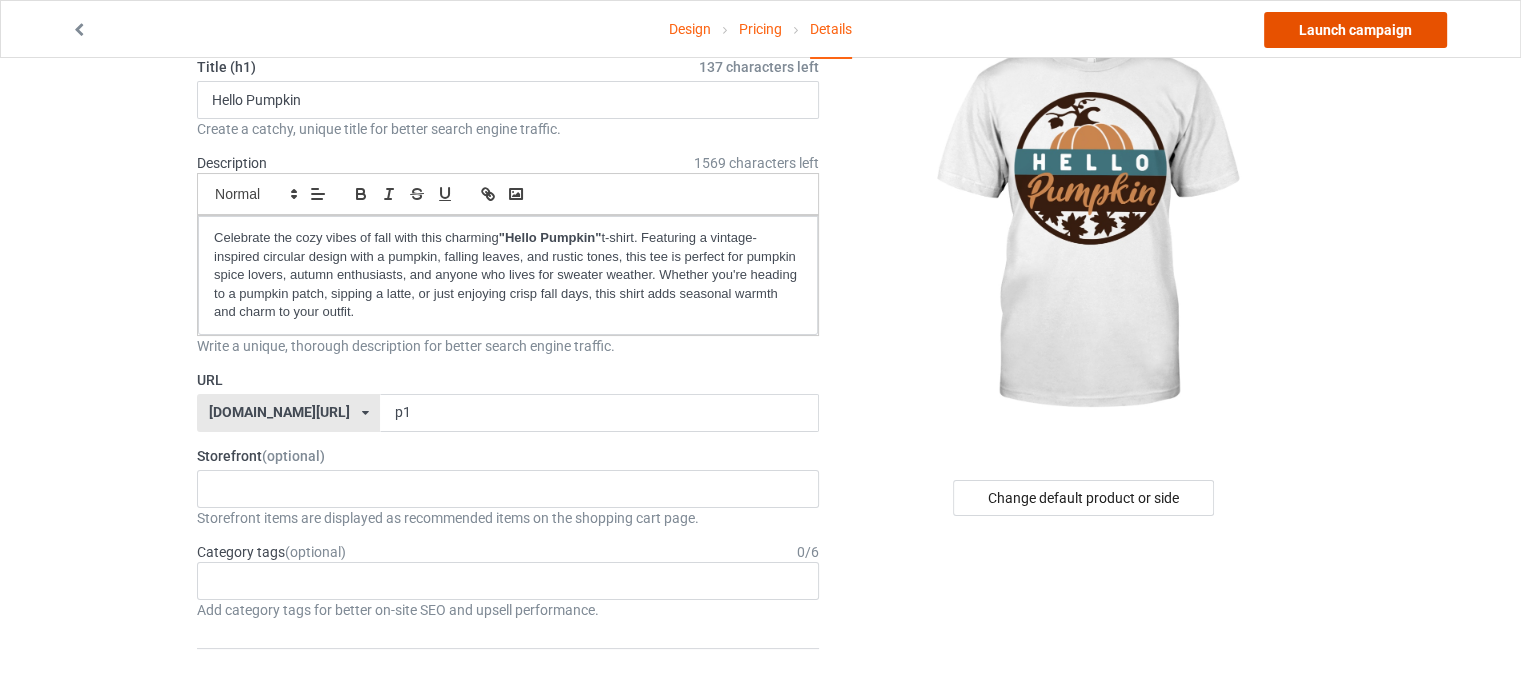 click on "Launch campaign" at bounding box center [1355, 30] 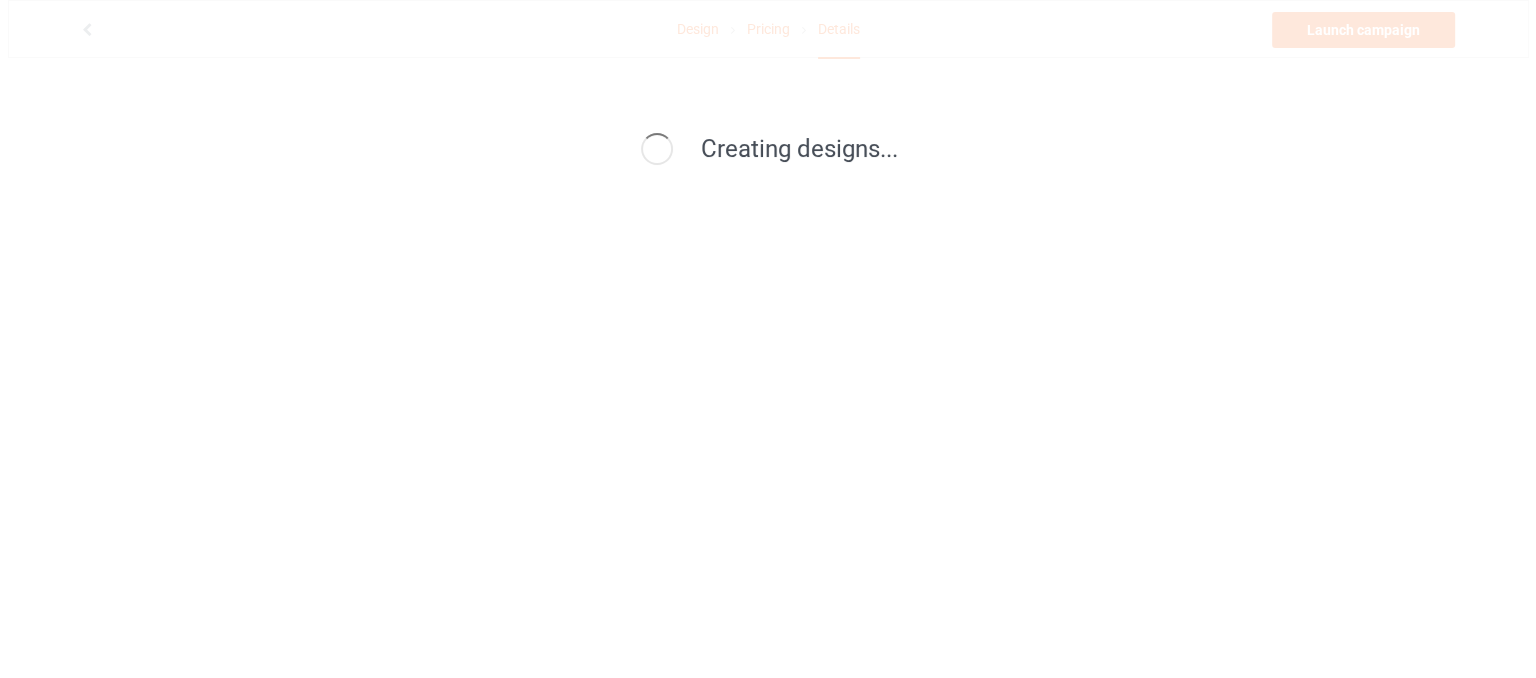scroll, scrollTop: 0, scrollLeft: 0, axis: both 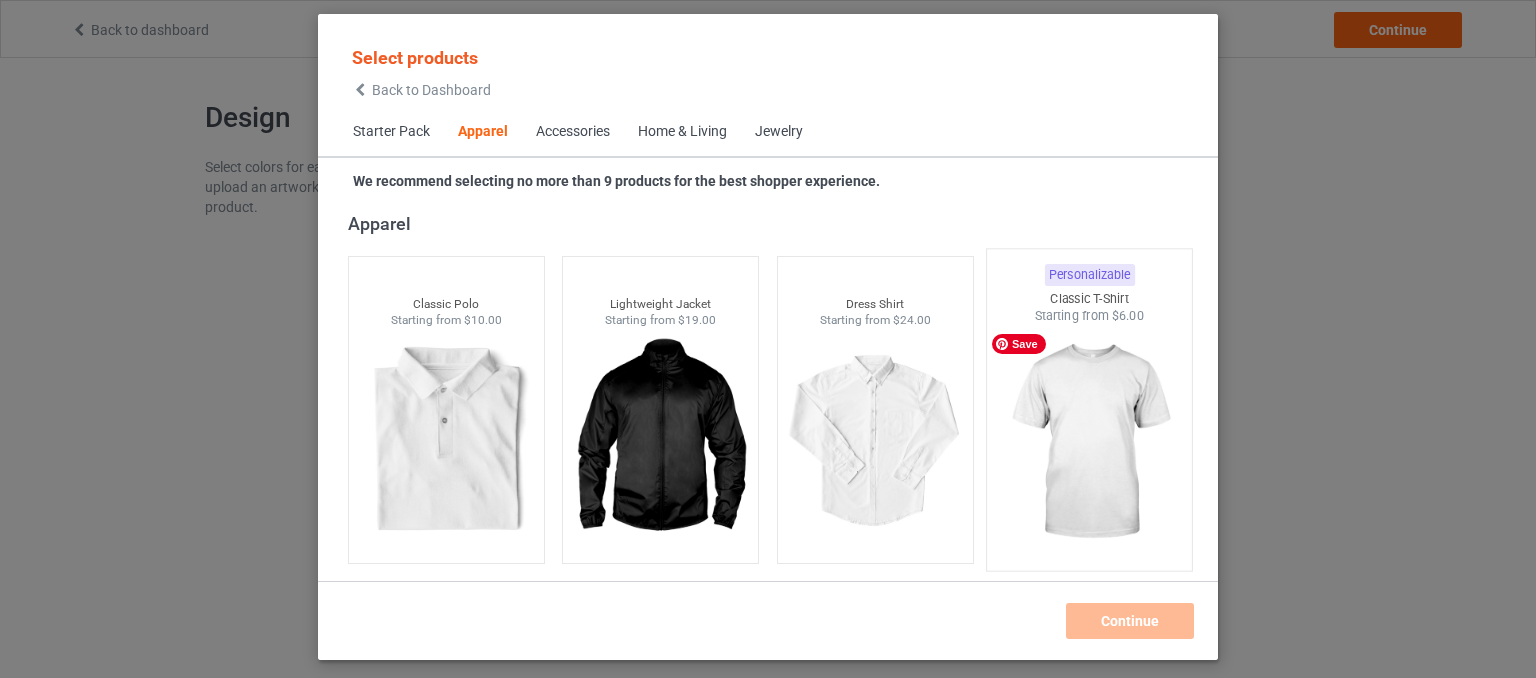 click at bounding box center (1090, 442) 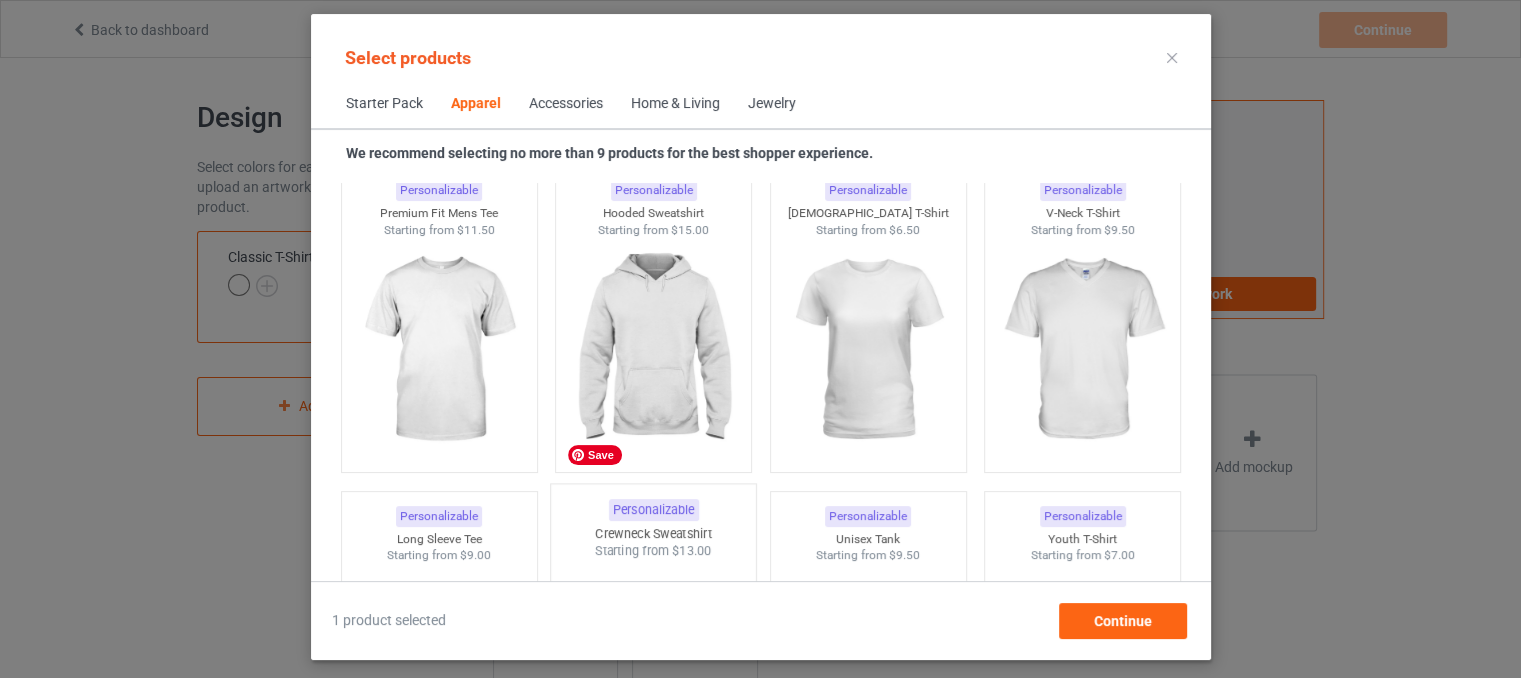 scroll, scrollTop: 1144, scrollLeft: 0, axis: vertical 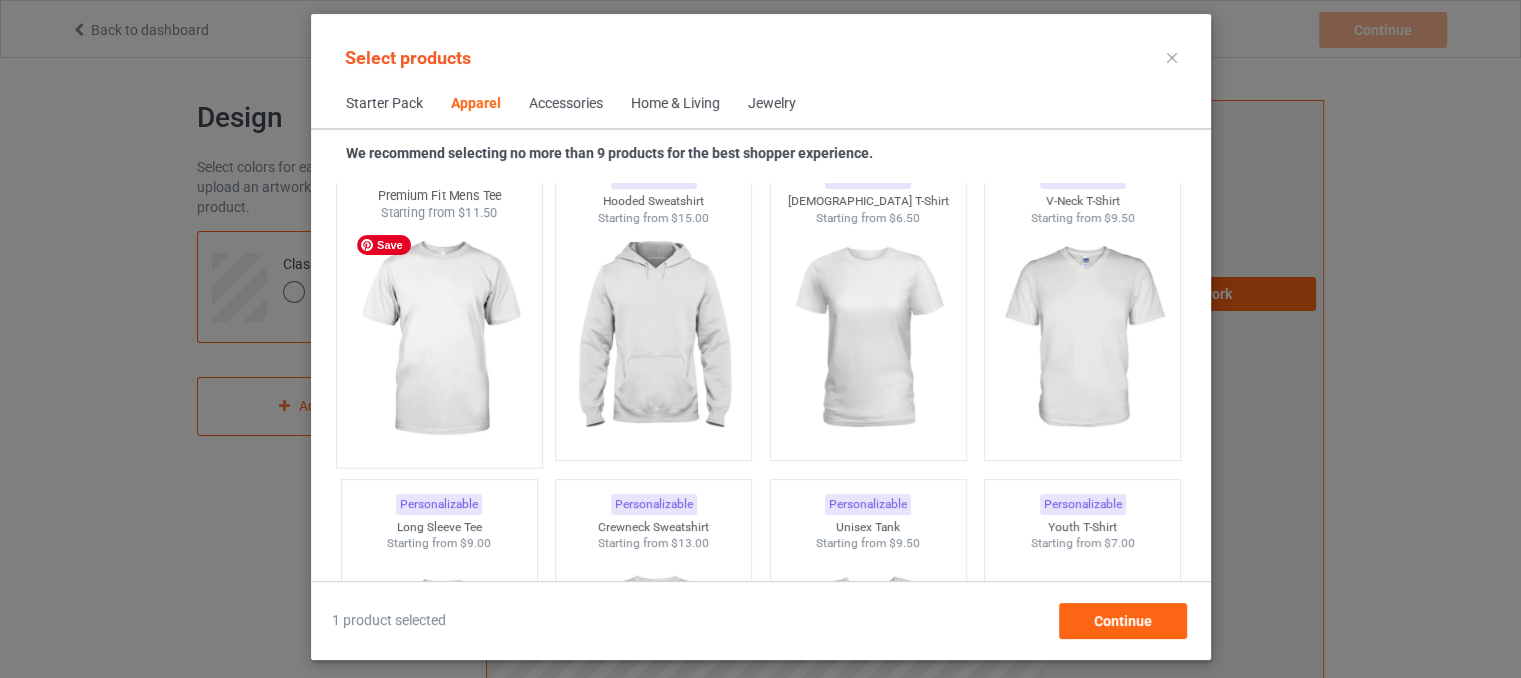 click at bounding box center (439, 339) 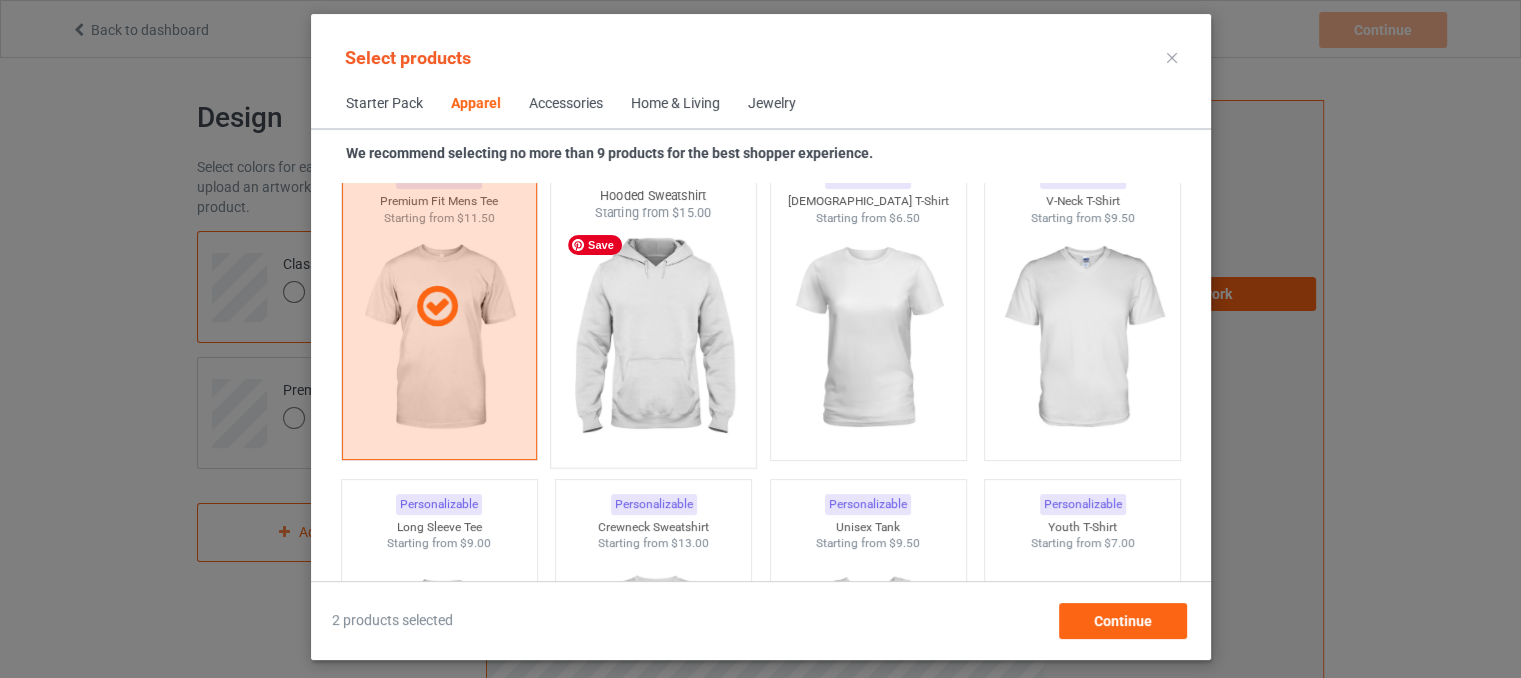 click at bounding box center [653, 339] 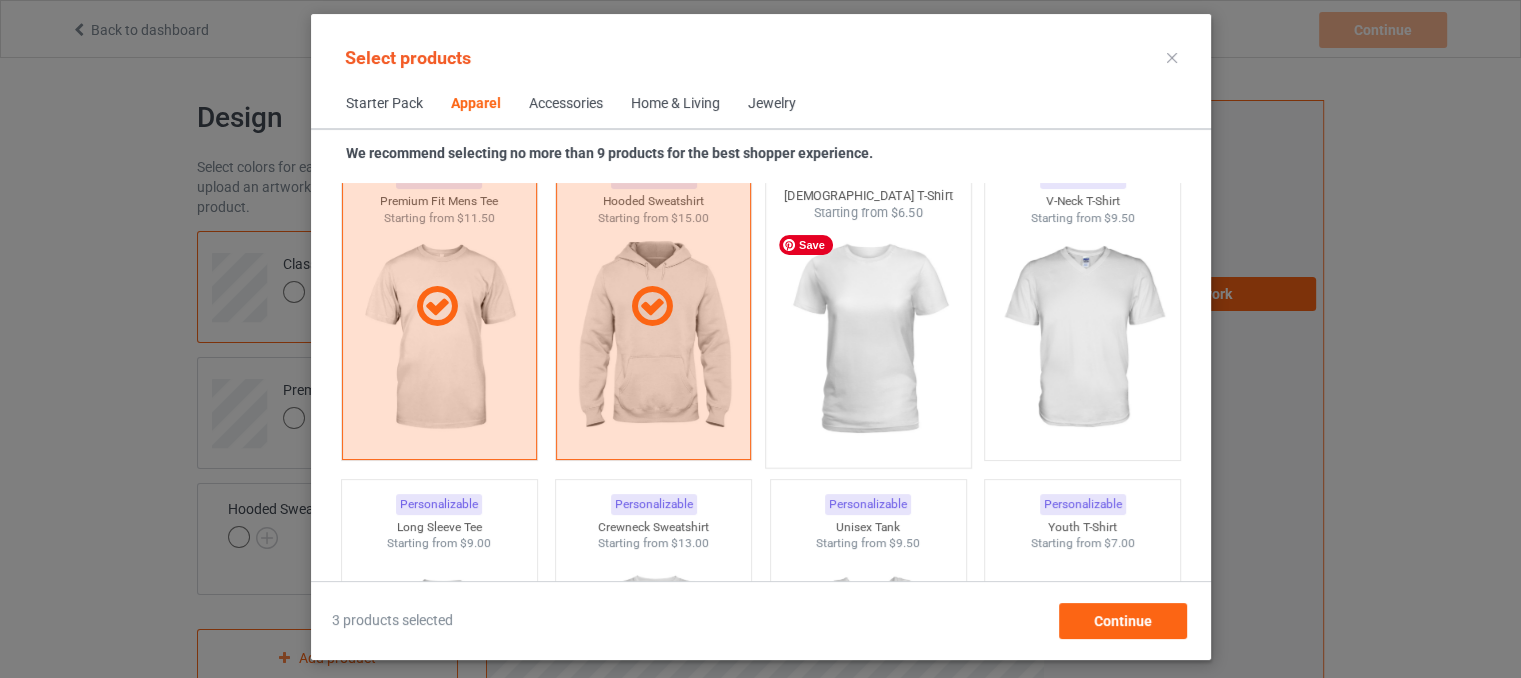 click at bounding box center [868, 339] 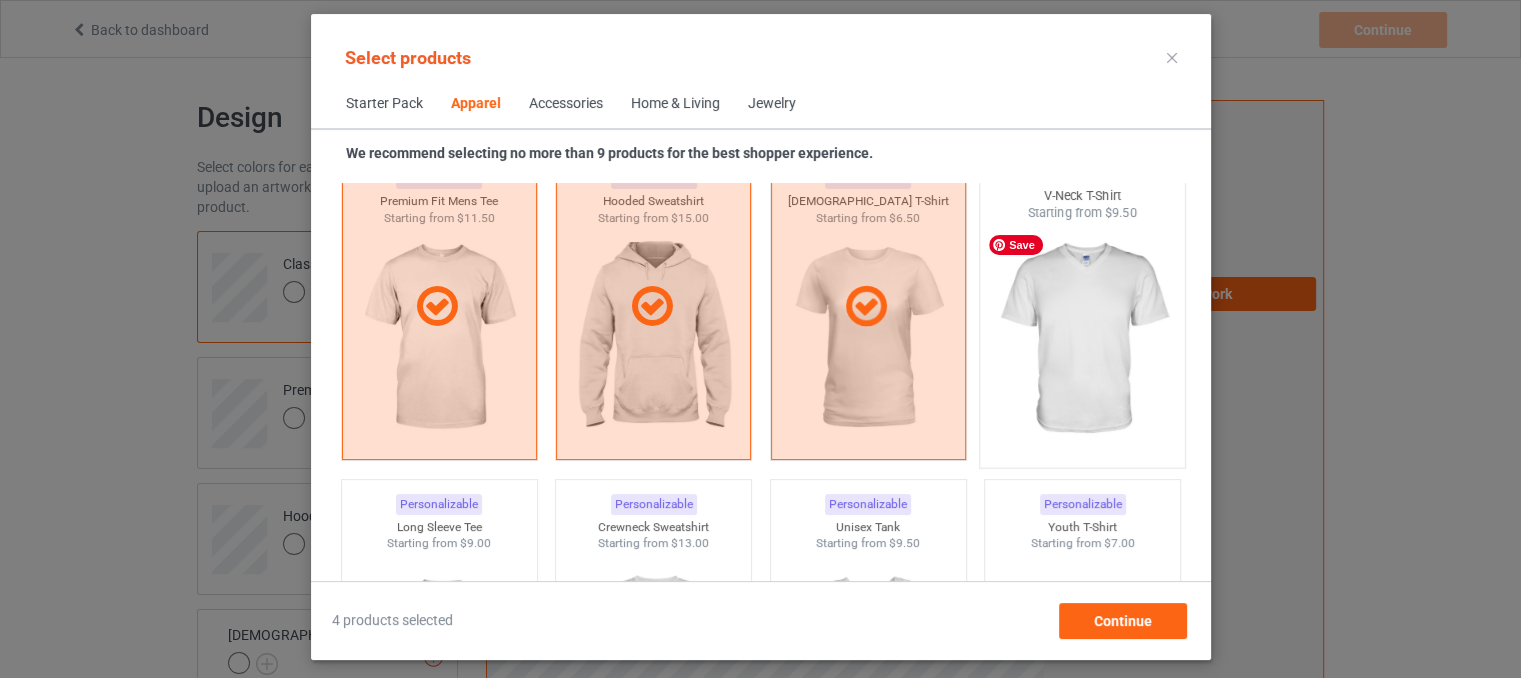 click at bounding box center (1082, 339) 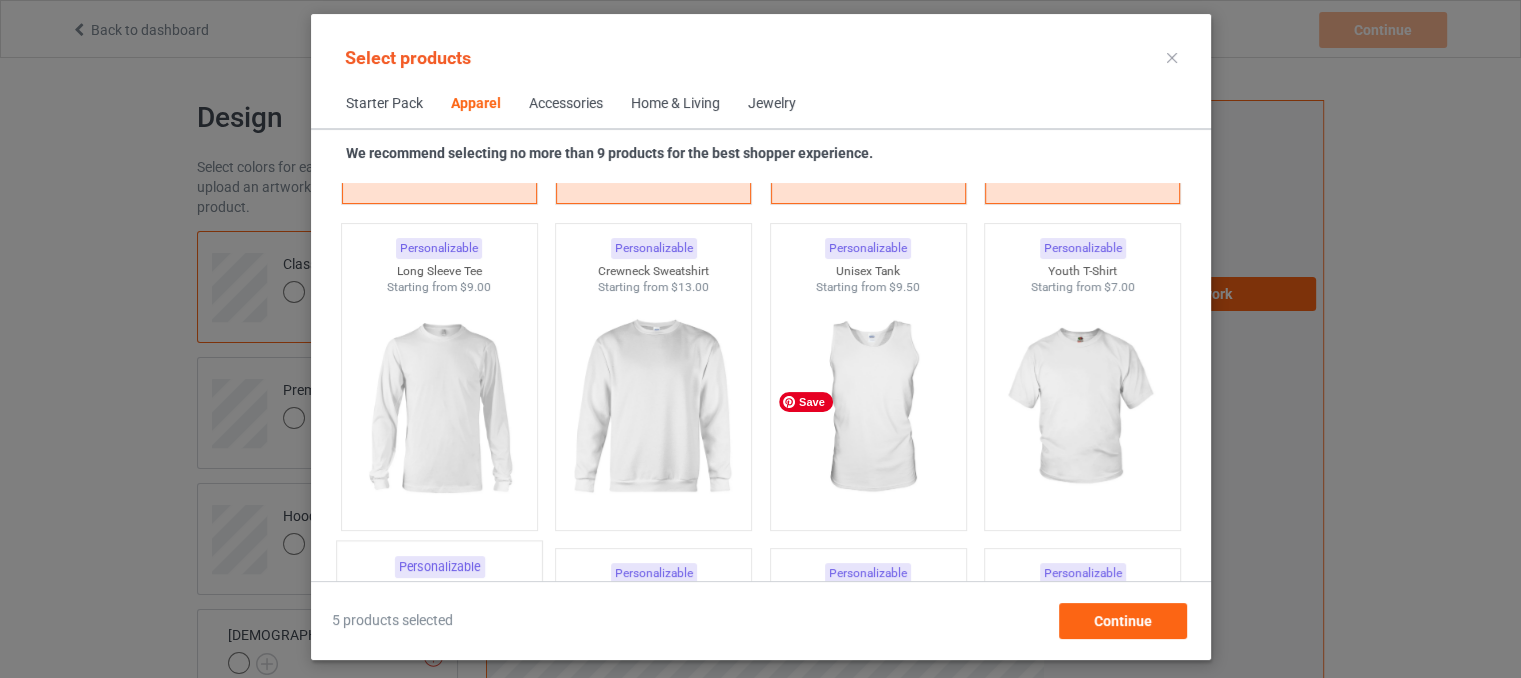 scroll, scrollTop: 1444, scrollLeft: 0, axis: vertical 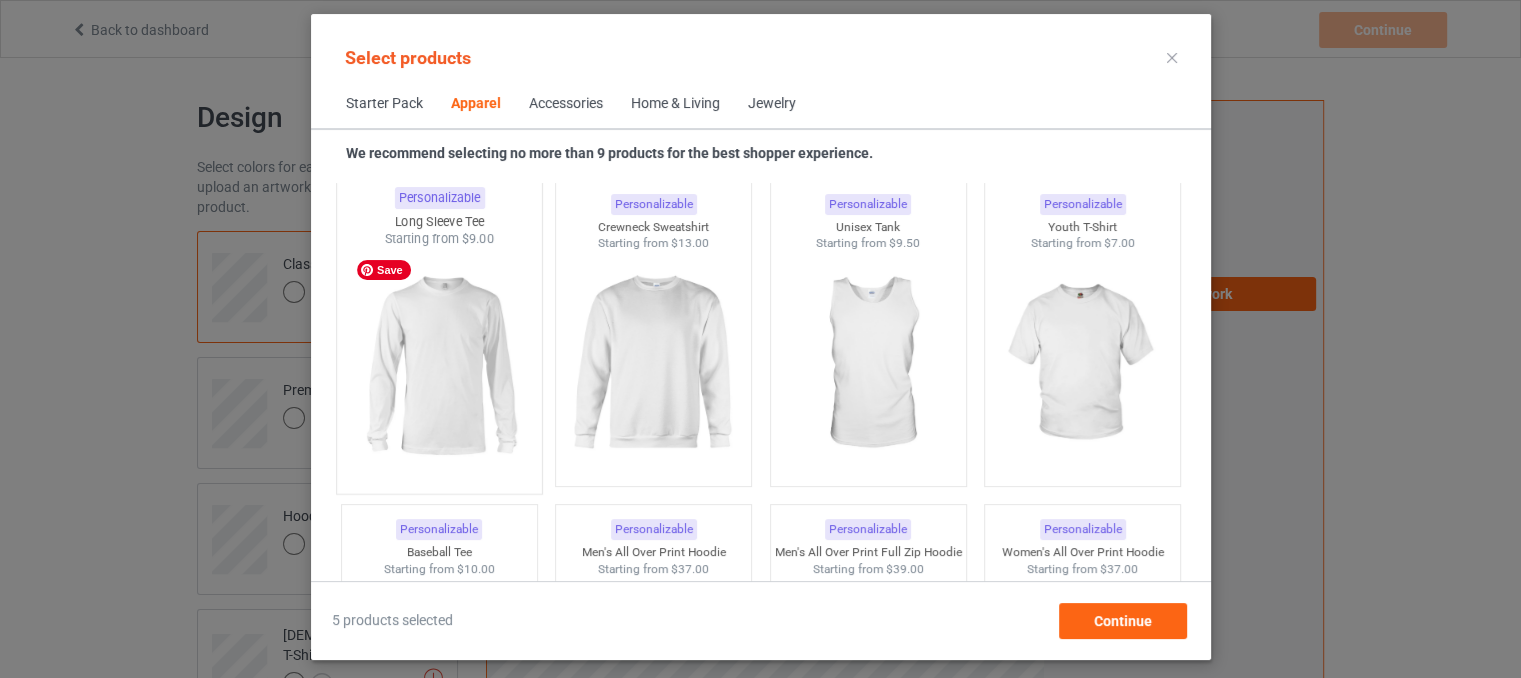 click at bounding box center (439, 365) 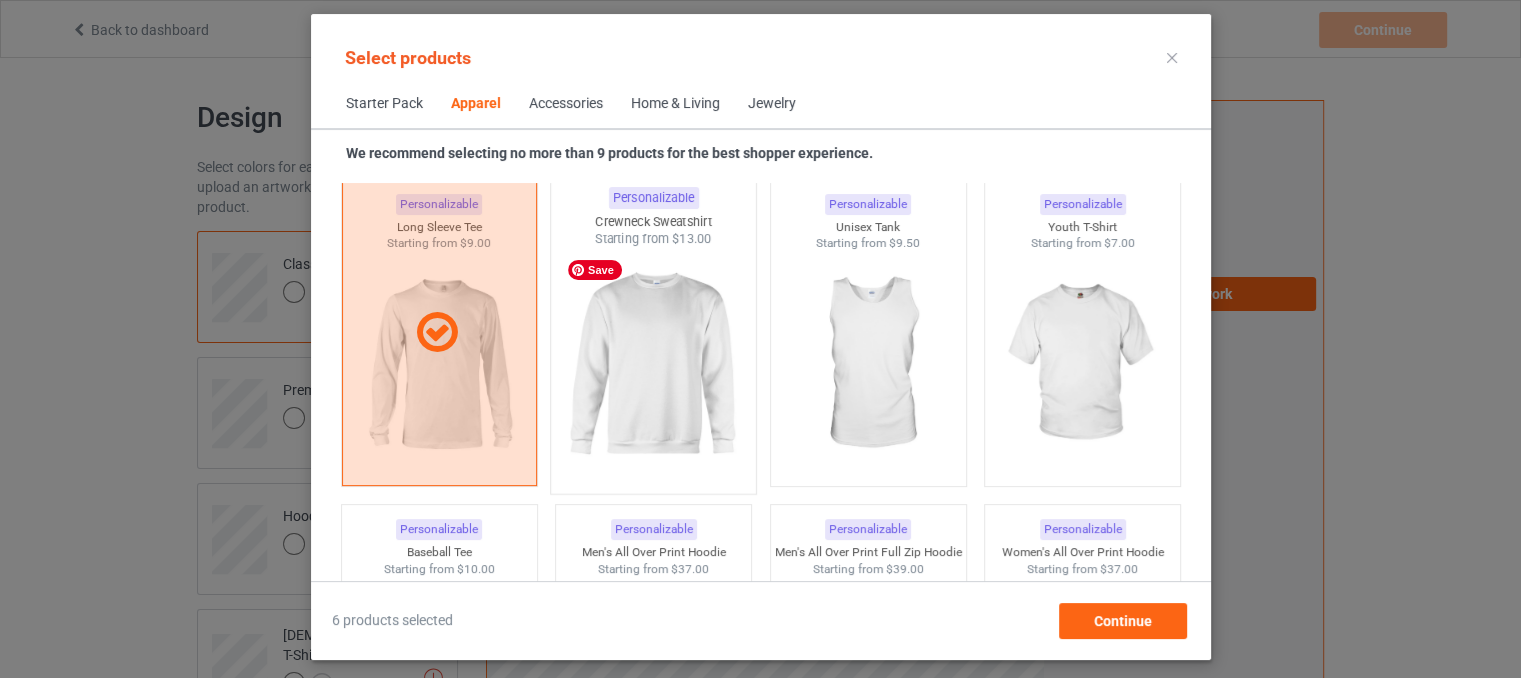 click at bounding box center (653, 365) 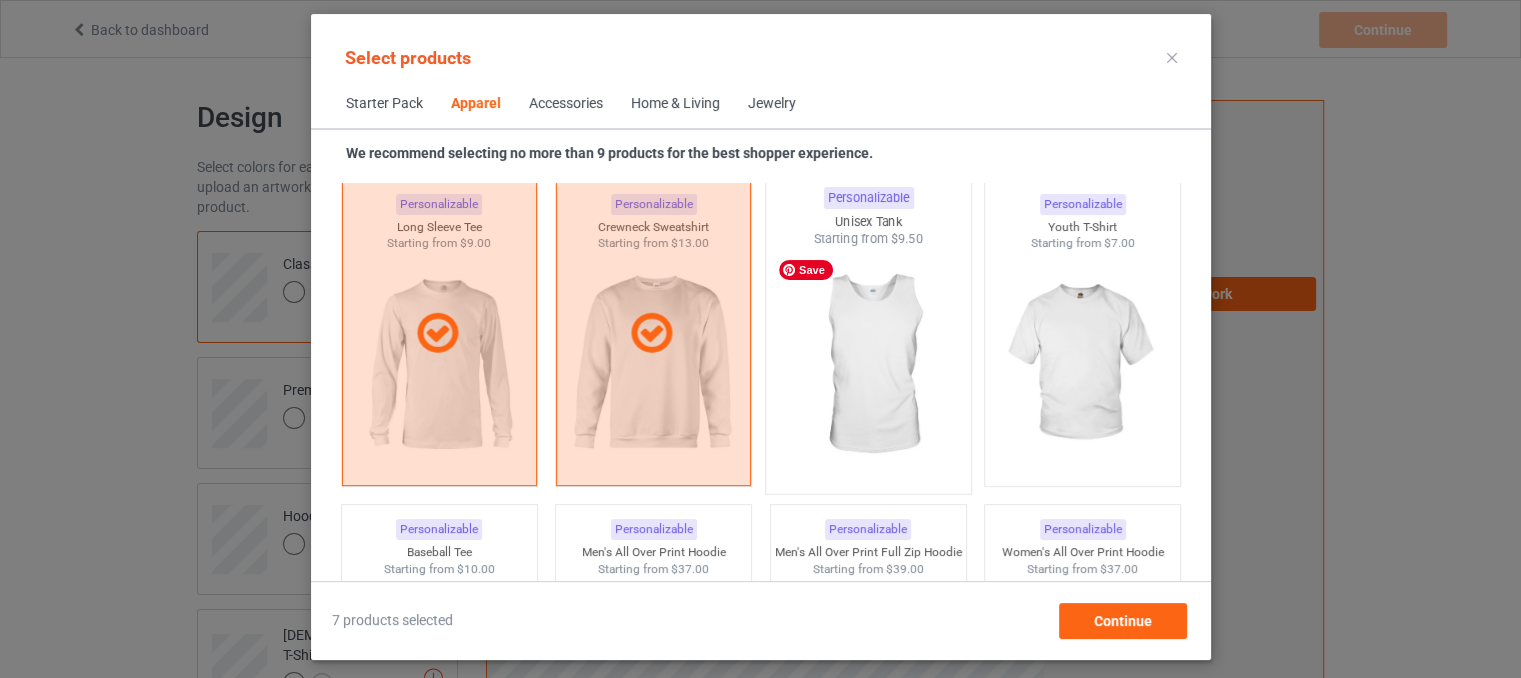 click at bounding box center (868, 365) 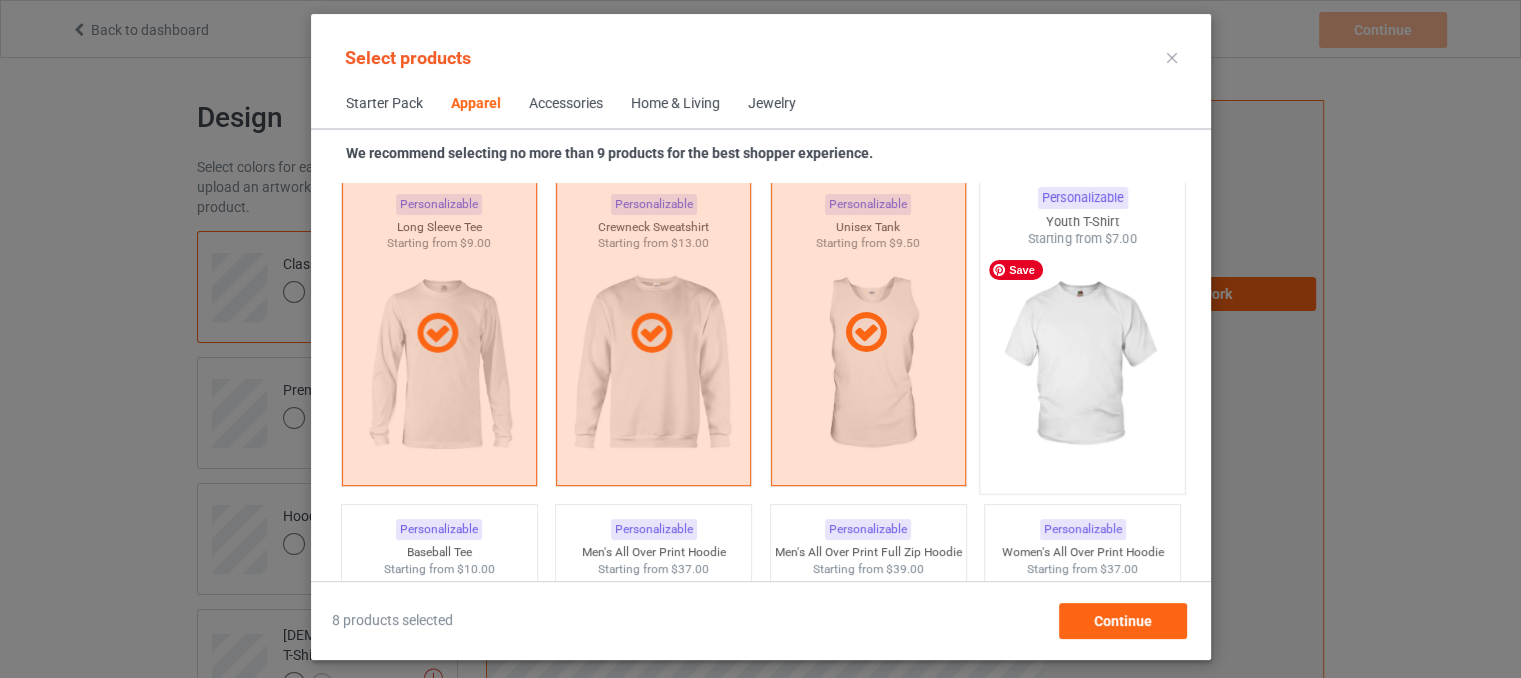 click at bounding box center (1082, 365) 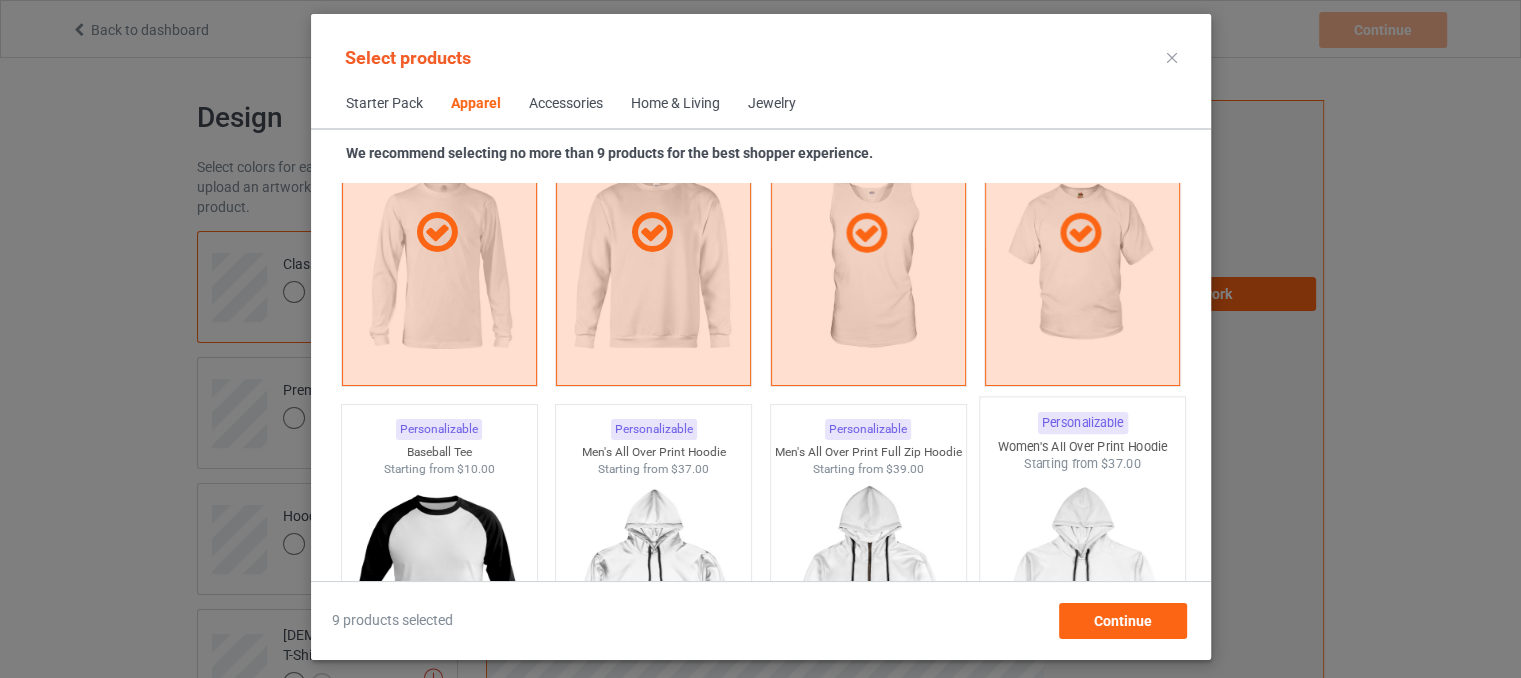 scroll, scrollTop: 1844, scrollLeft: 0, axis: vertical 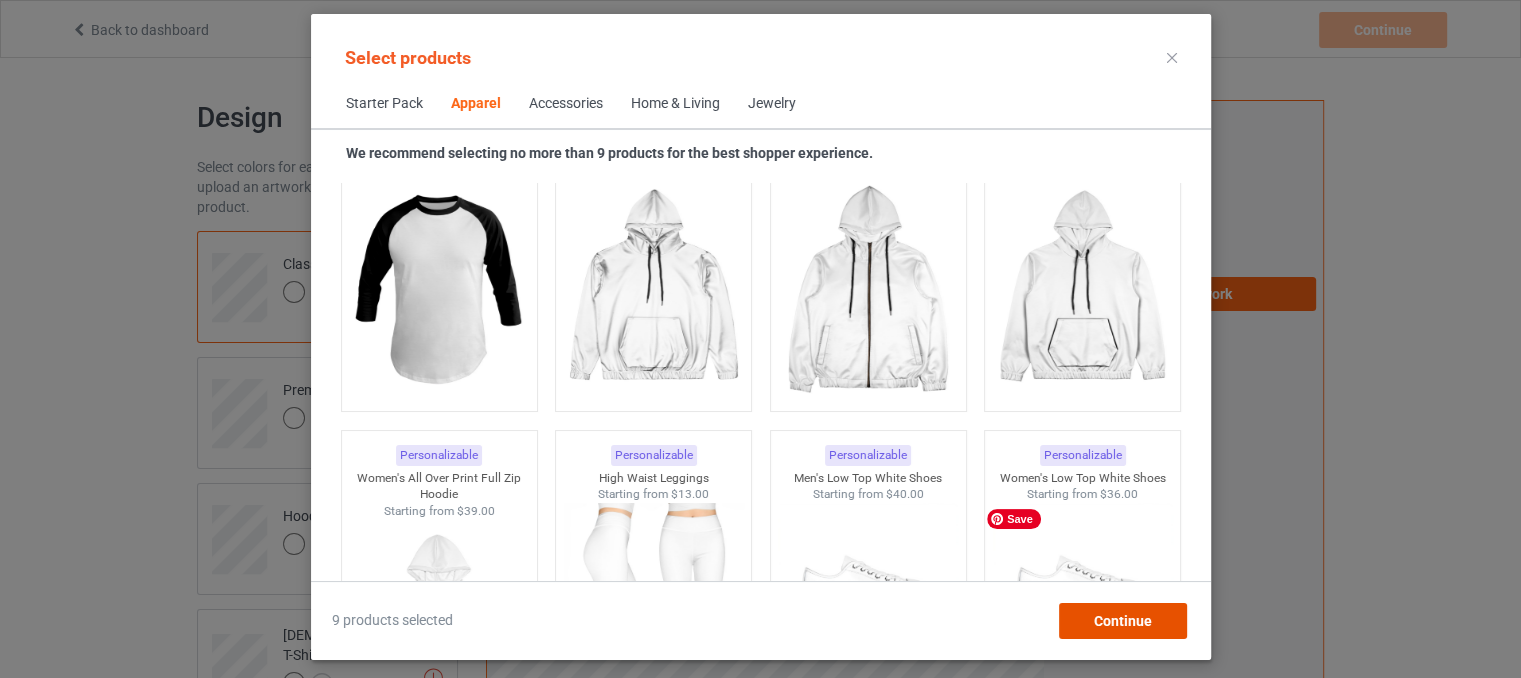 click on "Continue" at bounding box center [1122, 621] 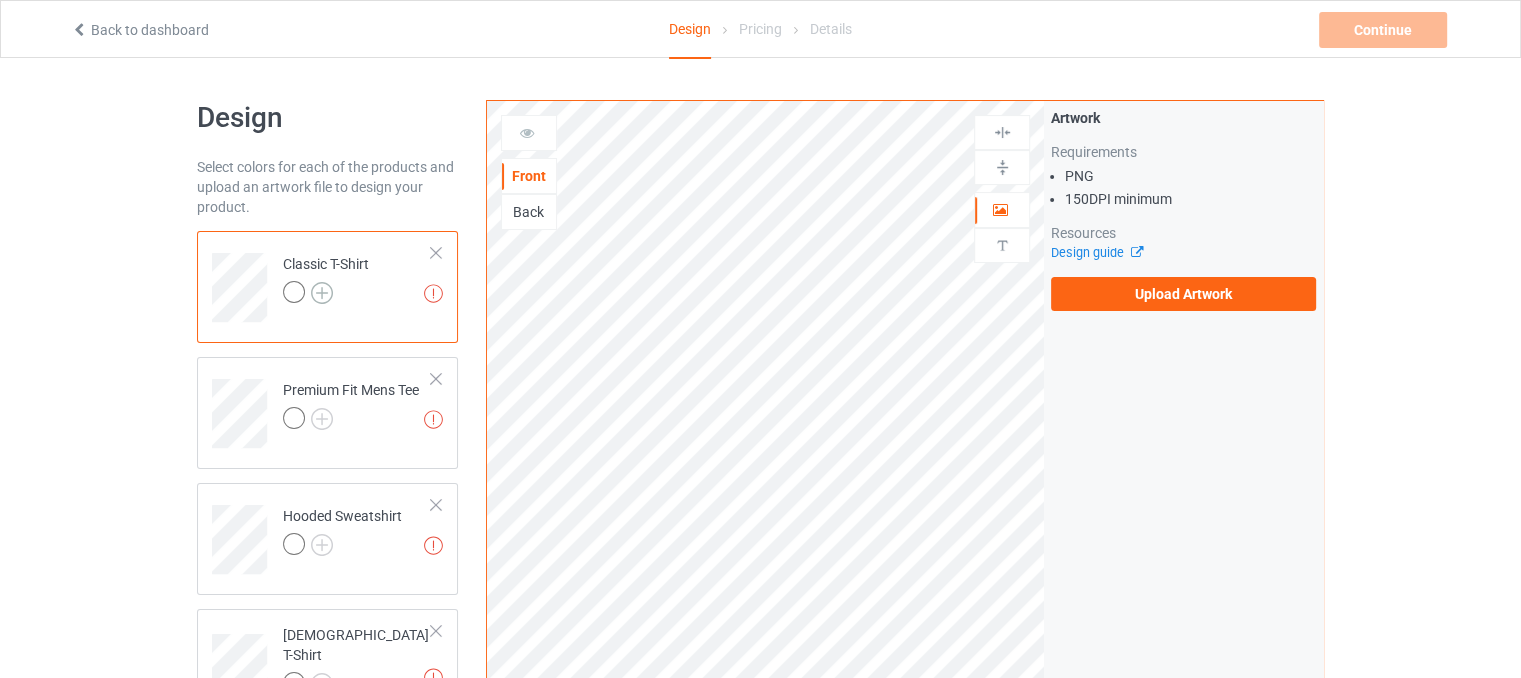 click at bounding box center [322, 293] 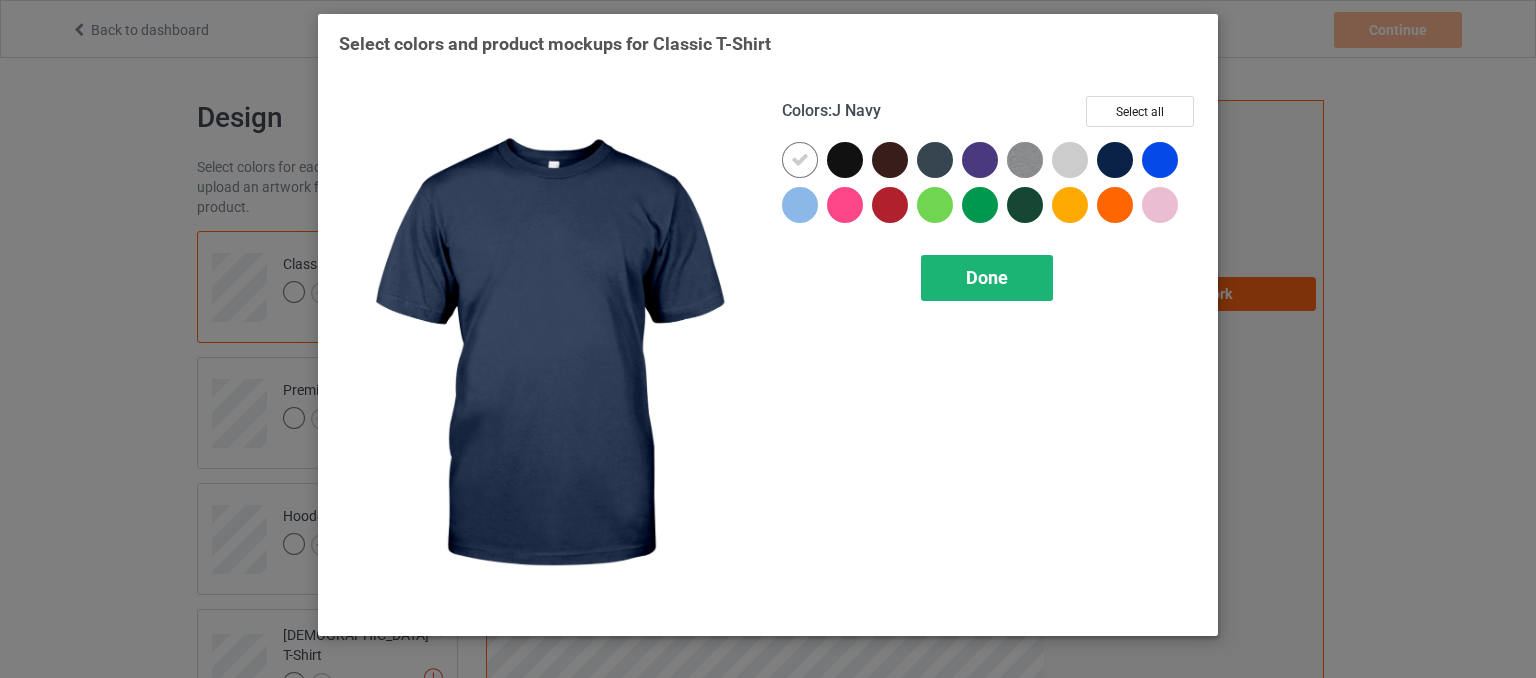 click on "Done" at bounding box center [987, 277] 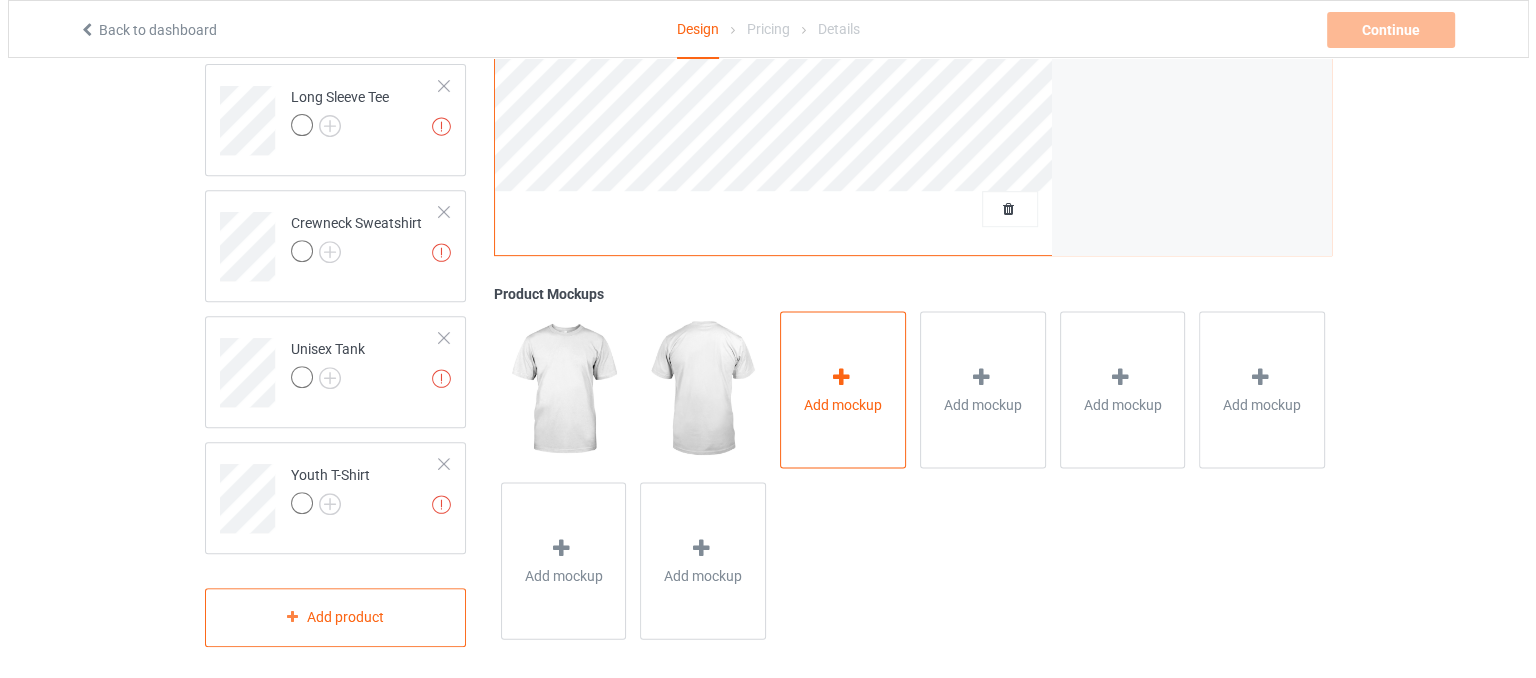 scroll, scrollTop: 800, scrollLeft: 0, axis: vertical 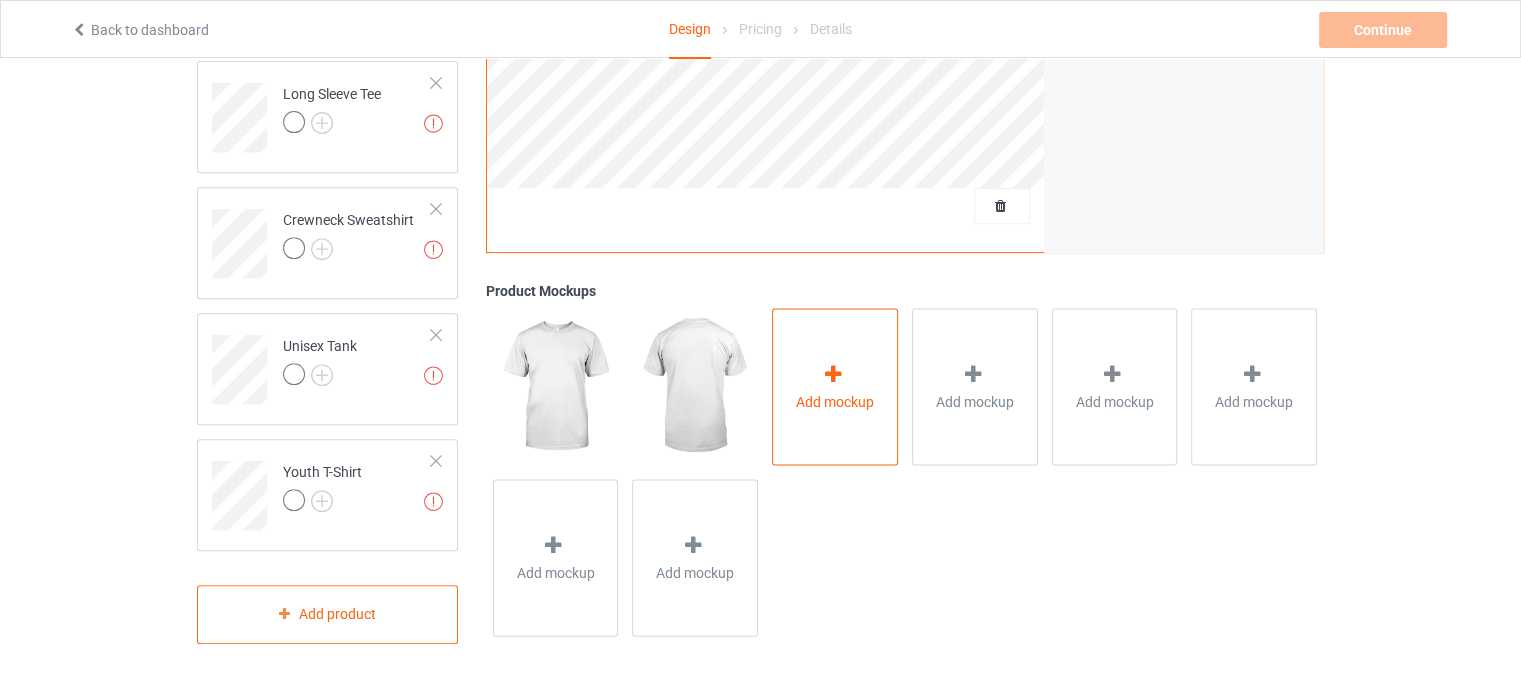 click on "Add mockup" at bounding box center [835, 401] 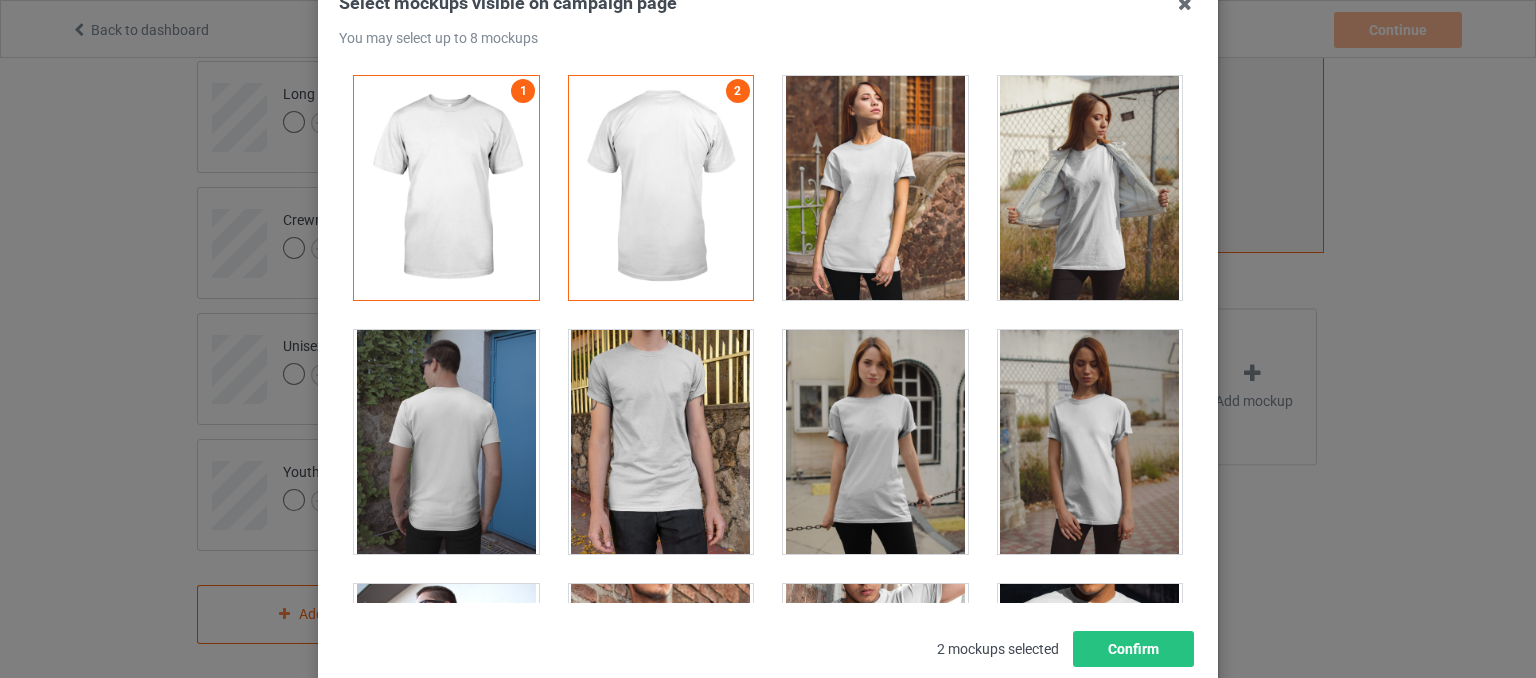 scroll, scrollTop: 140, scrollLeft: 0, axis: vertical 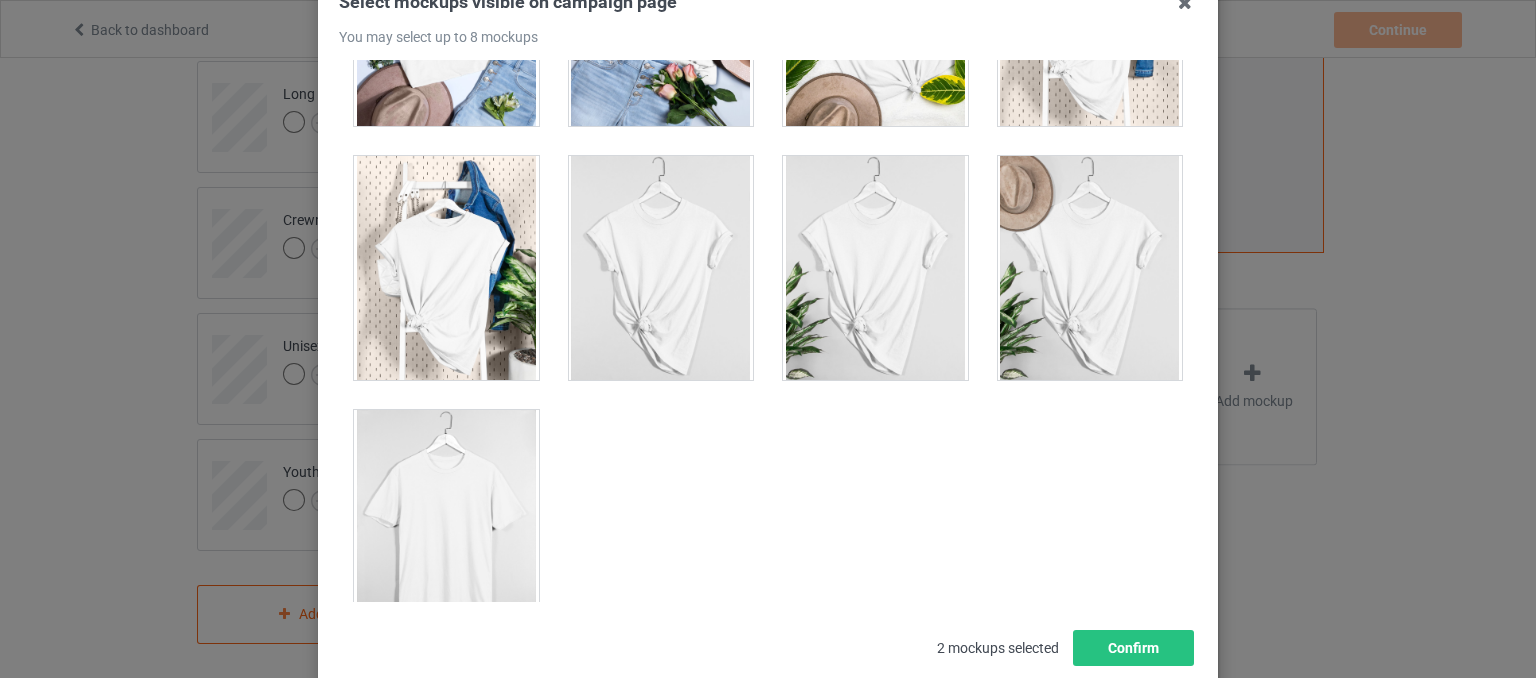 click at bounding box center [446, 522] 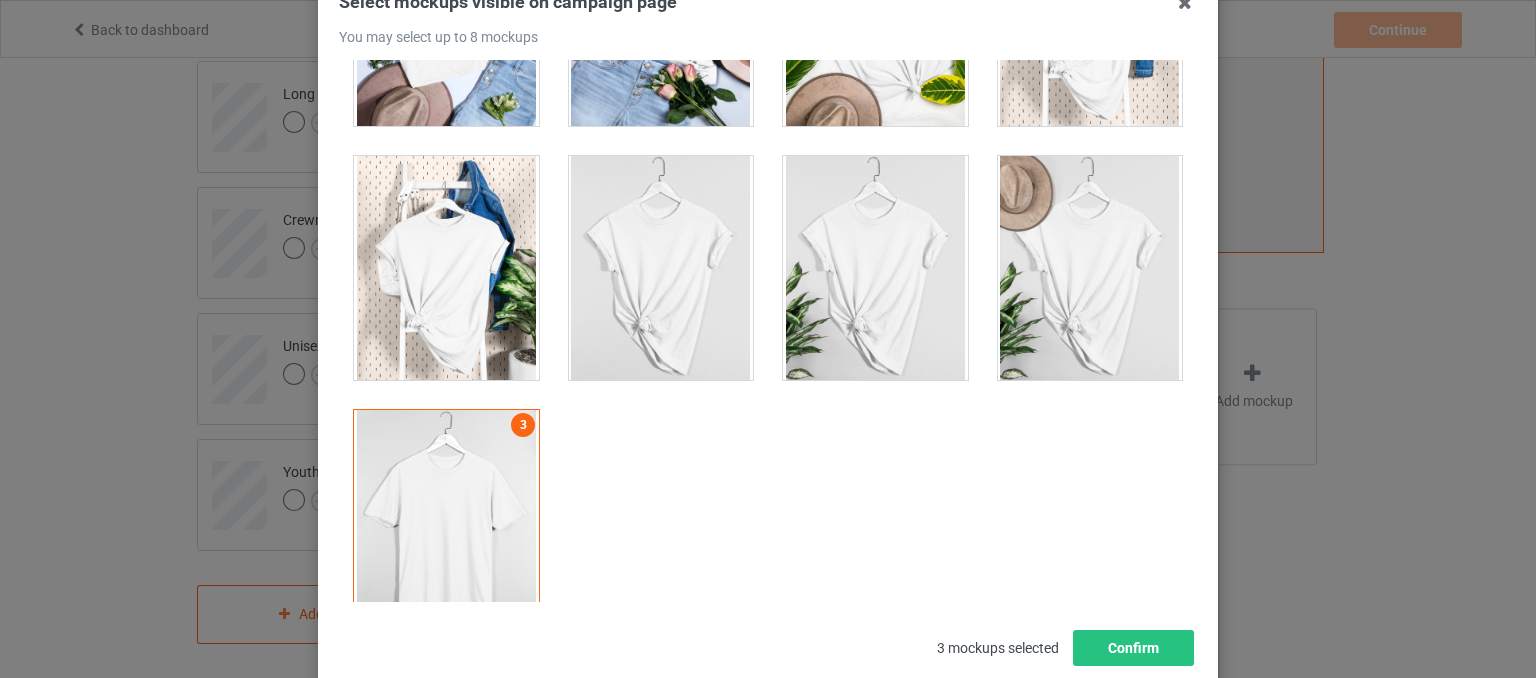 click at bounding box center [446, 268] 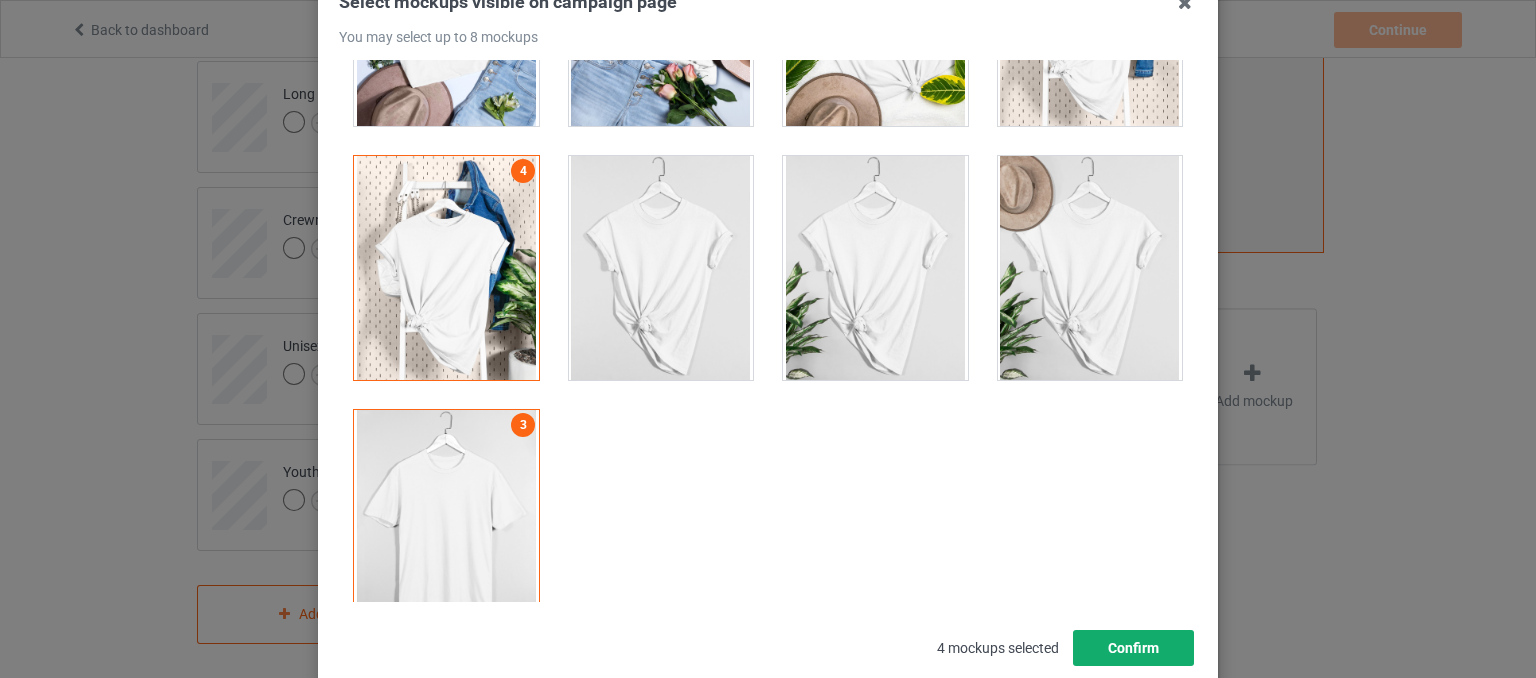 click on "Confirm" at bounding box center (1133, 648) 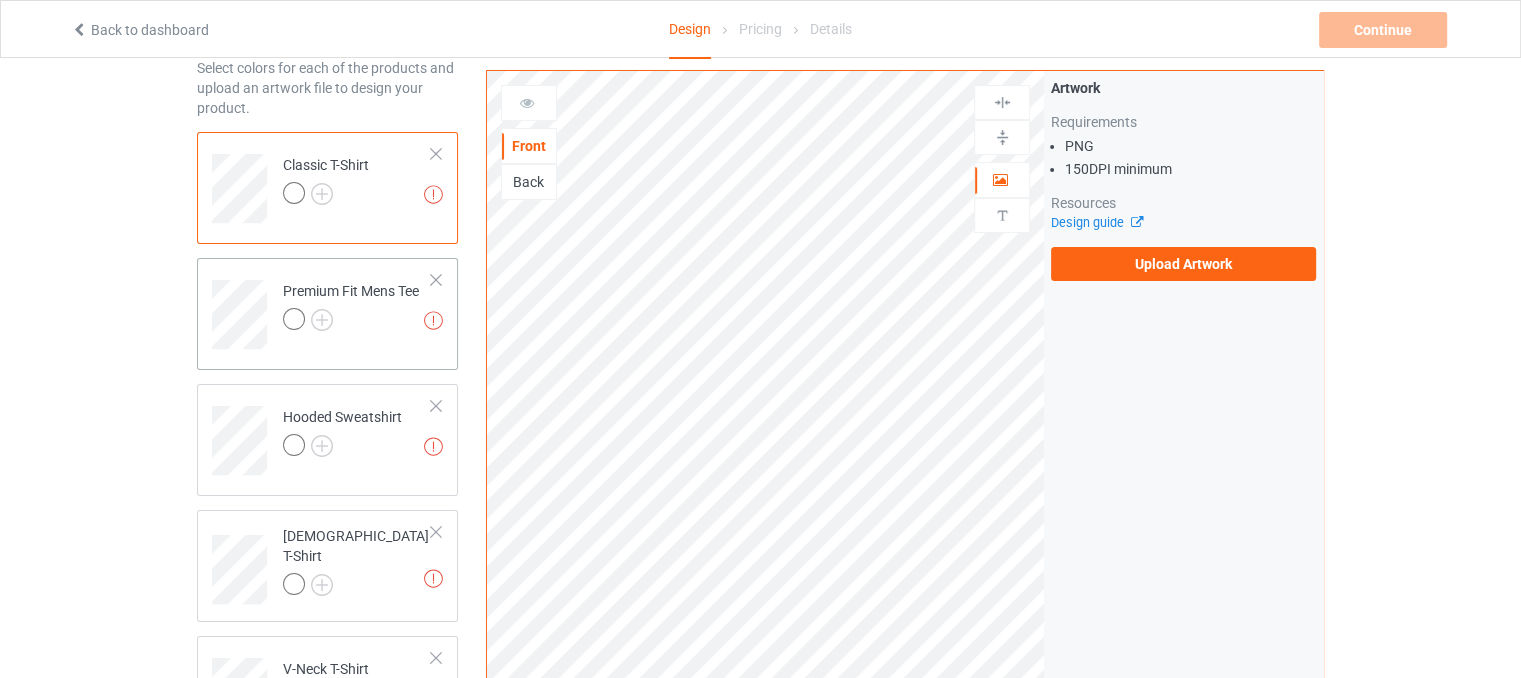 scroll, scrollTop: 100, scrollLeft: 0, axis: vertical 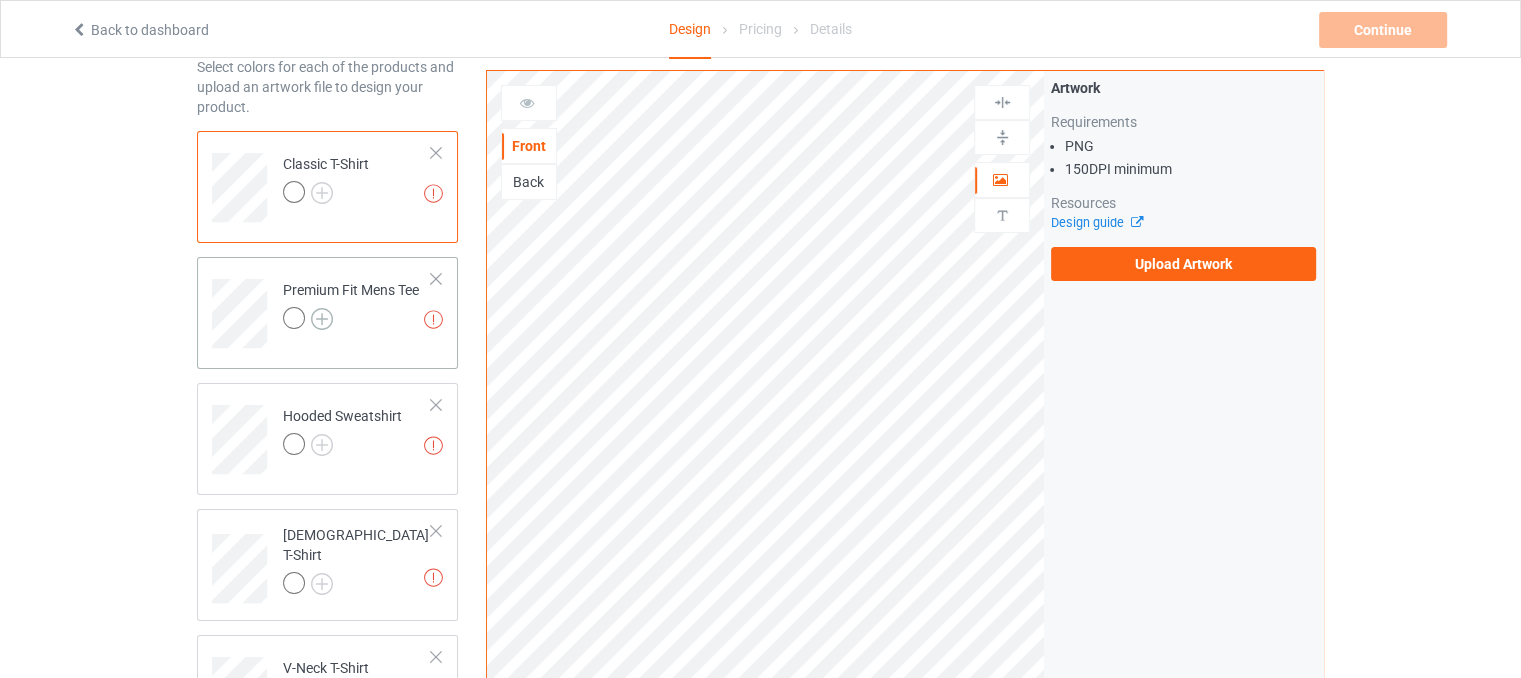 click at bounding box center [322, 319] 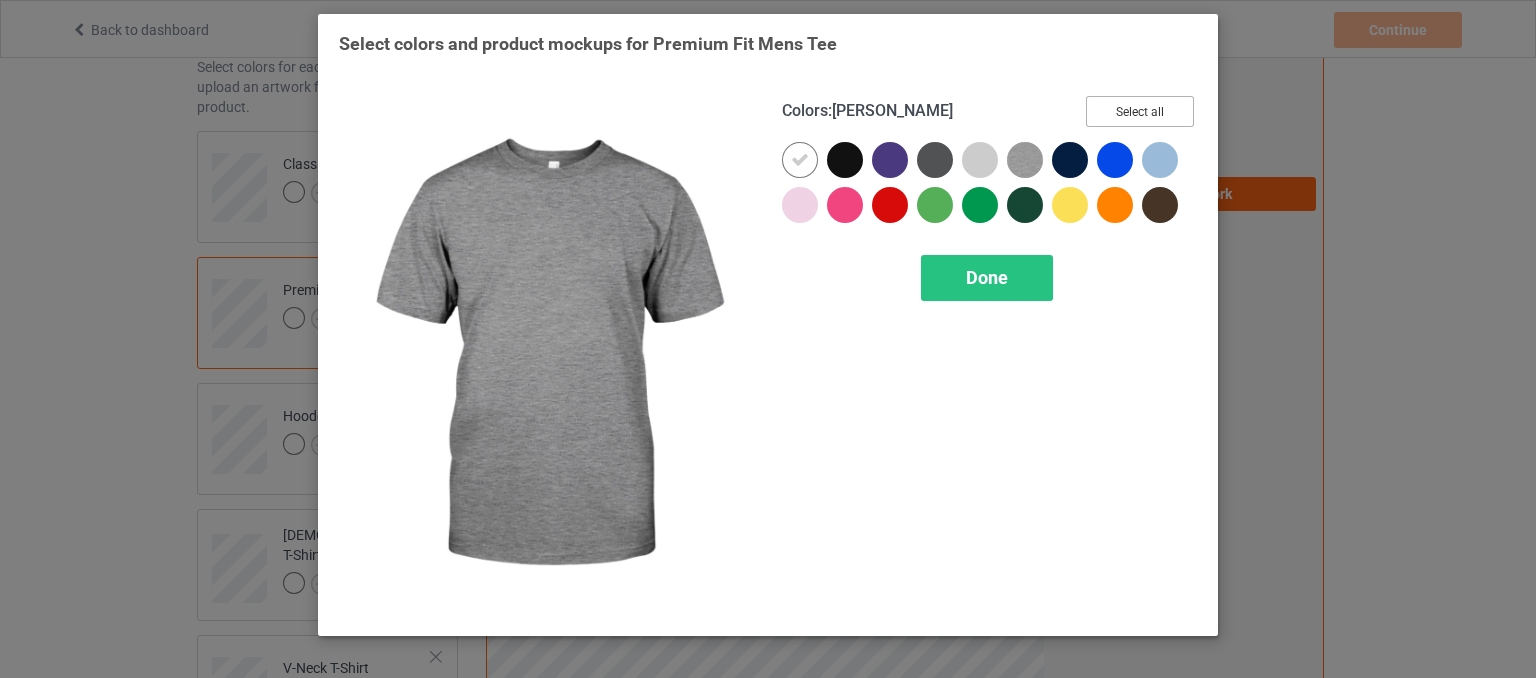 click on "Select all" at bounding box center (1140, 111) 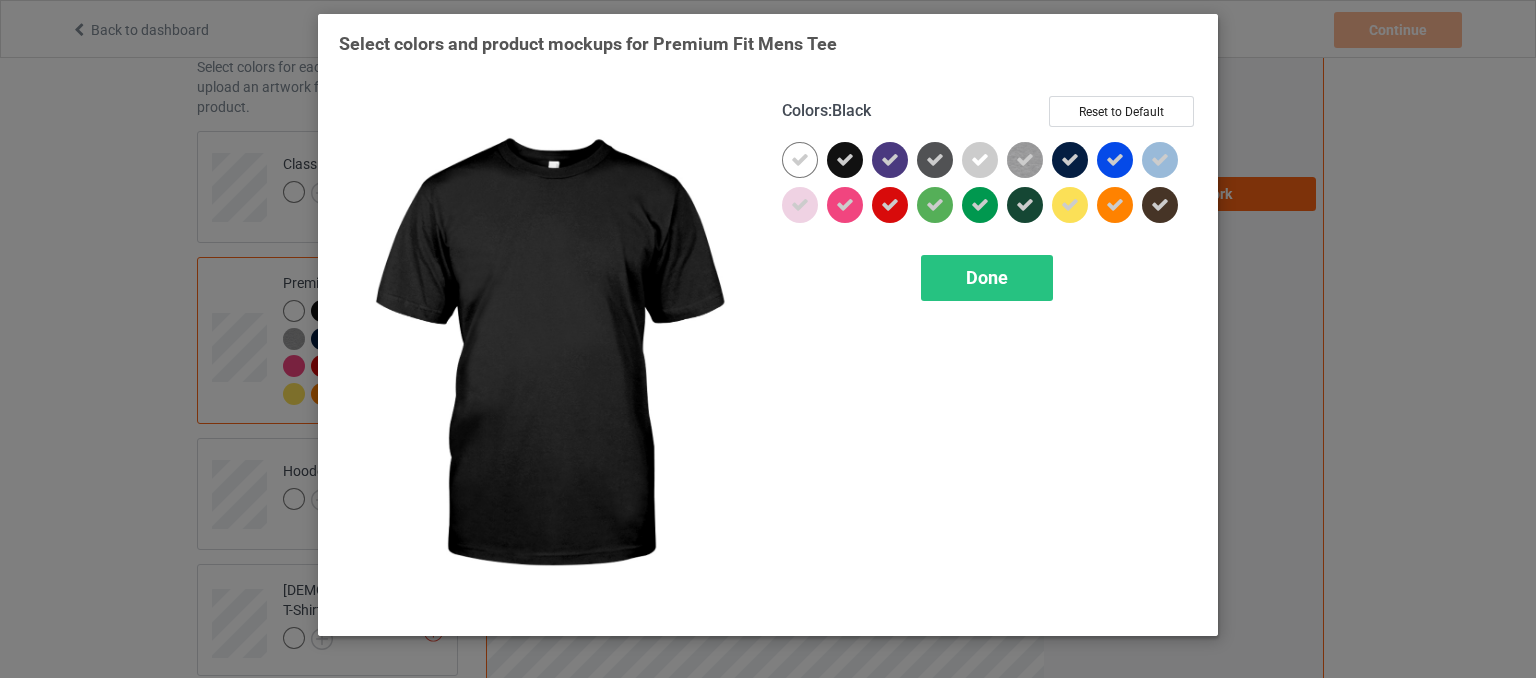 click at bounding box center (845, 160) 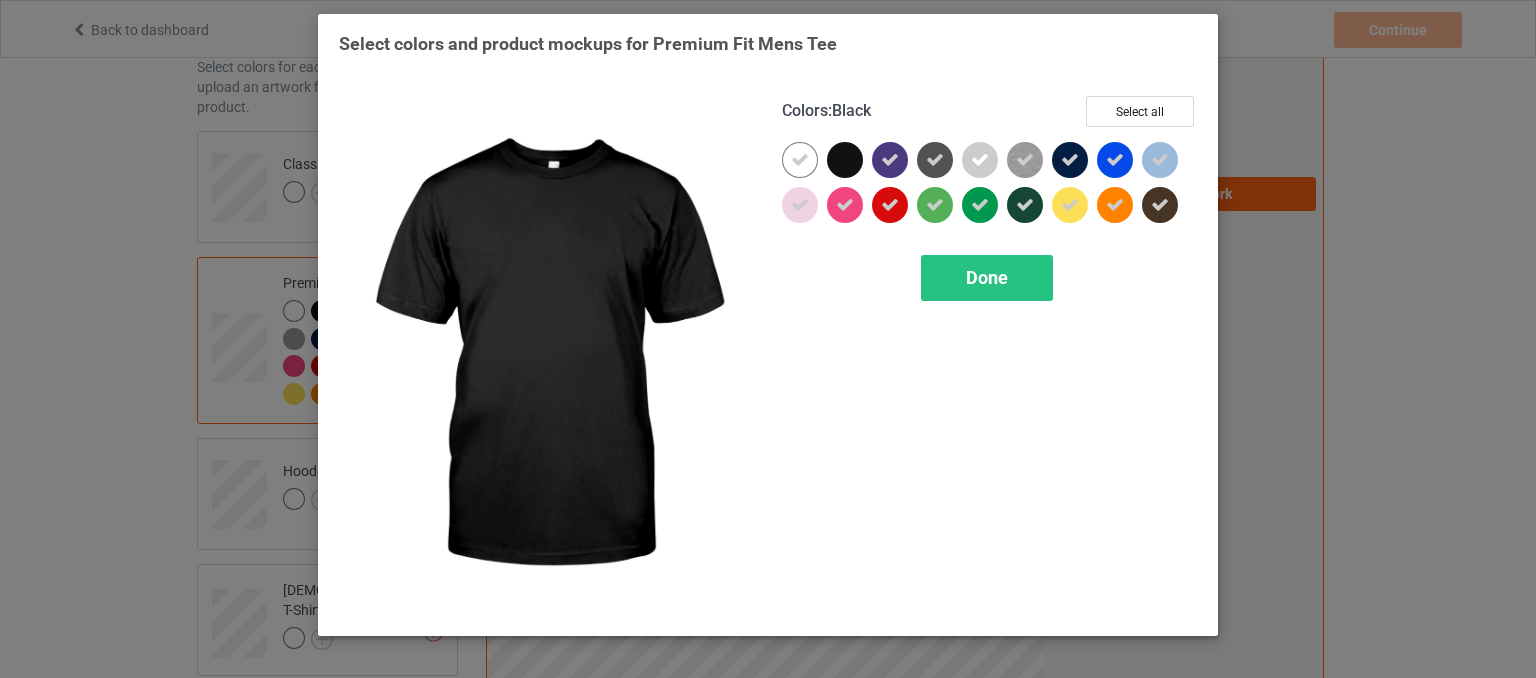 click at bounding box center [845, 160] 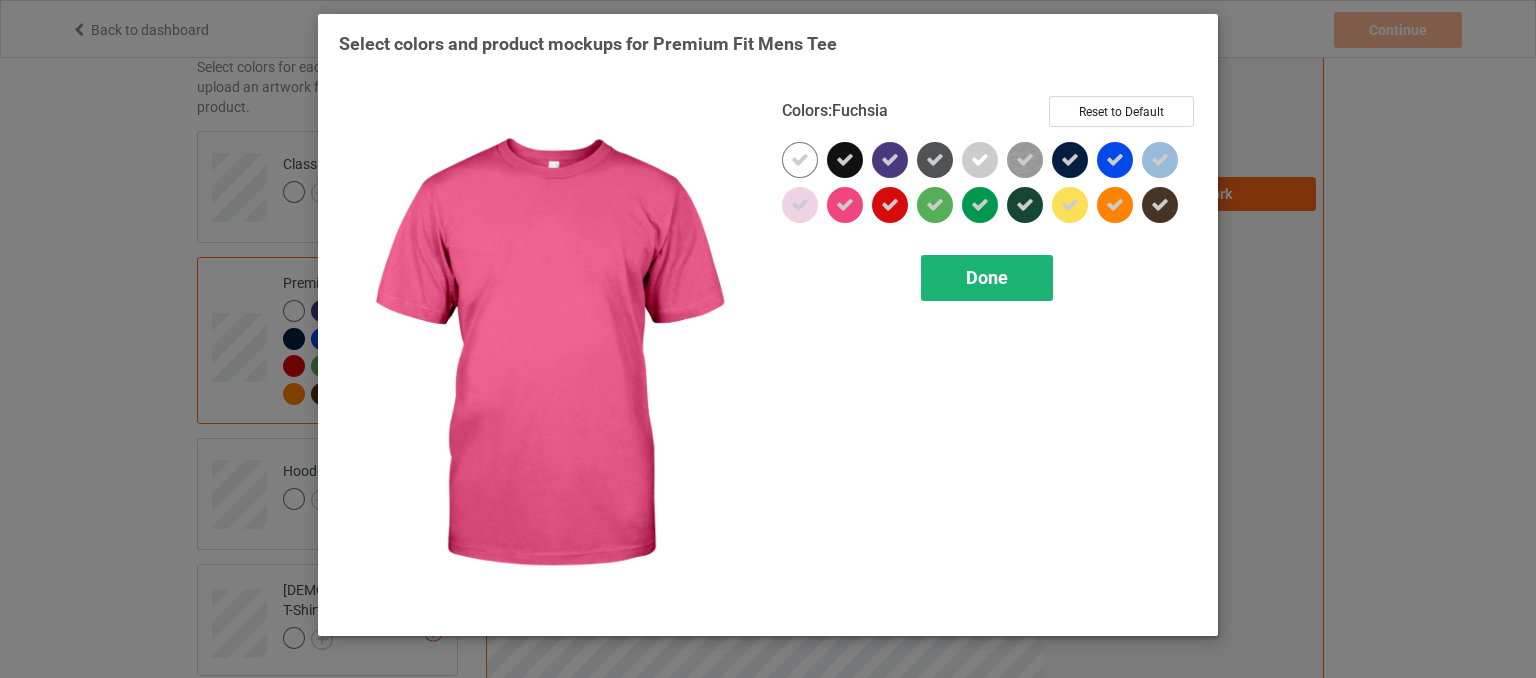 click on "Done" at bounding box center (987, 278) 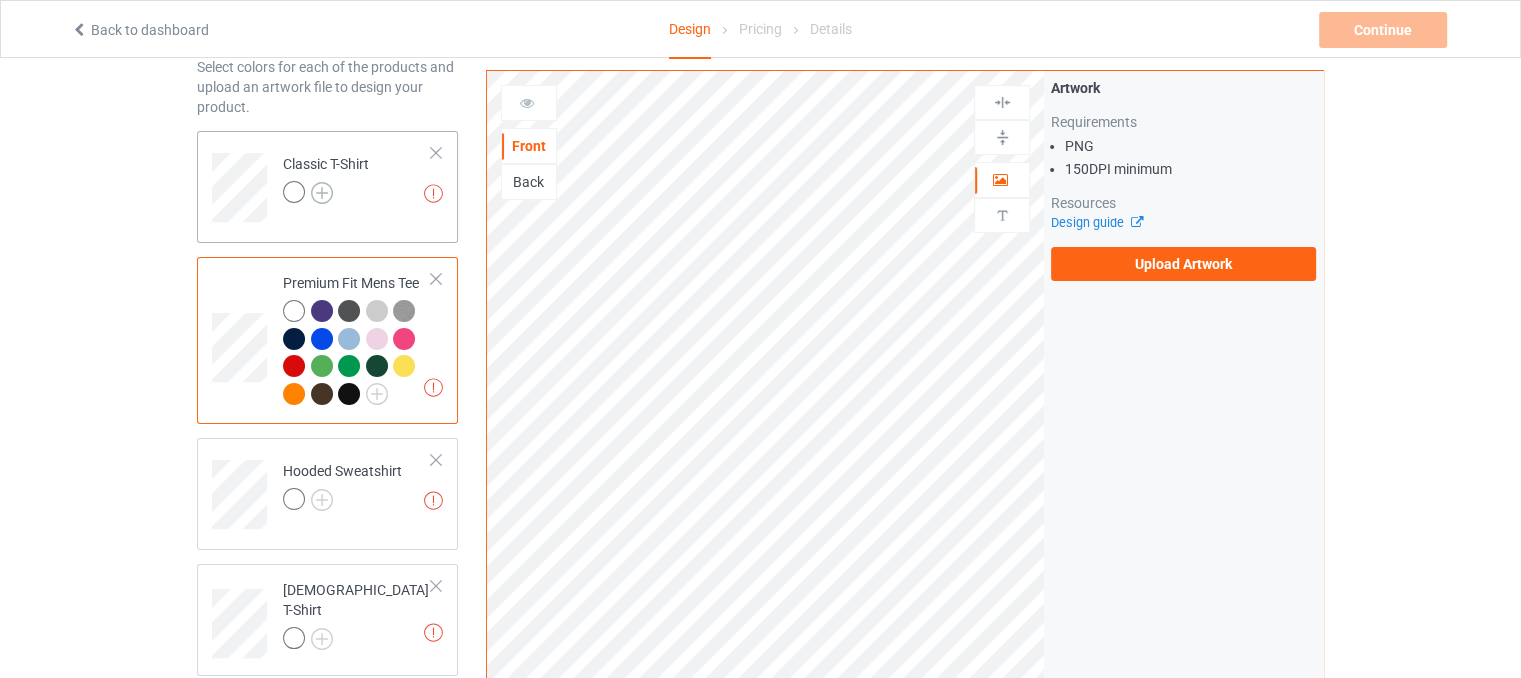 click at bounding box center (322, 193) 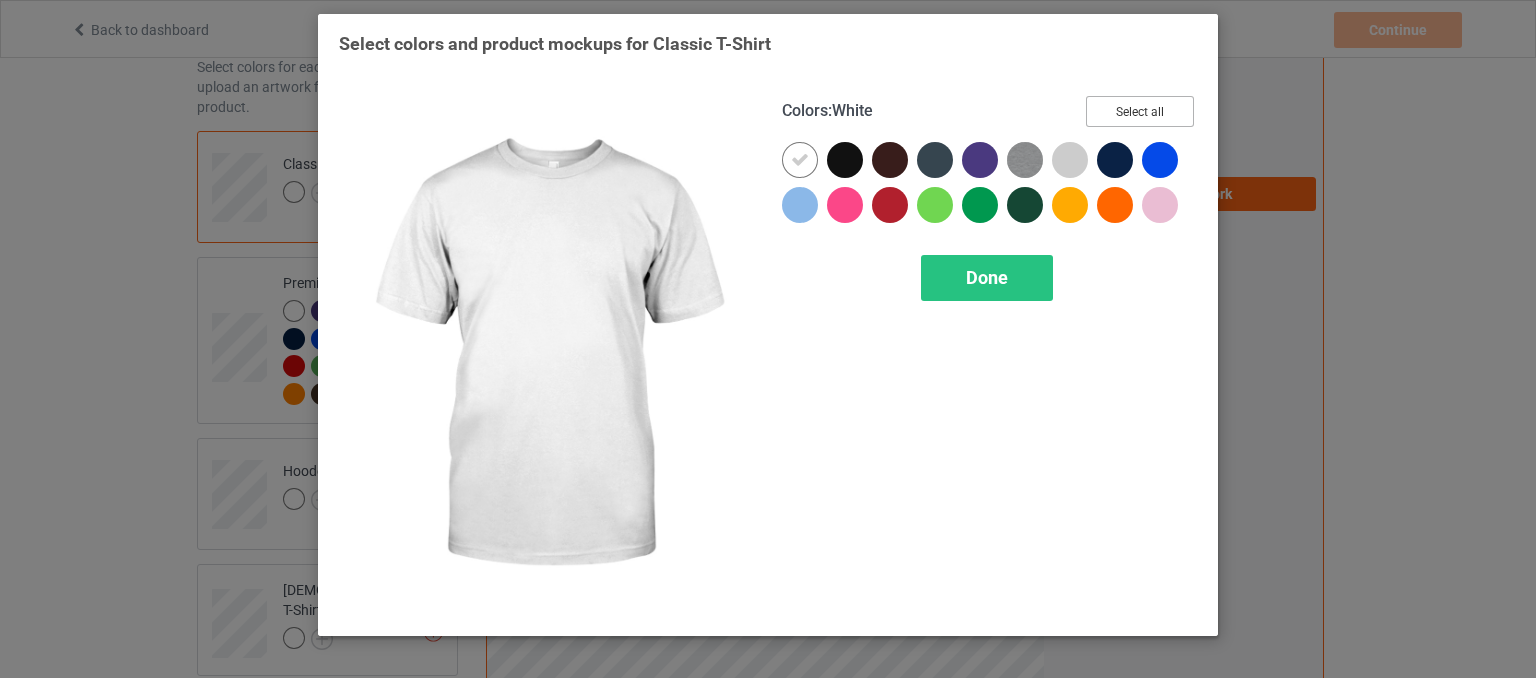 click on "Select all" at bounding box center [1140, 111] 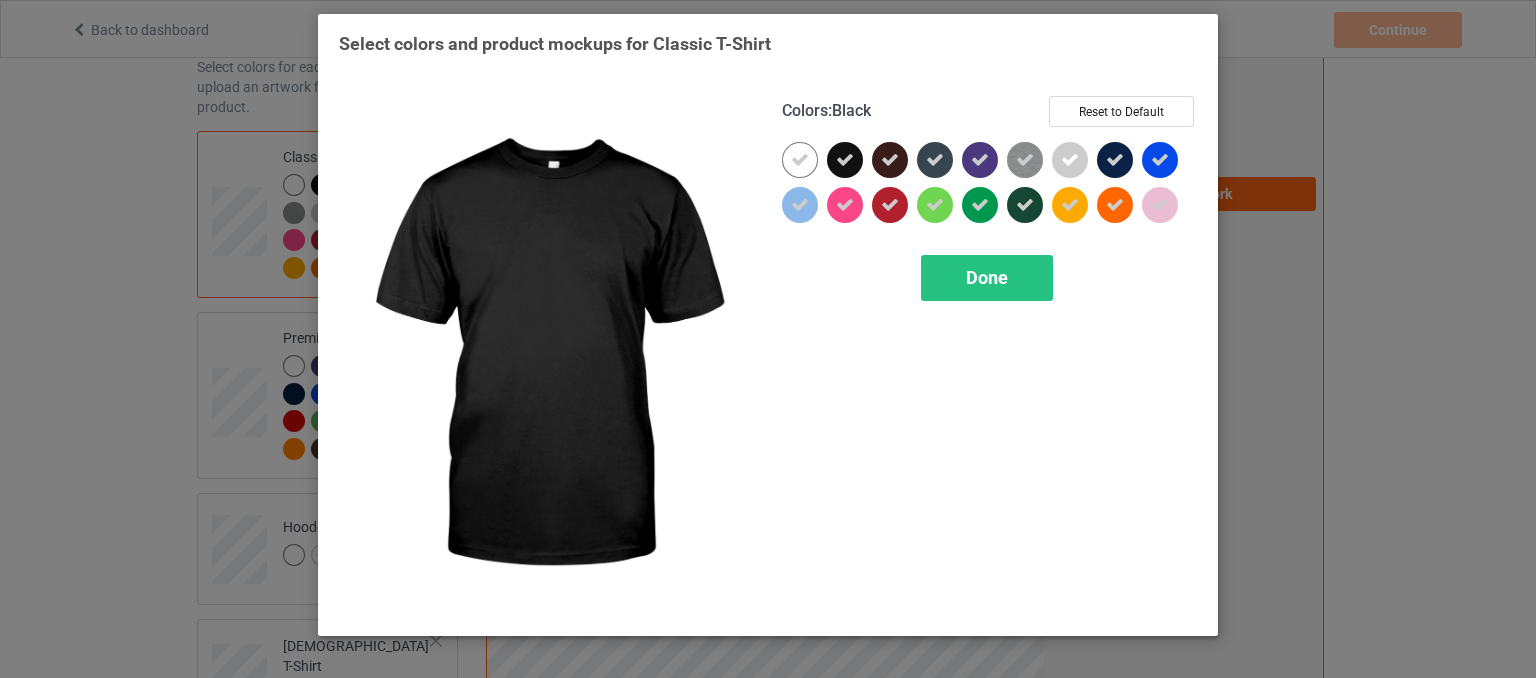 click at bounding box center (845, 160) 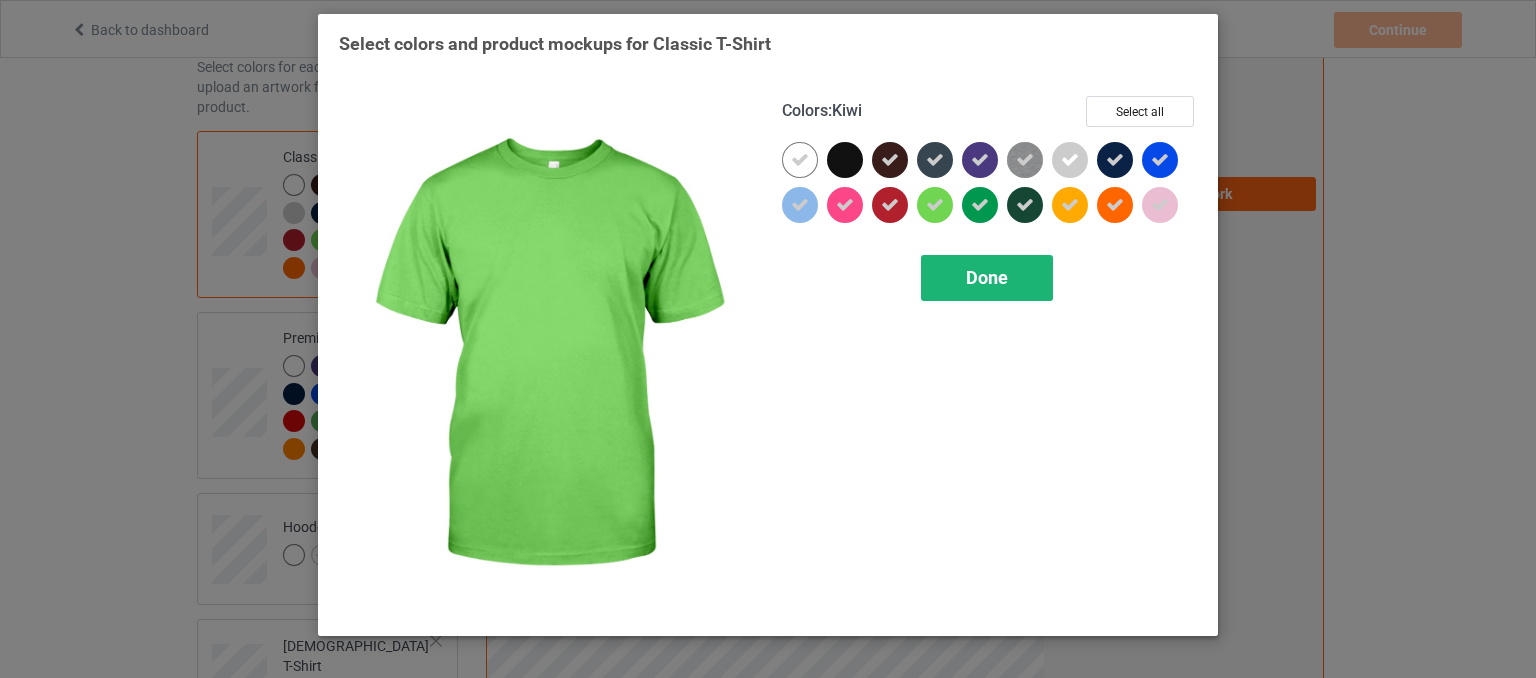 click on "Done" at bounding box center [987, 277] 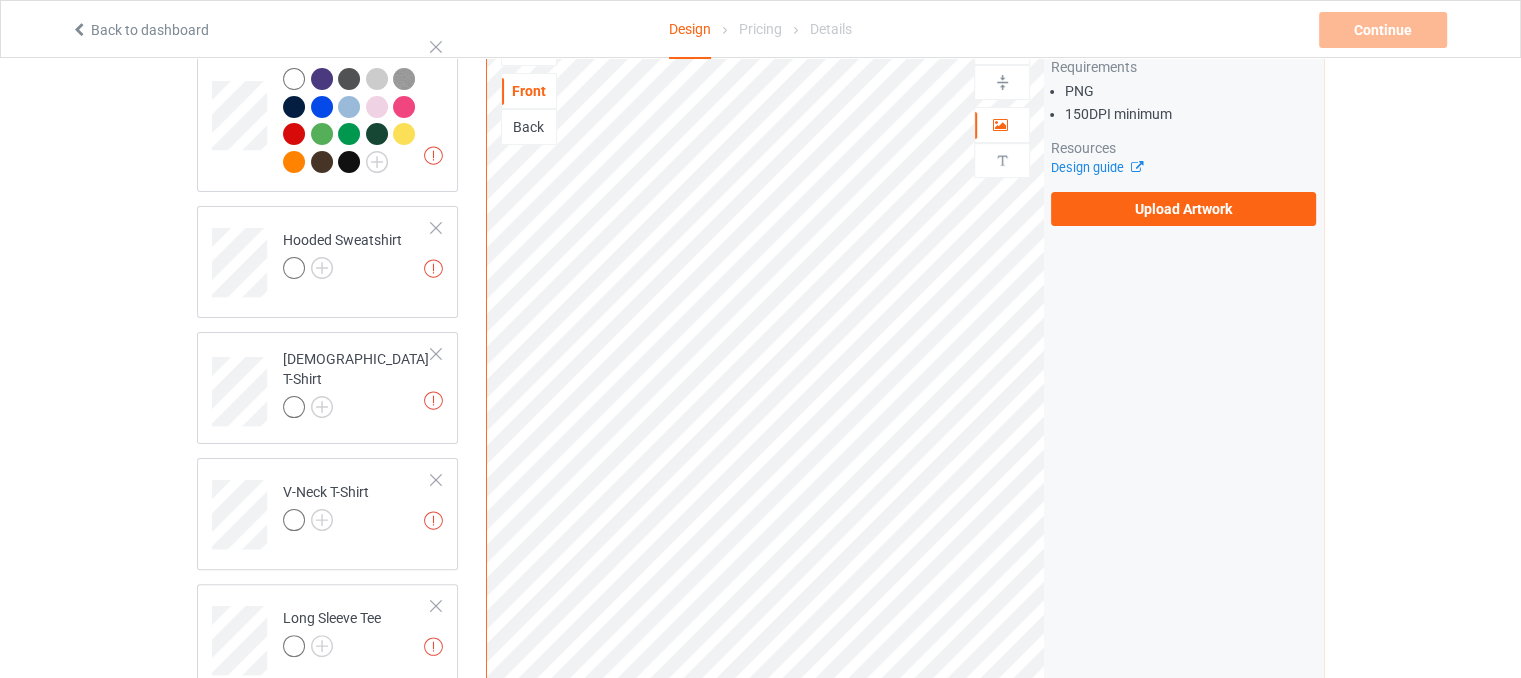scroll, scrollTop: 400, scrollLeft: 0, axis: vertical 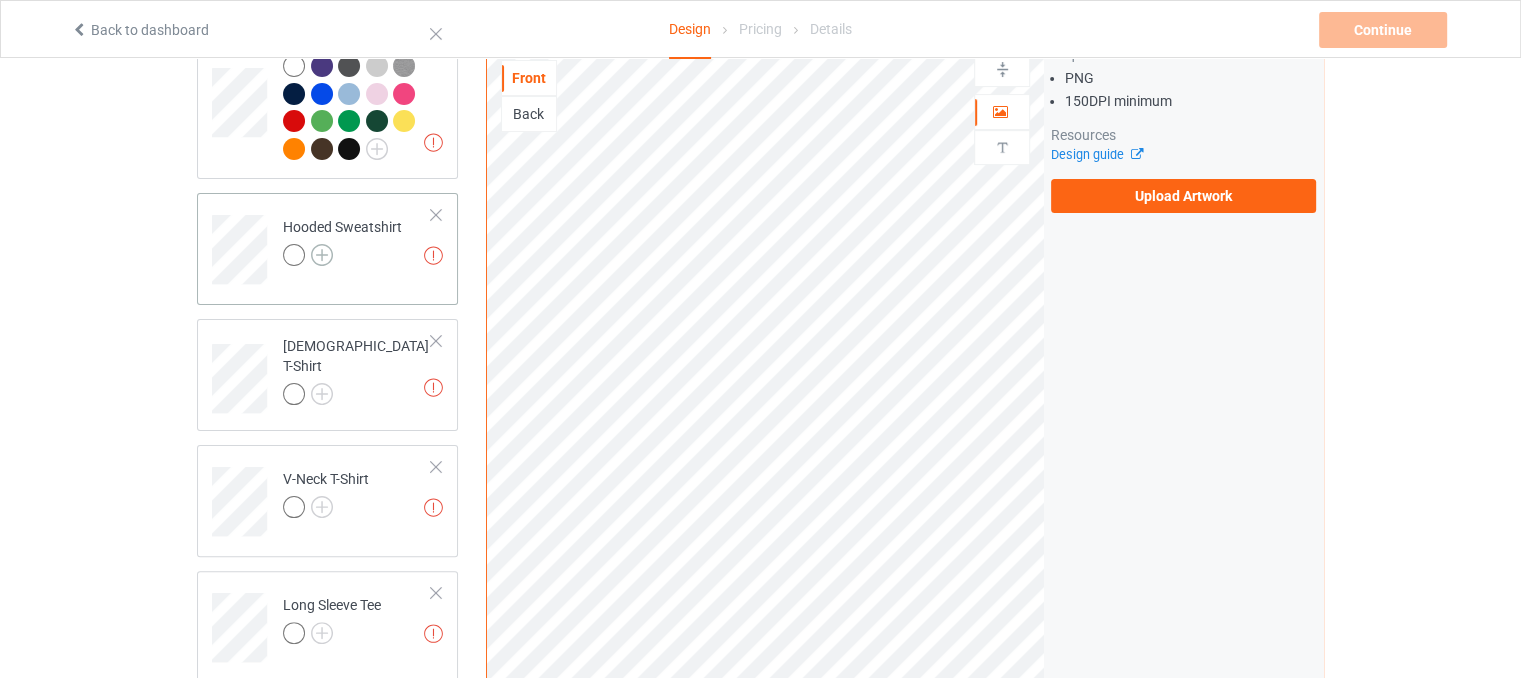 click at bounding box center (322, 255) 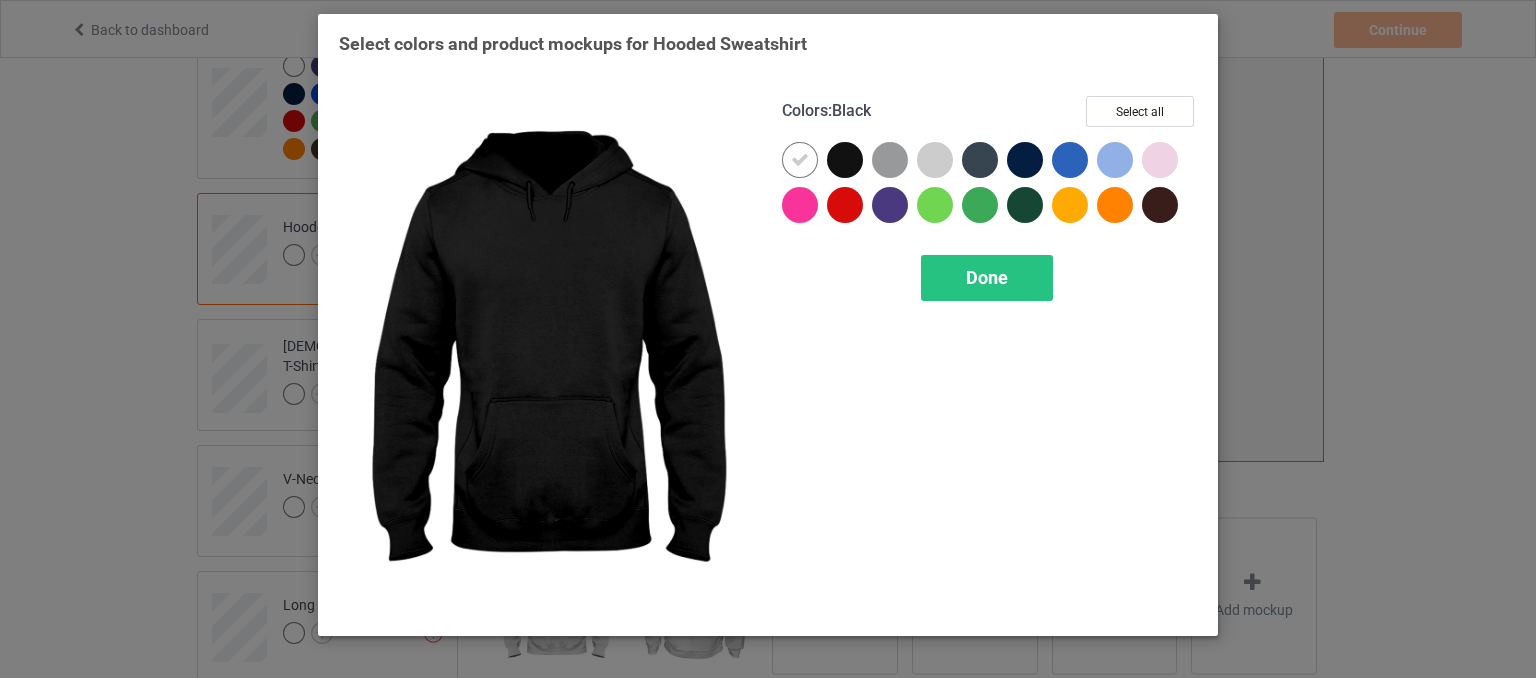 click on "Colors :  Black Select all" at bounding box center (989, 119) 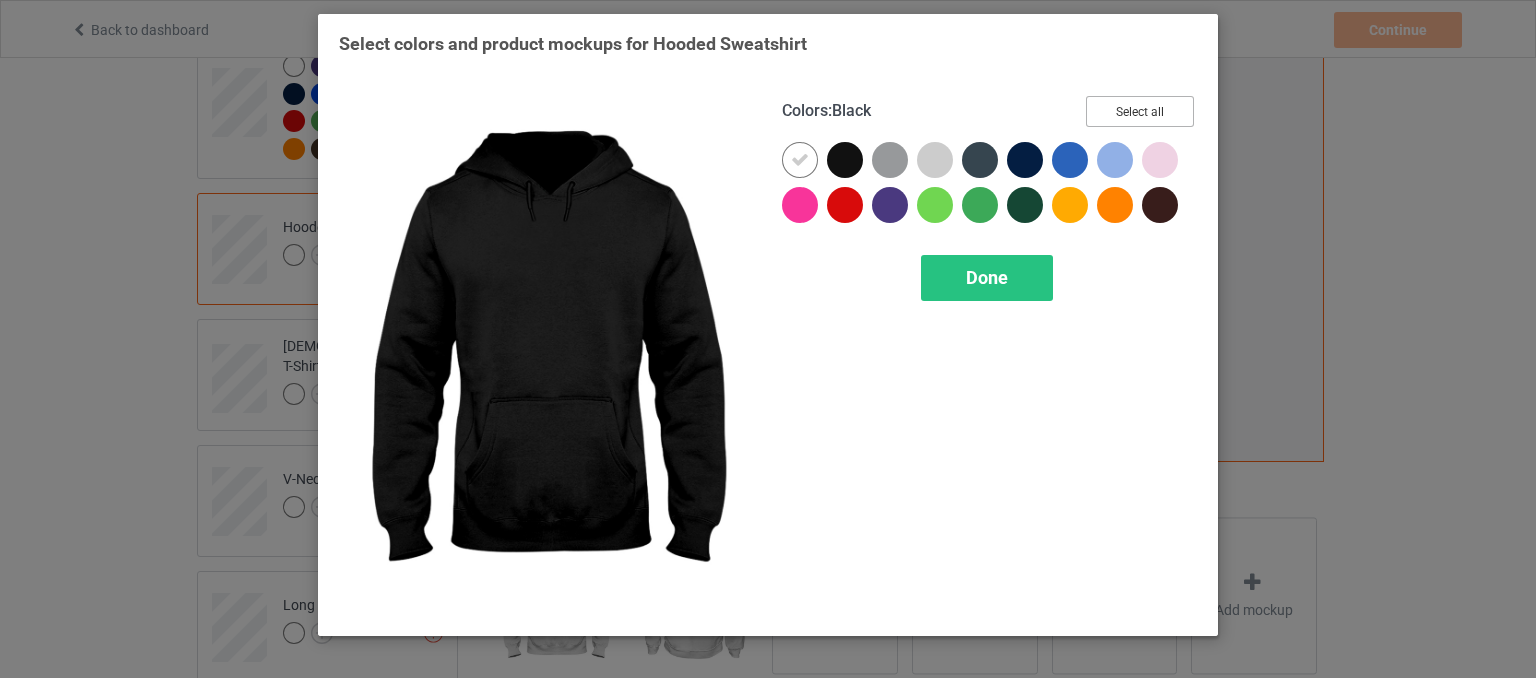click on "Select all" at bounding box center [1140, 111] 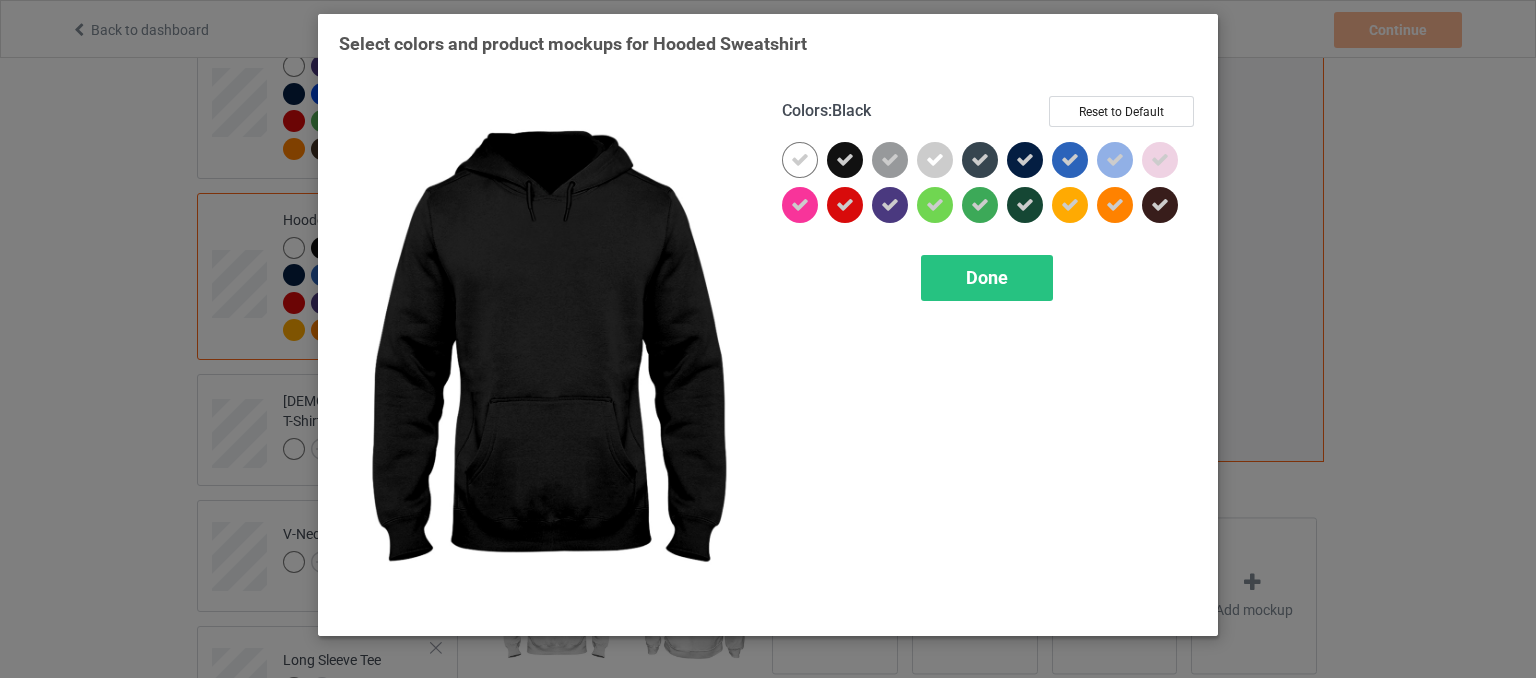 click at bounding box center [845, 160] 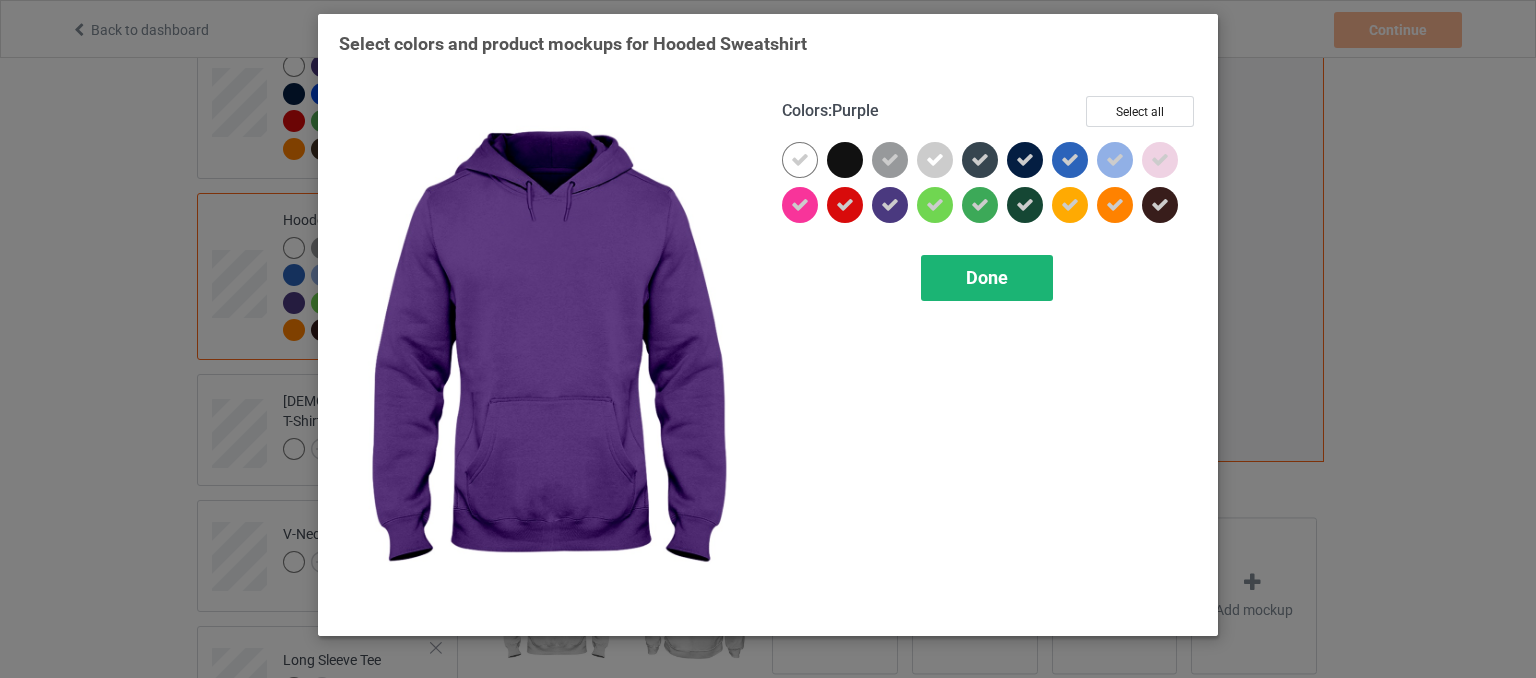 click on "Done" at bounding box center [987, 277] 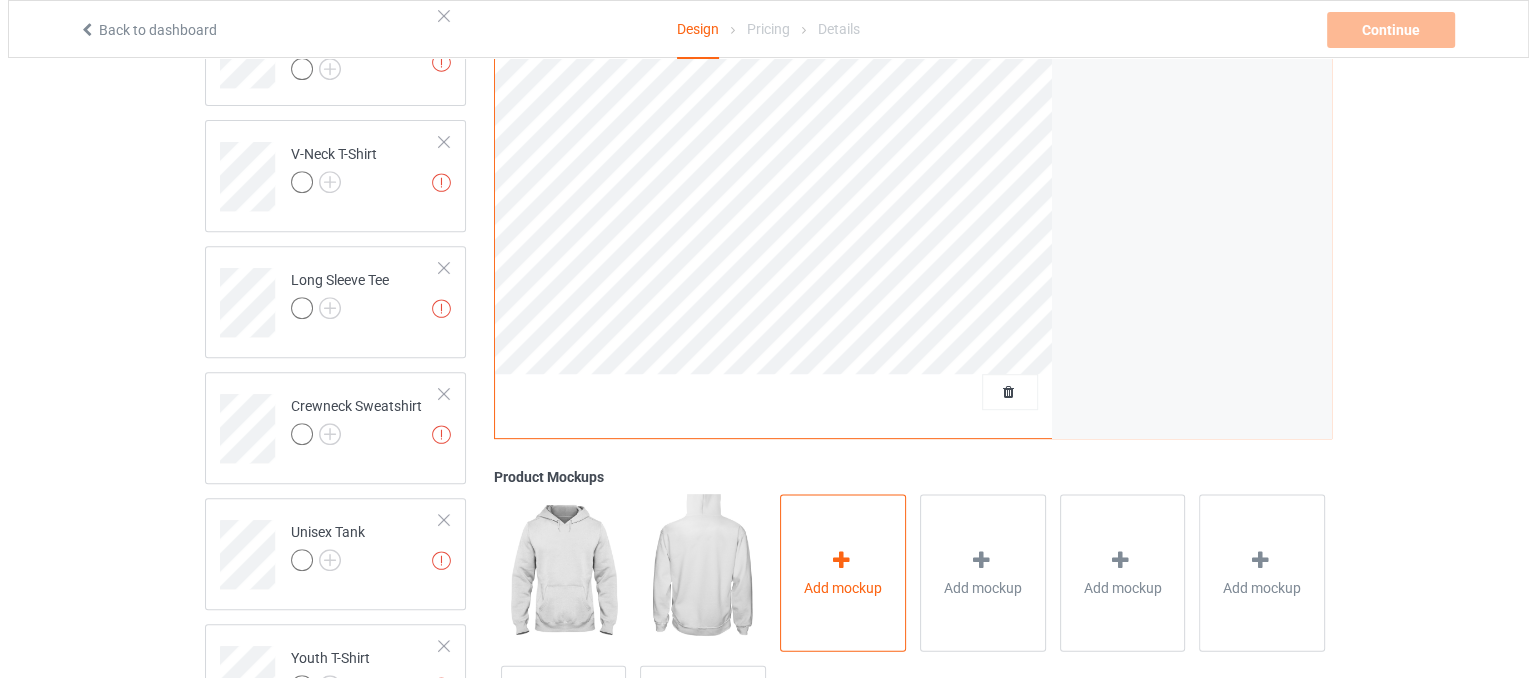 scroll, scrollTop: 800, scrollLeft: 0, axis: vertical 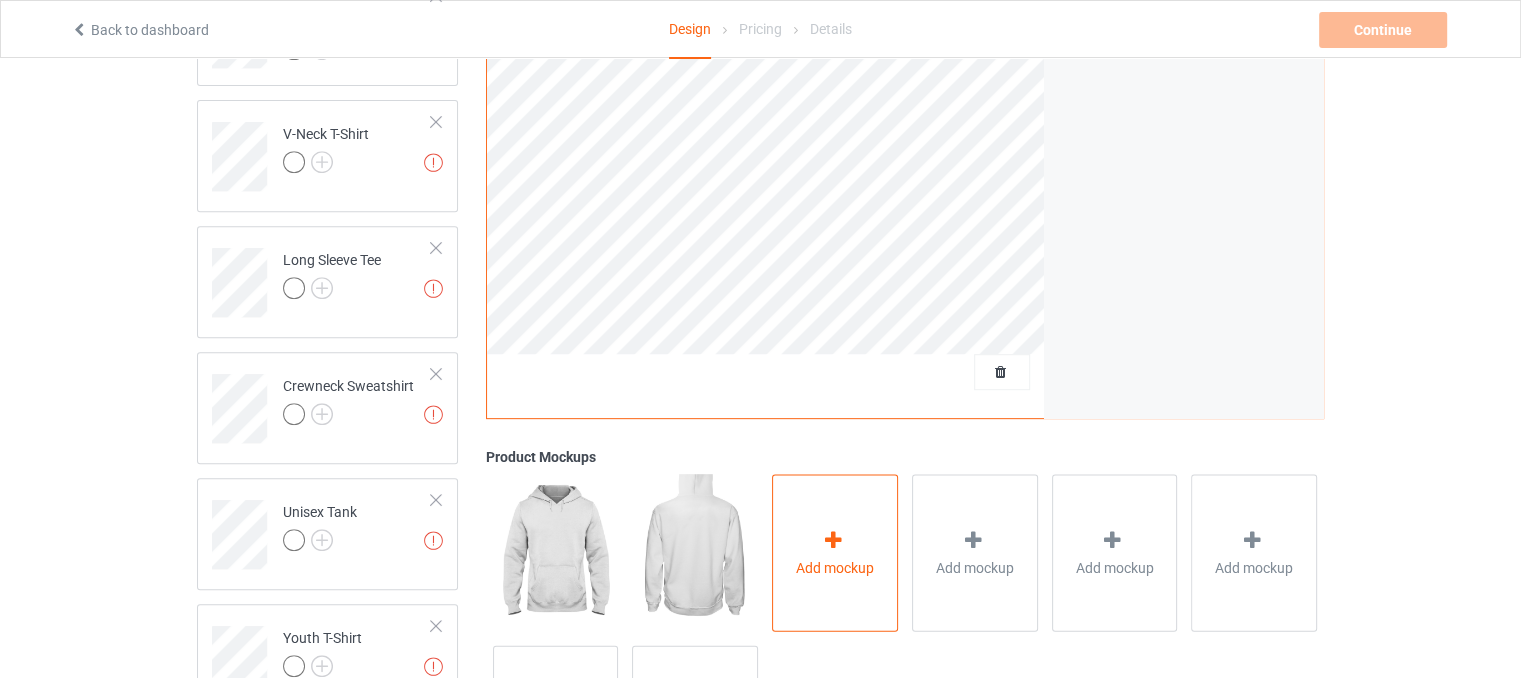 click on "Add mockup" at bounding box center [835, 552] 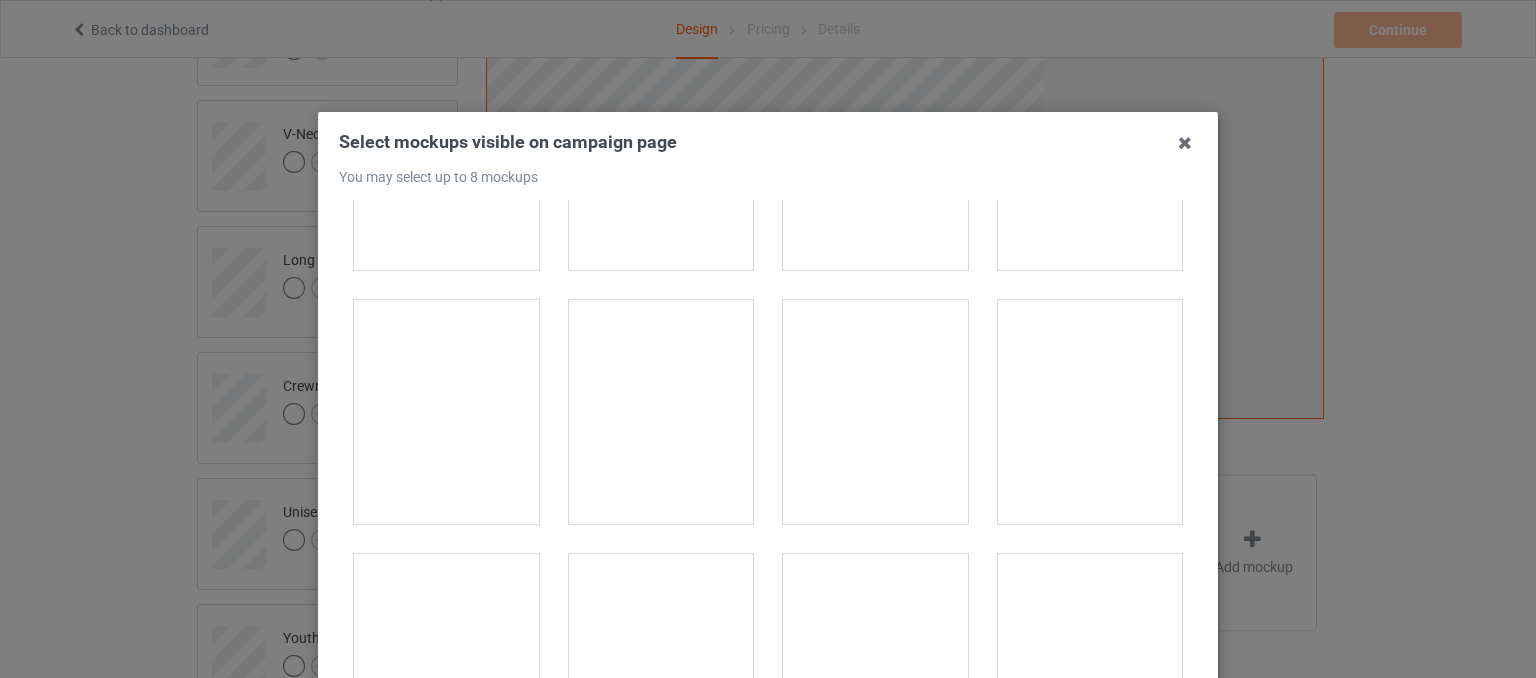 scroll, scrollTop: 3500, scrollLeft: 0, axis: vertical 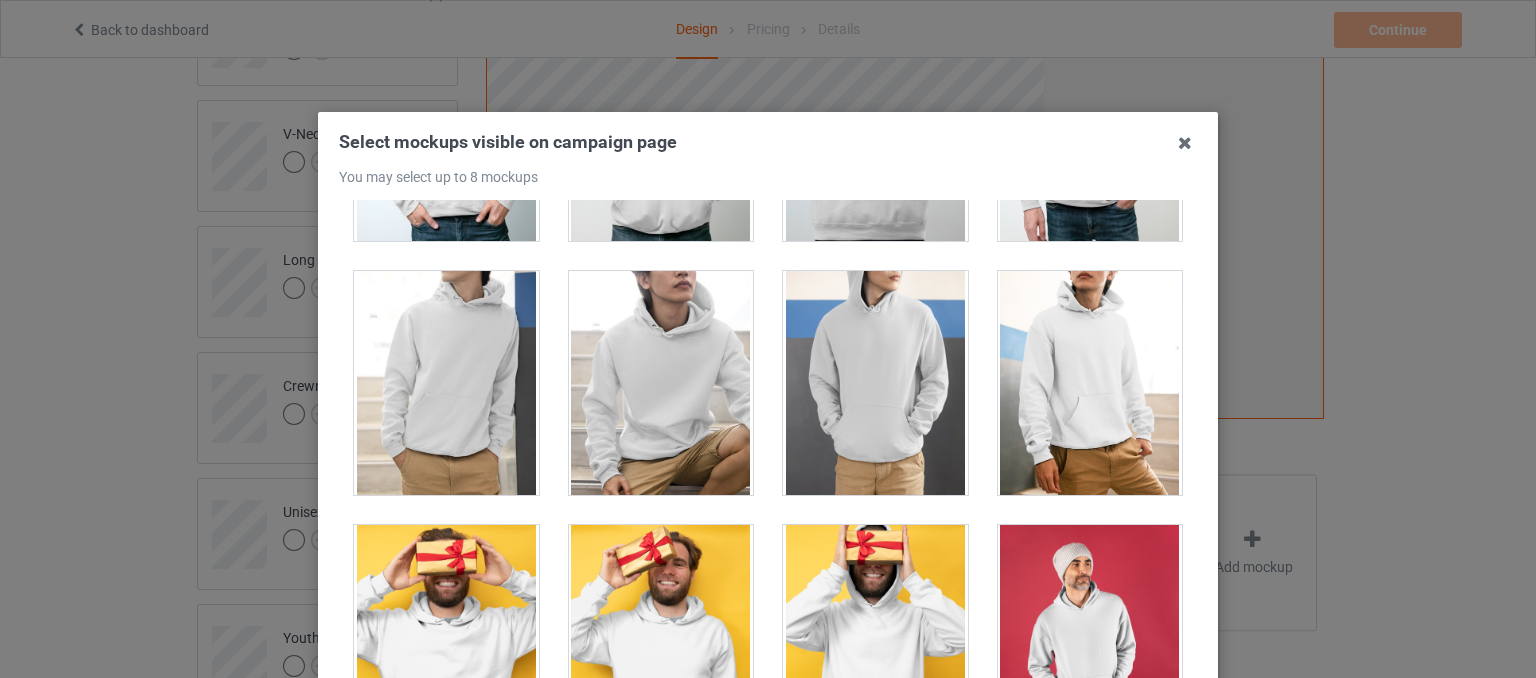 click at bounding box center [446, 383] 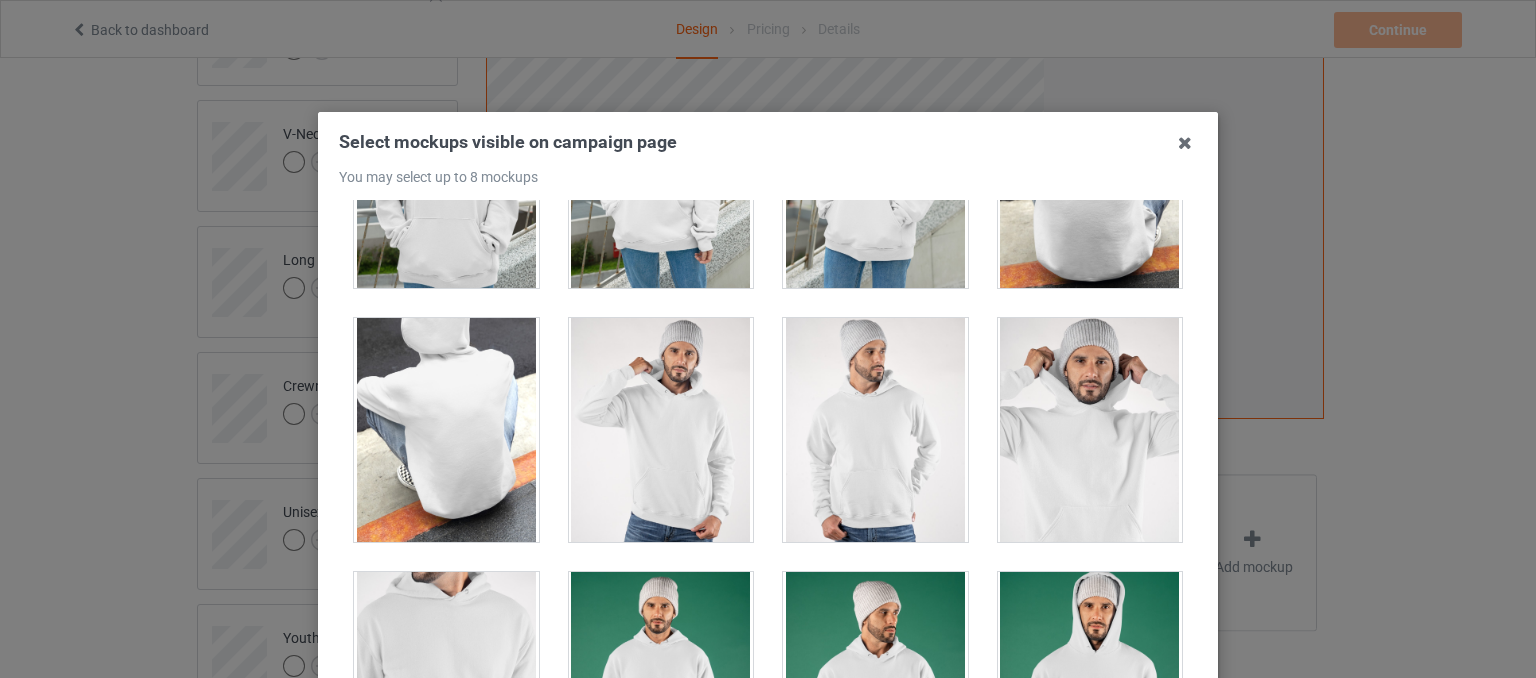 scroll, scrollTop: 6400, scrollLeft: 0, axis: vertical 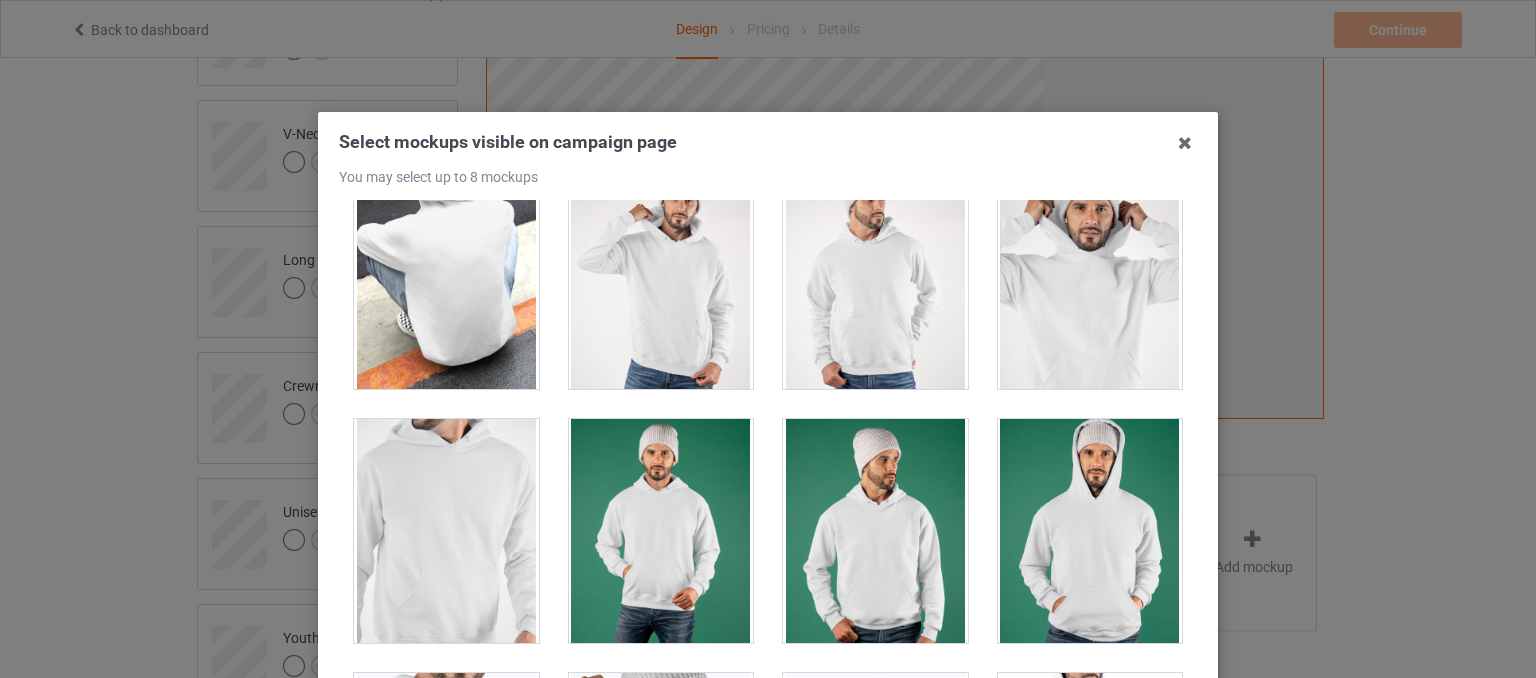 click at bounding box center (446, 531) 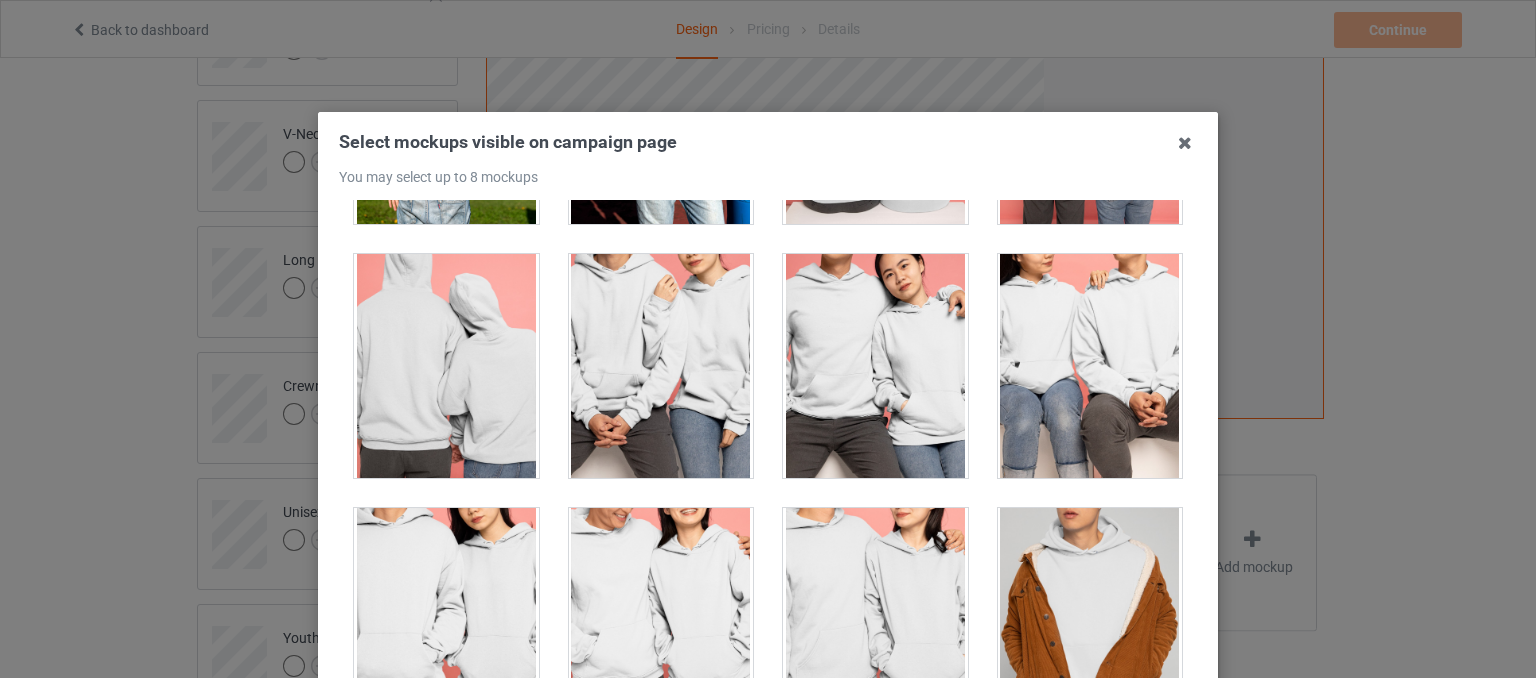 scroll, scrollTop: 7600, scrollLeft: 0, axis: vertical 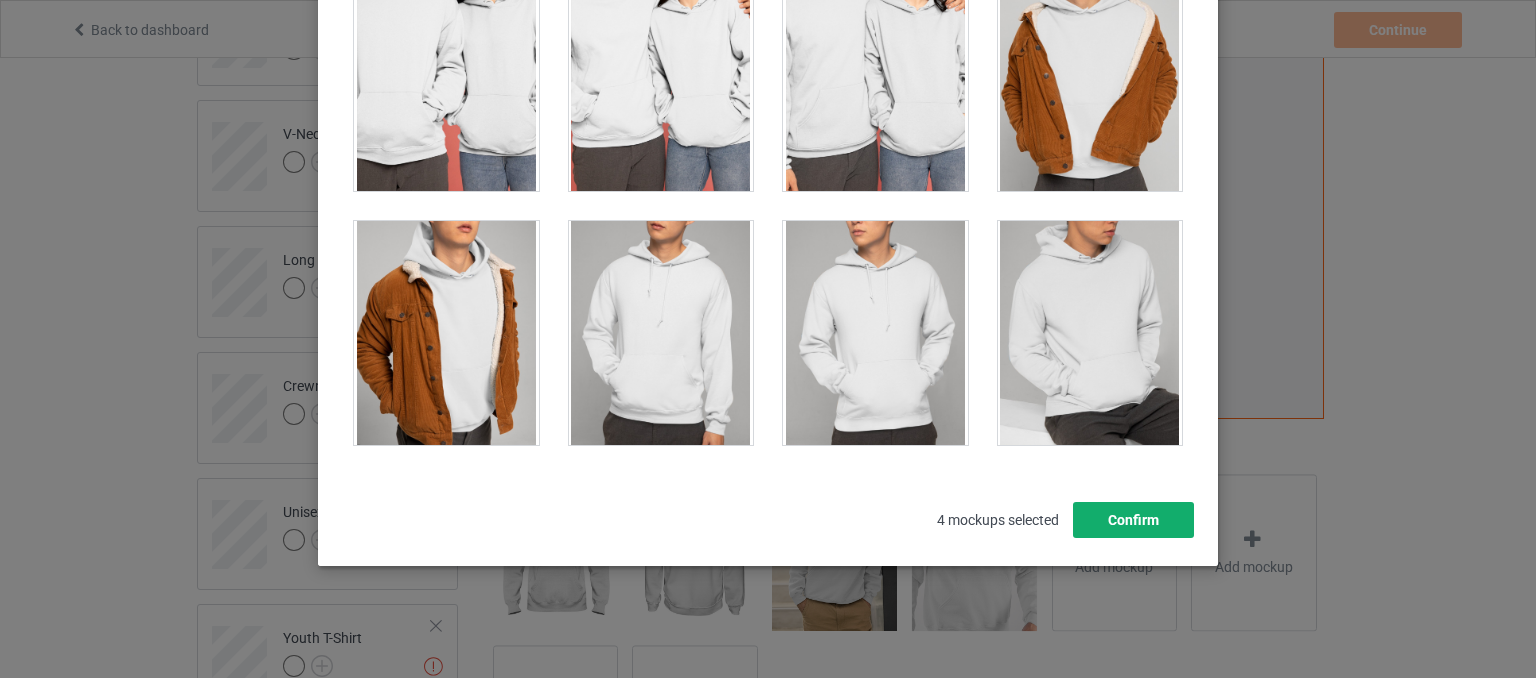click on "Confirm" at bounding box center (1133, 520) 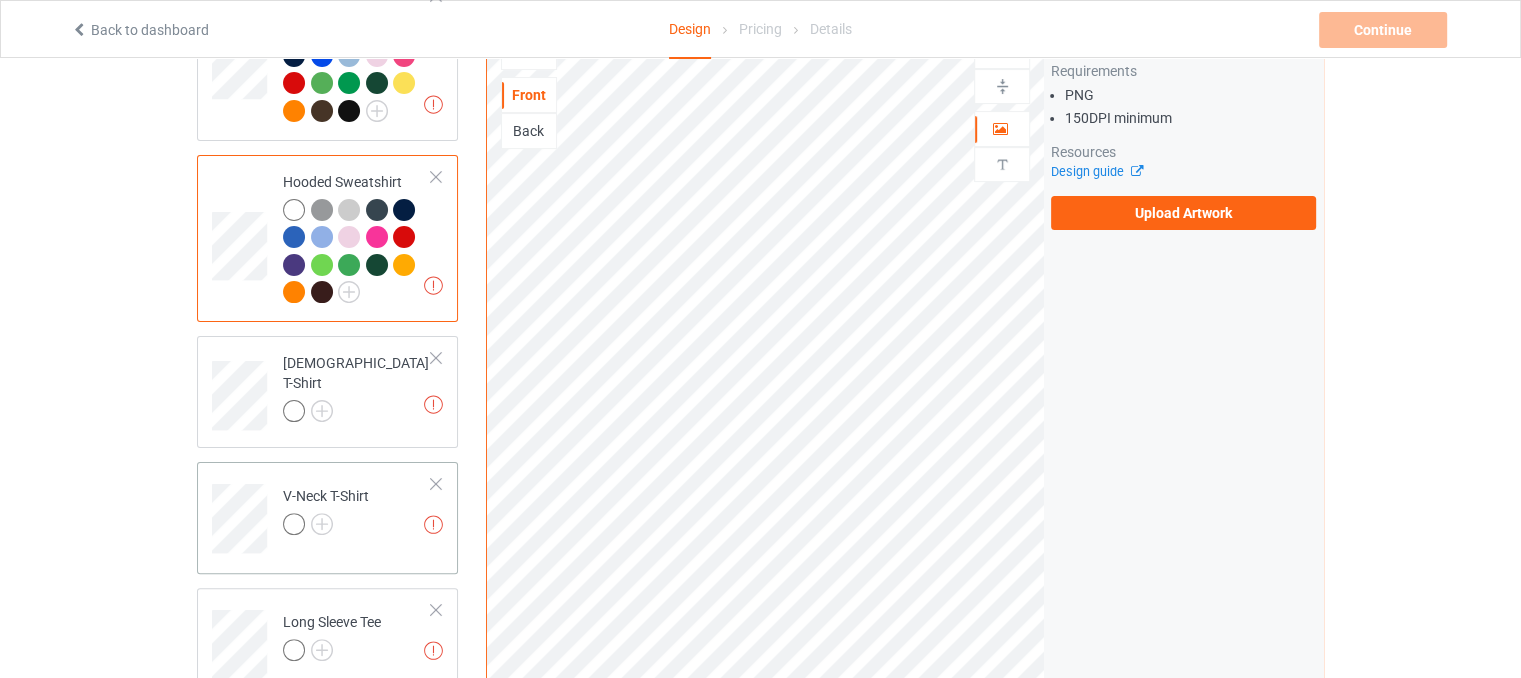 scroll, scrollTop: 500, scrollLeft: 0, axis: vertical 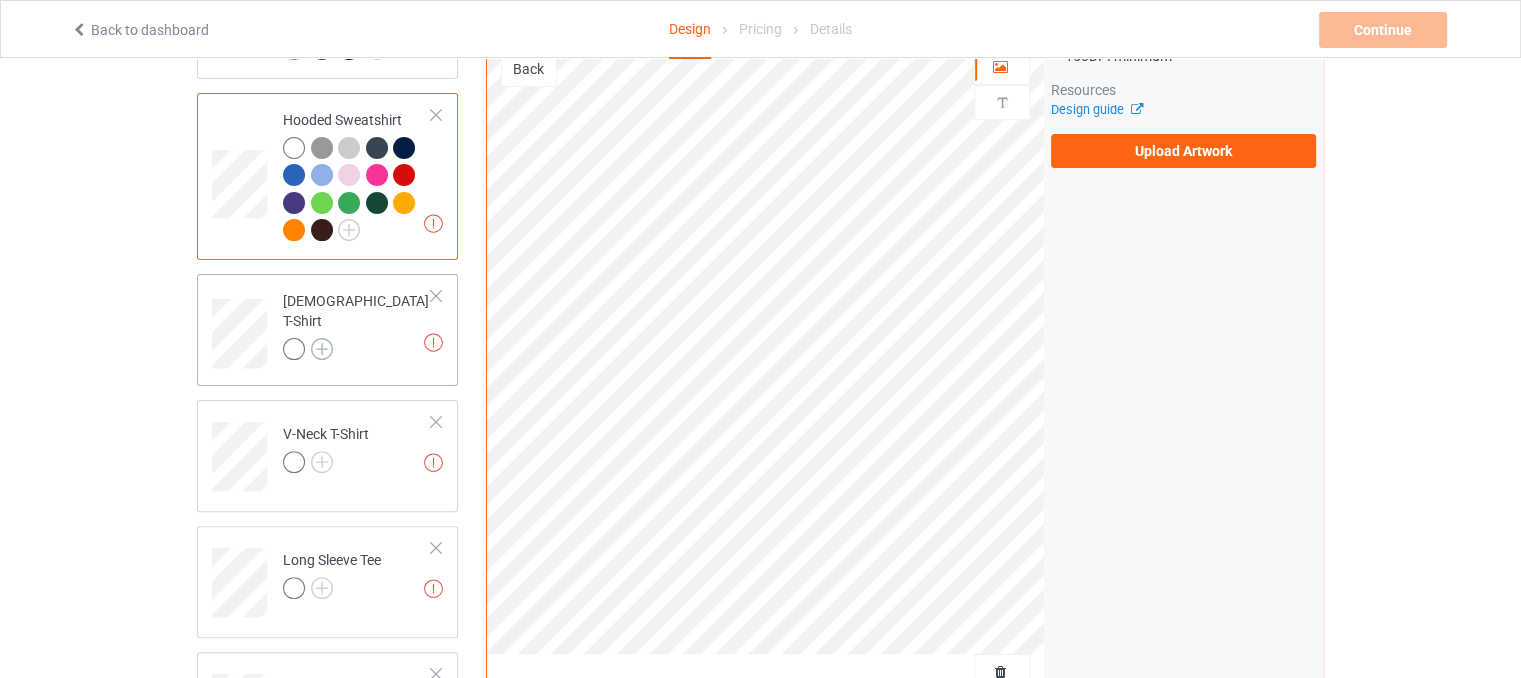 click at bounding box center [322, 349] 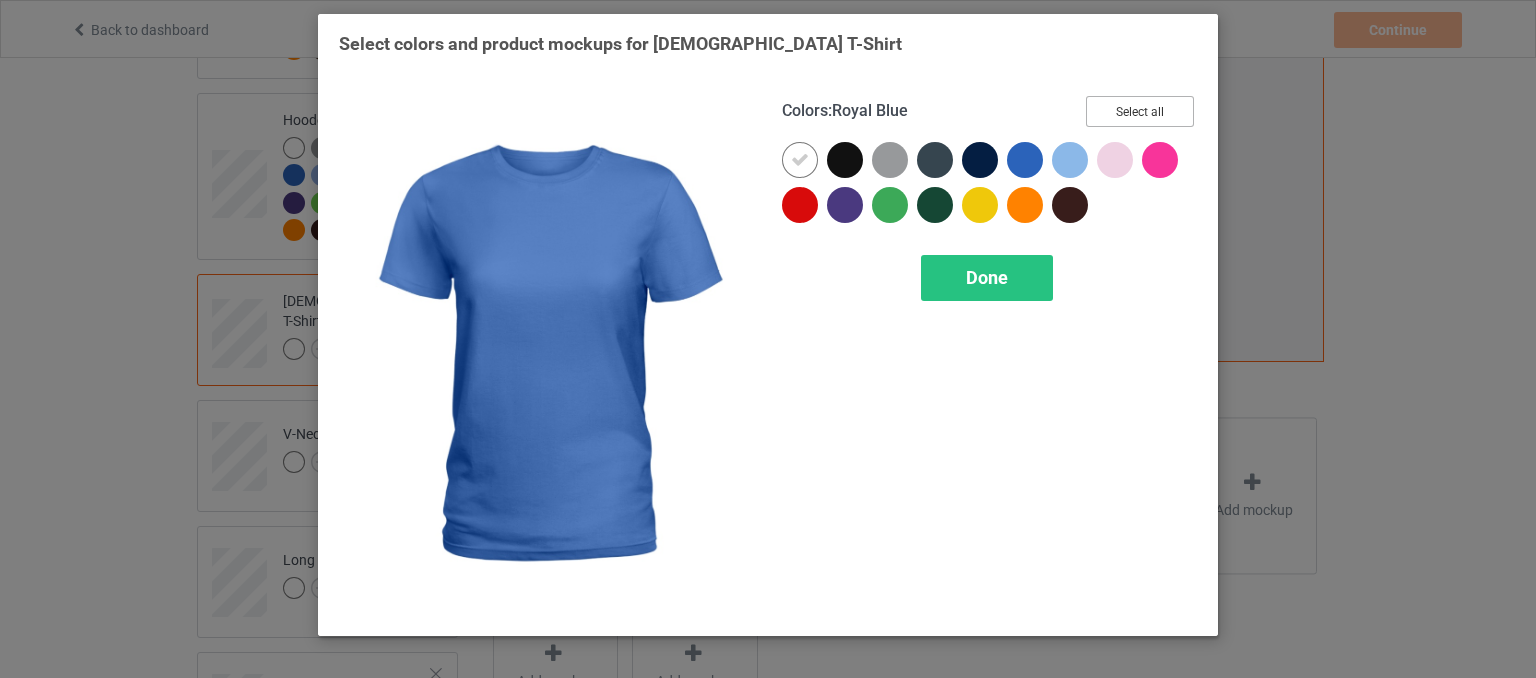 click on "Select all" at bounding box center (1140, 111) 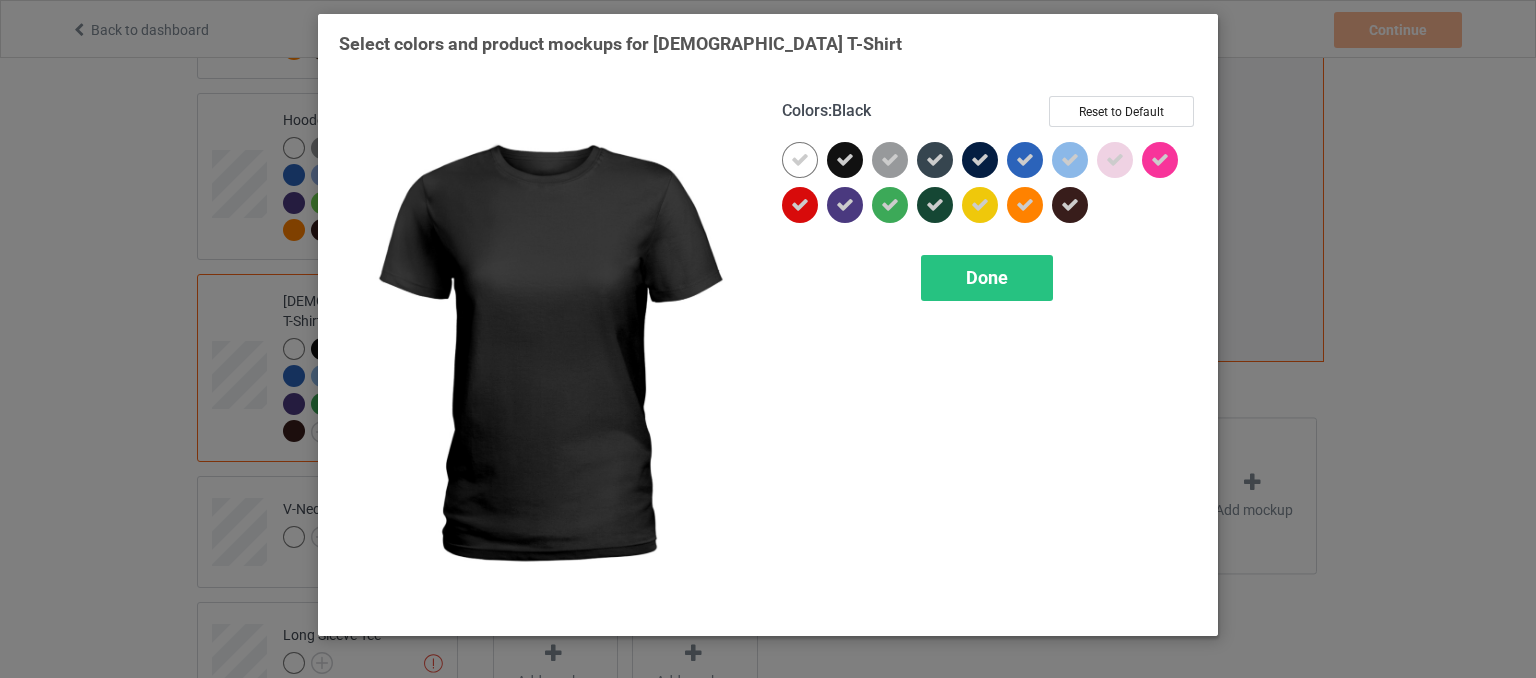 click at bounding box center [845, 160] 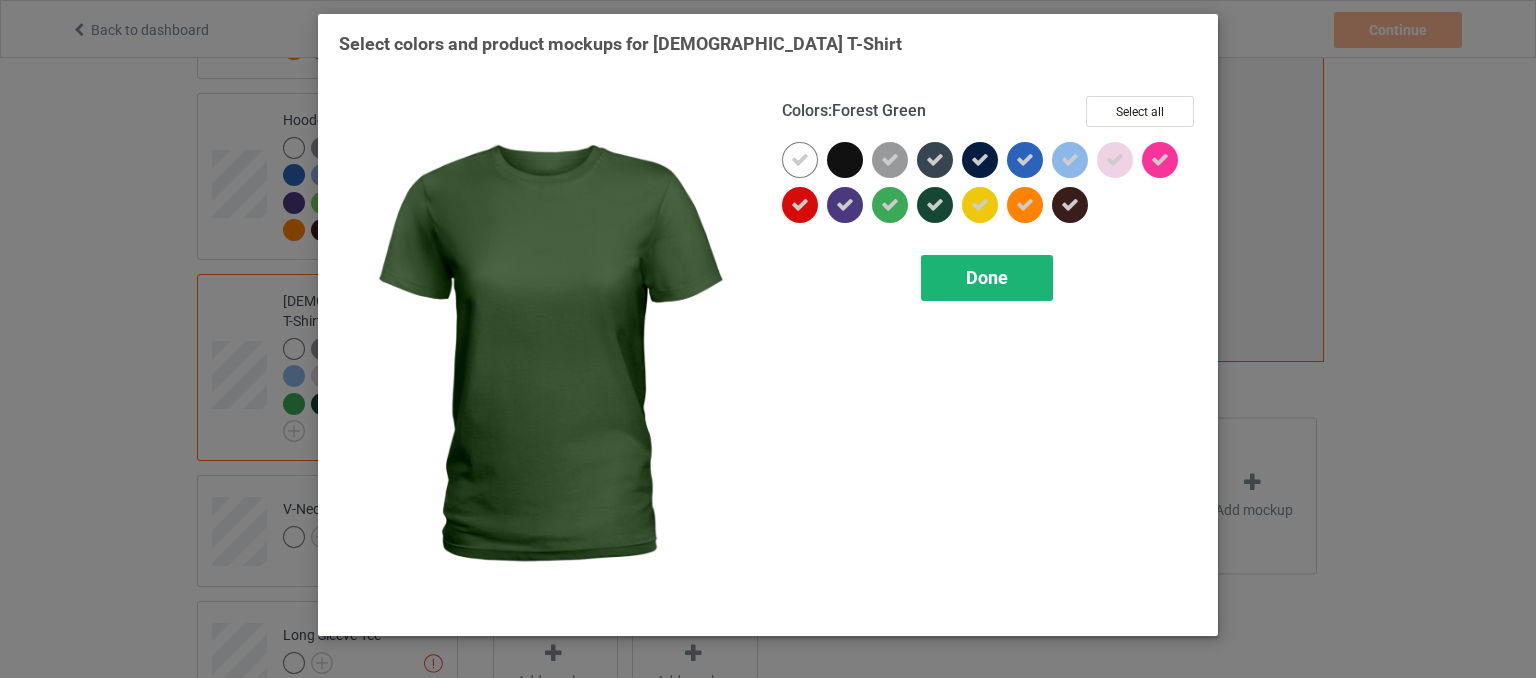 click on "Done" at bounding box center (987, 278) 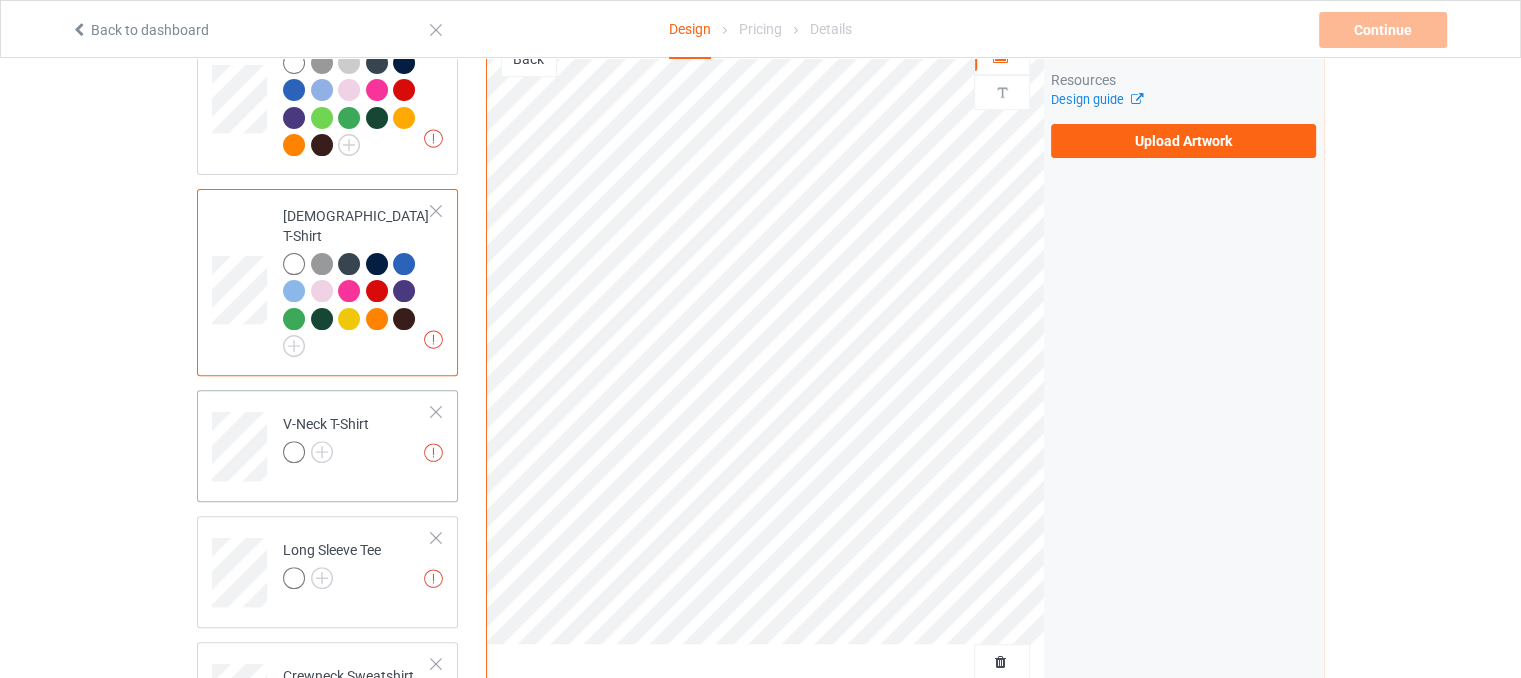 scroll, scrollTop: 700, scrollLeft: 0, axis: vertical 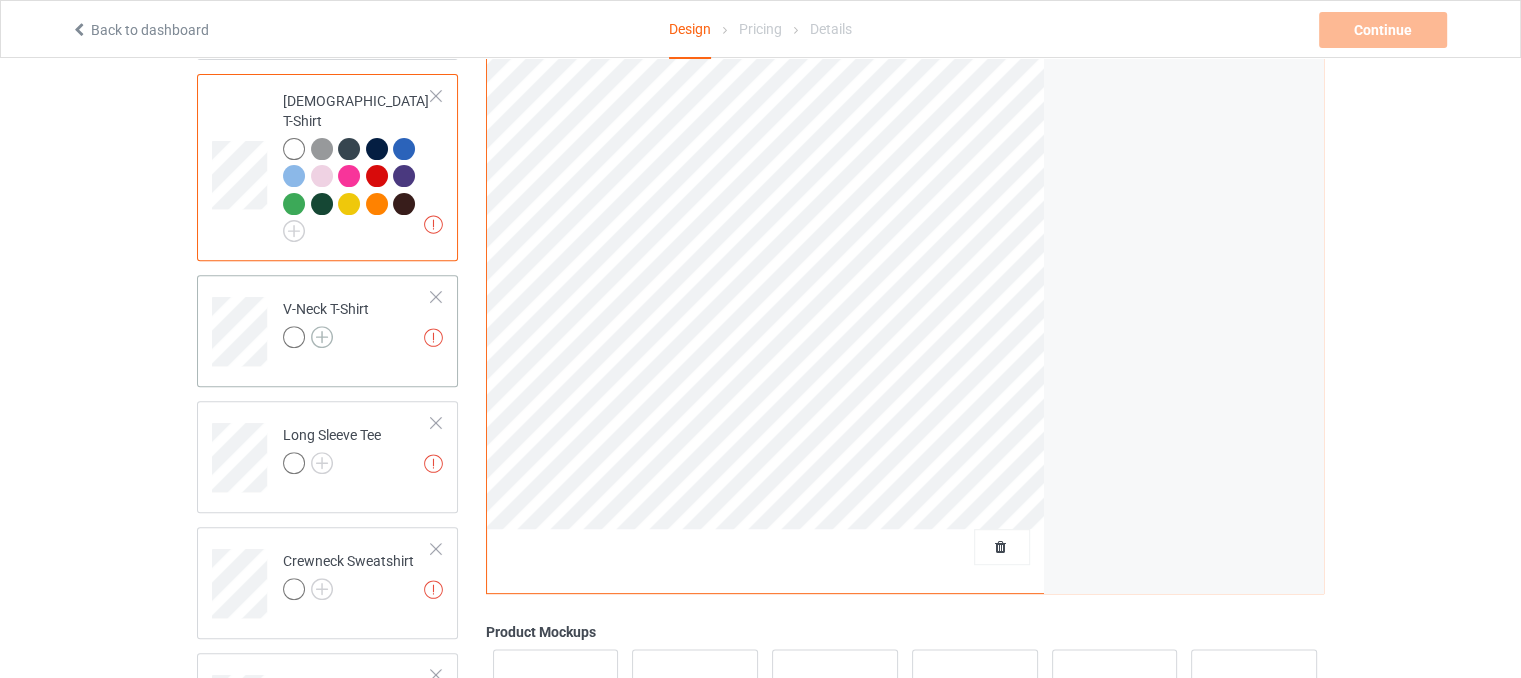 click at bounding box center (322, 337) 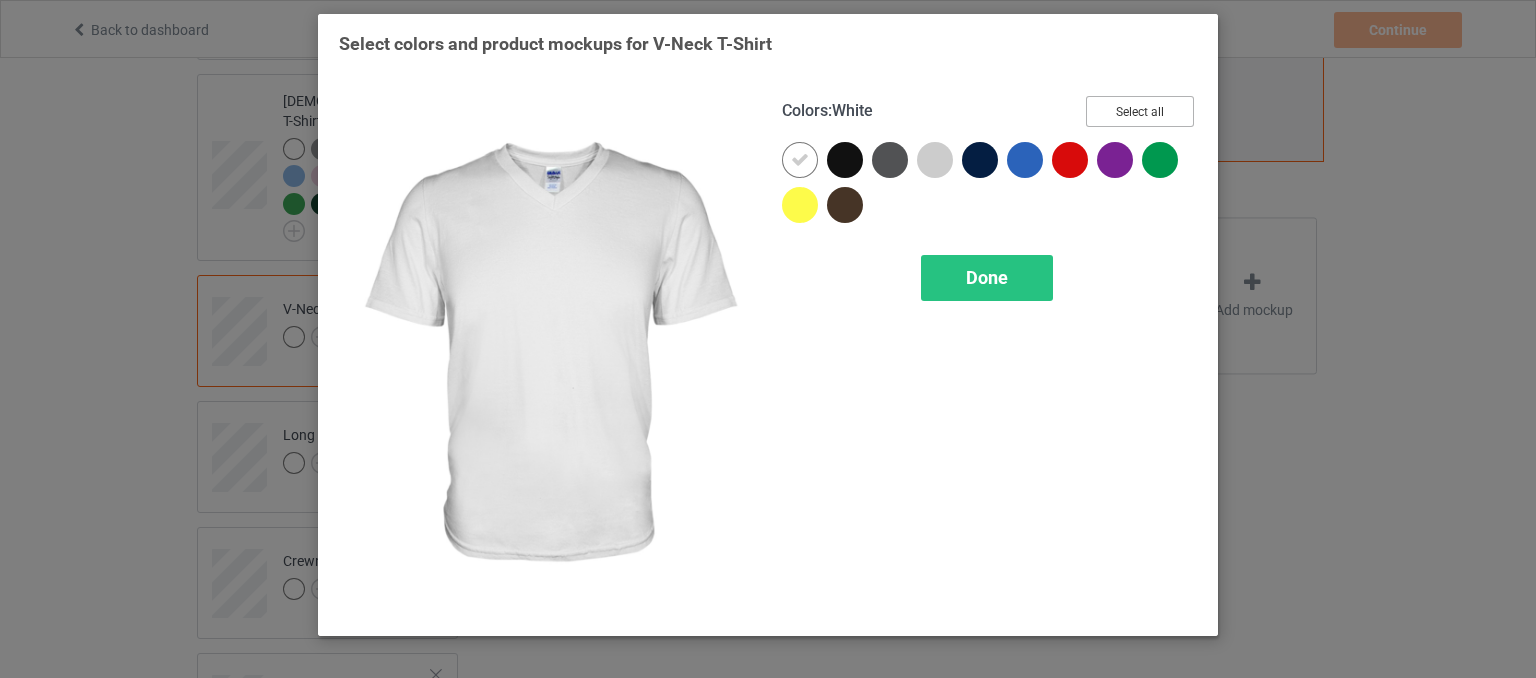 click on "Select all" at bounding box center [1140, 111] 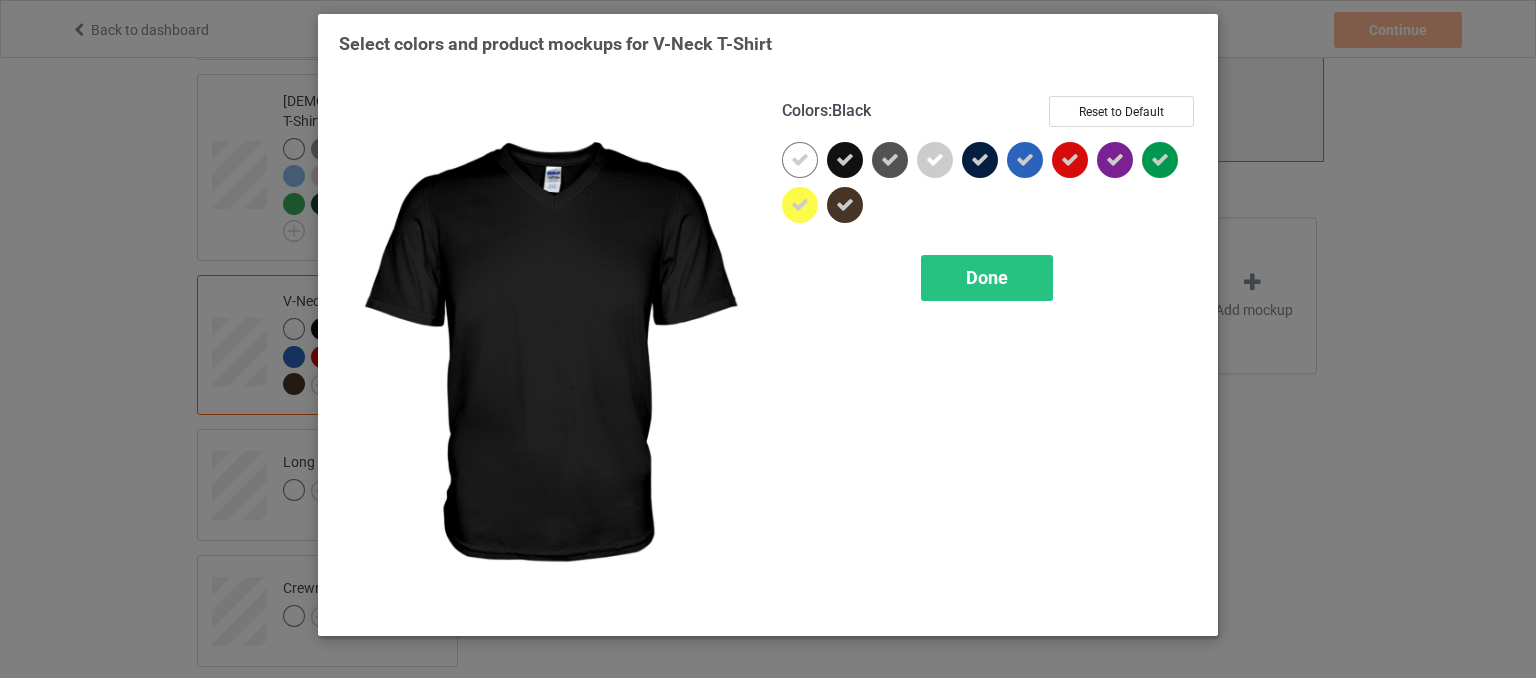 drag, startPoint x: 840, startPoint y: 149, endPoint x: 829, endPoint y: 166, distance: 20.248457 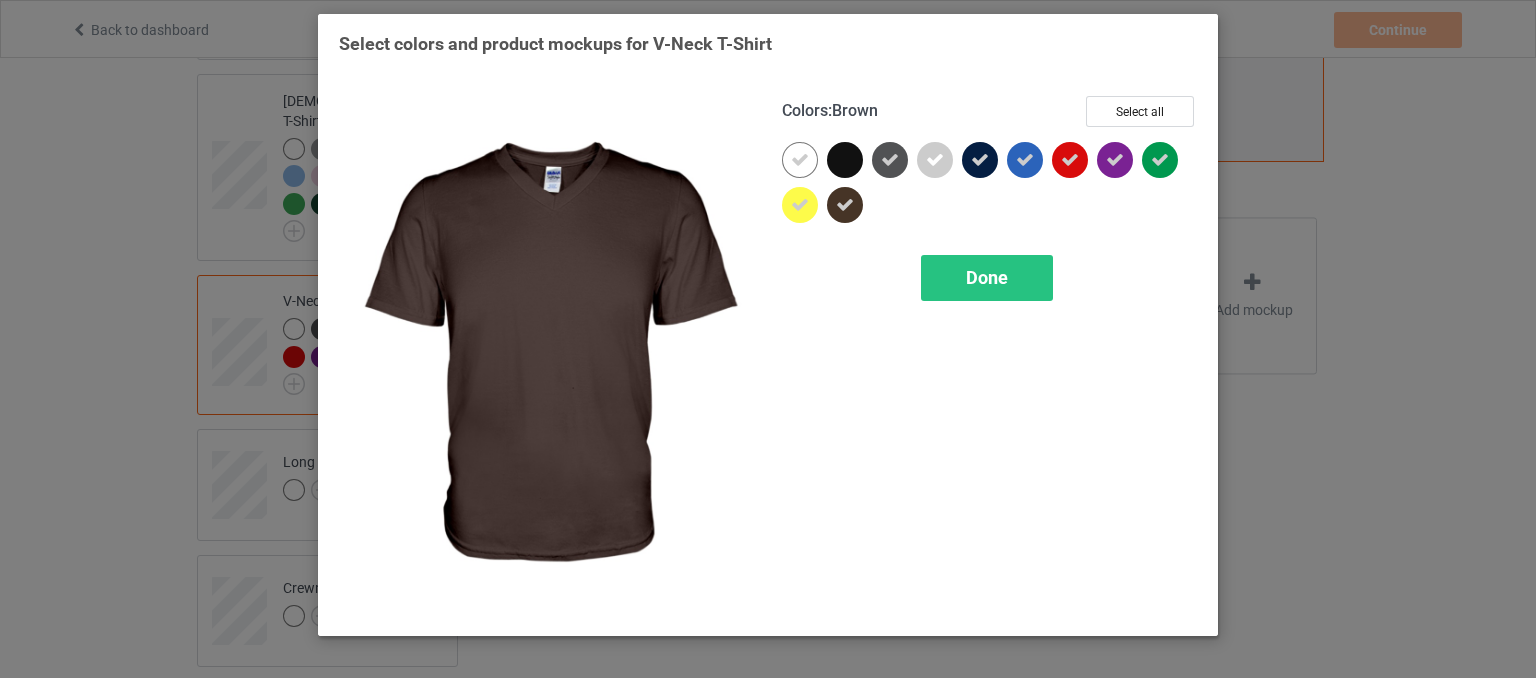 click on "Done" at bounding box center [989, 278] 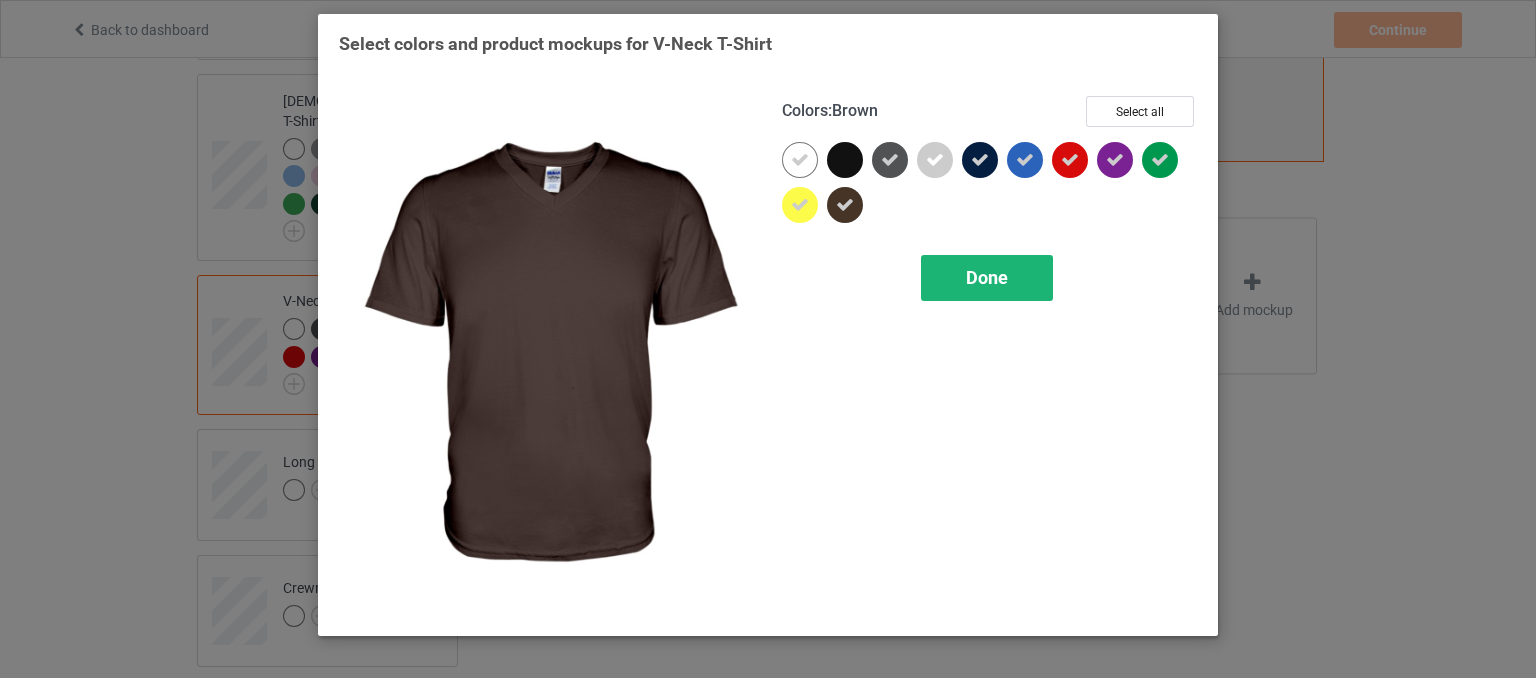 click on "Done" at bounding box center (987, 278) 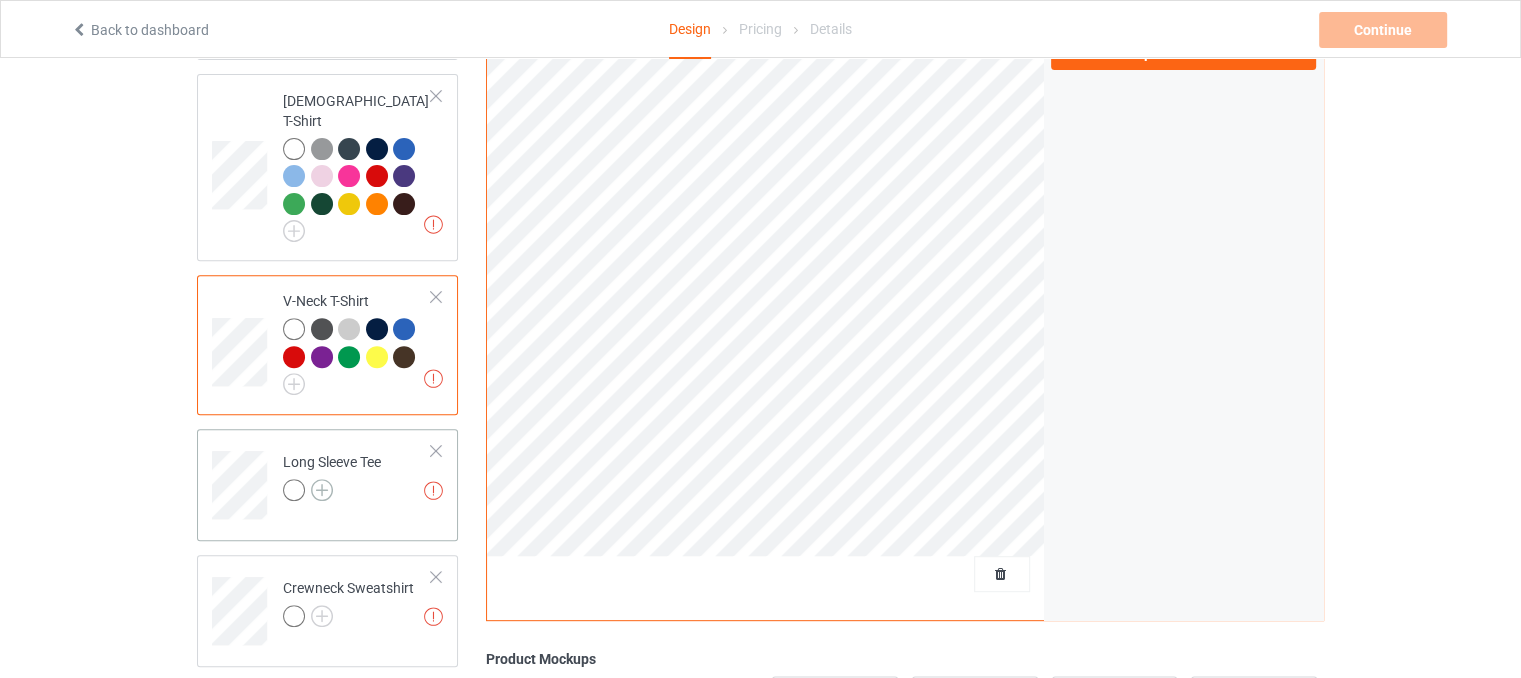 click at bounding box center [322, 490] 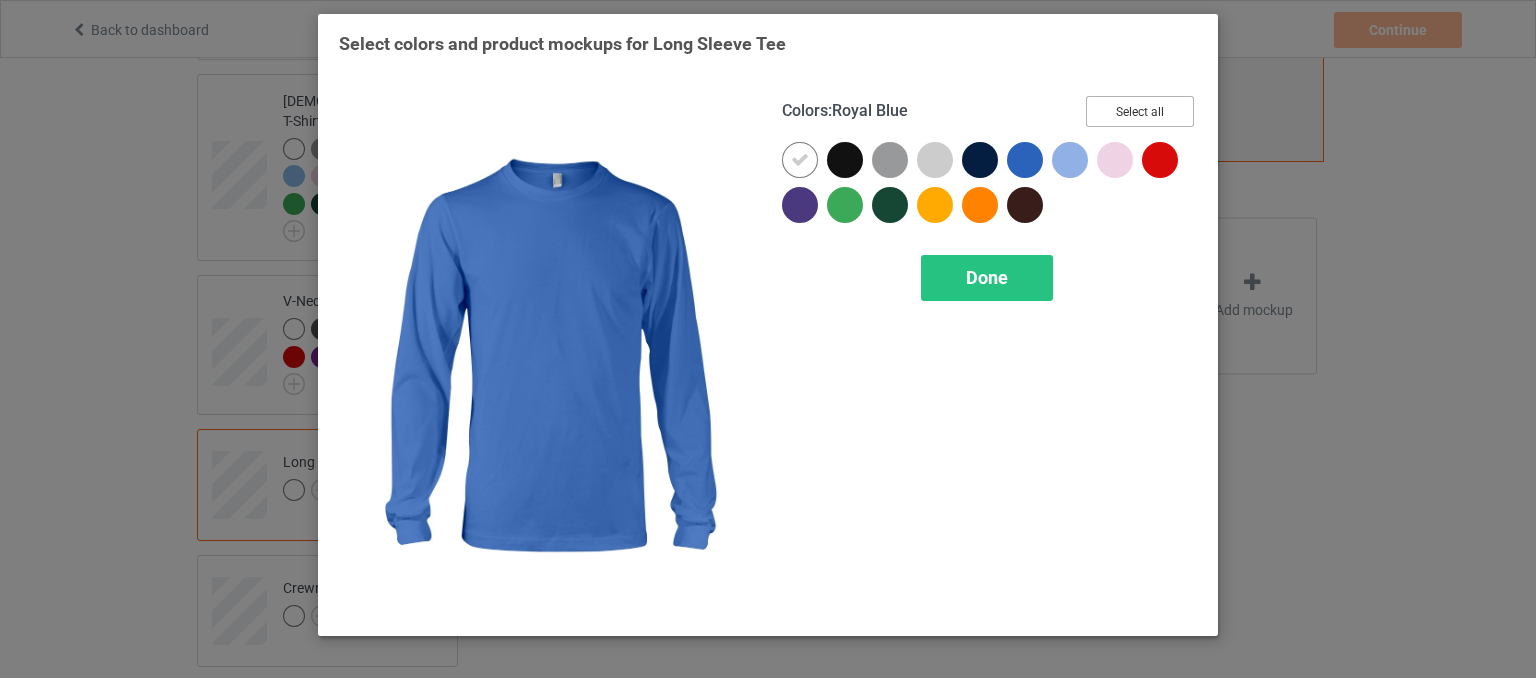 drag, startPoint x: 1132, startPoint y: 102, endPoint x: 948, endPoint y: 160, distance: 192.92485 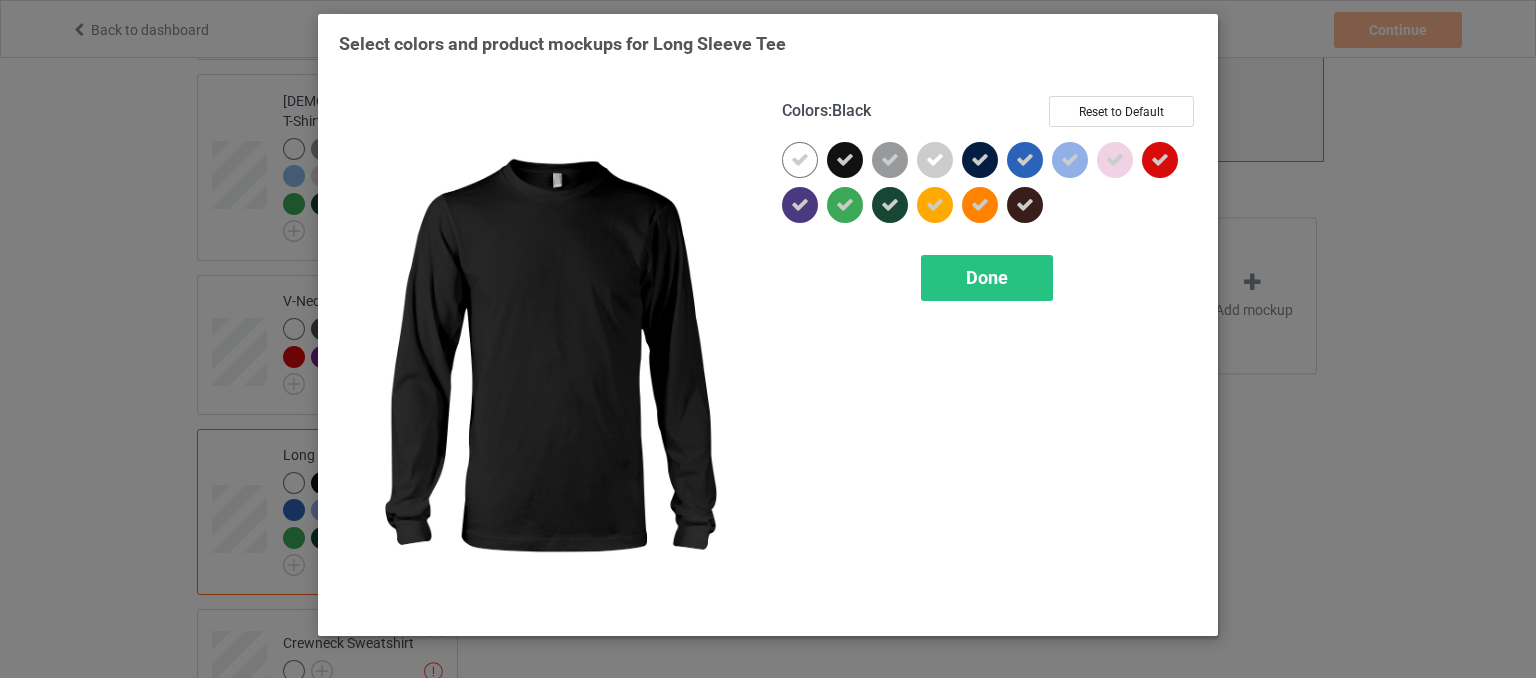 click at bounding box center (845, 160) 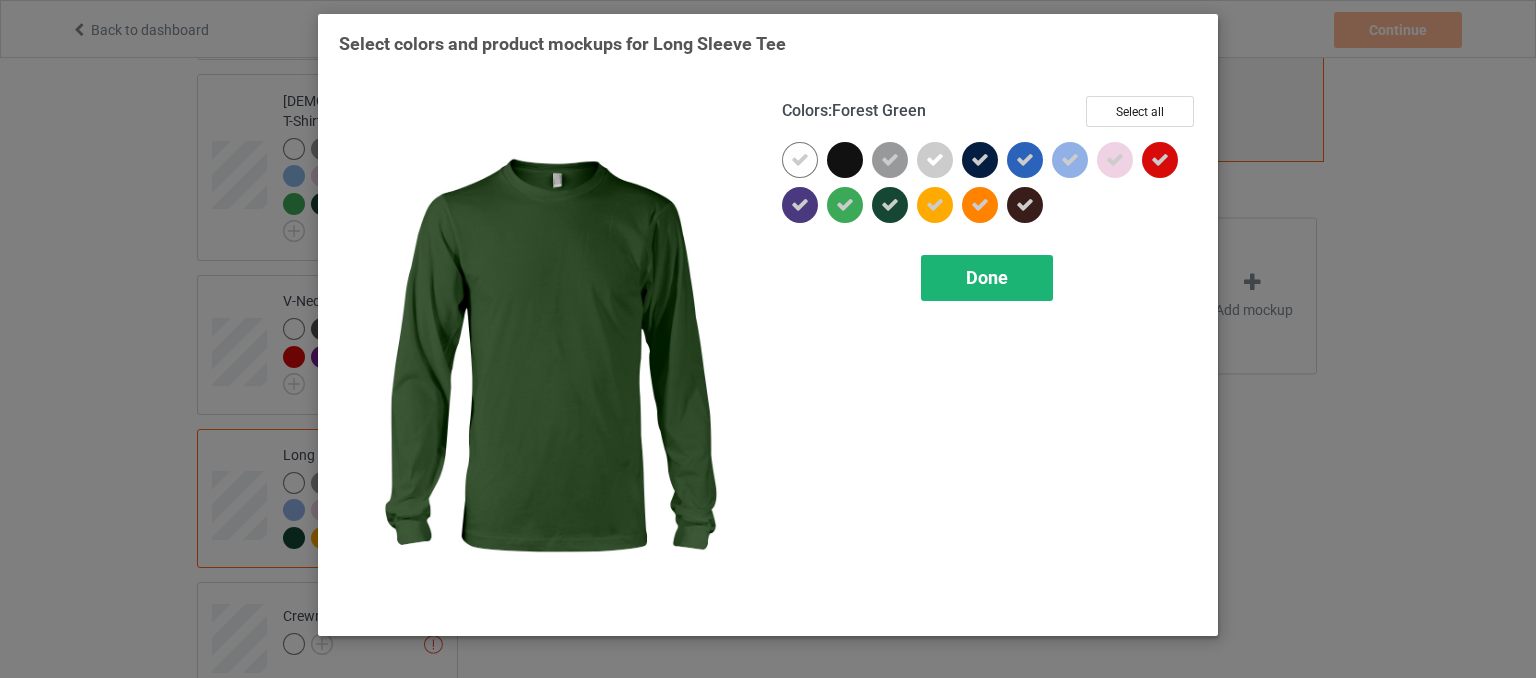 click on "Done" at bounding box center (987, 278) 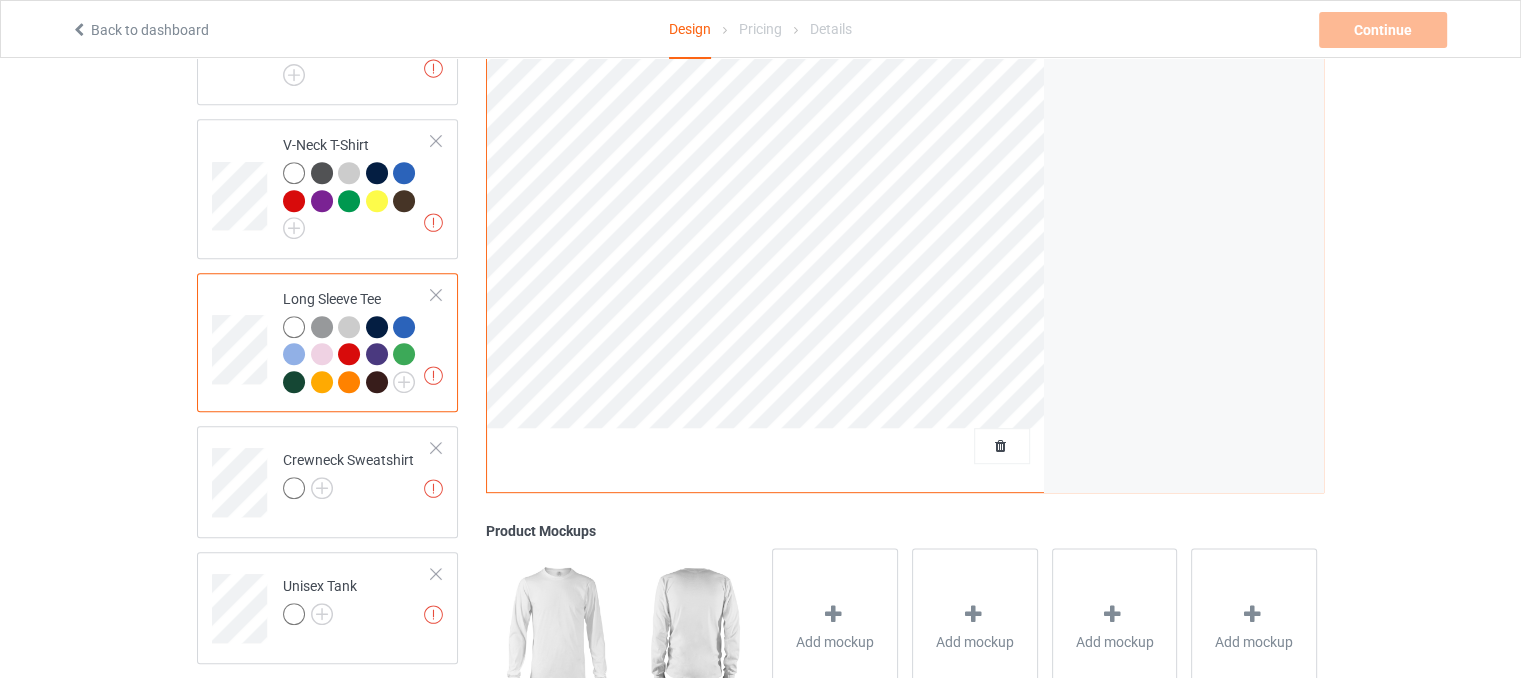scroll, scrollTop: 1000, scrollLeft: 0, axis: vertical 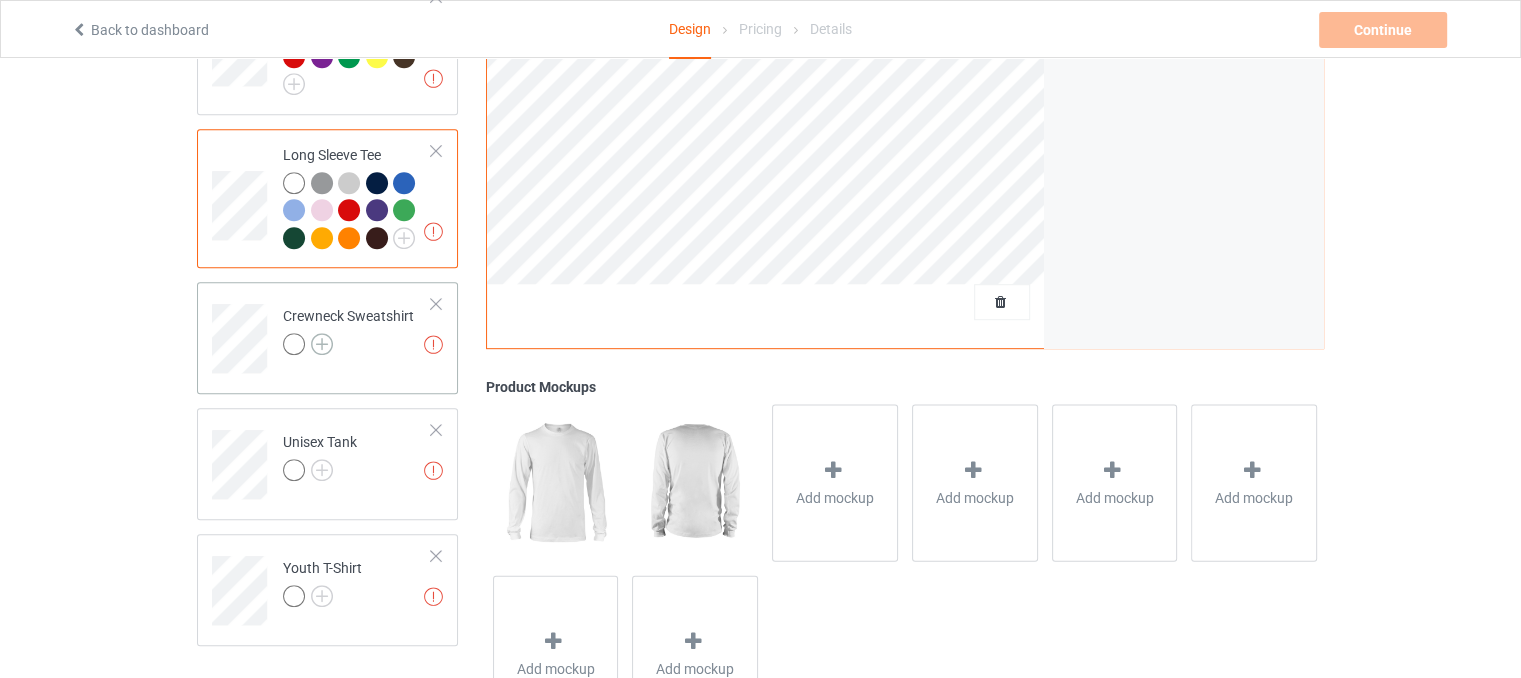 click at bounding box center [322, 344] 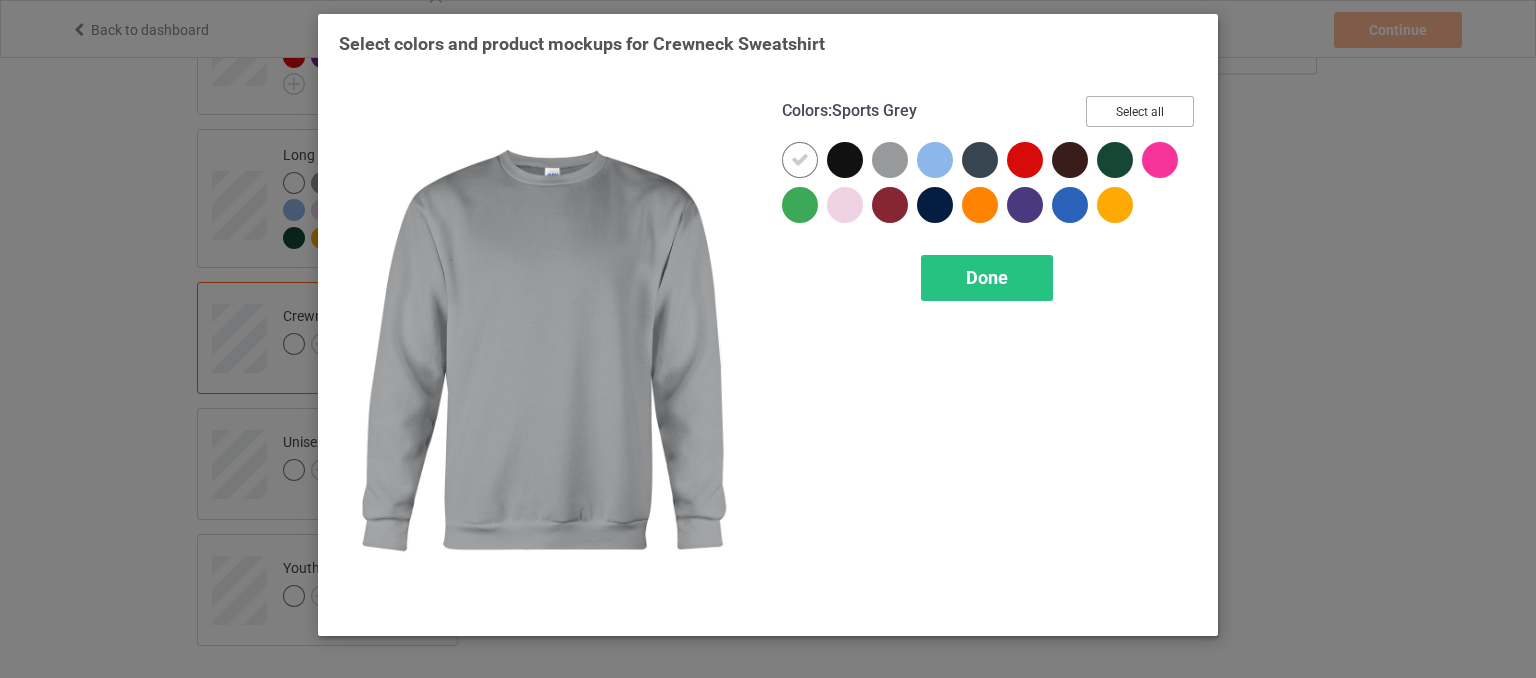 click on "Select all" at bounding box center [1140, 111] 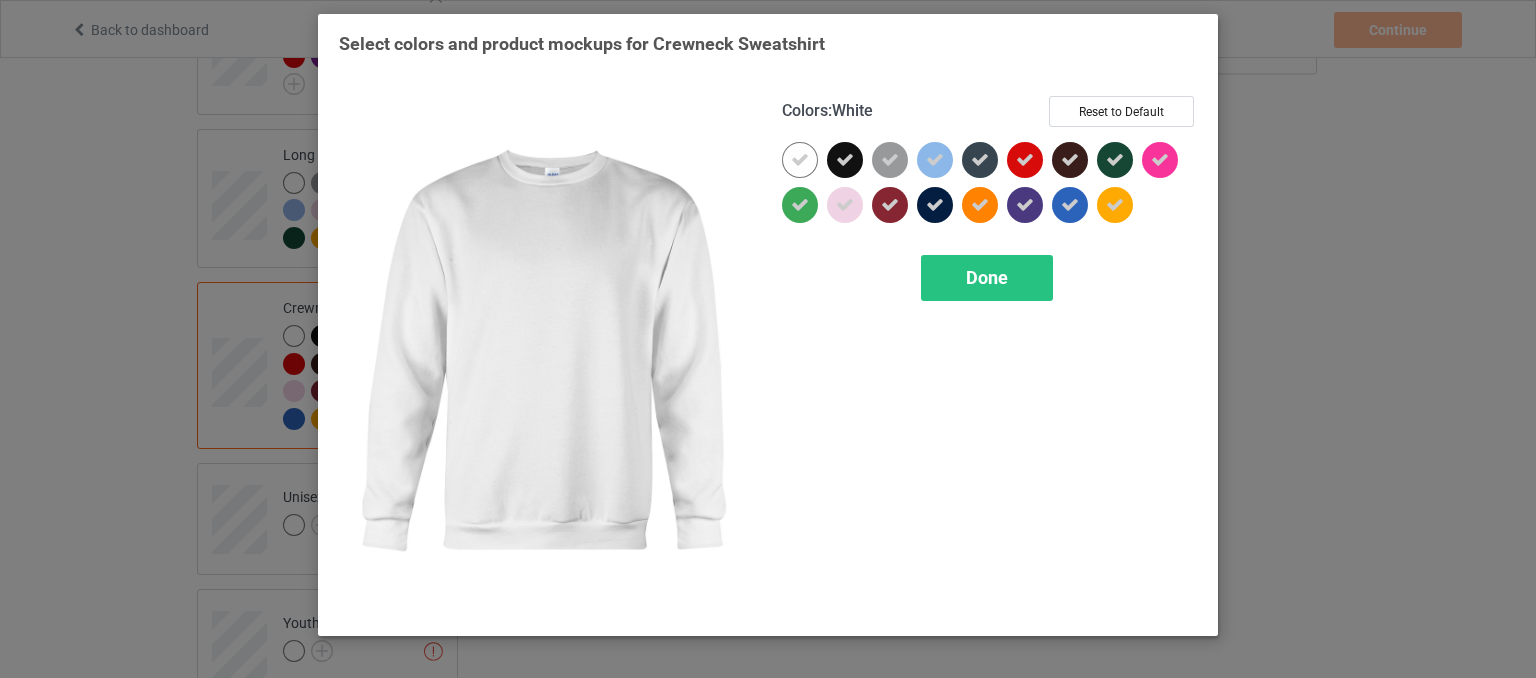 click at bounding box center [800, 160] 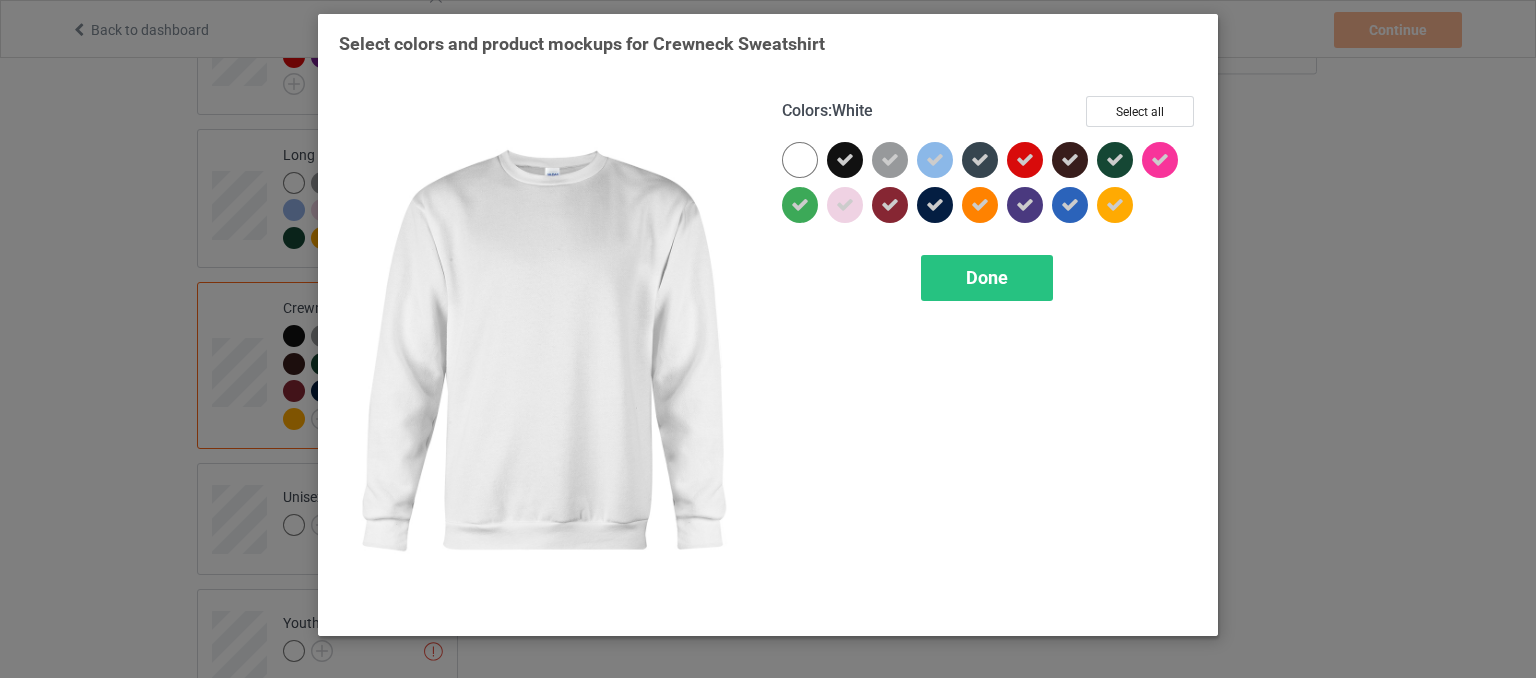 click at bounding box center [800, 160] 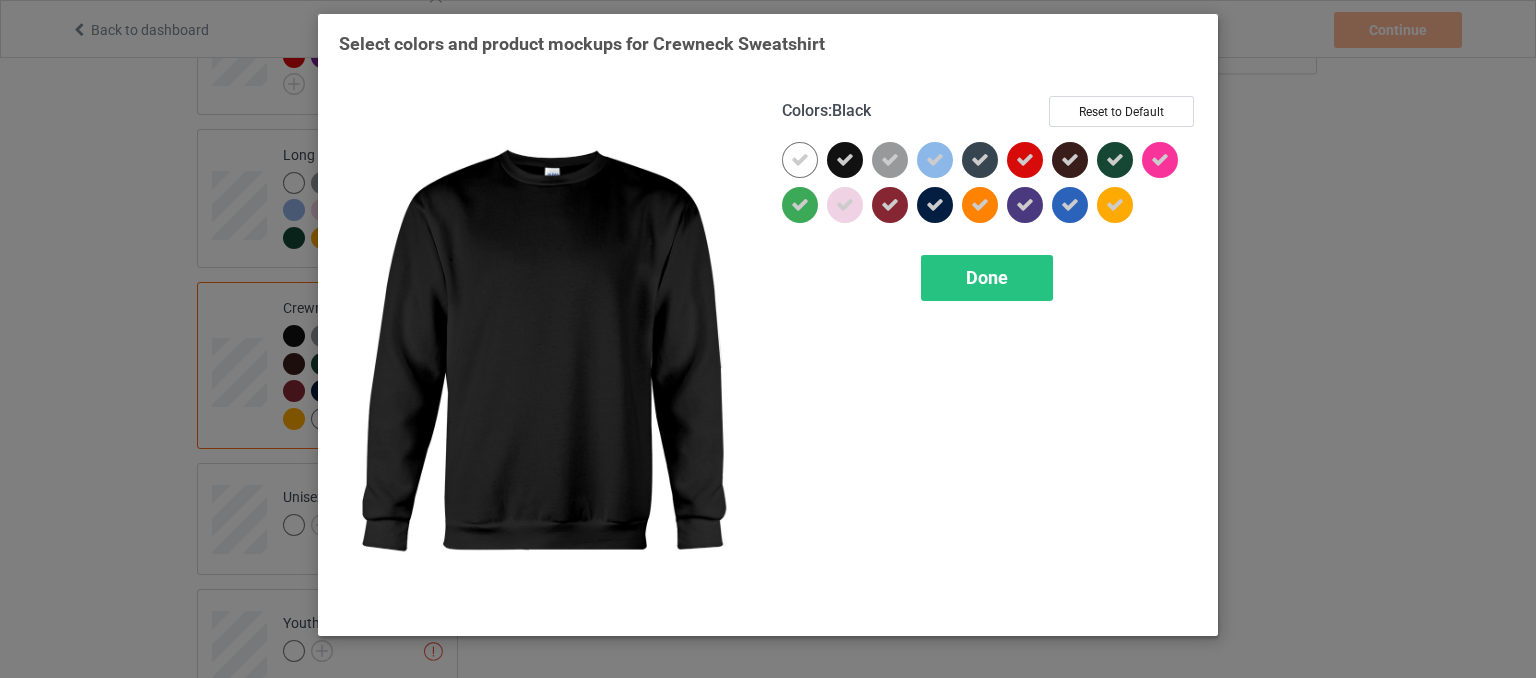 click at bounding box center (845, 160) 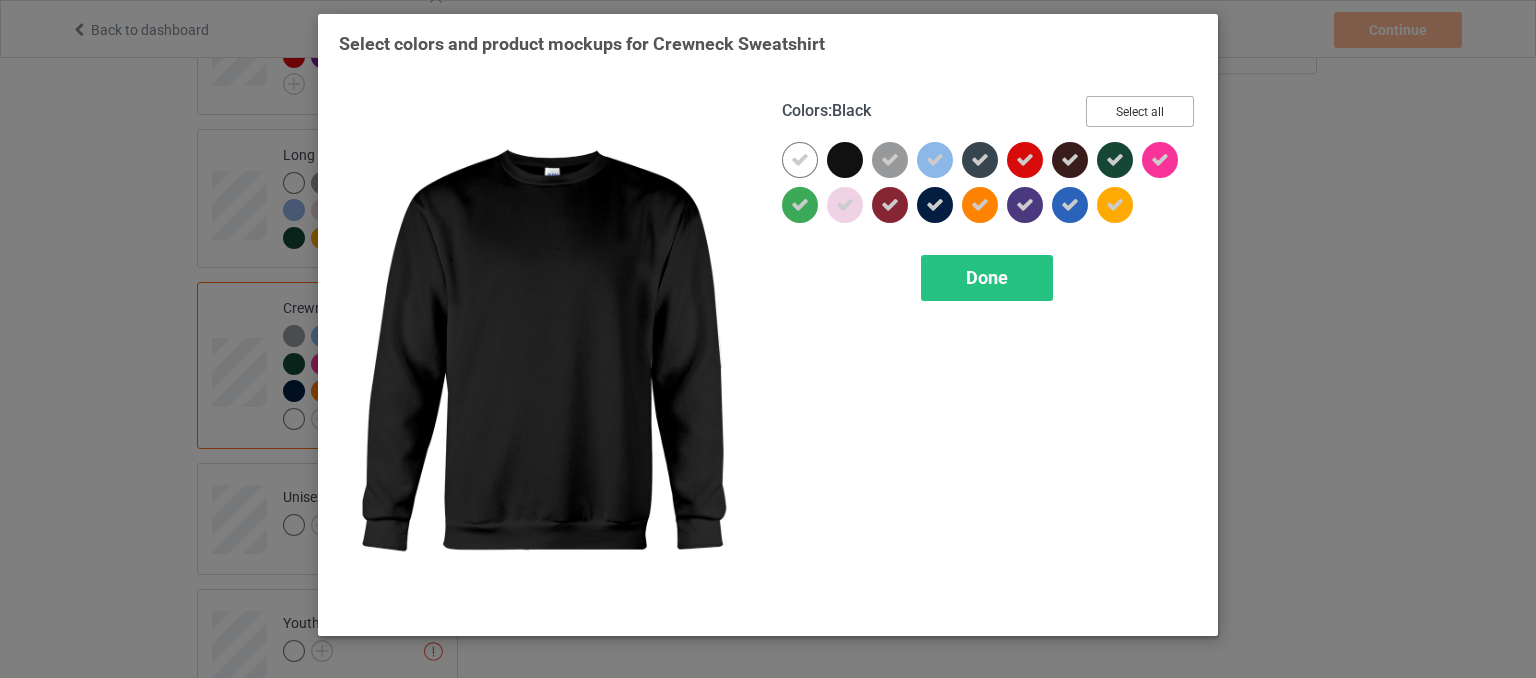 click on "Select all" at bounding box center [1140, 111] 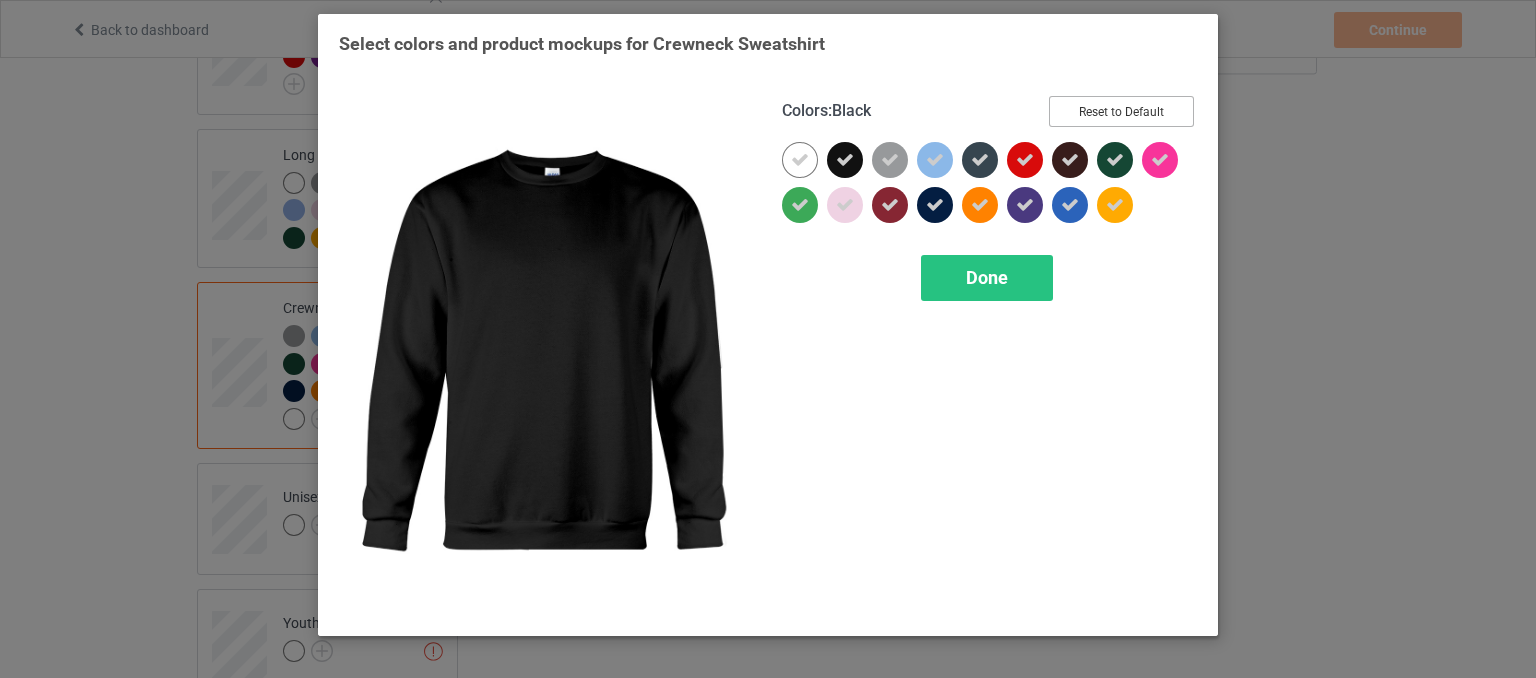 click on "Reset to Default" at bounding box center (1121, 111) 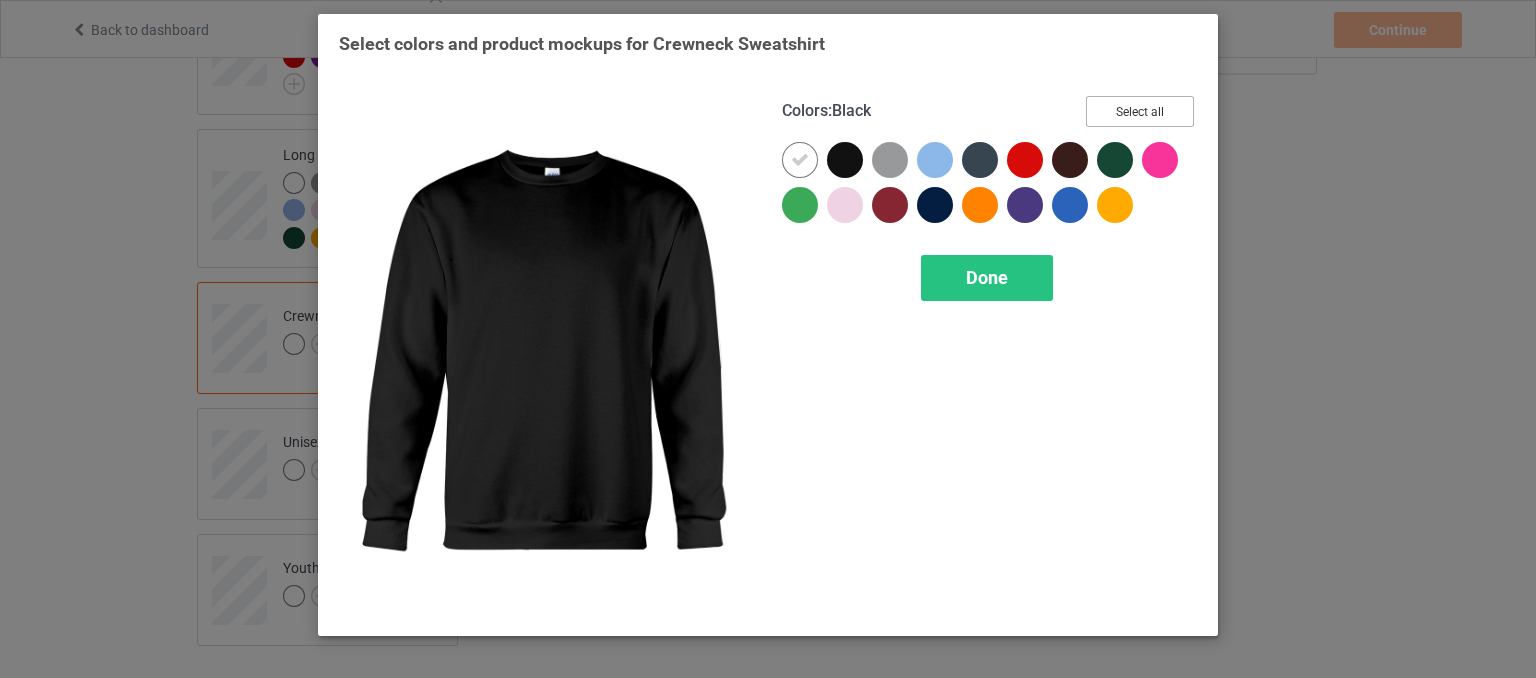 click on "Select all" at bounding box center (1140, 111) 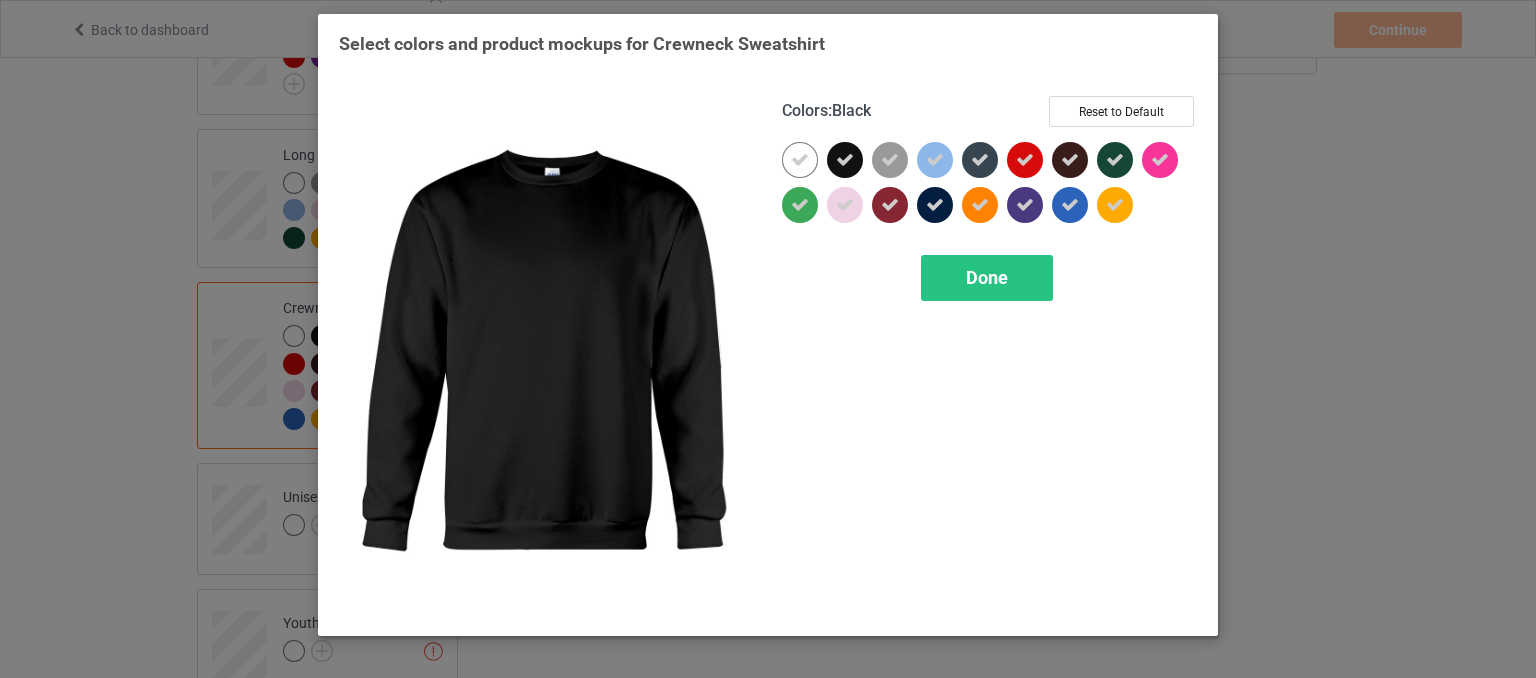 click at bounding box center (845, 160) 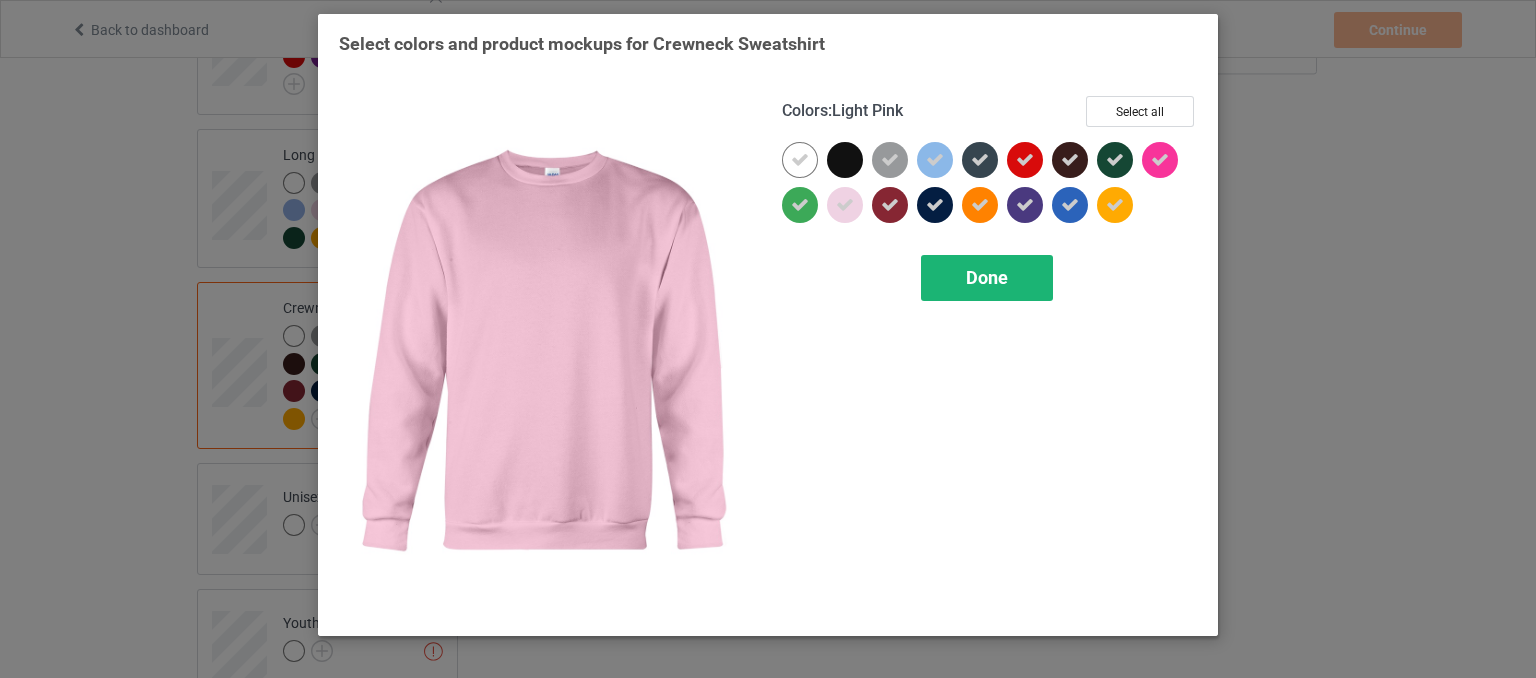 click on "Done" at bounding box center (987, 278) 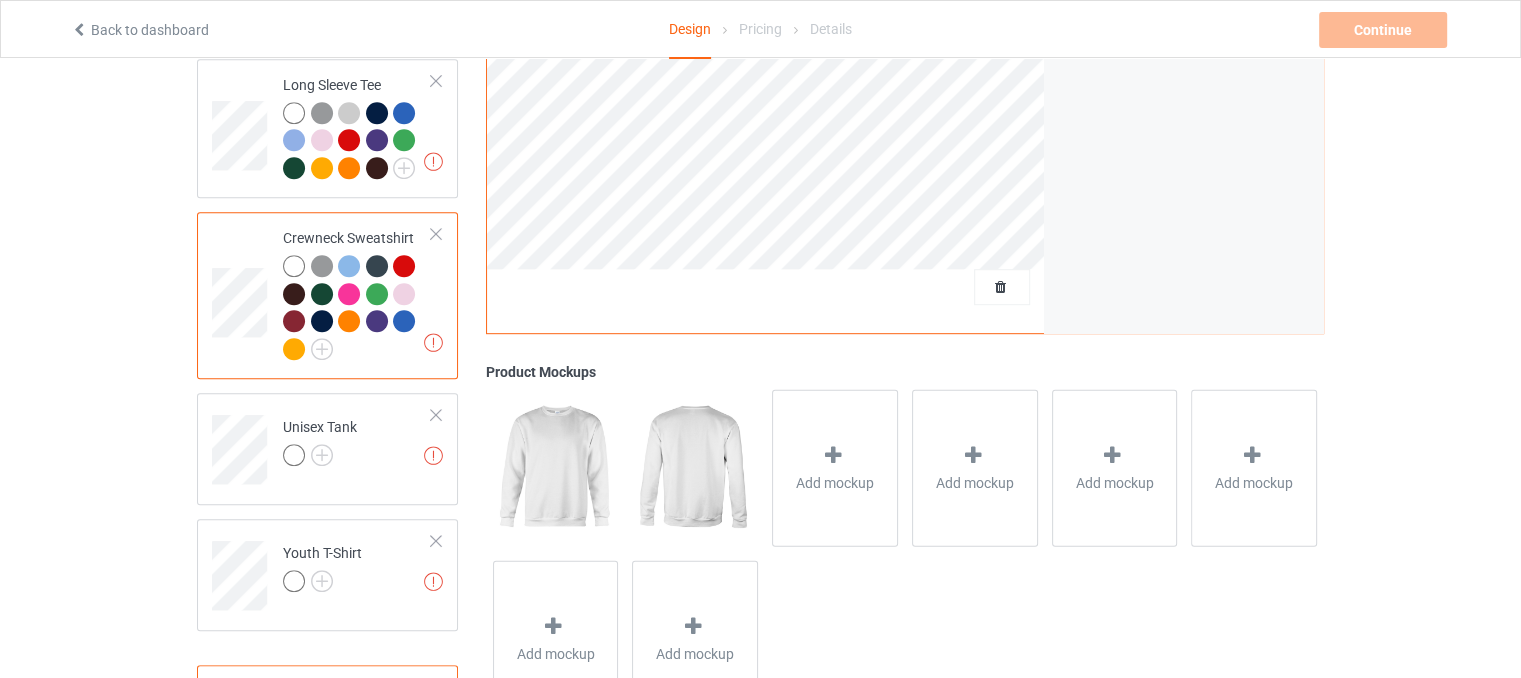 scroll, scrollTop: 1134, scrollLeft: 0, axis: vertical 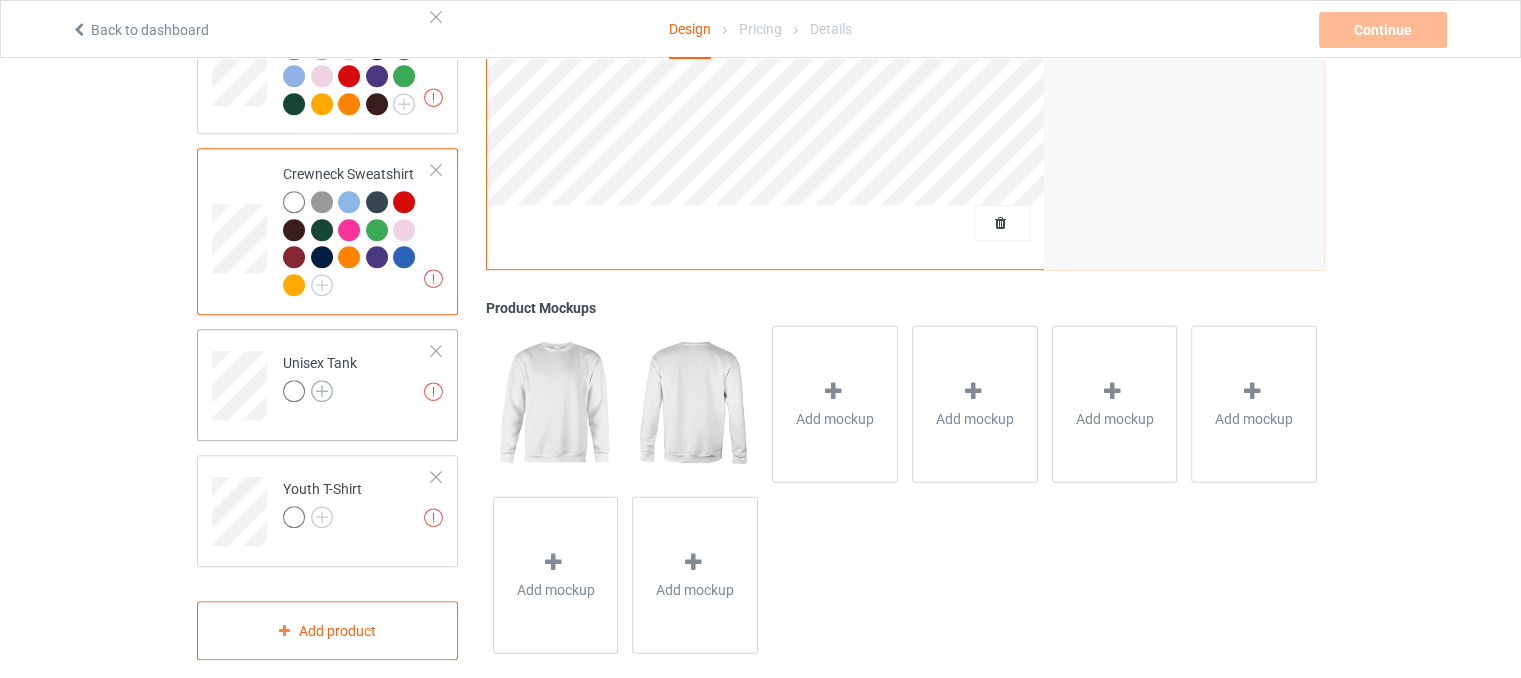 click at bounding box center [322, 391] 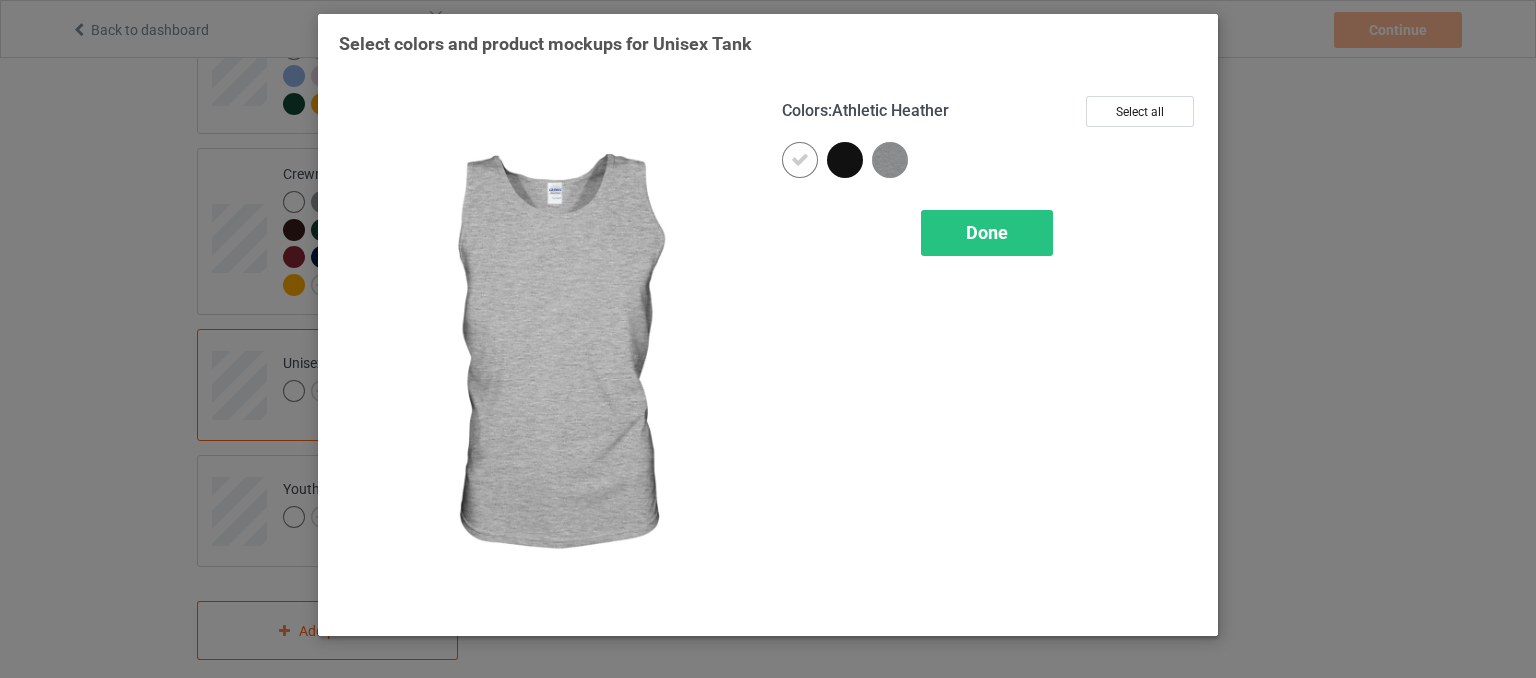 click at bounding box center (890, 160) 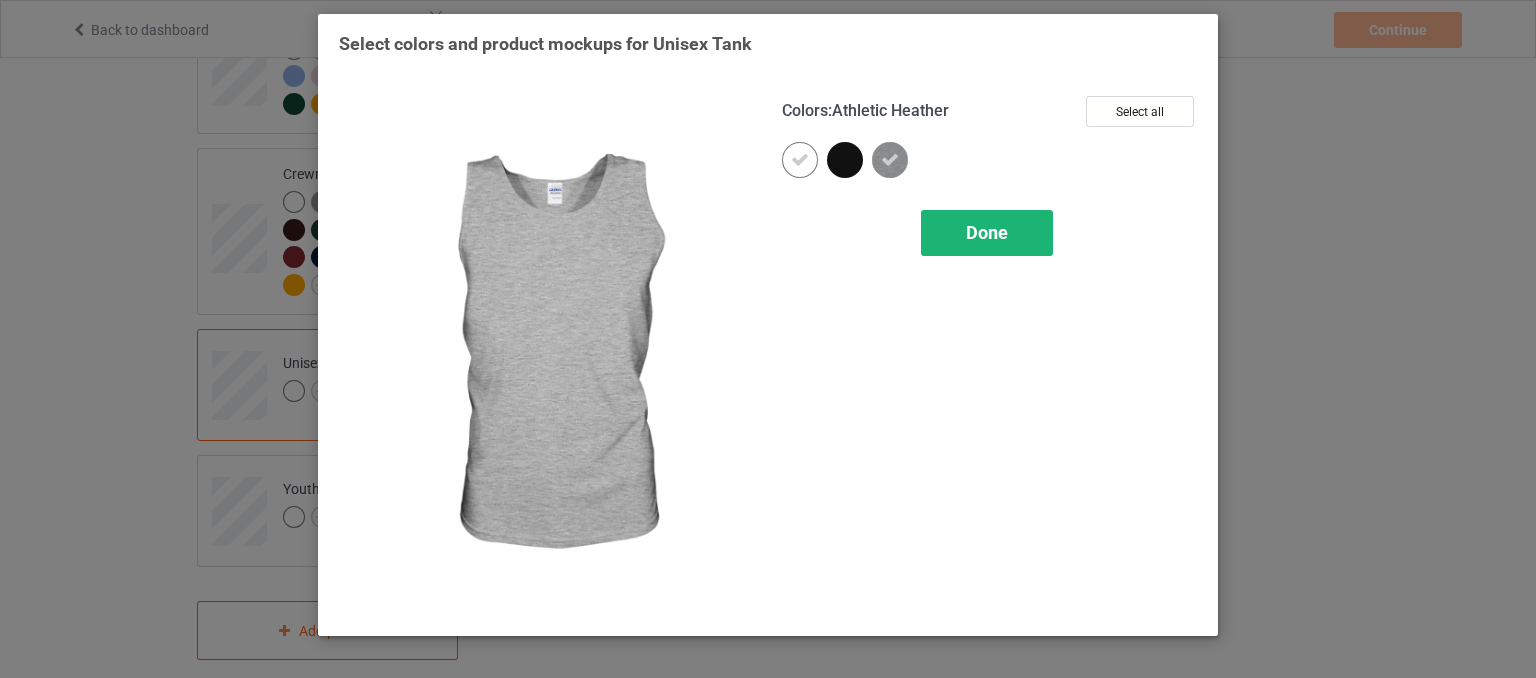click on "Done" at bounding box center [987, 233] 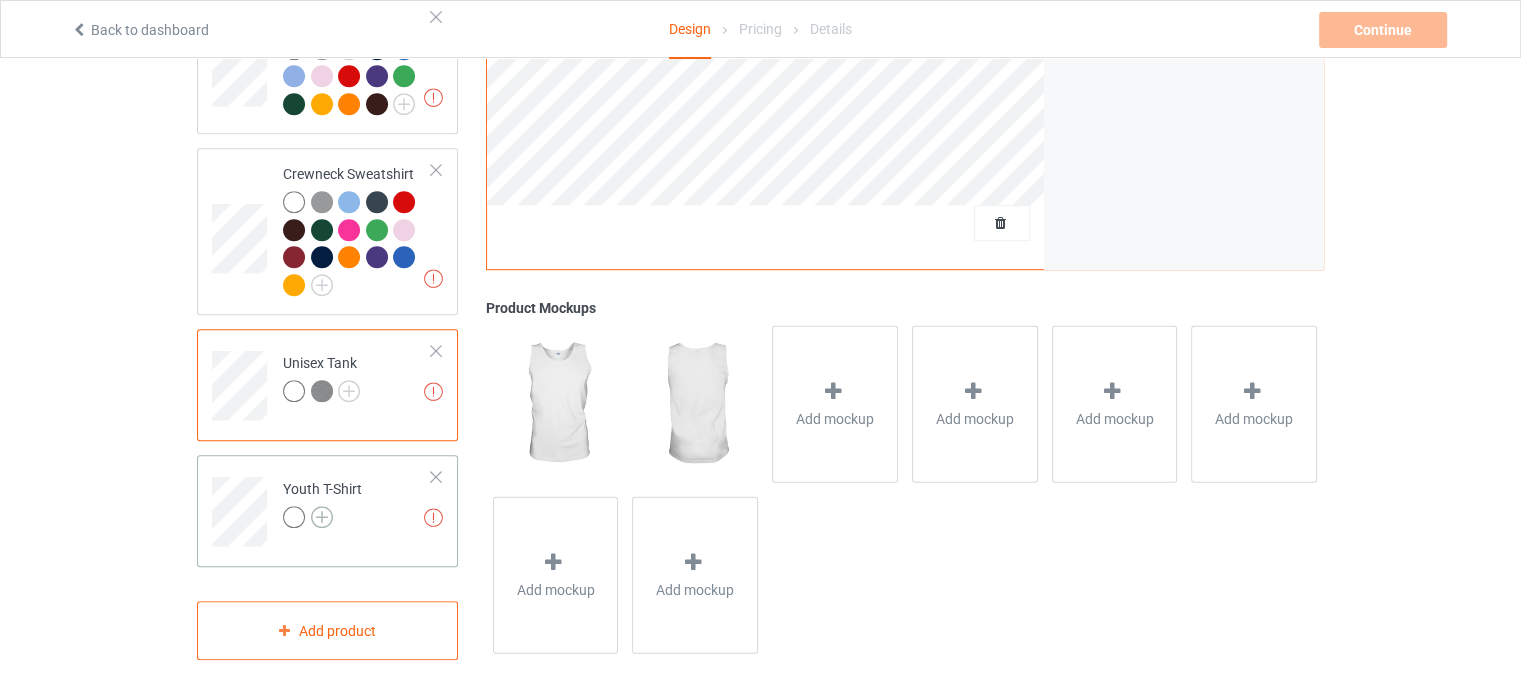 click at bounding box center [322, 517] 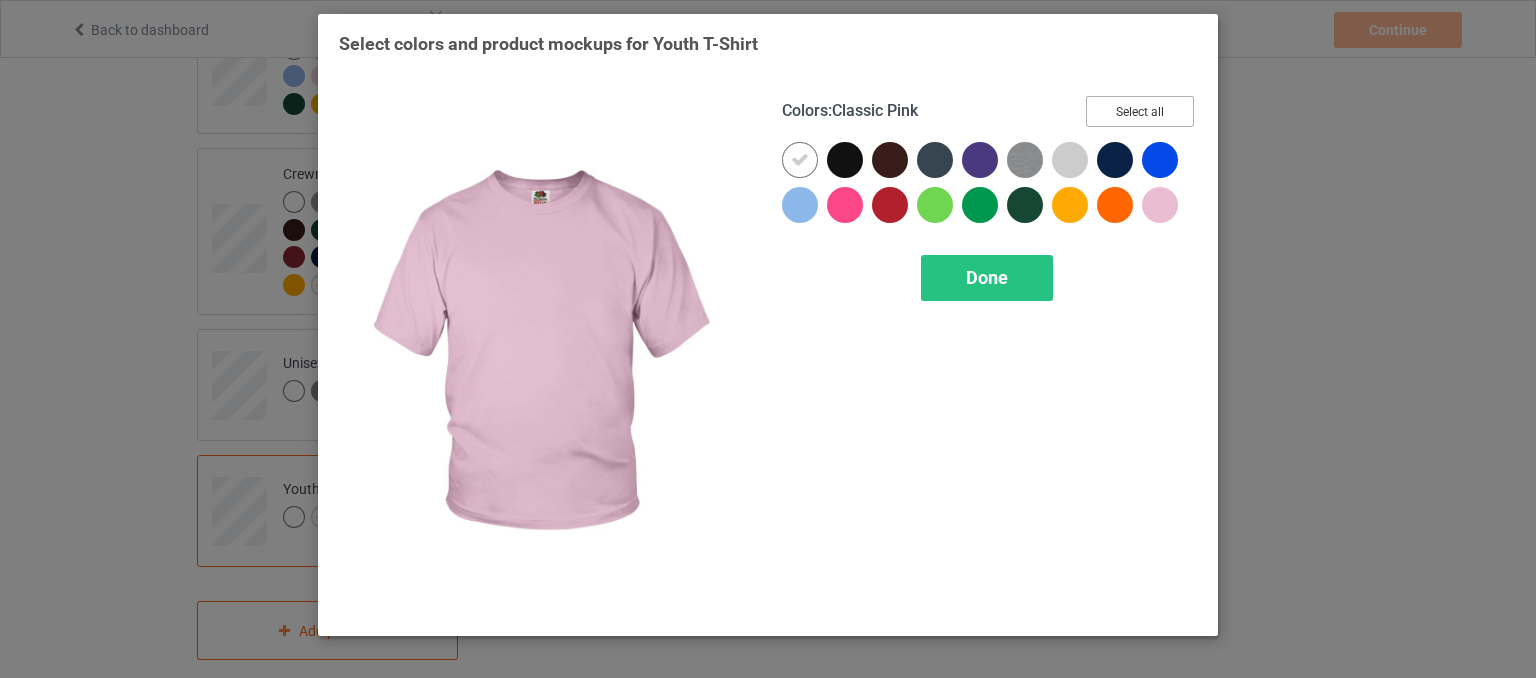 click on "Select all" at bounding box center (1140, 111) 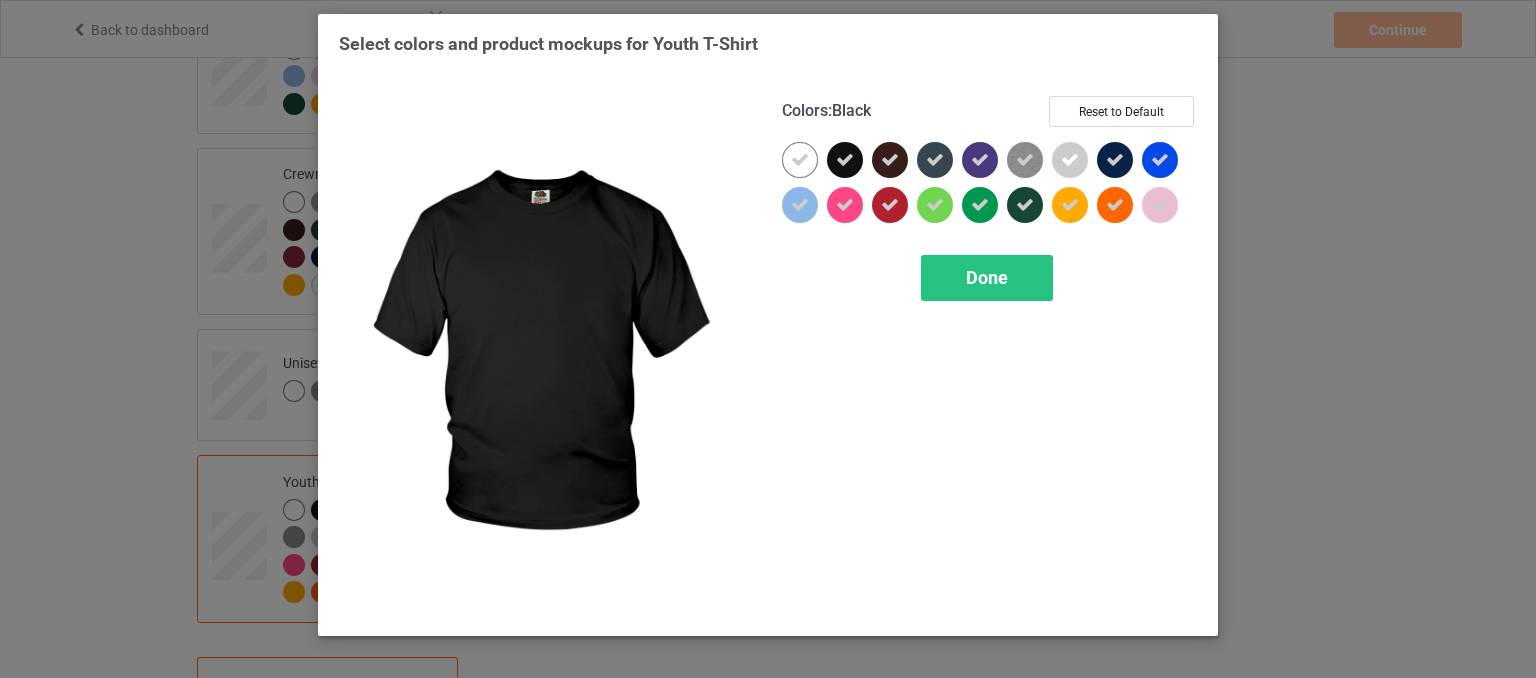 click at bounding box center (845, 160) 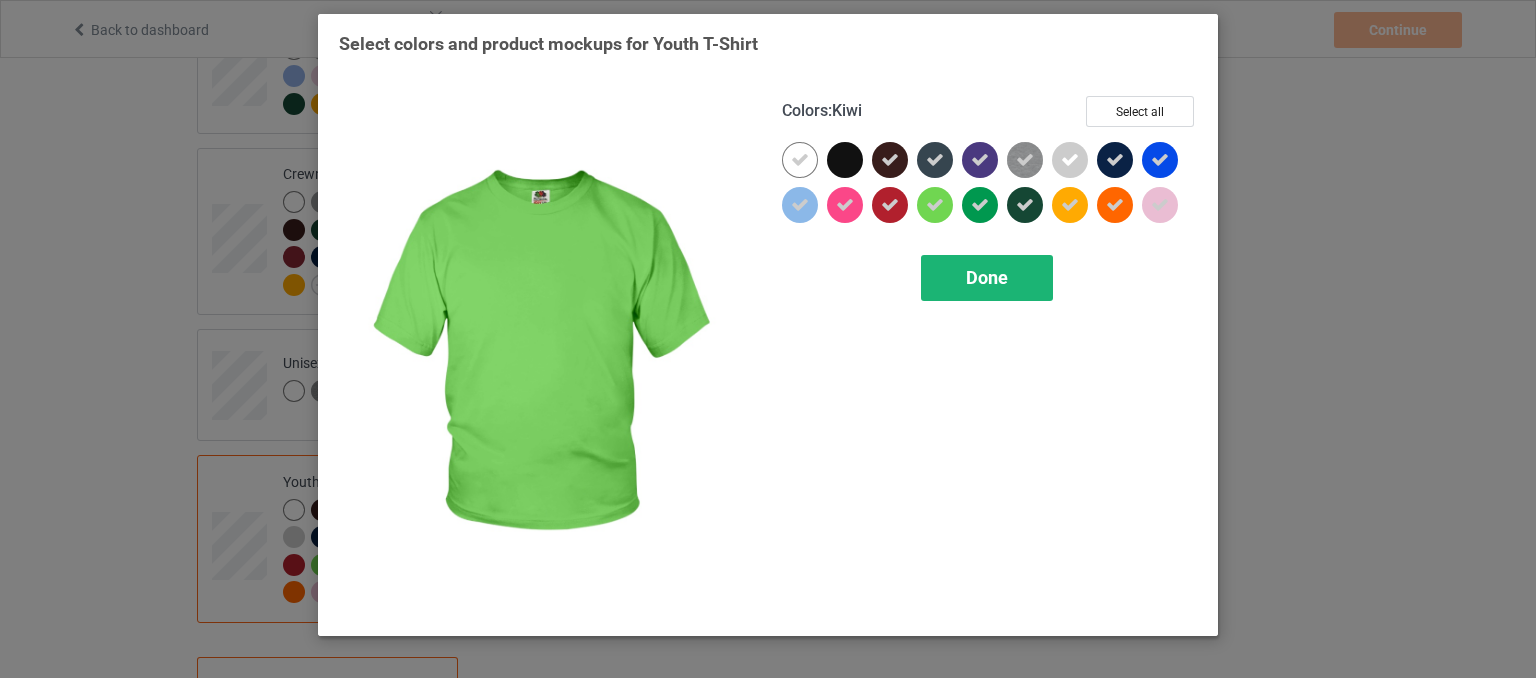 click on "Done" at bounding box center [987, 278] 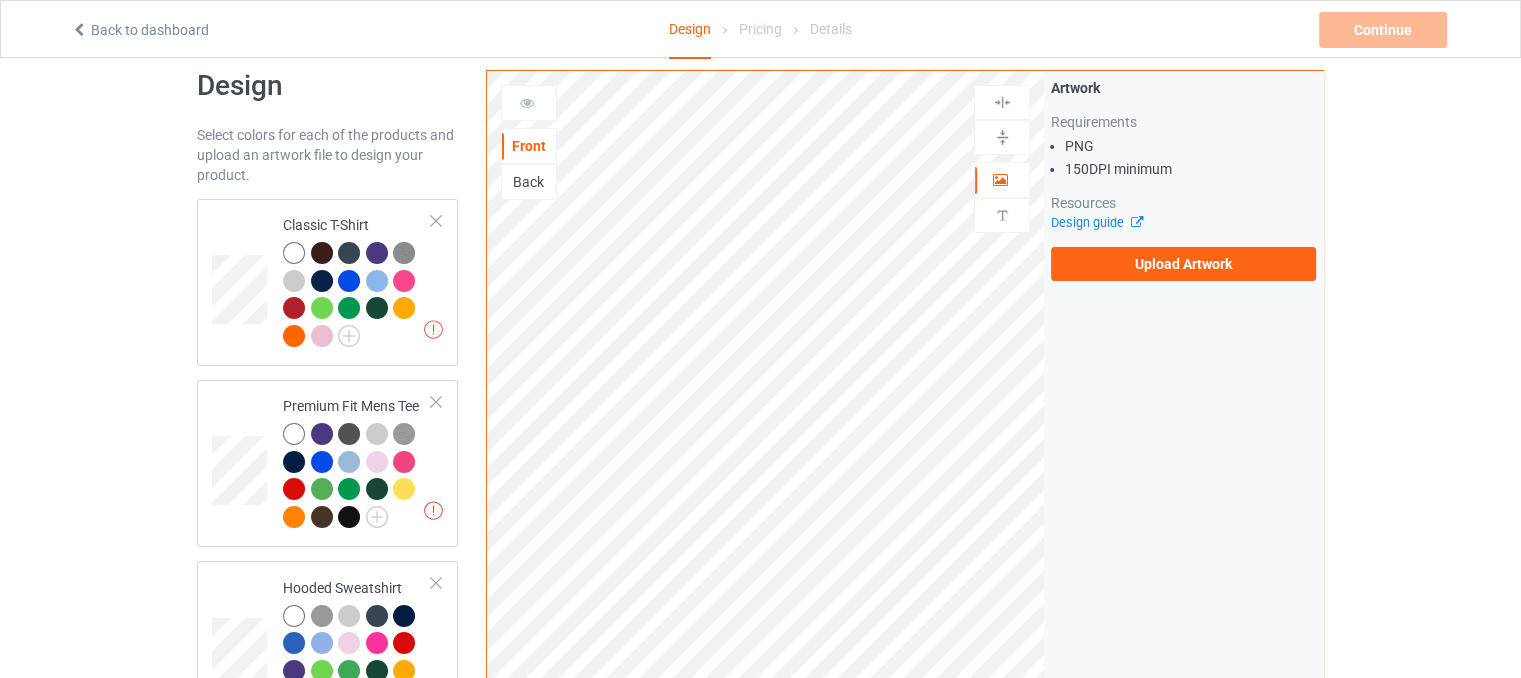 scroll, scrollTop: 0, scrollLeft: 0, axis: both 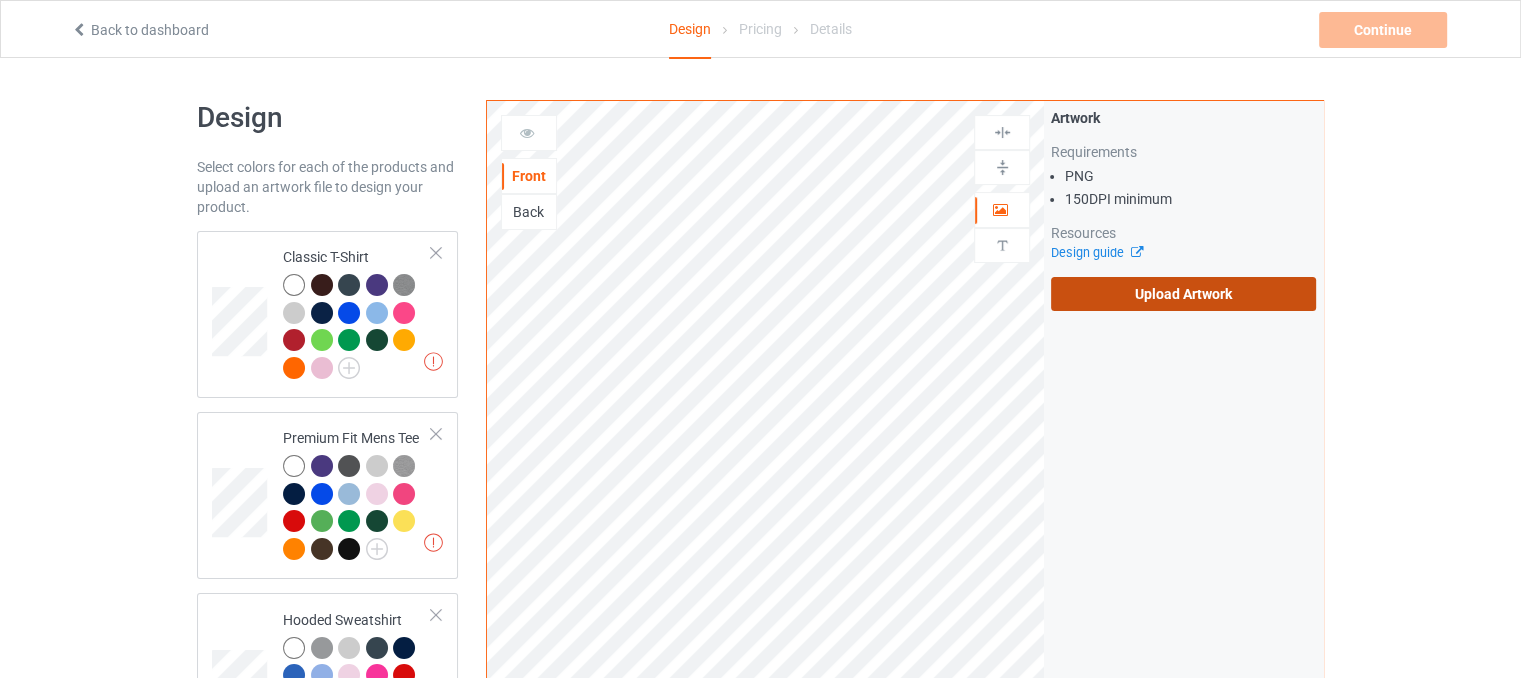 click on "Upload Artwork" at bounding box center [1183, 294] 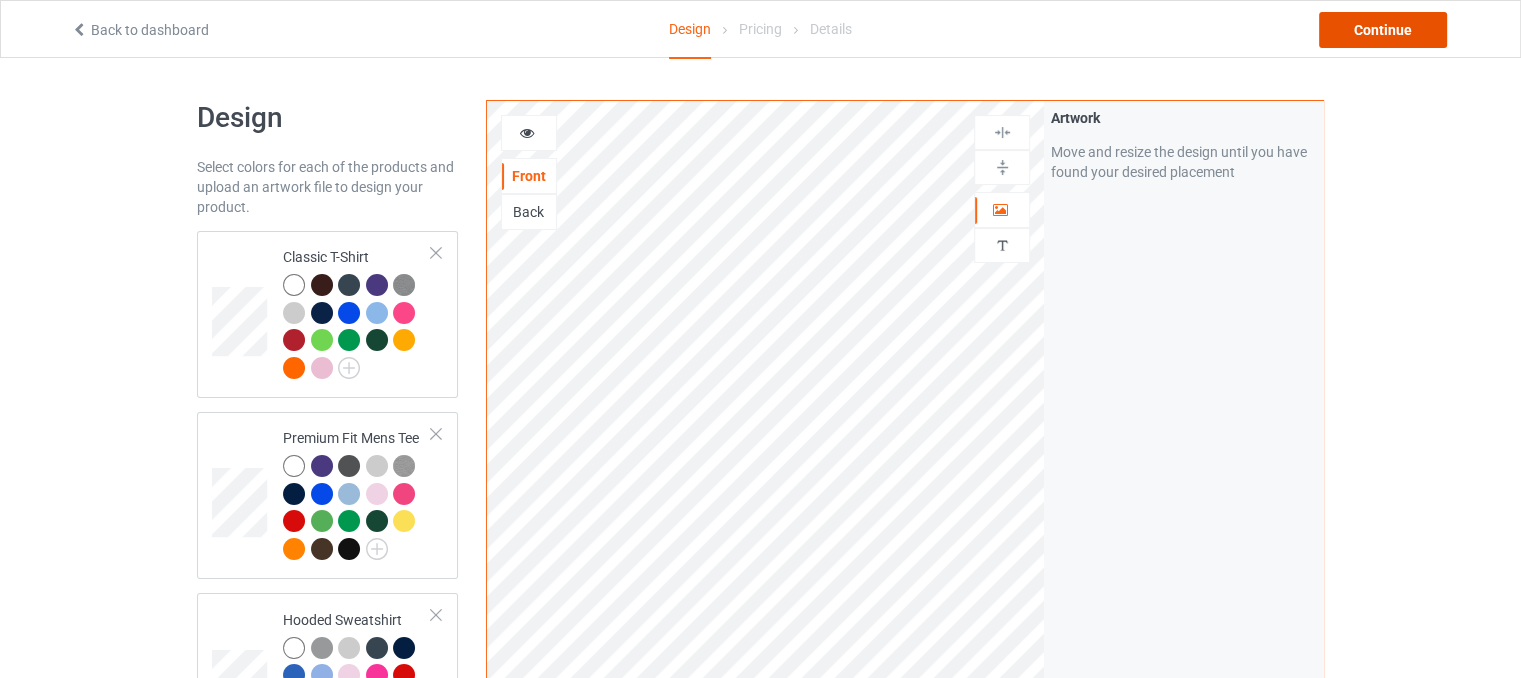 click on "Continue" at bounding box center [1383, 30] 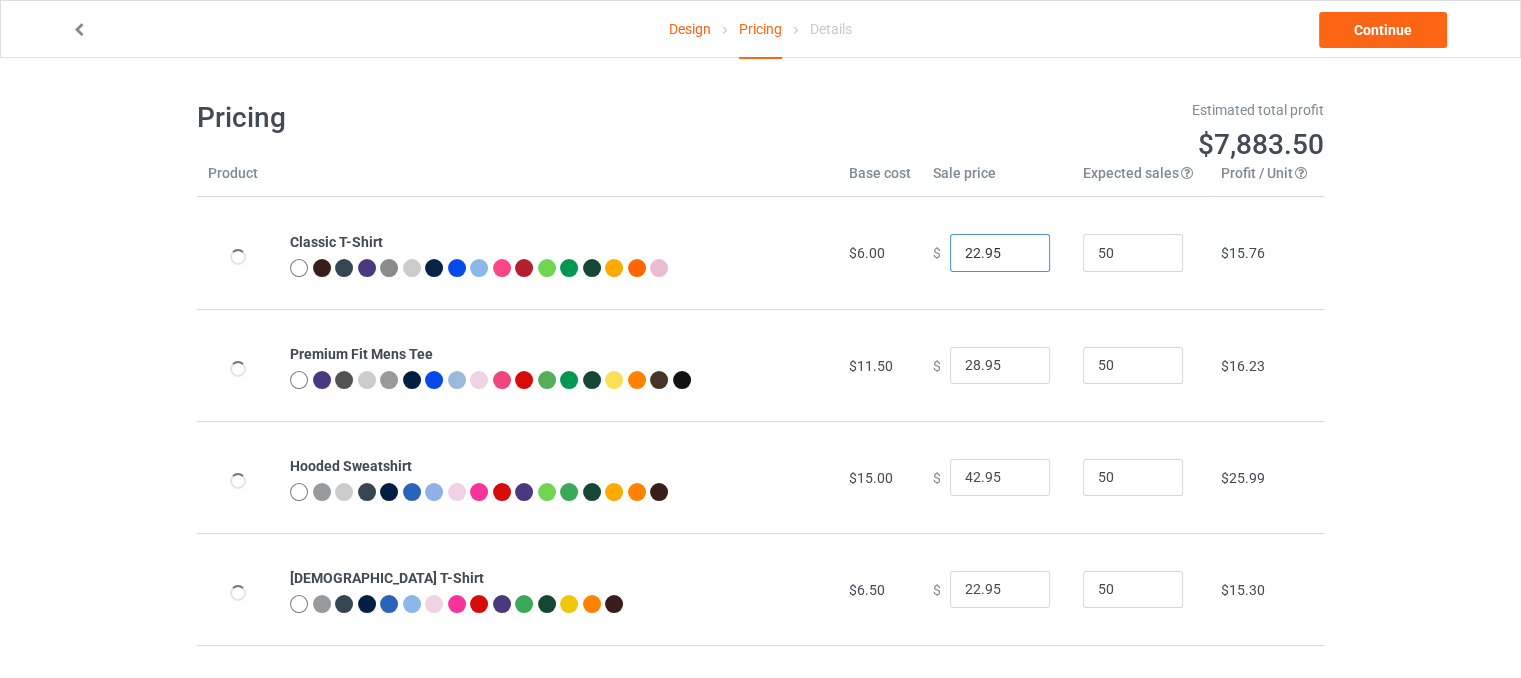 click on "22.95" at bounding box center [1000, 253] 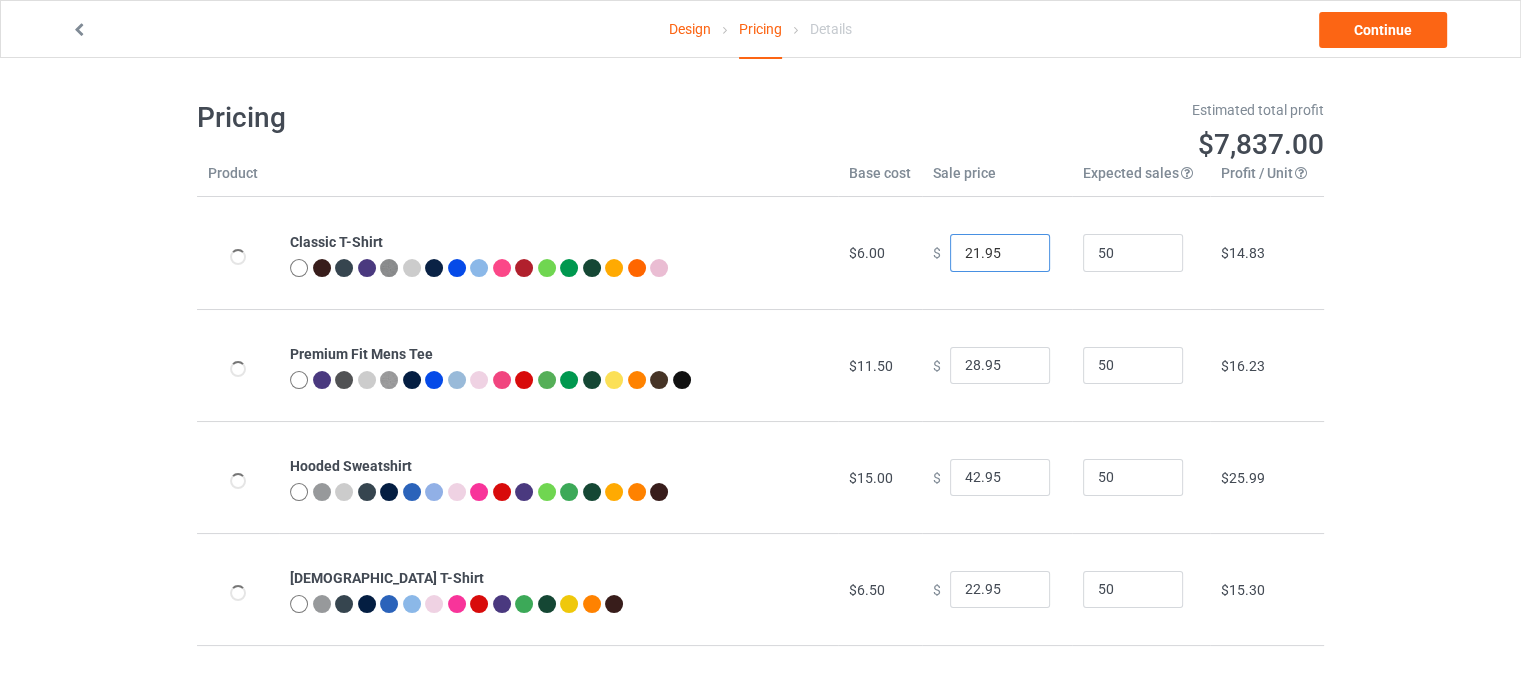 click on "21.95" at bounding box center [1000, 253] 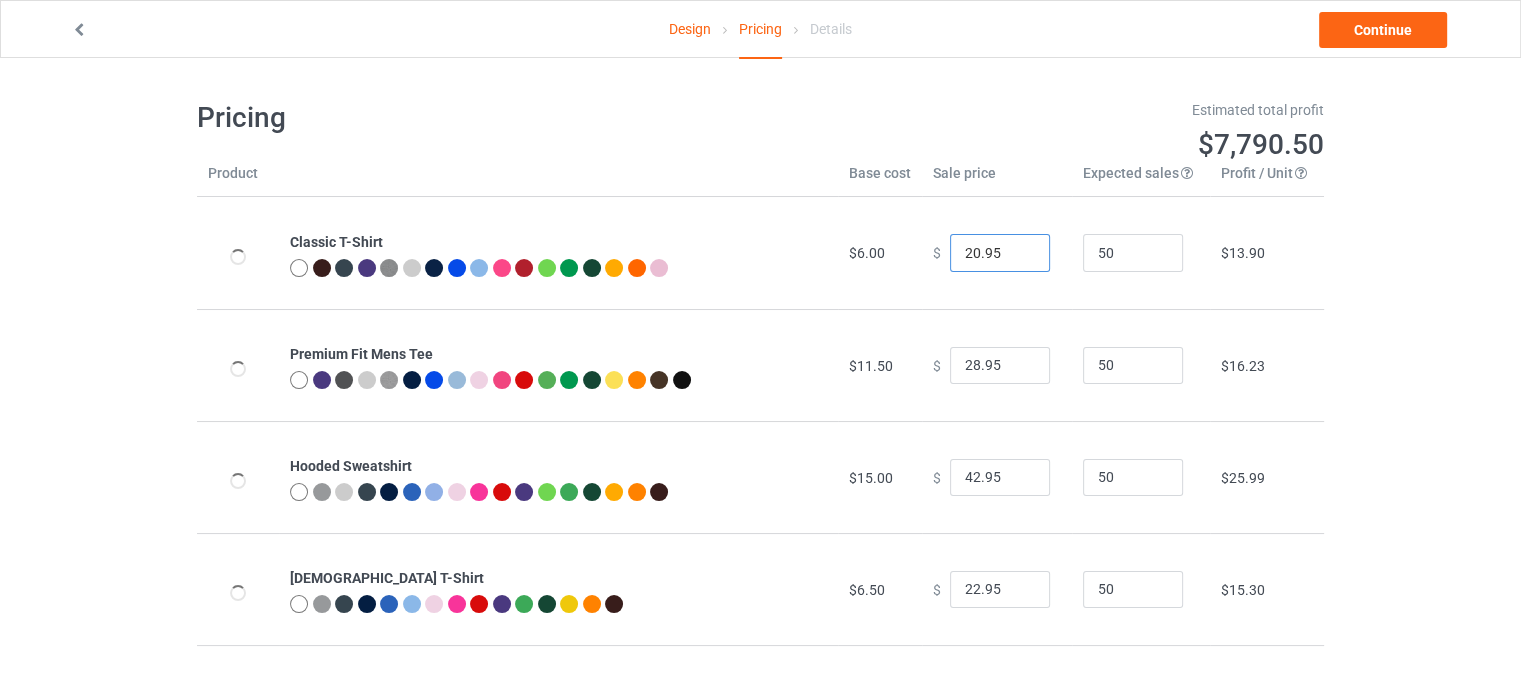 click on "20.95" at bounding box center [1000, 253] 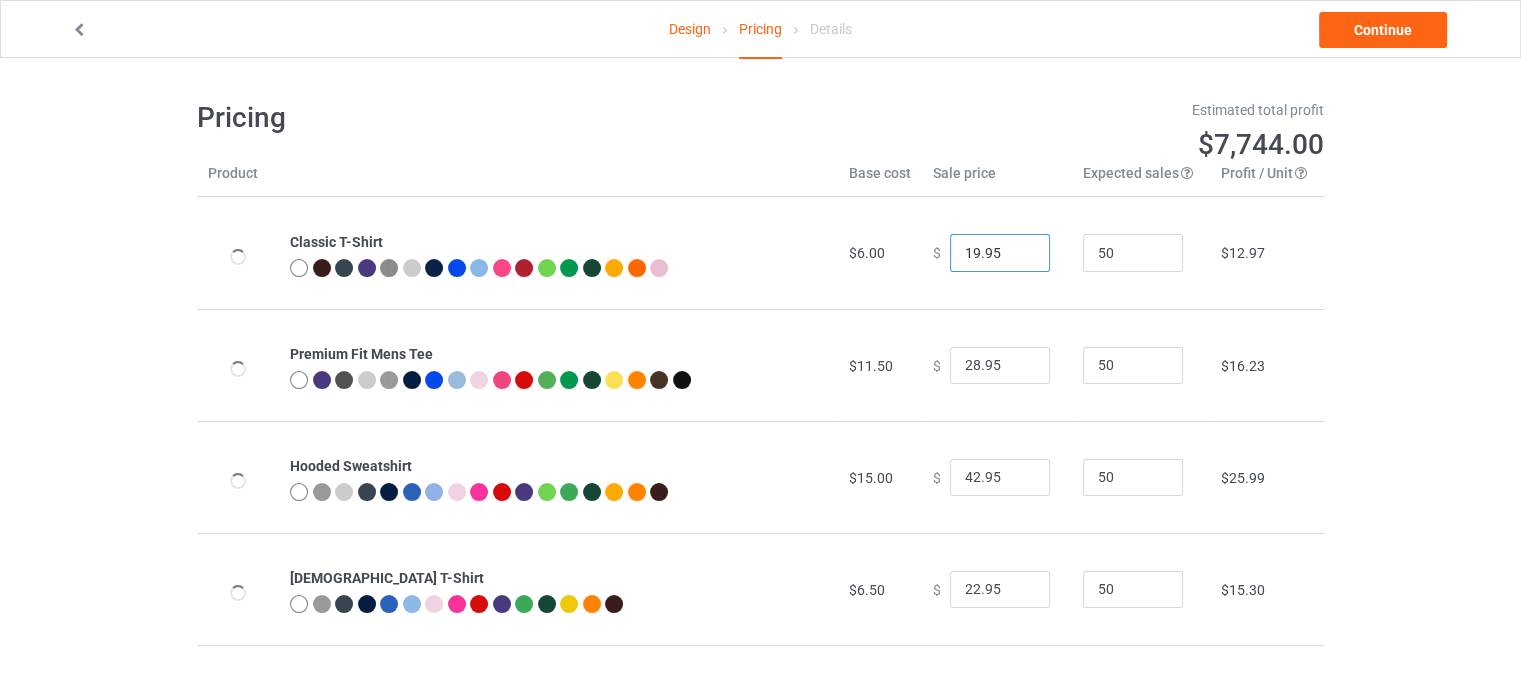 type on "19.95" 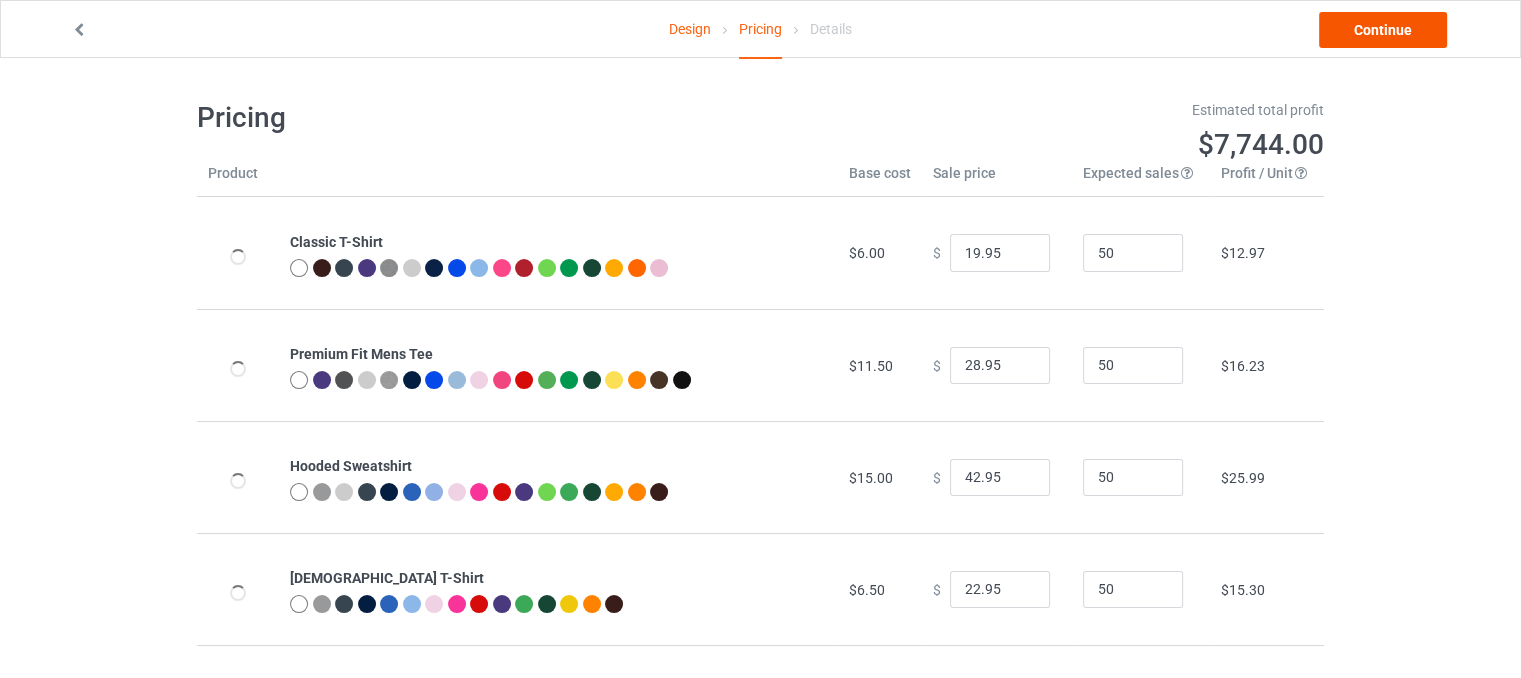 click on "Design Pricing Details Continue" at bounding box center (760, 29) 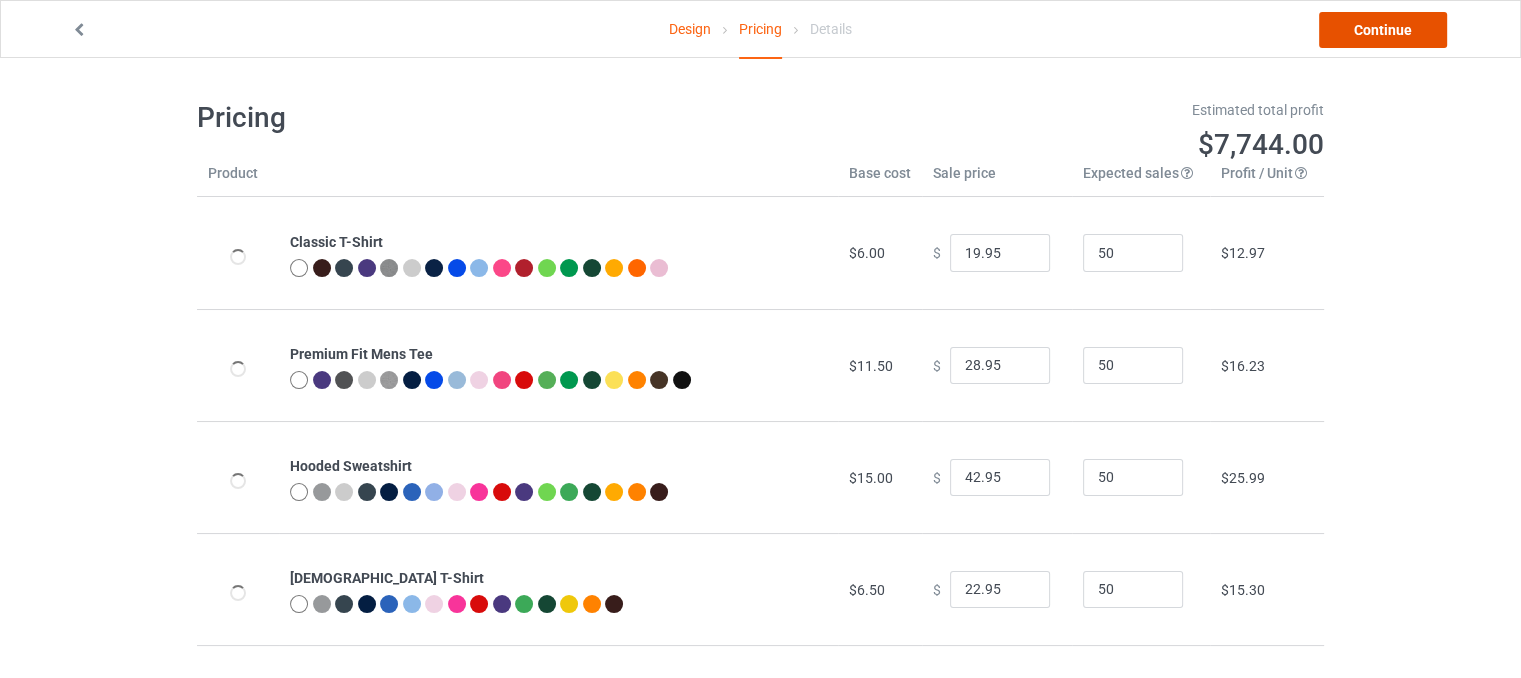 click on "Continue" at bounding box center [1383, 30] 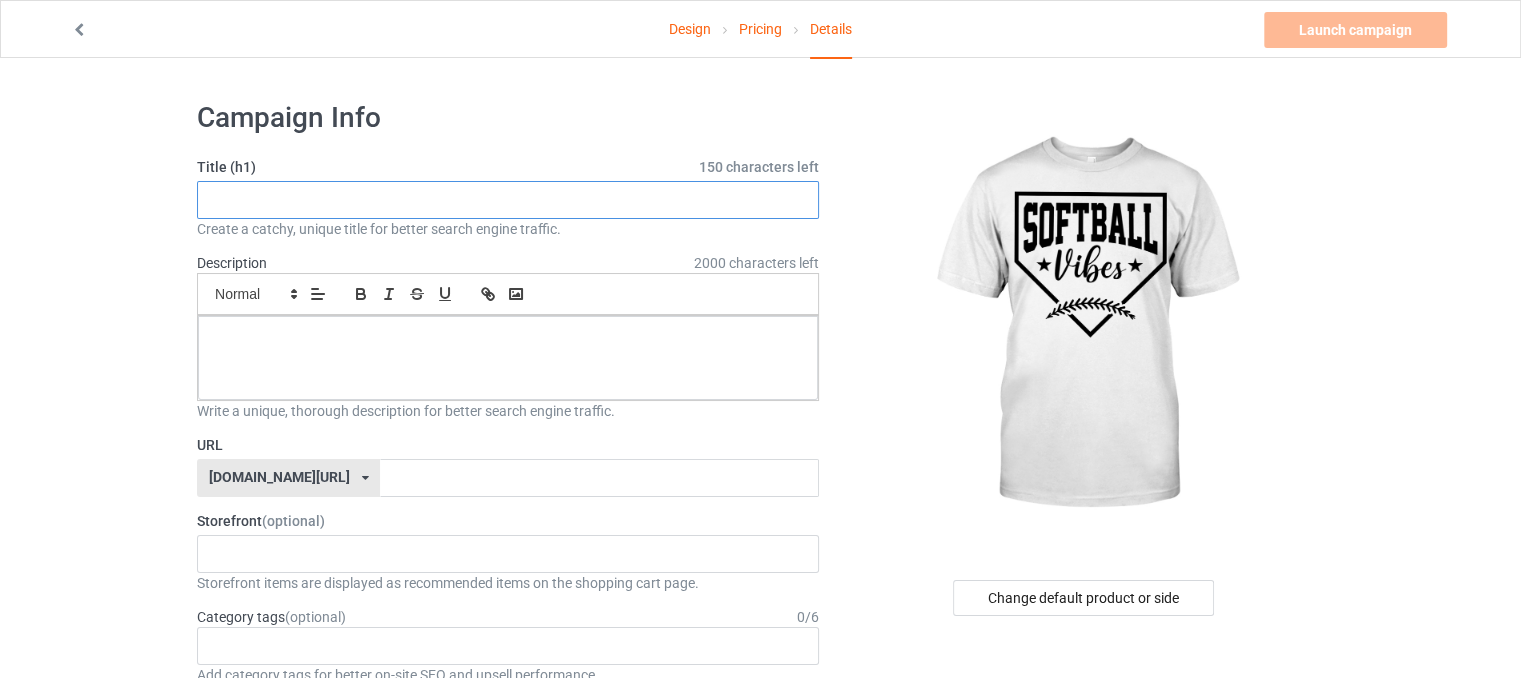 click at bounding box center [508, 200] 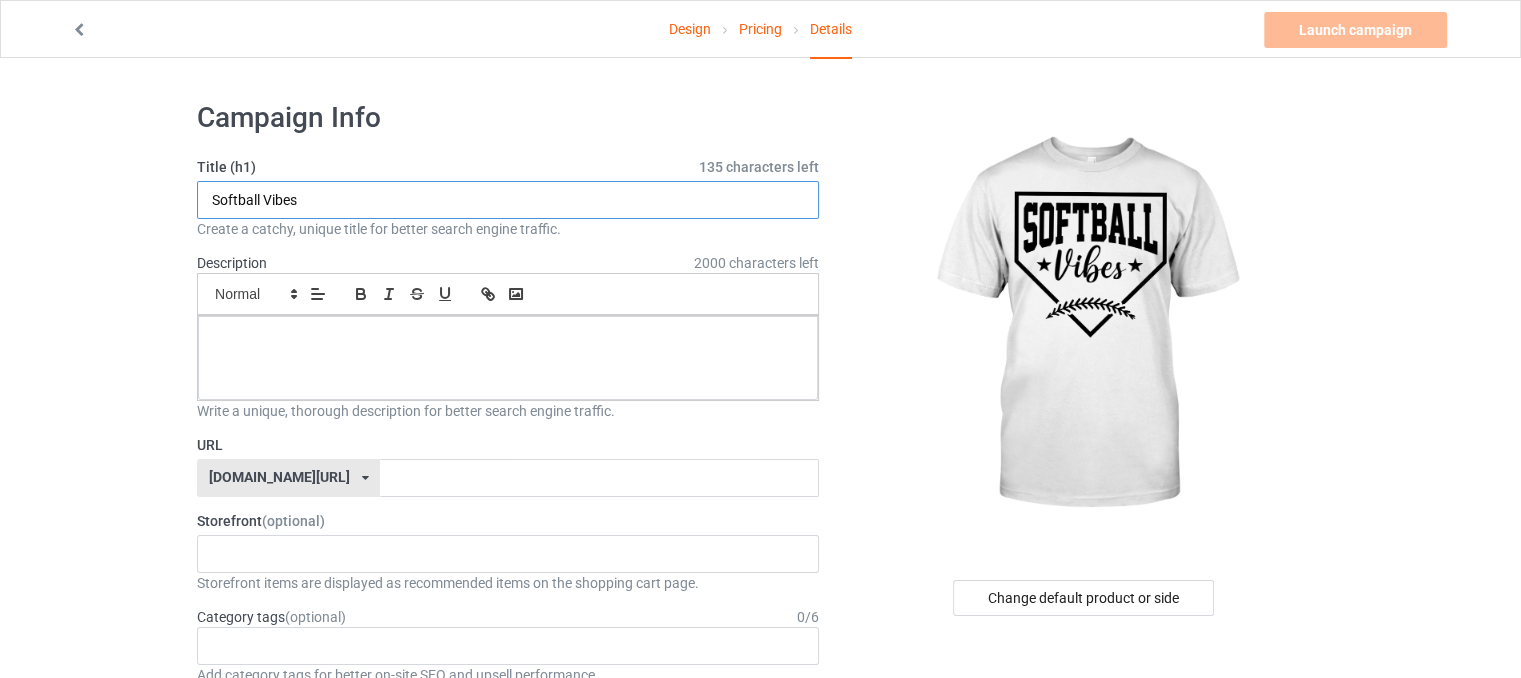 type on "Softball Vibes" 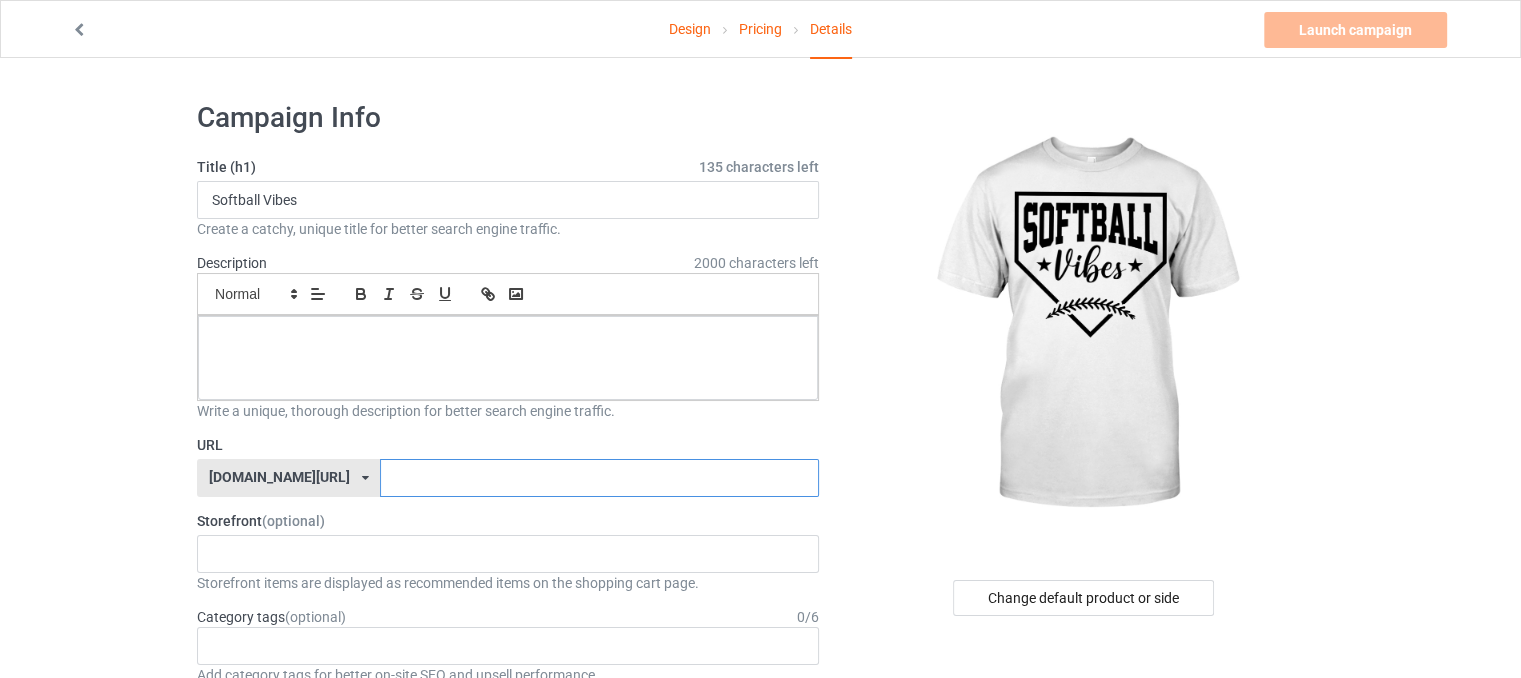 click at bounding box center [599, 478] 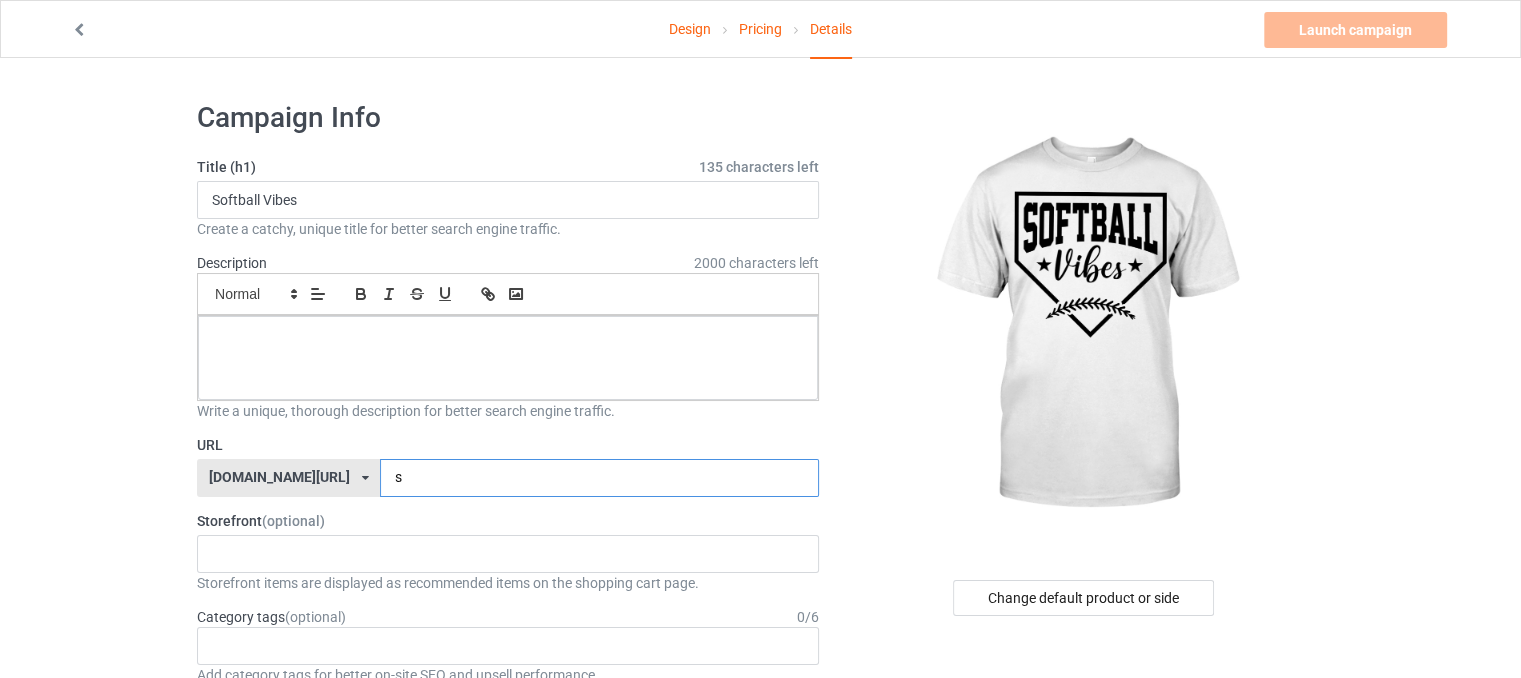 type on "s" 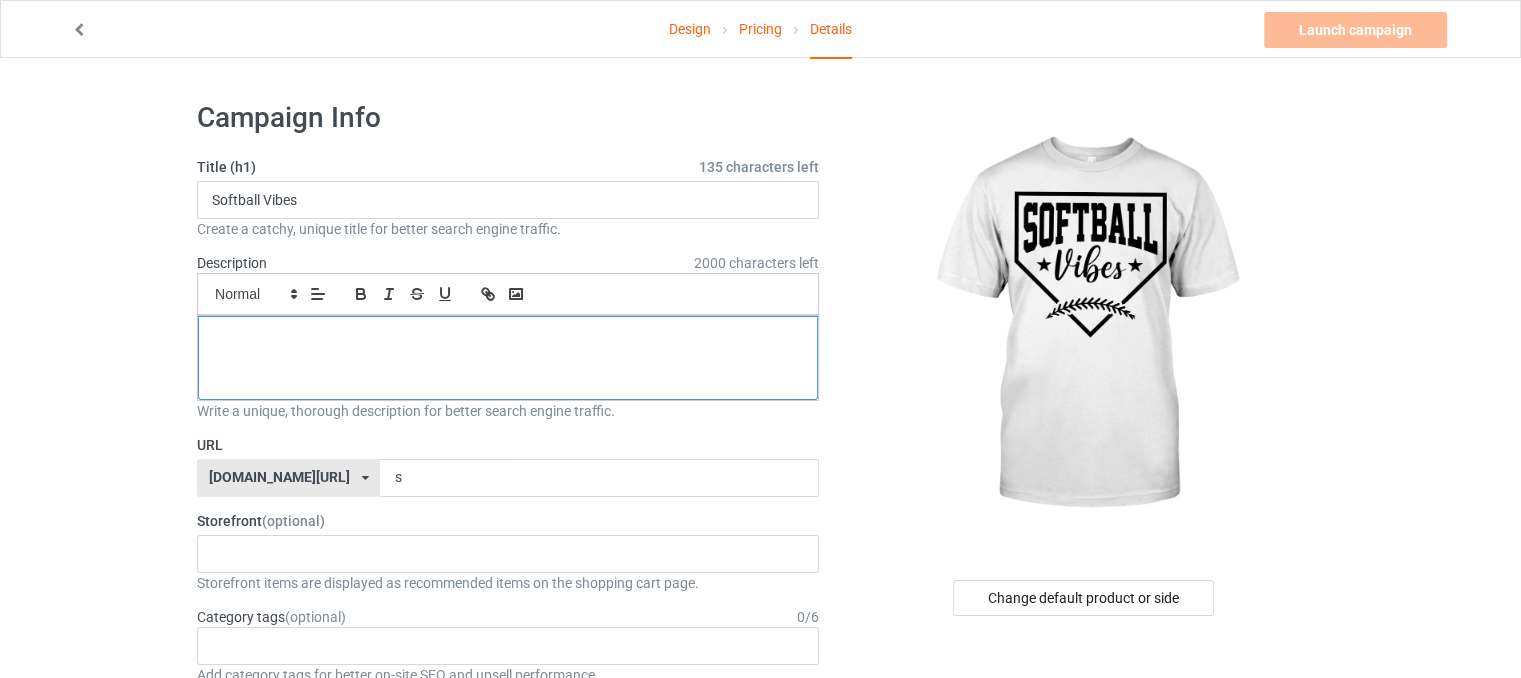 scroll, scrollTop: 0, scrollLeft: 0, axis: both 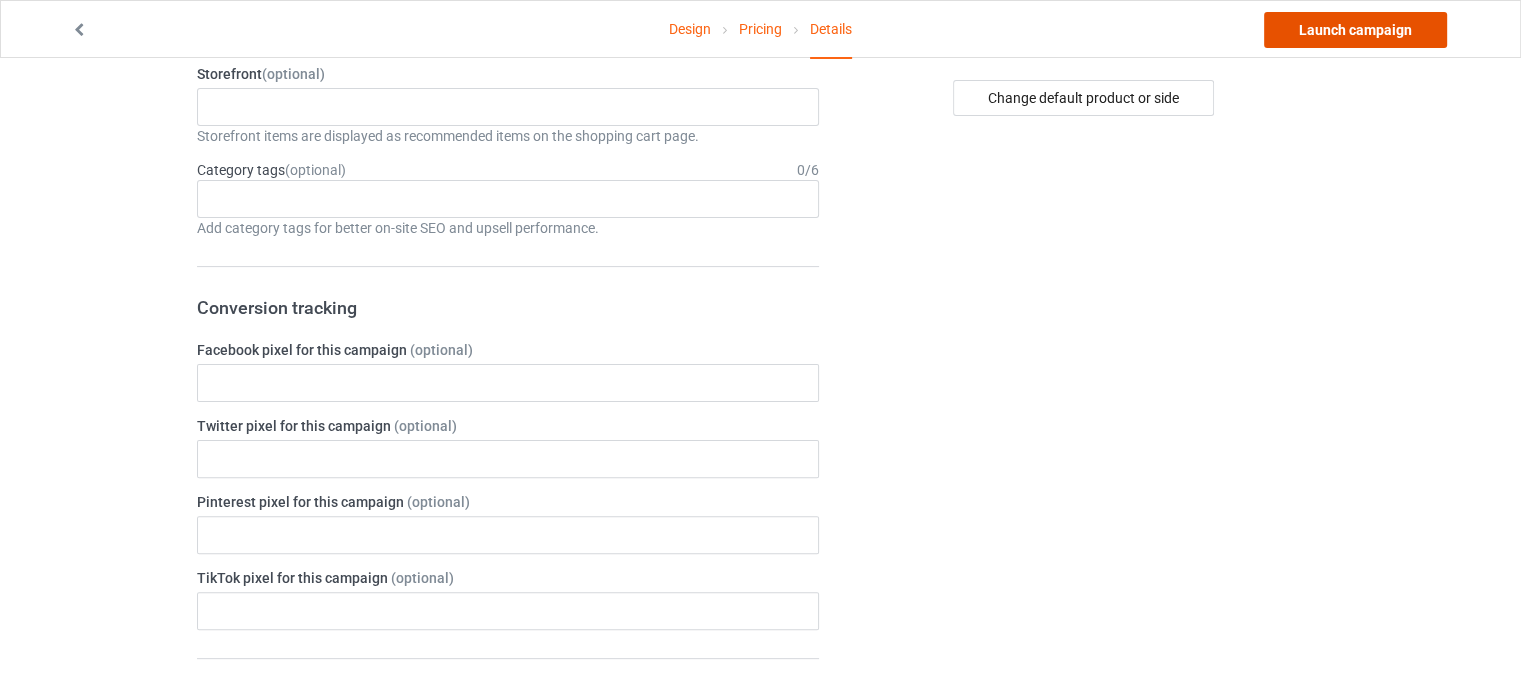 click on "Launch campaign" at bounding box center (1355, 30) 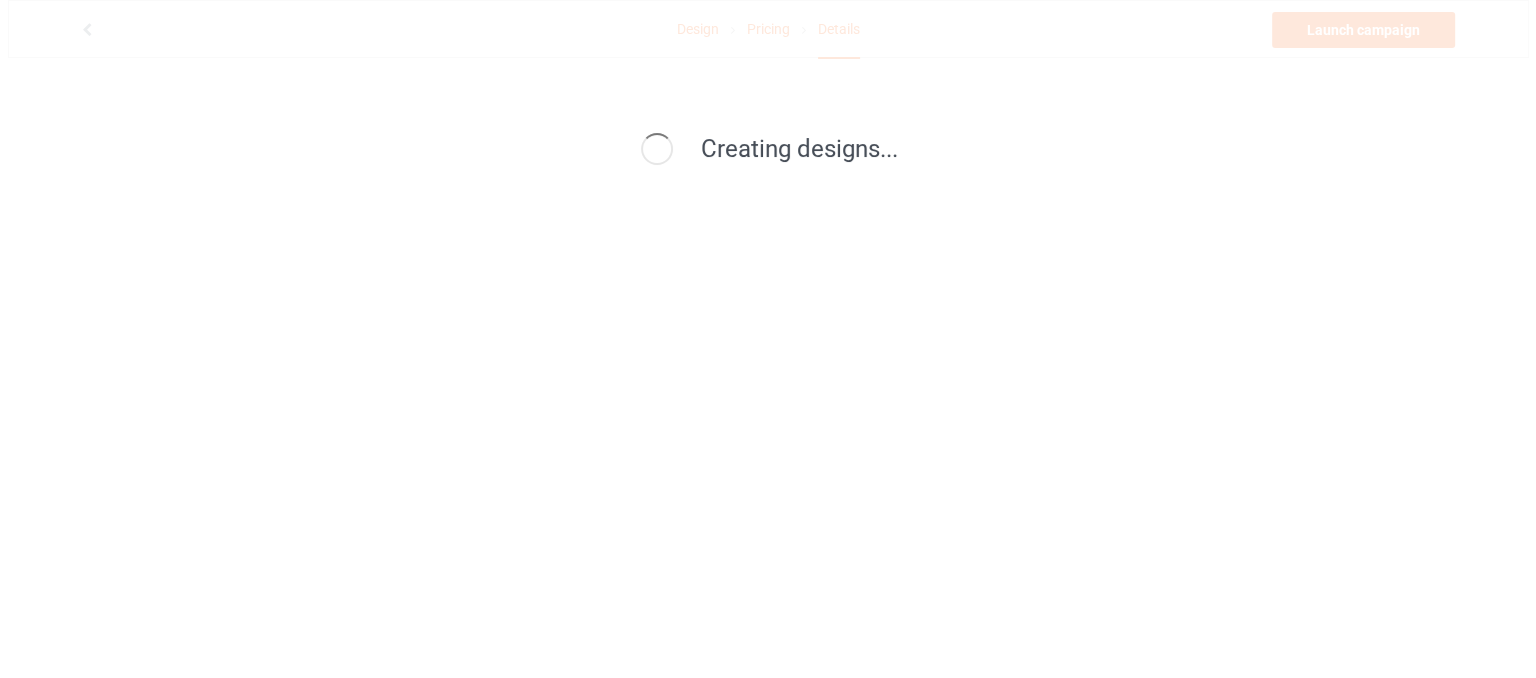 scroll, scrollTop: 0, scrollLeft: 0, axis: both 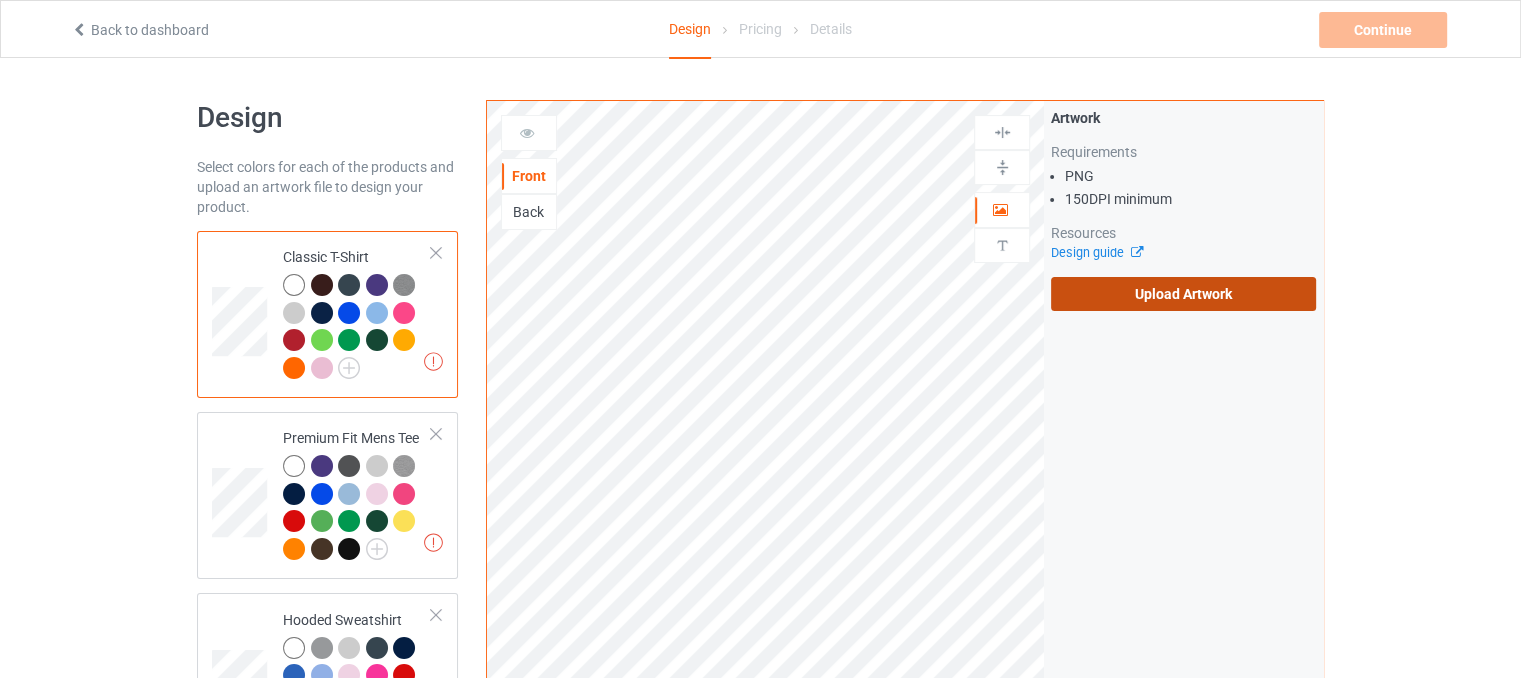 click on "Upload Artwork" at bounding box center [1183, 294] 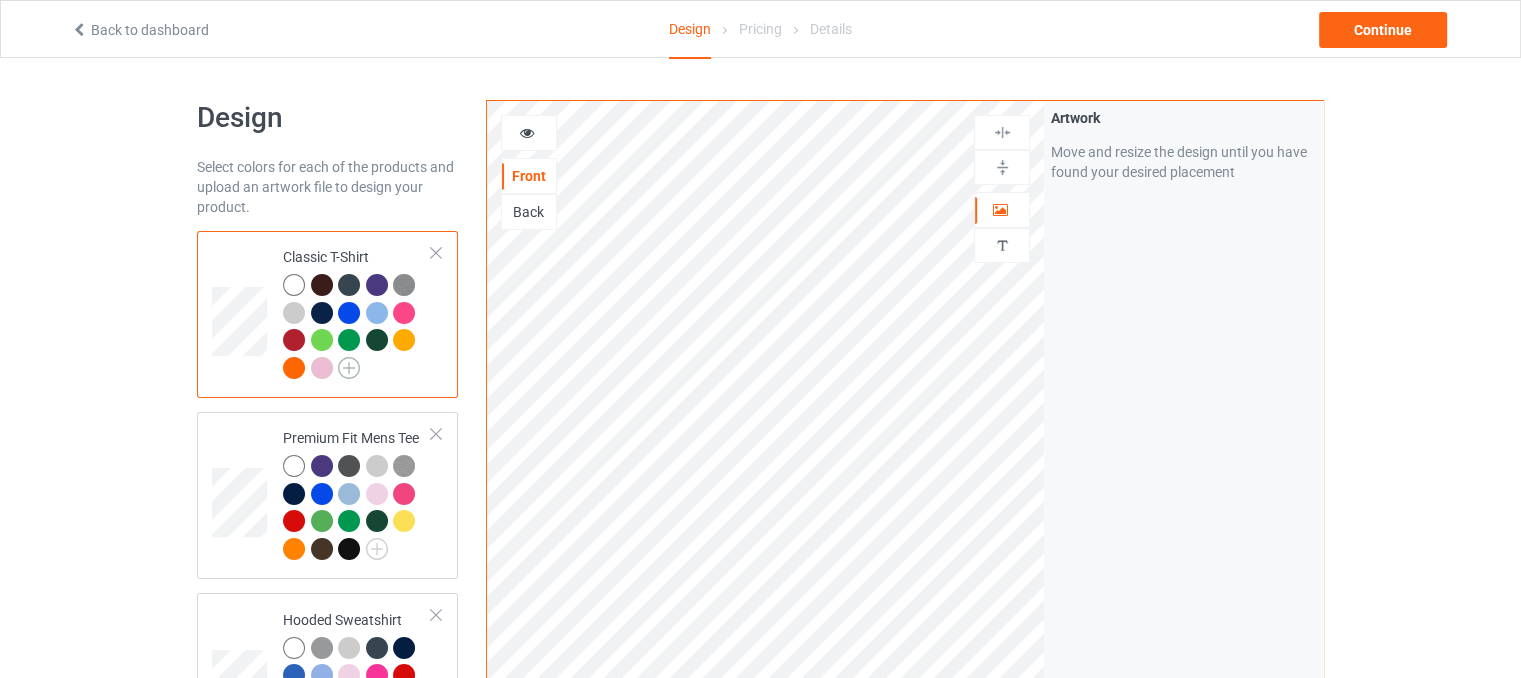 click at bounding box center (349, 368) 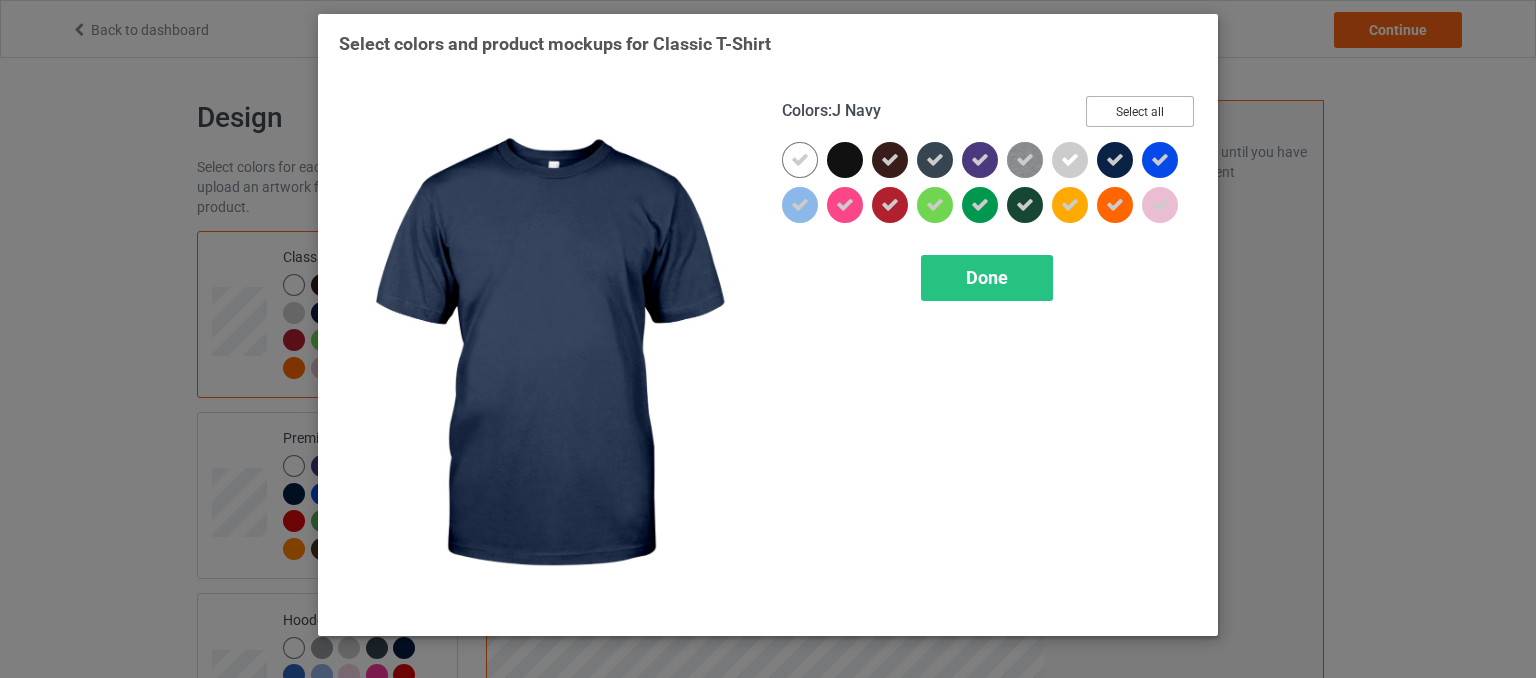 click on "Select all" at bounding box center (1140, 111) 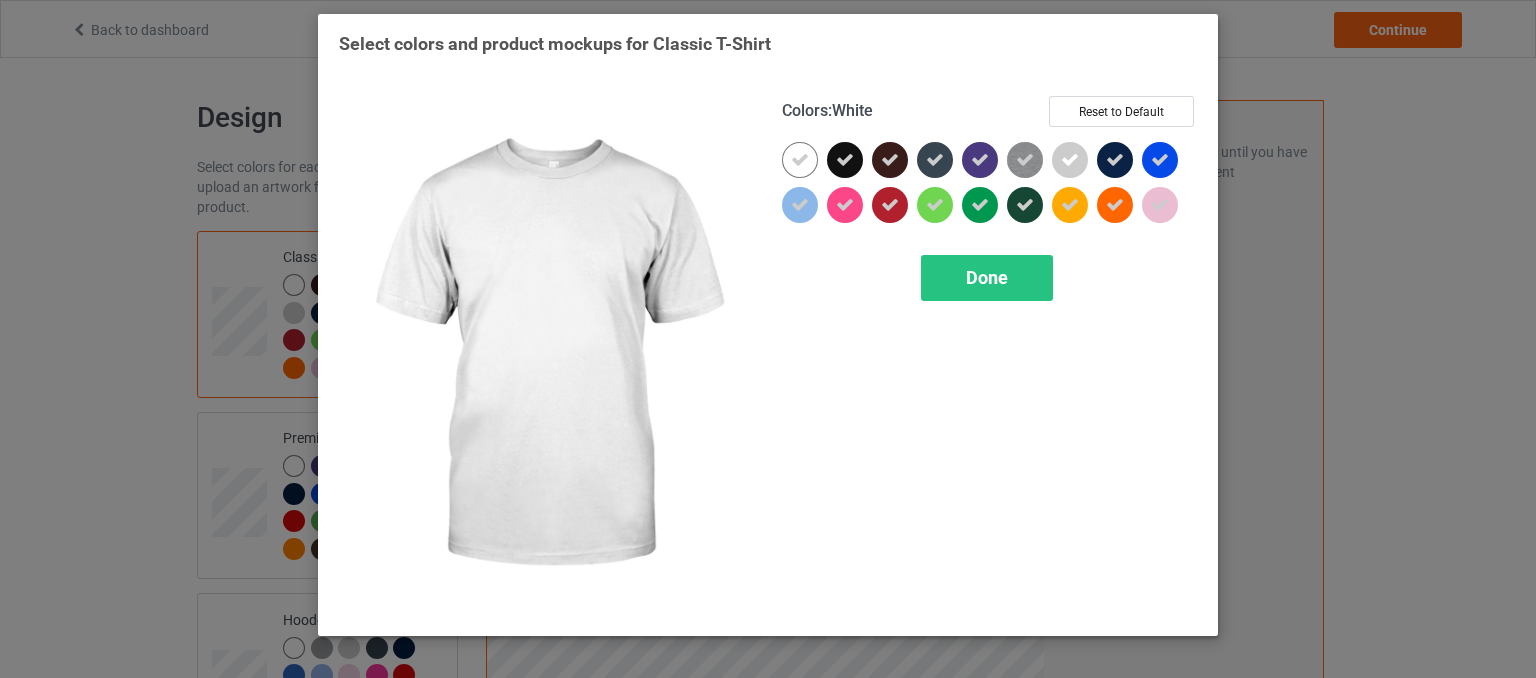 click at bounding box center (800, 160) 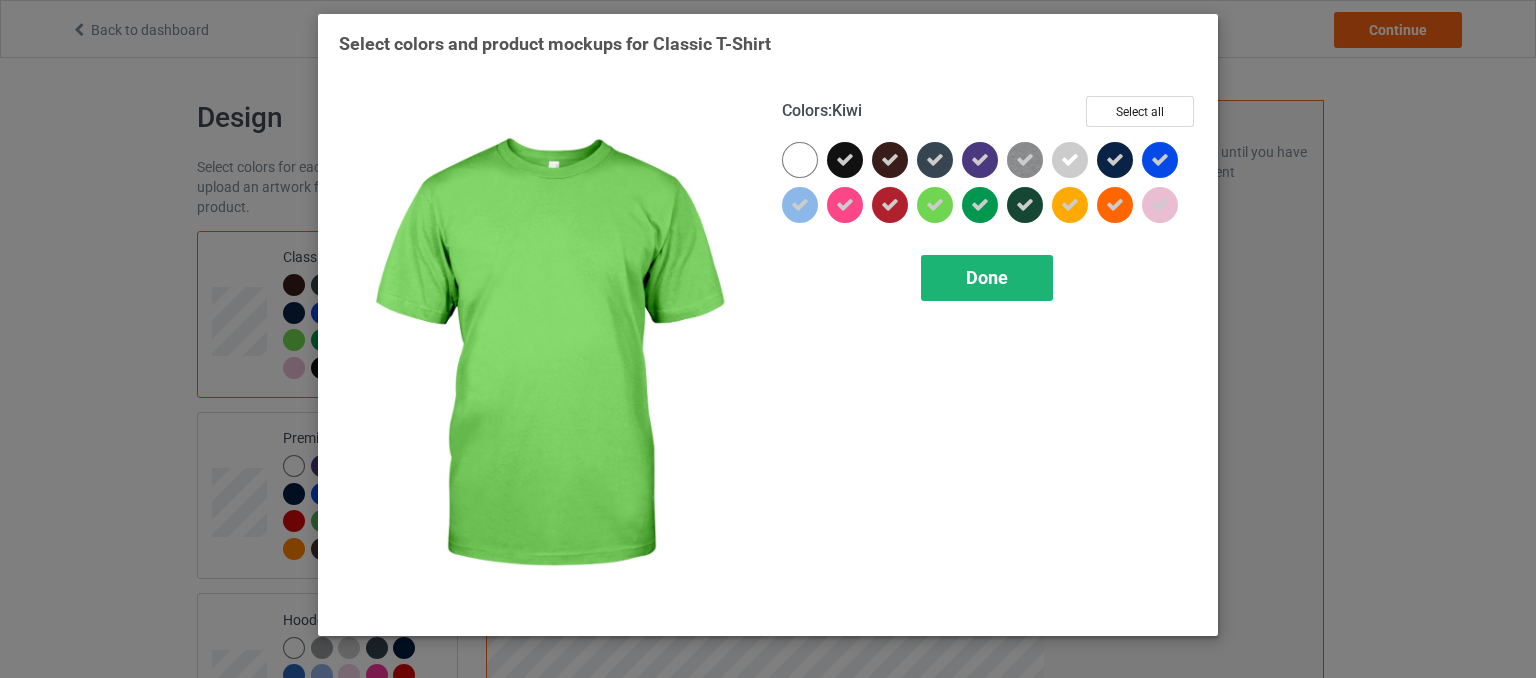 click on "Done" at bounding box center [987, 277] 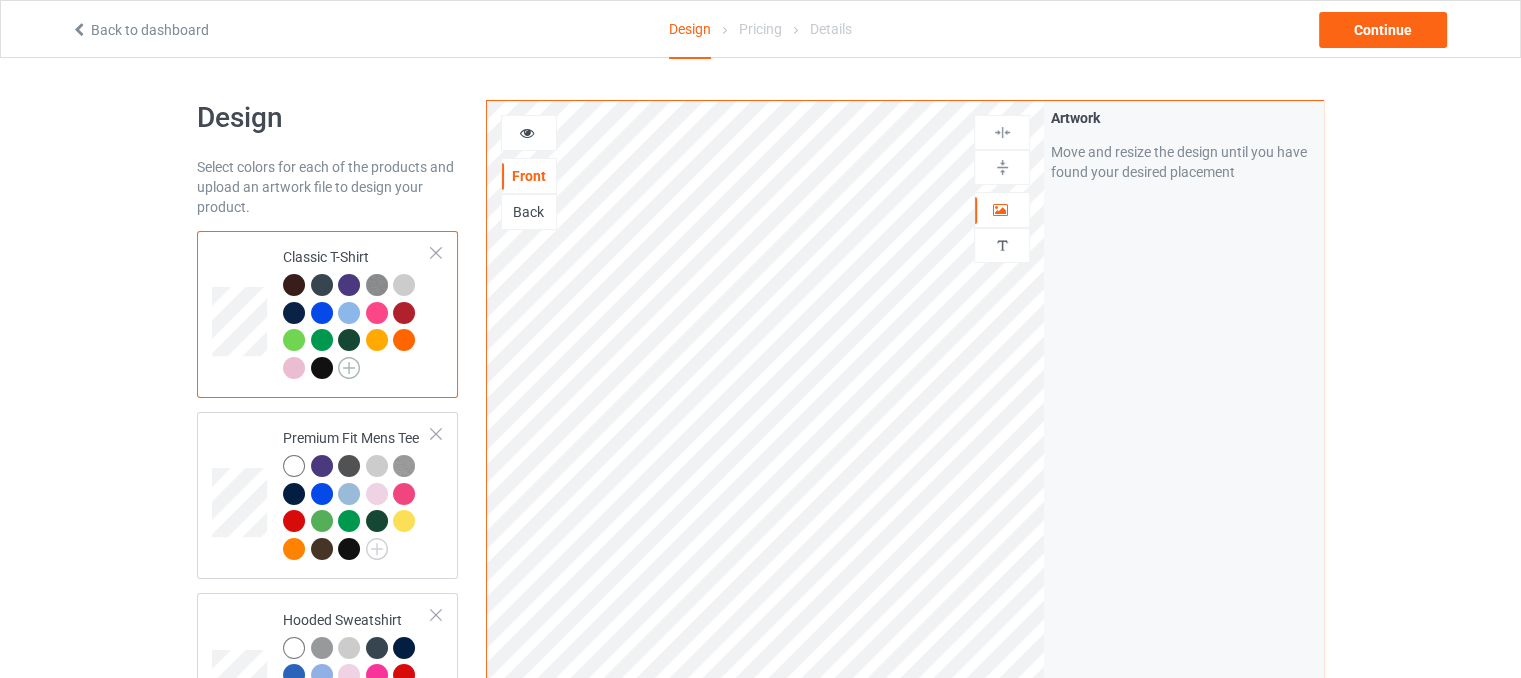 click at bounding box center (349, 368) 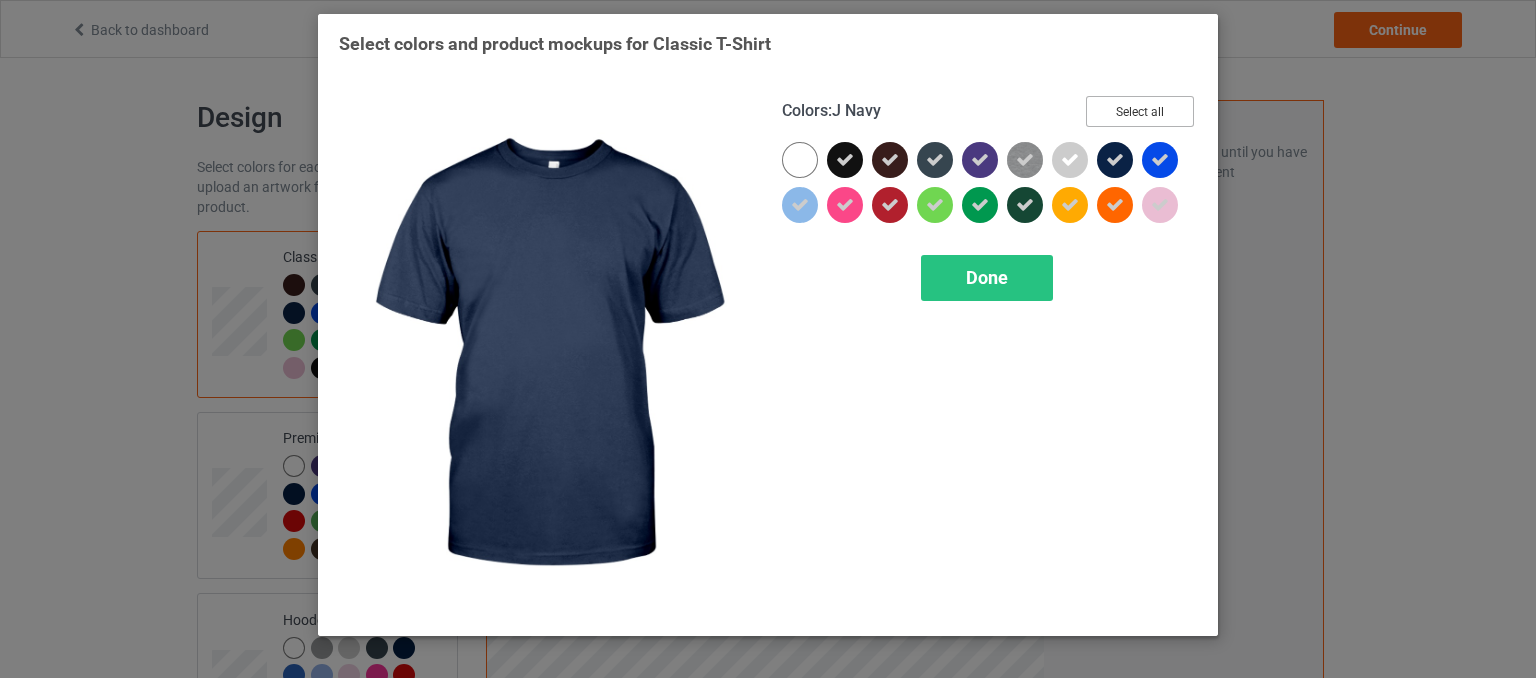 click on "Select all" at bounding box center (1140, 111) 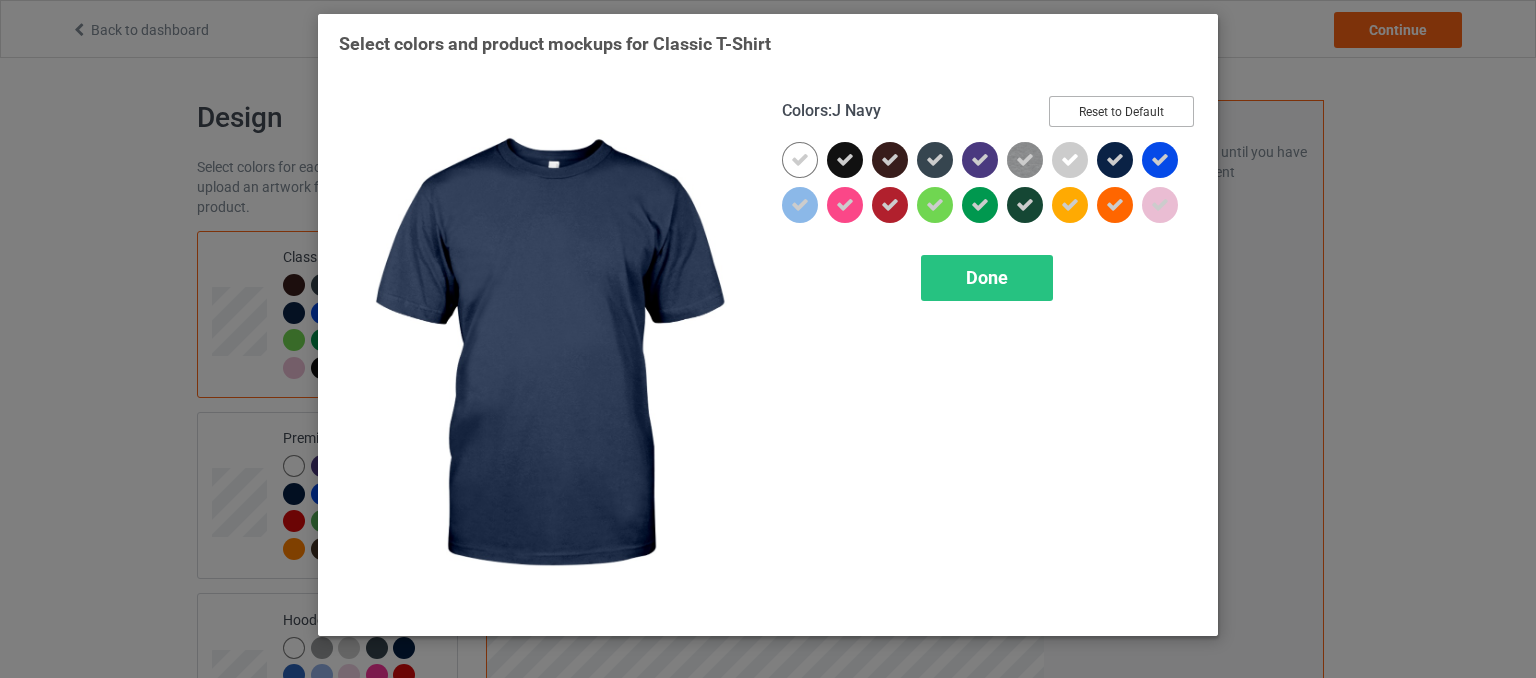 click on "Reset to Default" at bounding box center (1121, 111) 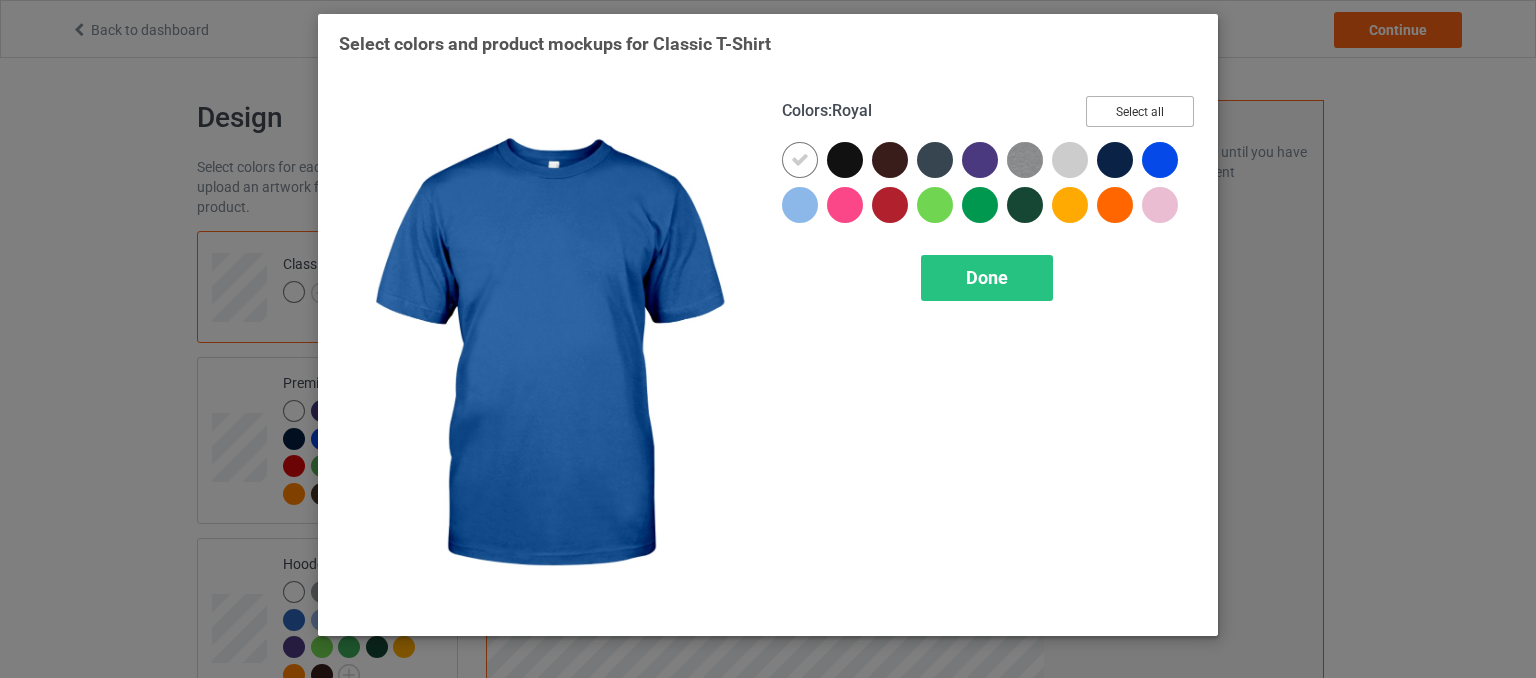 click on "Select all" at bounding box center [1140, 111] 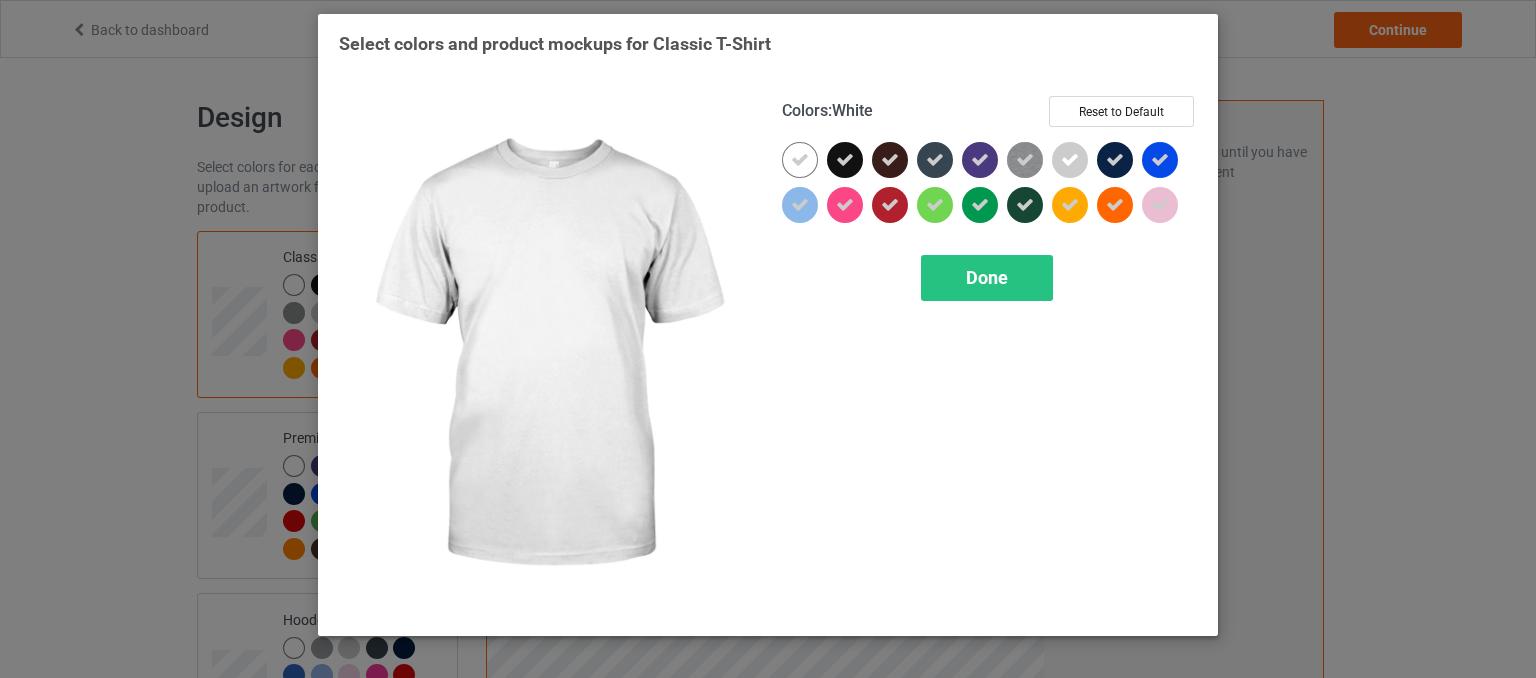click at bounding box center (800, 160) 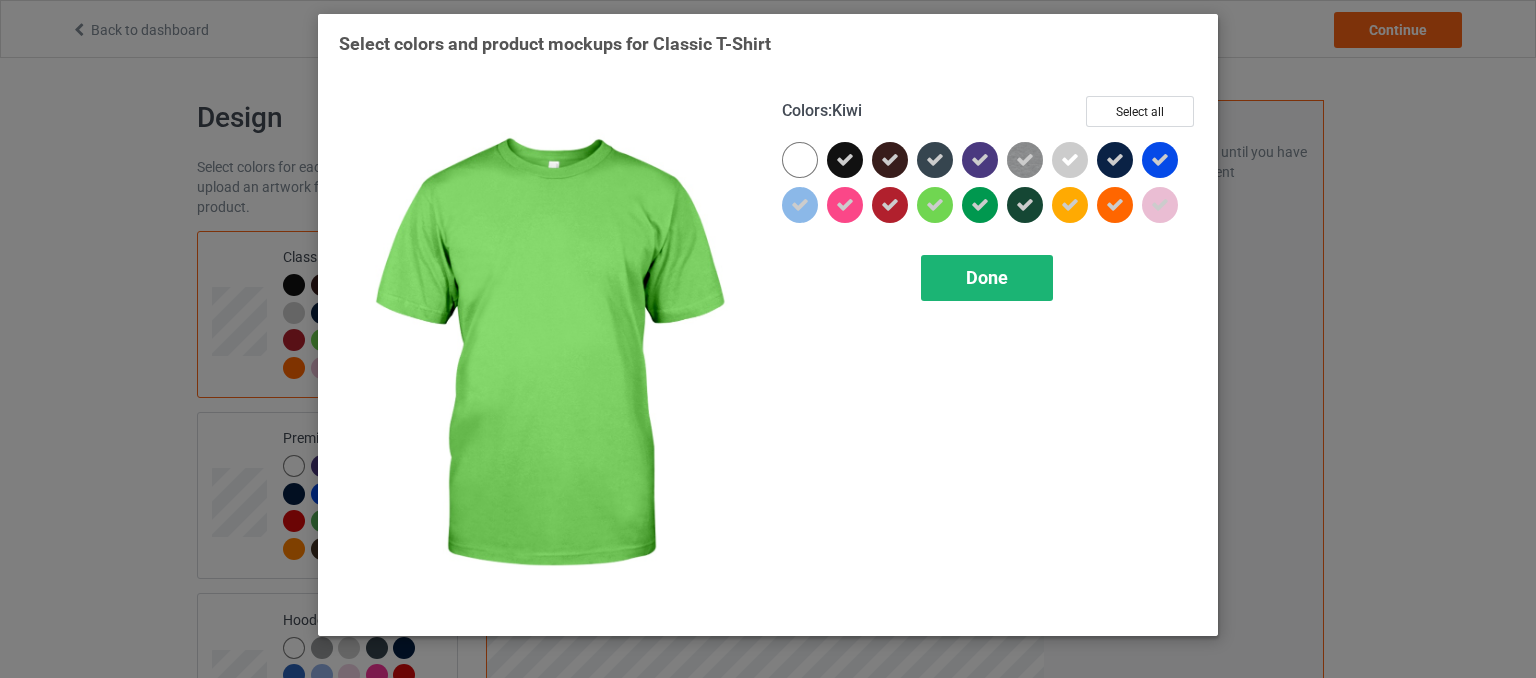 click on "Done" at bounding box center [987, 277] 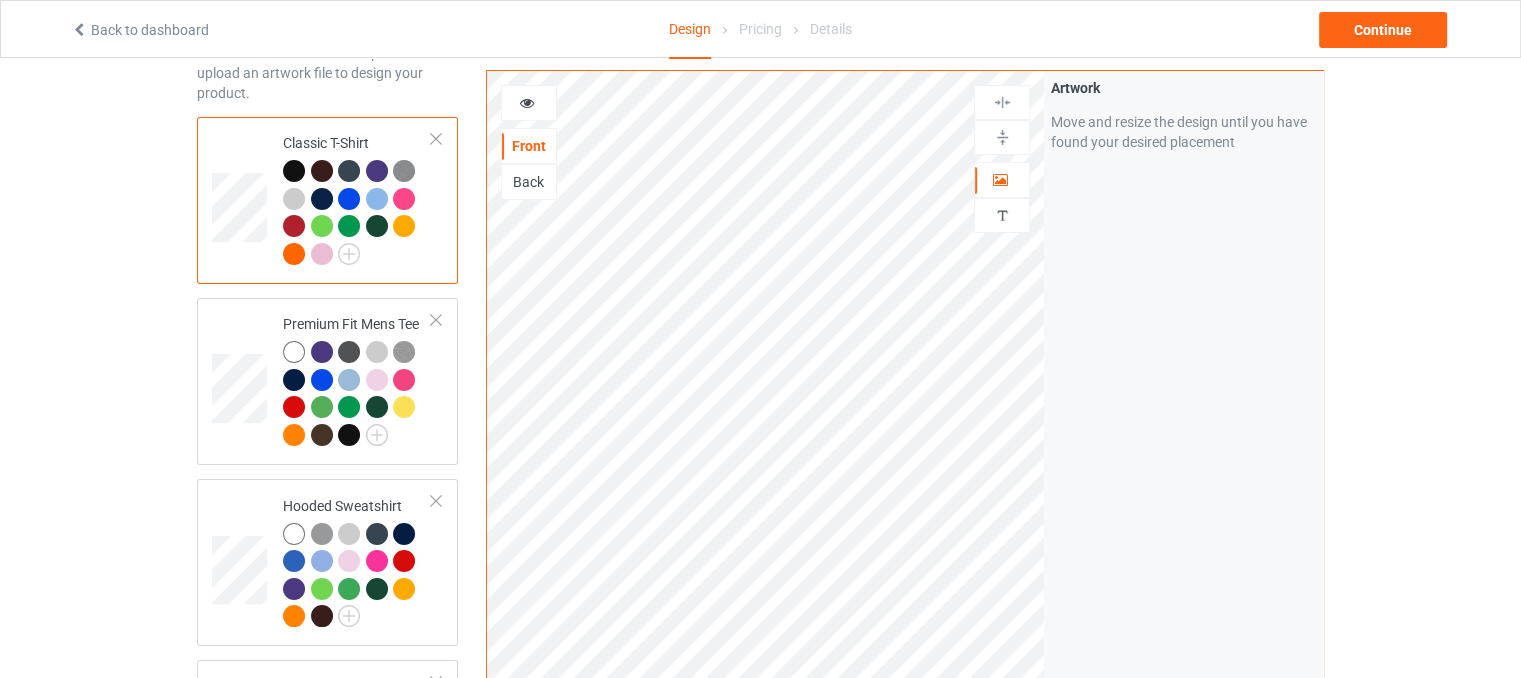 scroll, scrollTop: 200, scrollLeft: 0, axis: vertical 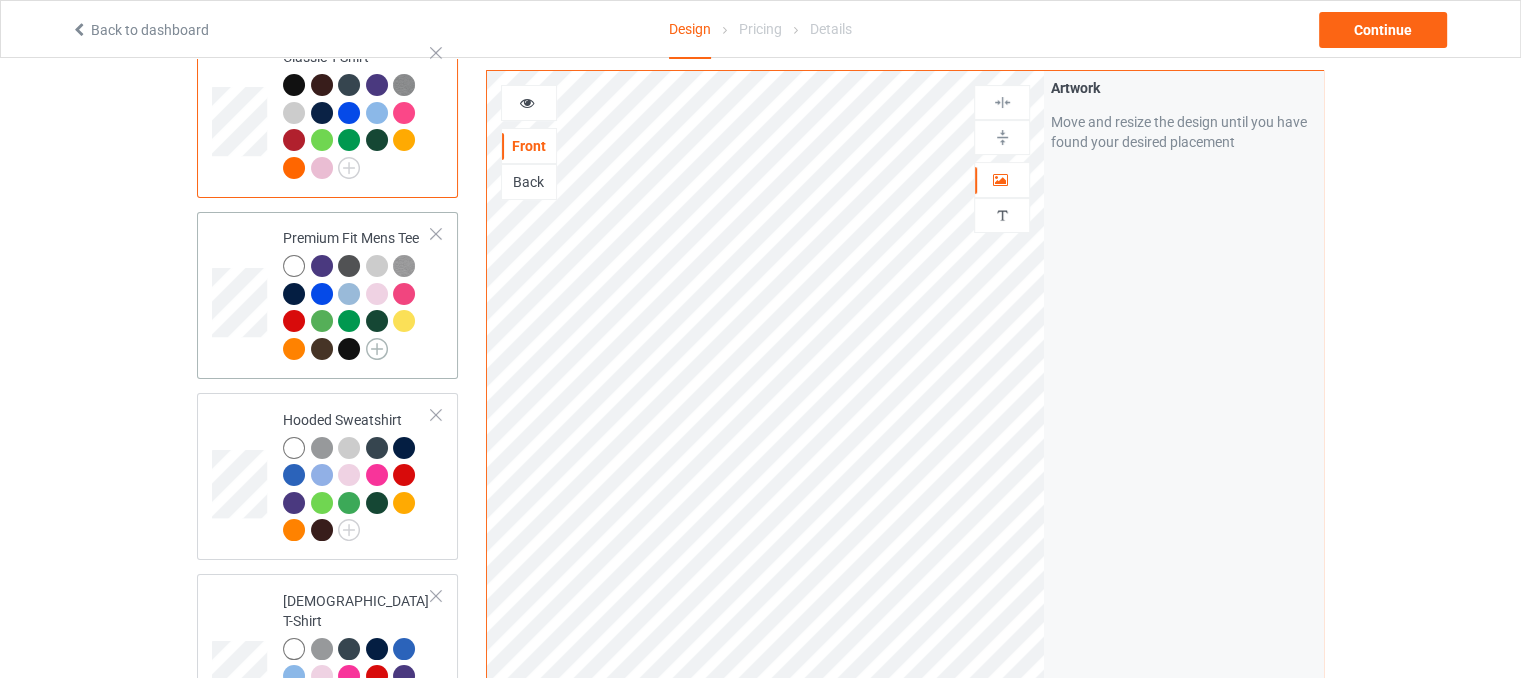 click at bounding box center [377, 349] 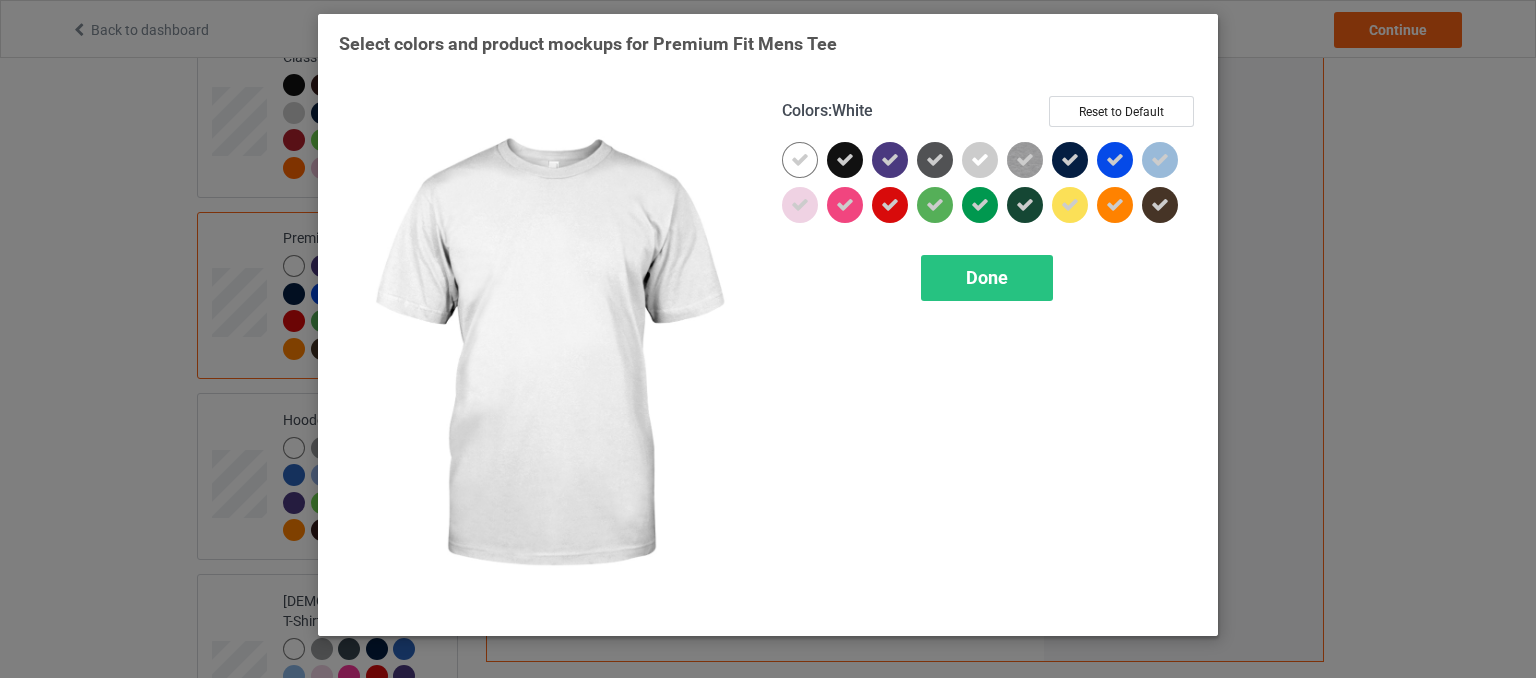 click at bounding box center (800, 160) 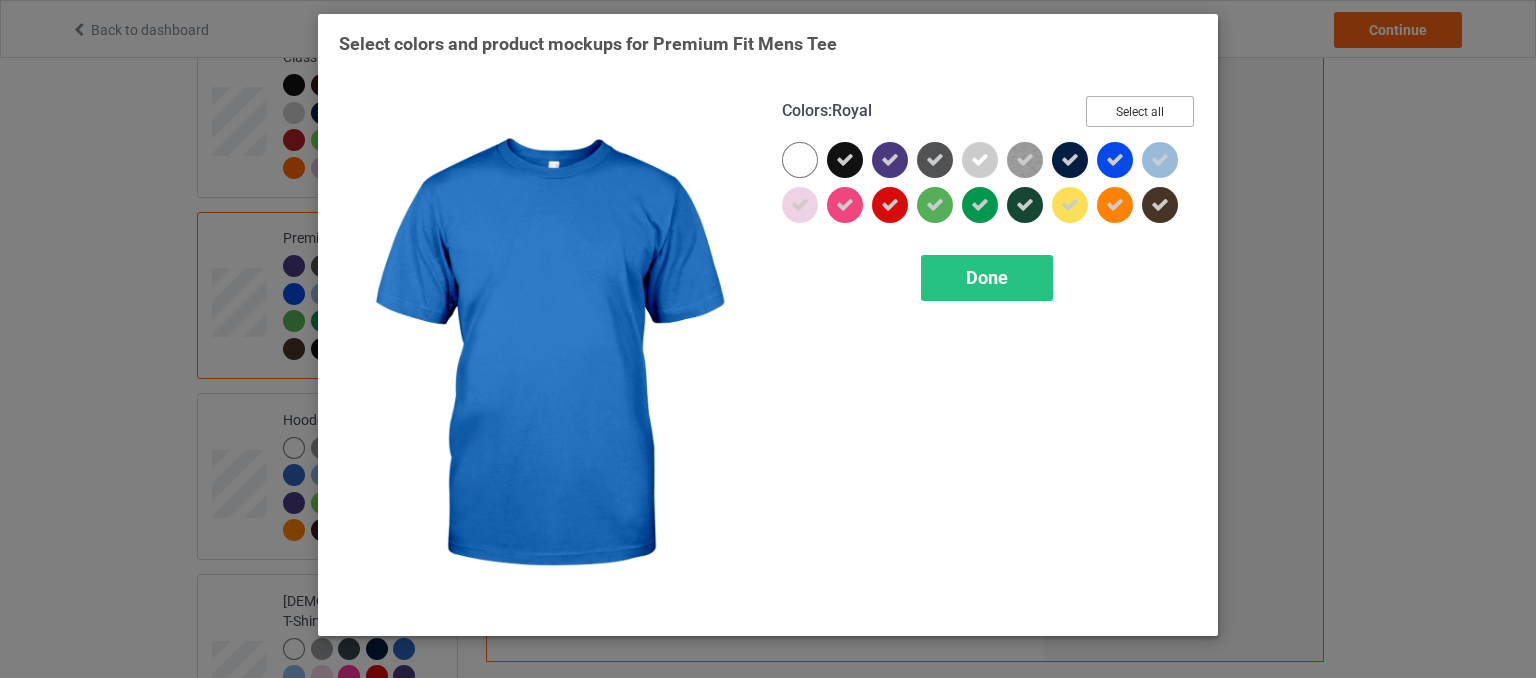 click on "Select all" at bounding box center (1140, 111) 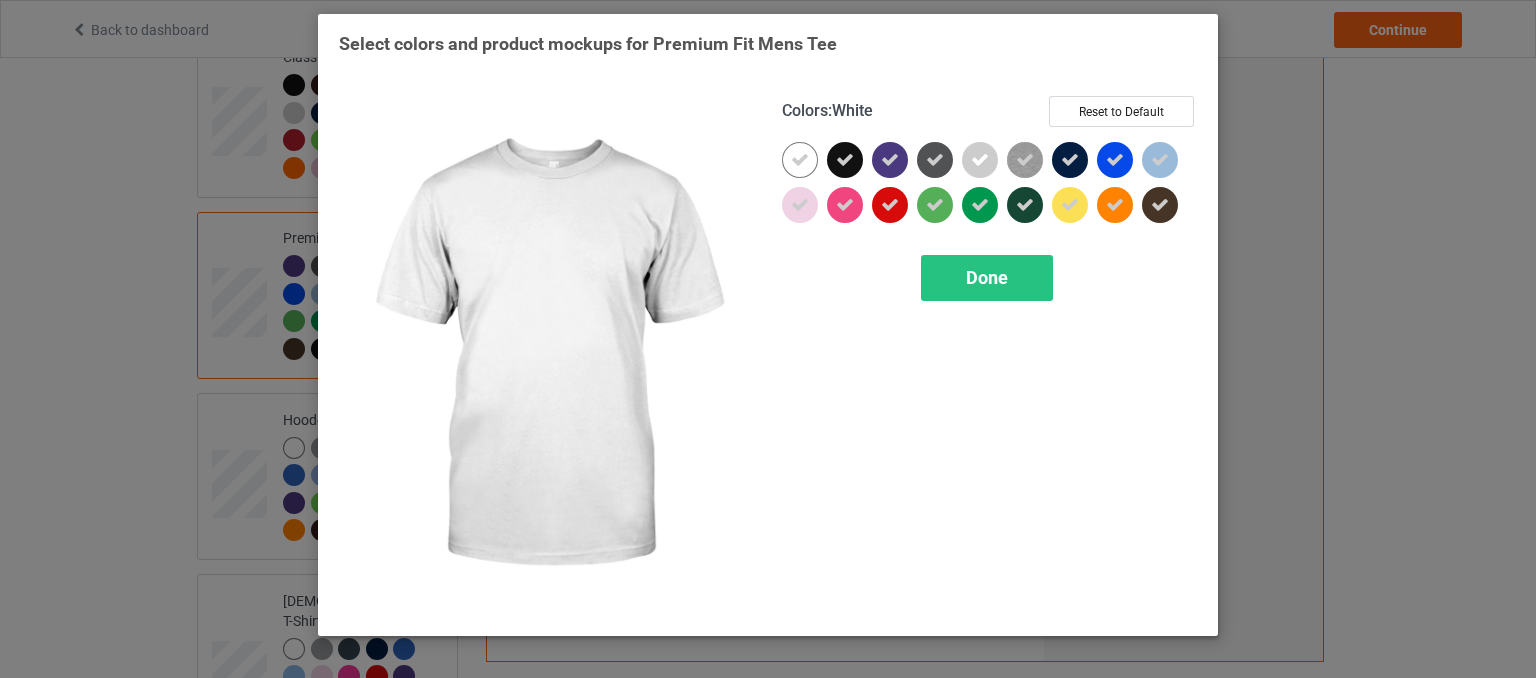 click at bounding box center (800, 160) 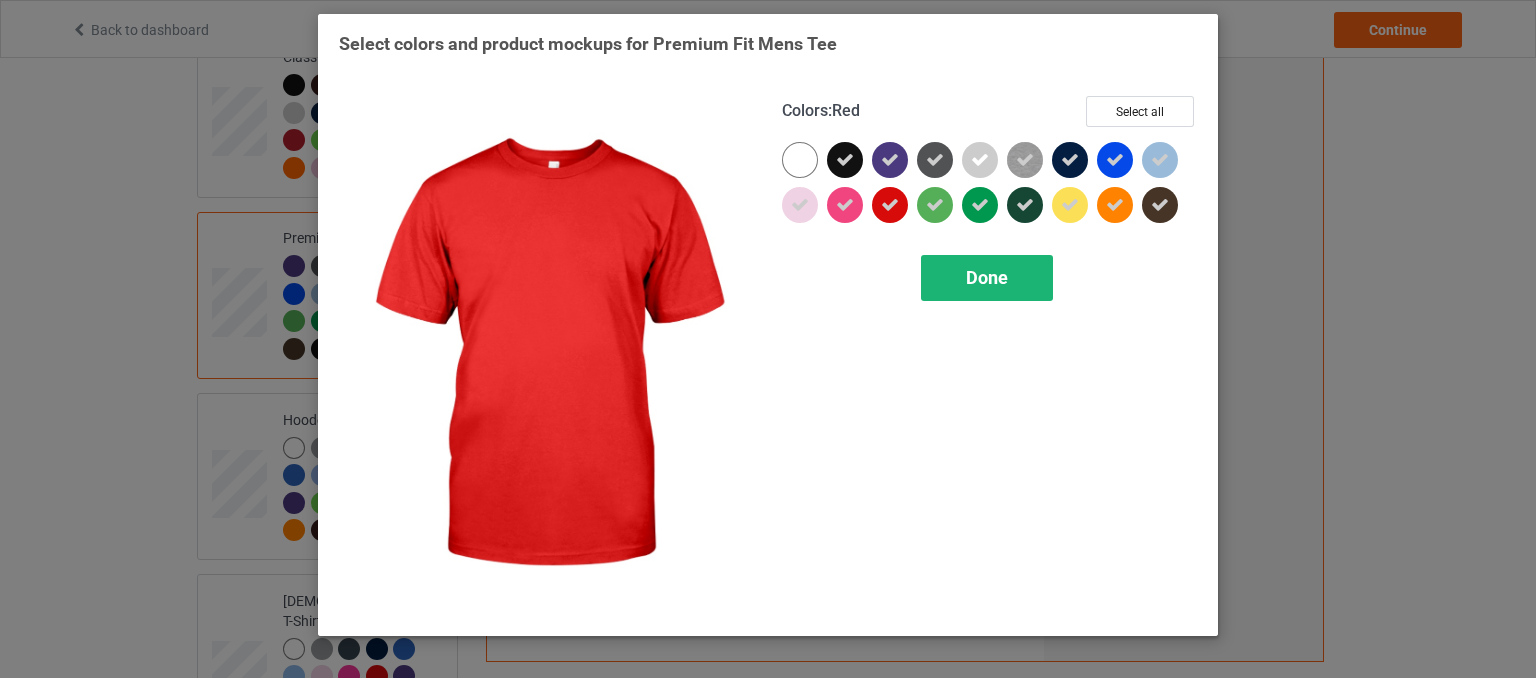 click on "Done" at bounding box center [987, 278] 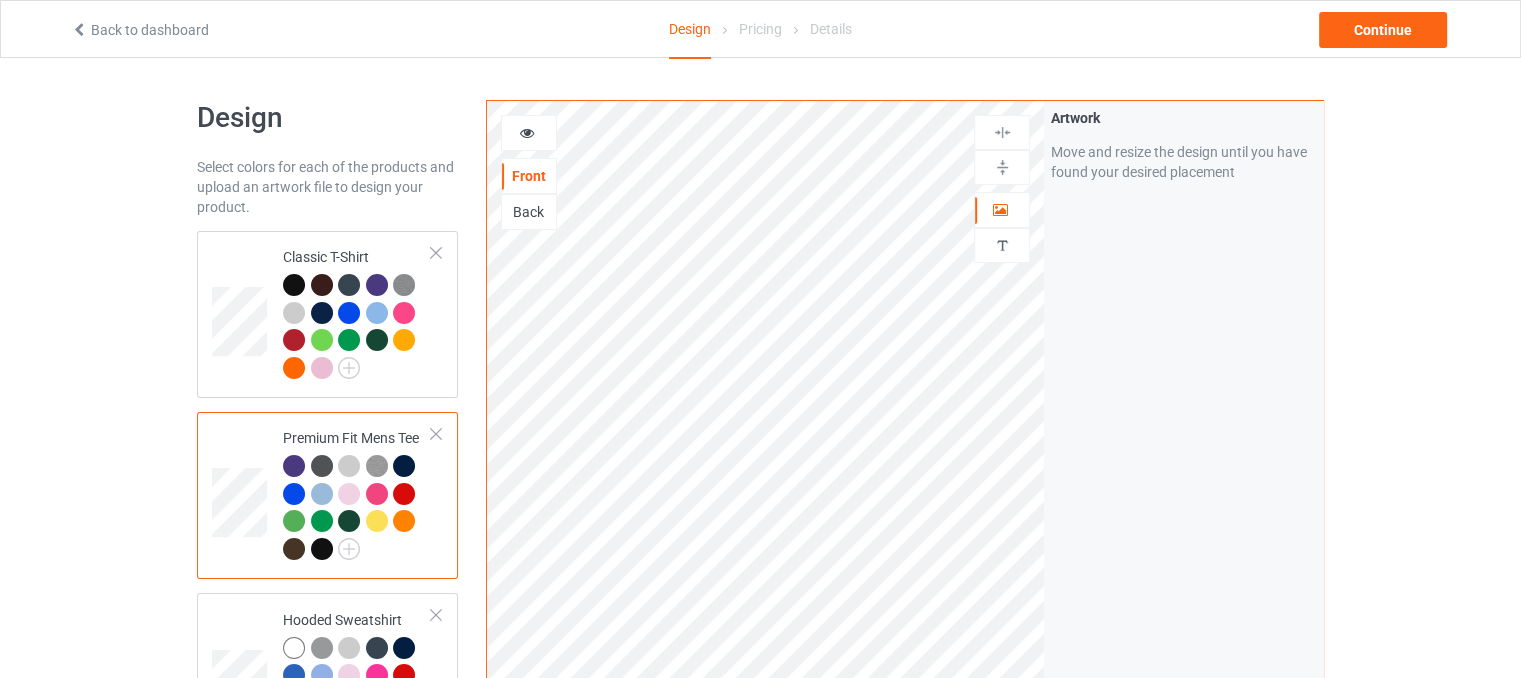 scroll, scrollTop: 100, scrollLeft: 0, axis: vertical 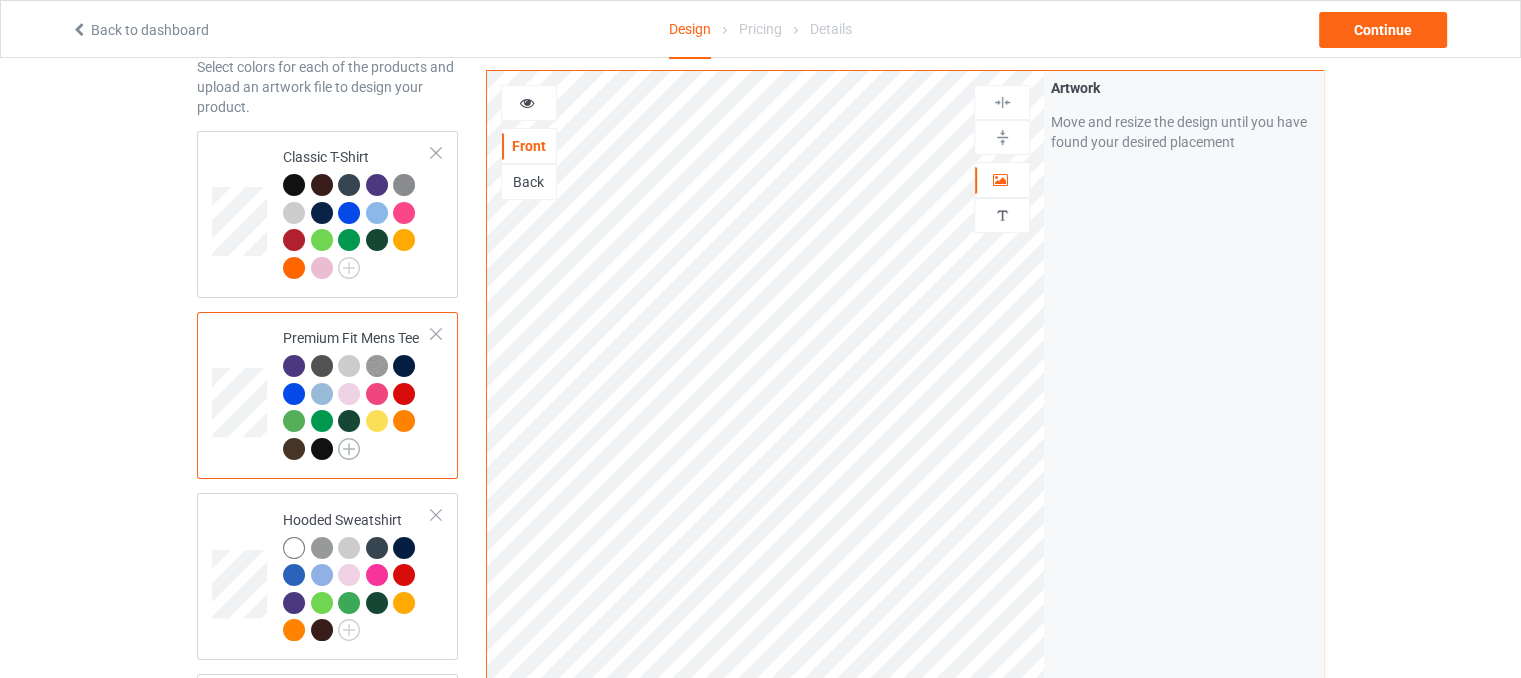 click at bounding box center (349, 449) 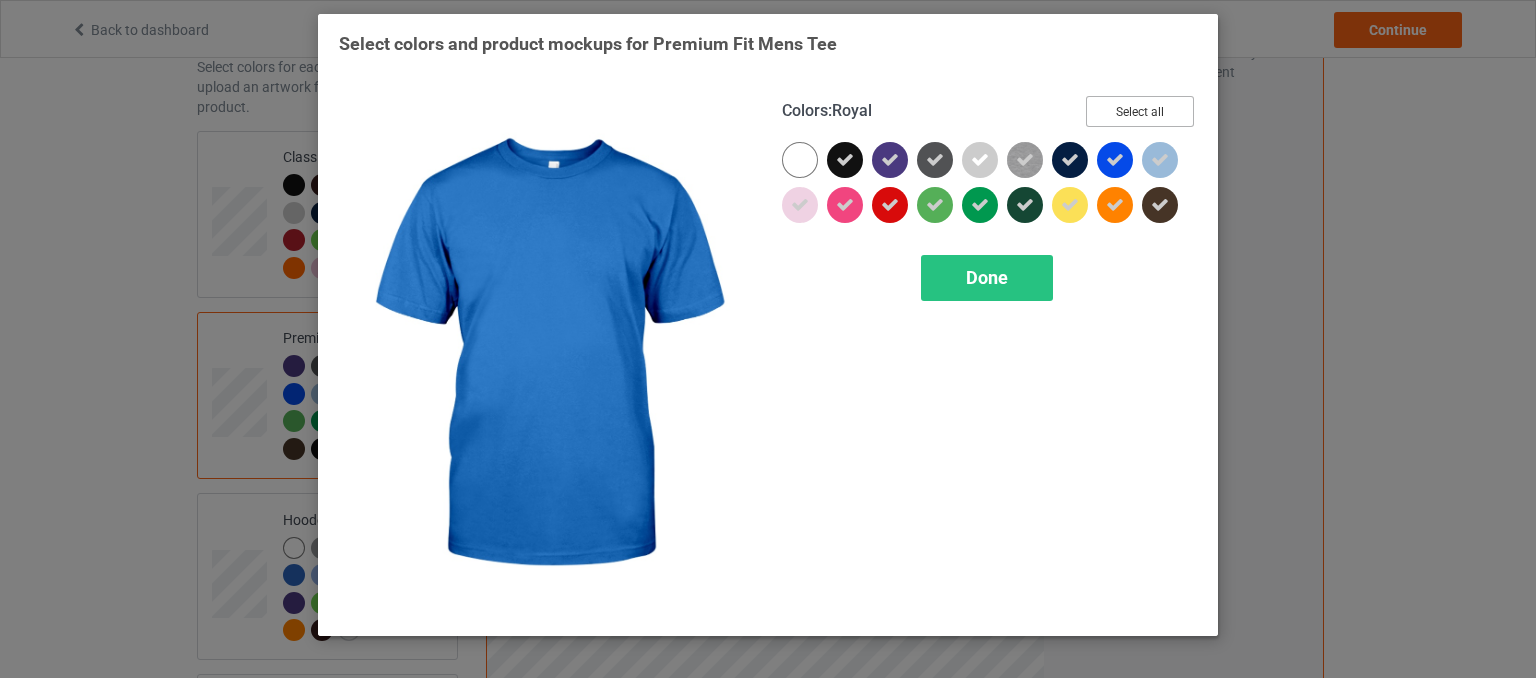 click on "Select all" at bounding box center [1140, 111] 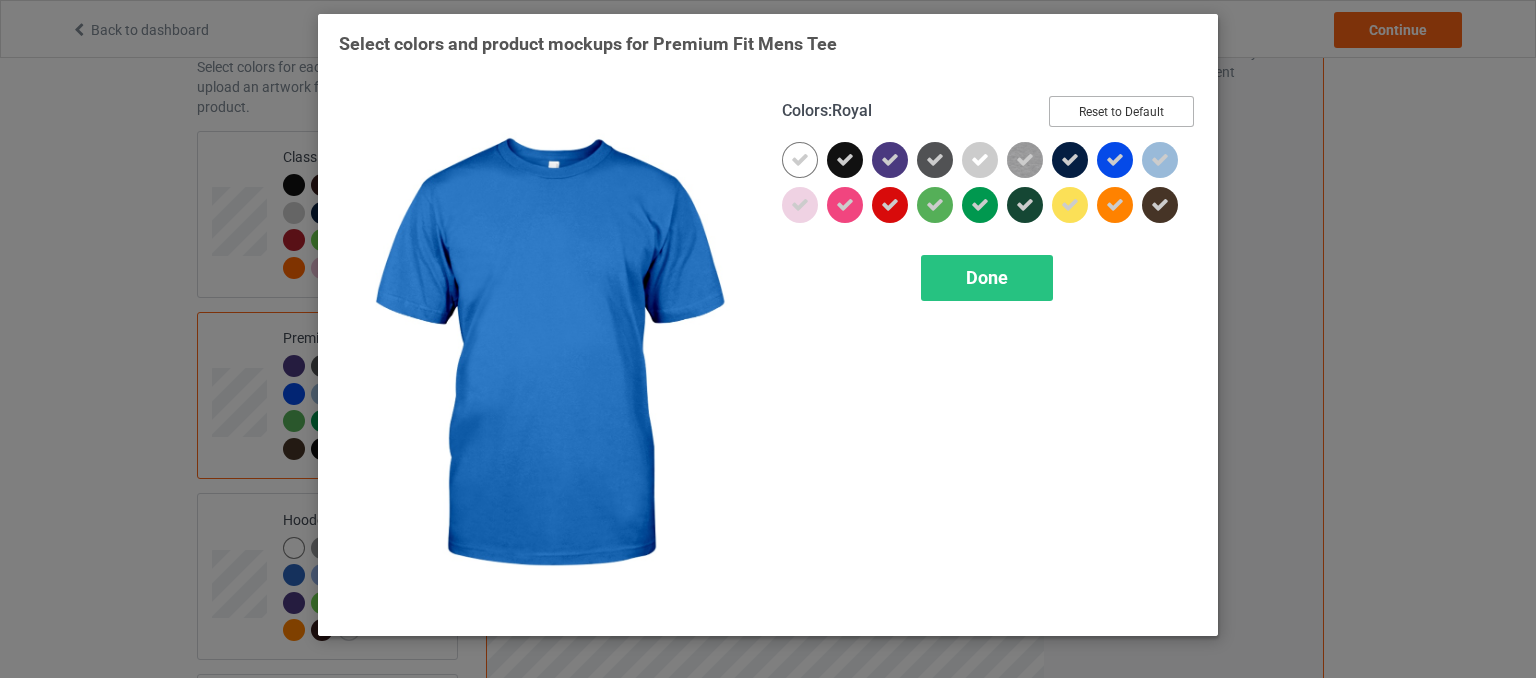 click on "Reset to Default" at bounding box center [1121, 111] 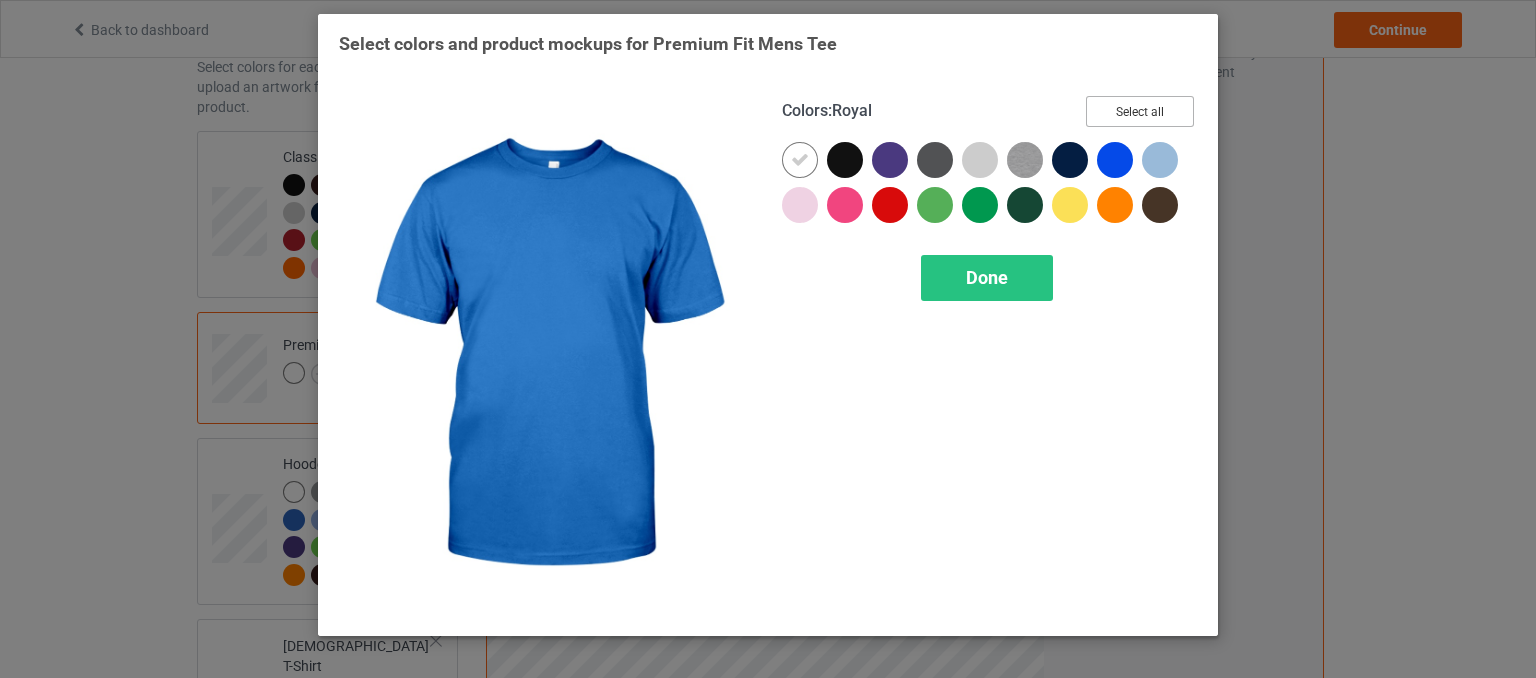 click on "Select all" at bounding box center (1140, 111) 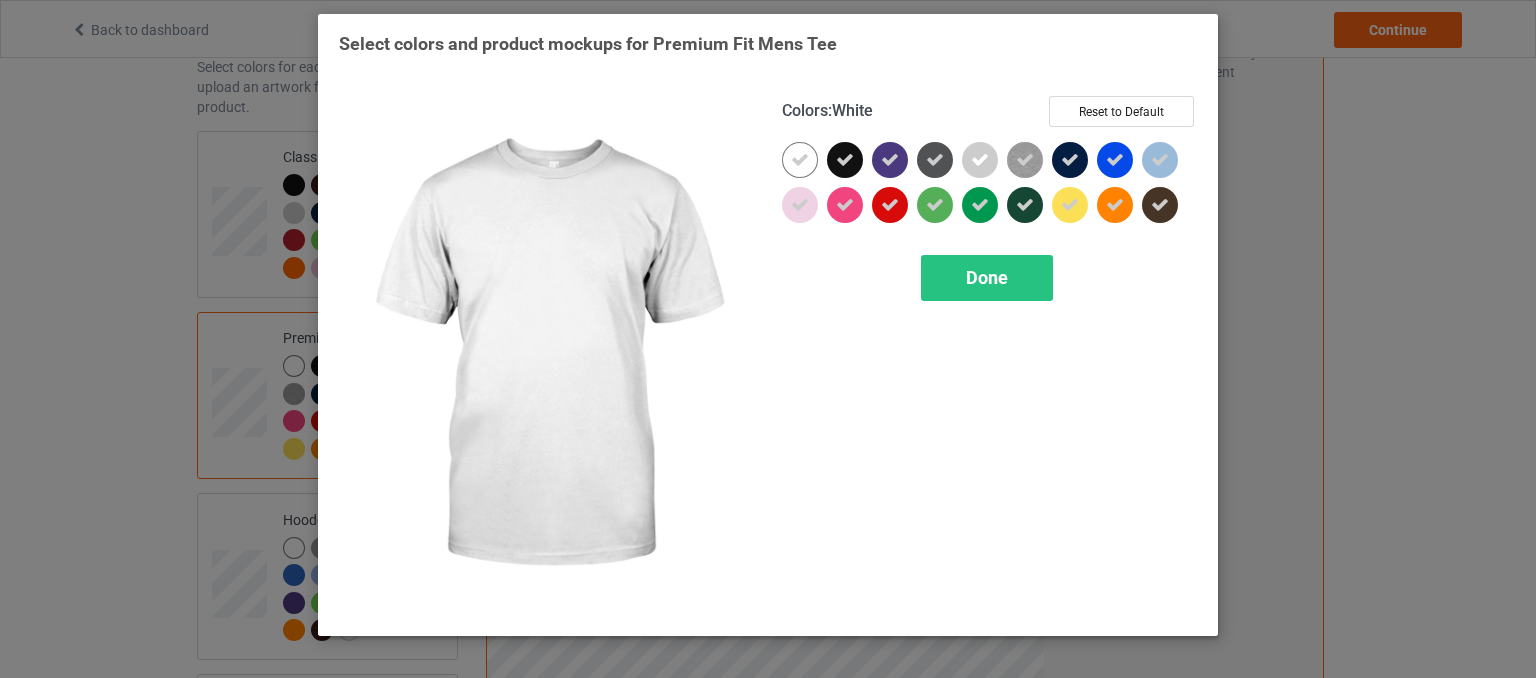 click at bounding box center (800, 160) 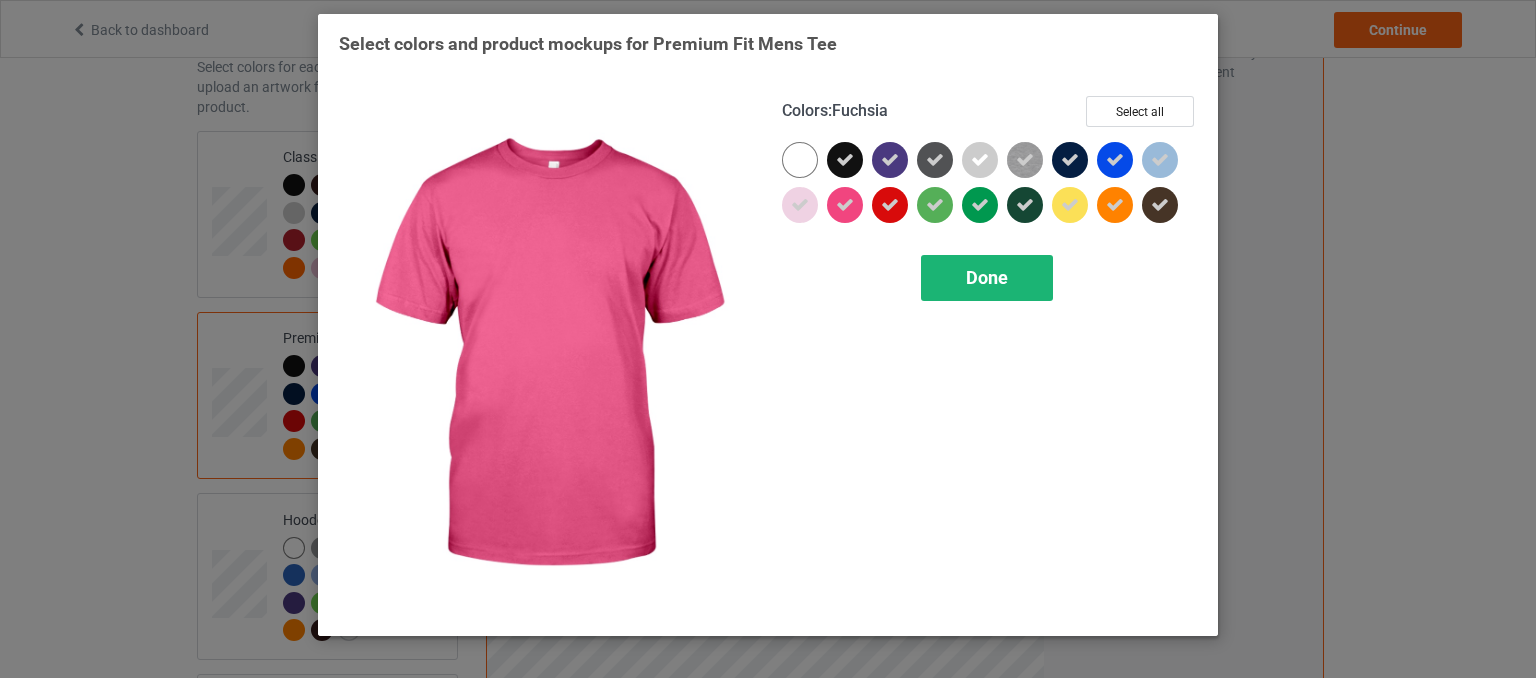 click on "Done" at bounding box center (987, 277) 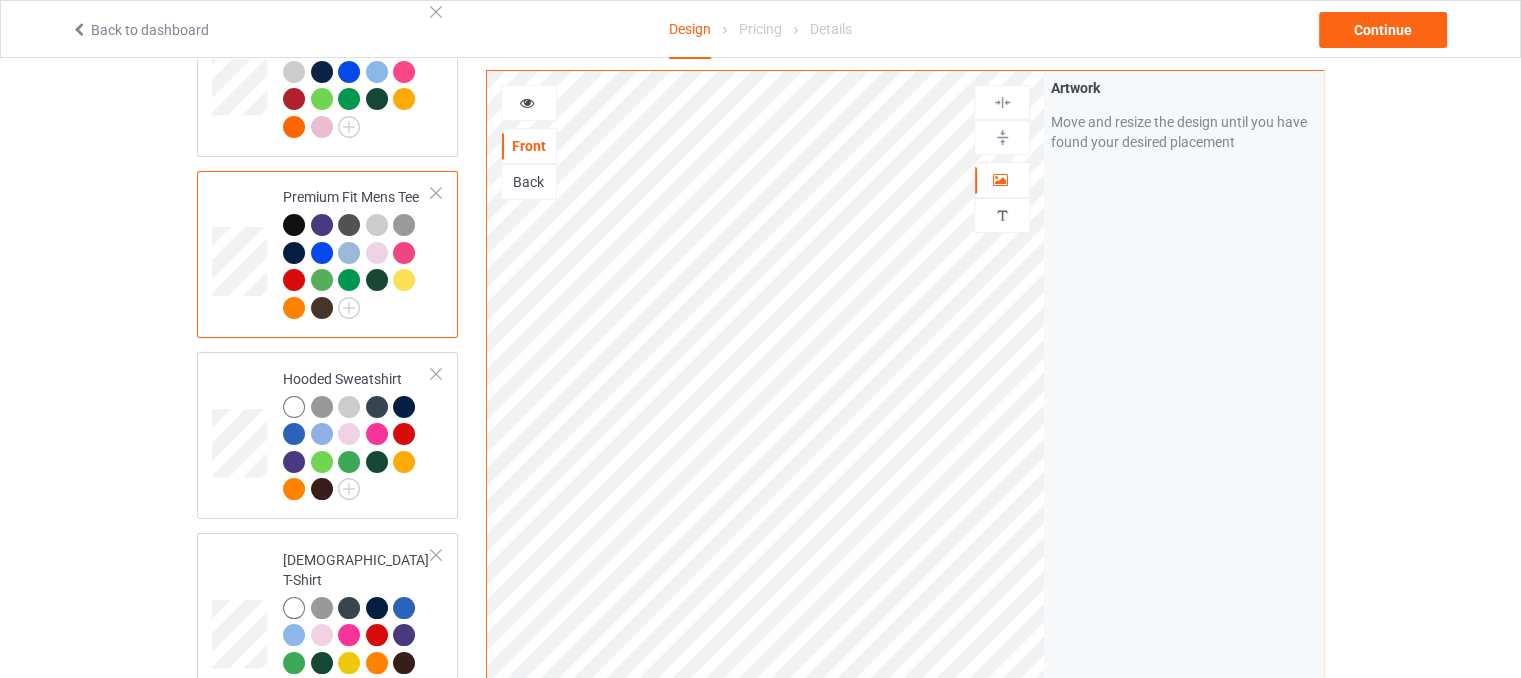 scroll, scrollTop: 400, scrollLeft: 0, axis: vertical 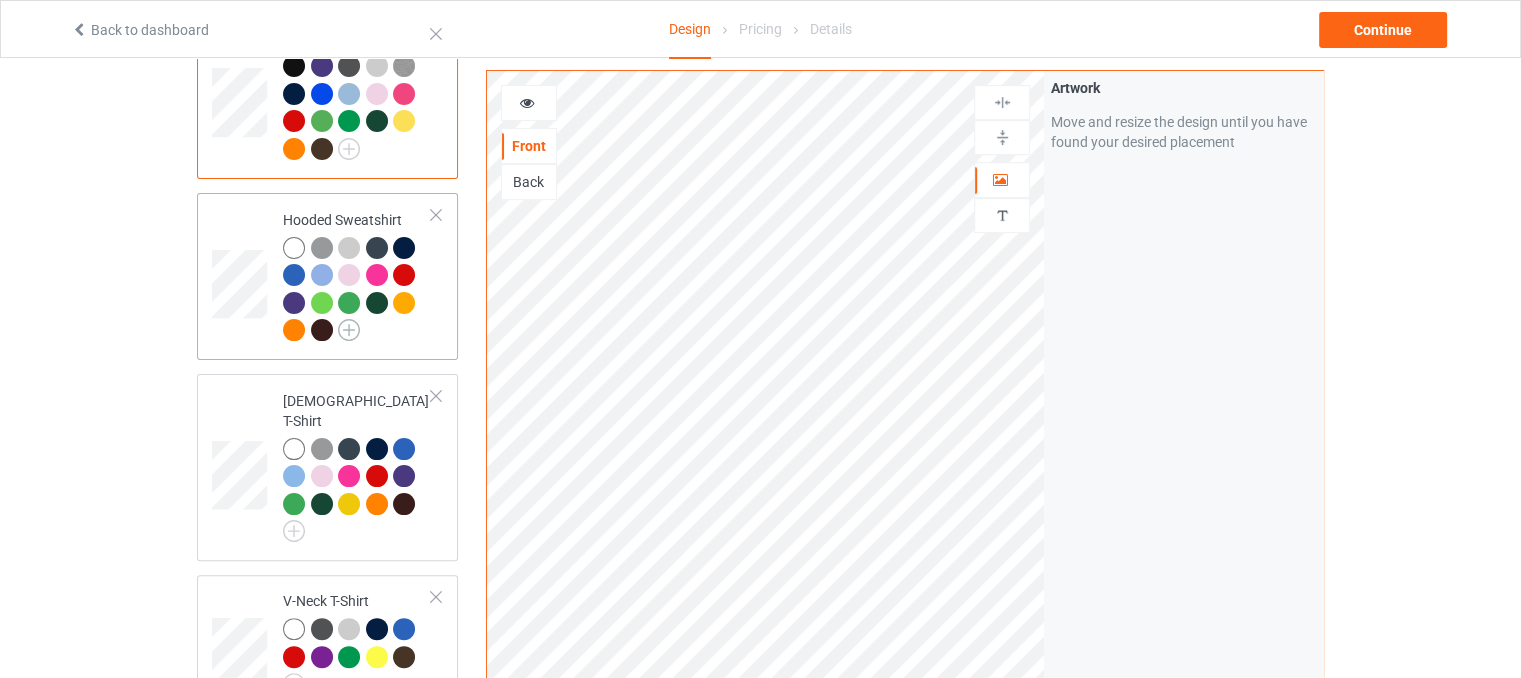 click at bounding box center (349, 330) 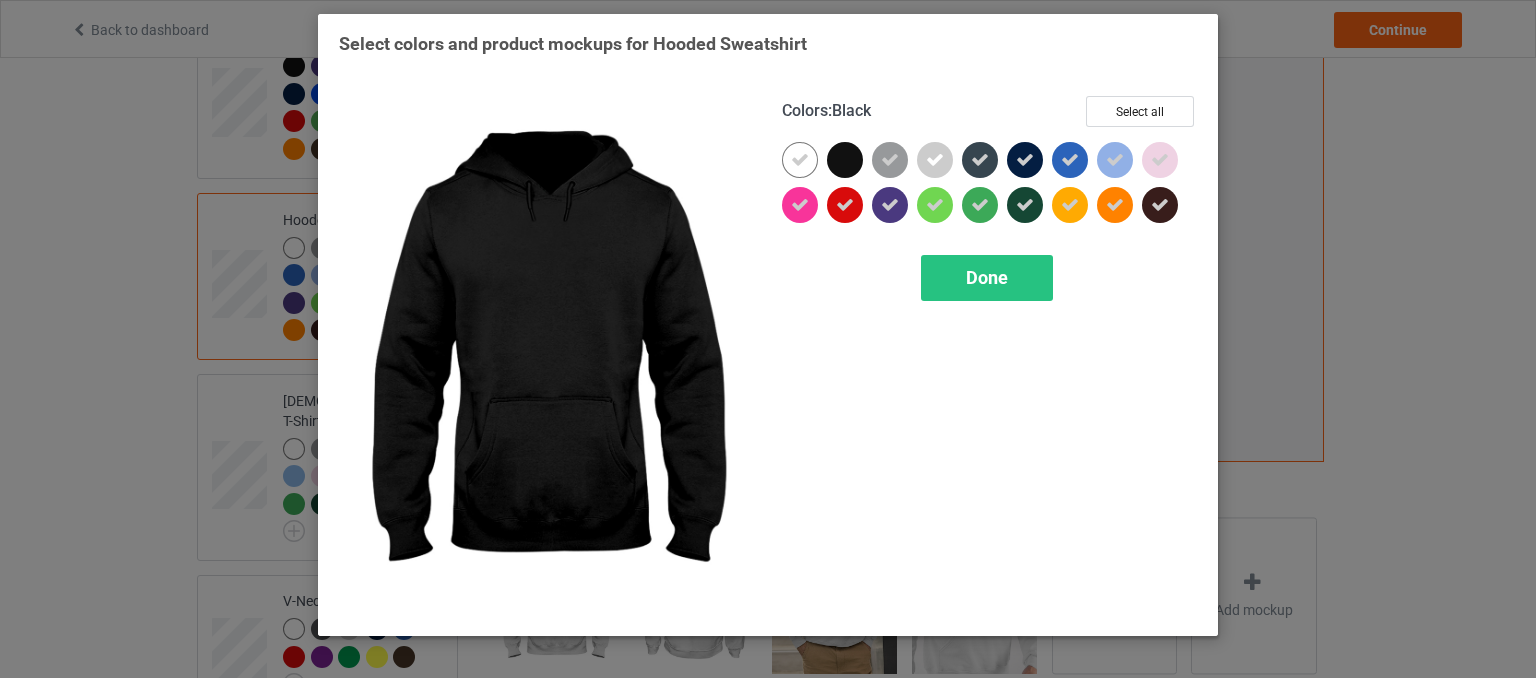 click at bounding box center [845, 160] 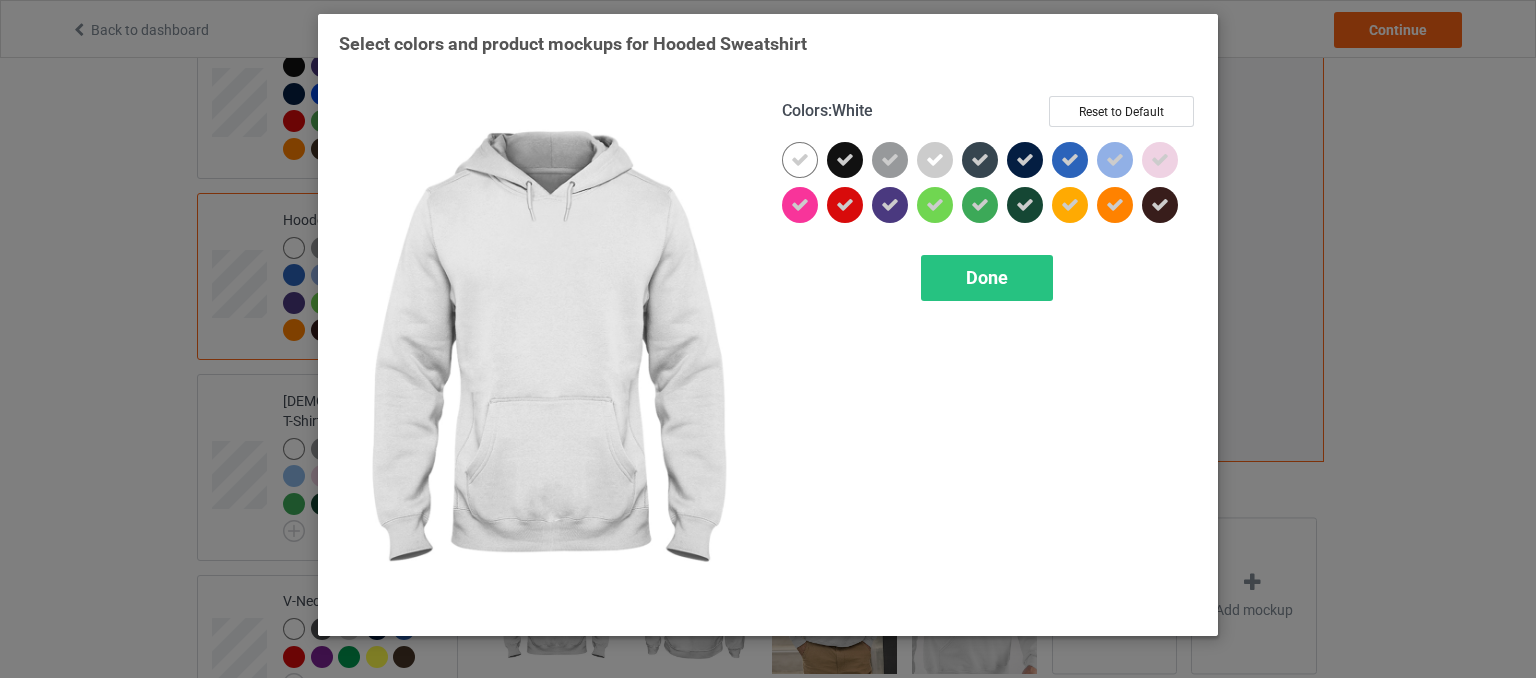 click at bounding box center (800, 160) 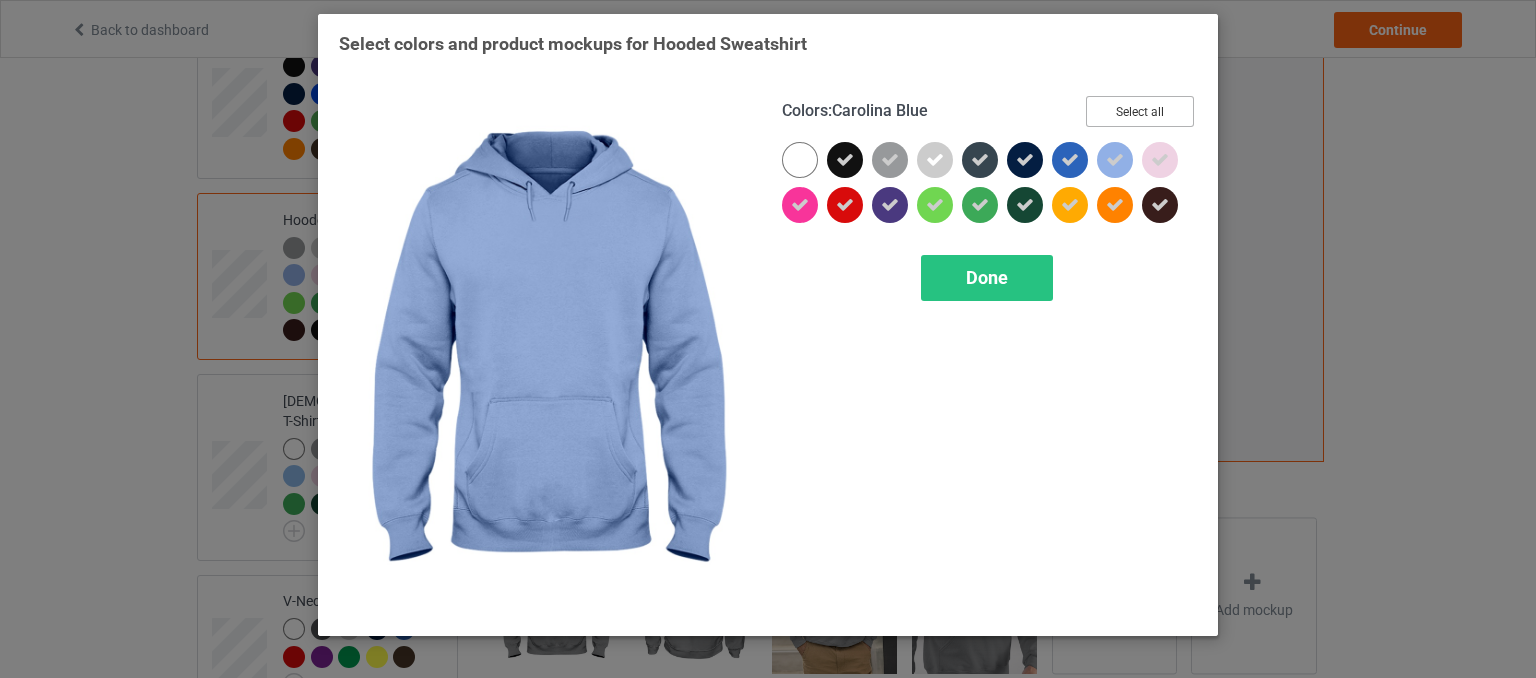 click on "Select all" at bounding box center (1140, 111) 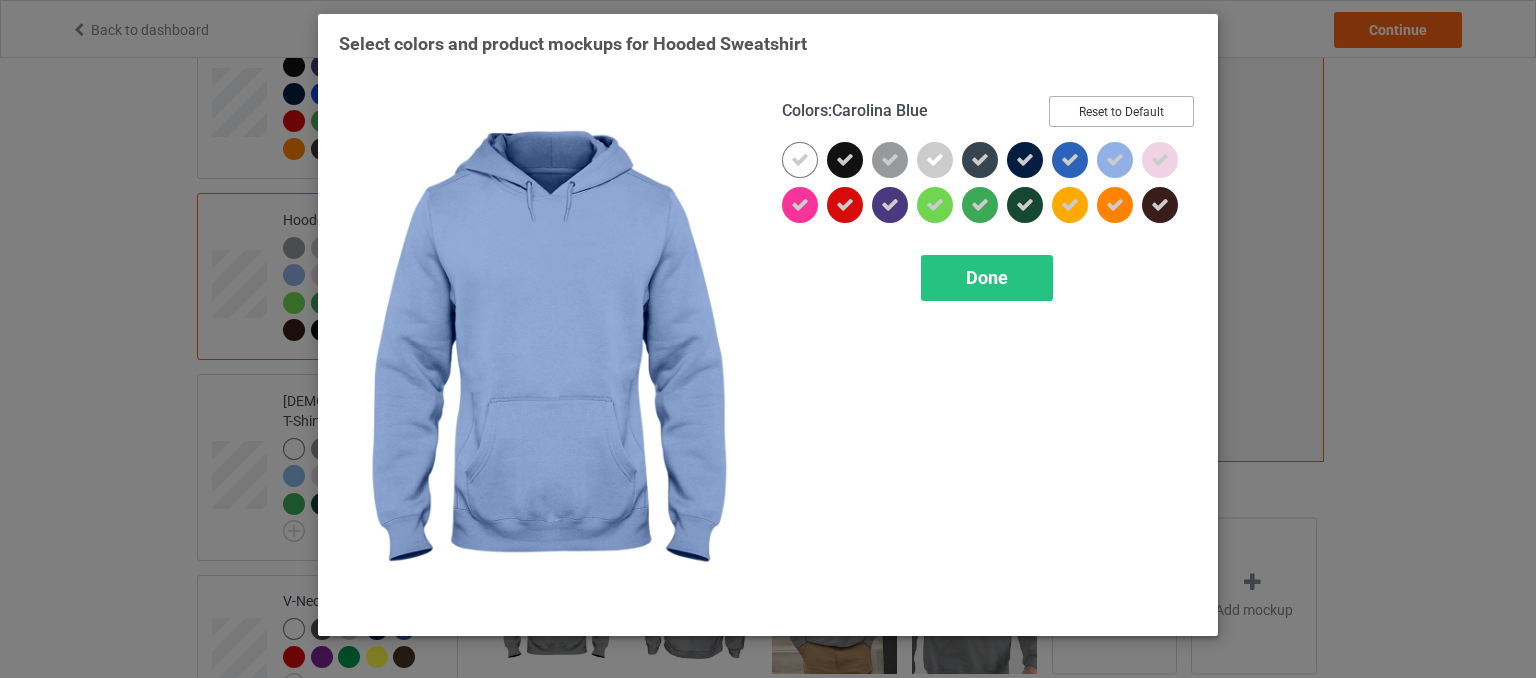 click on "Reset to Default" at bounding box center [1121, 111] 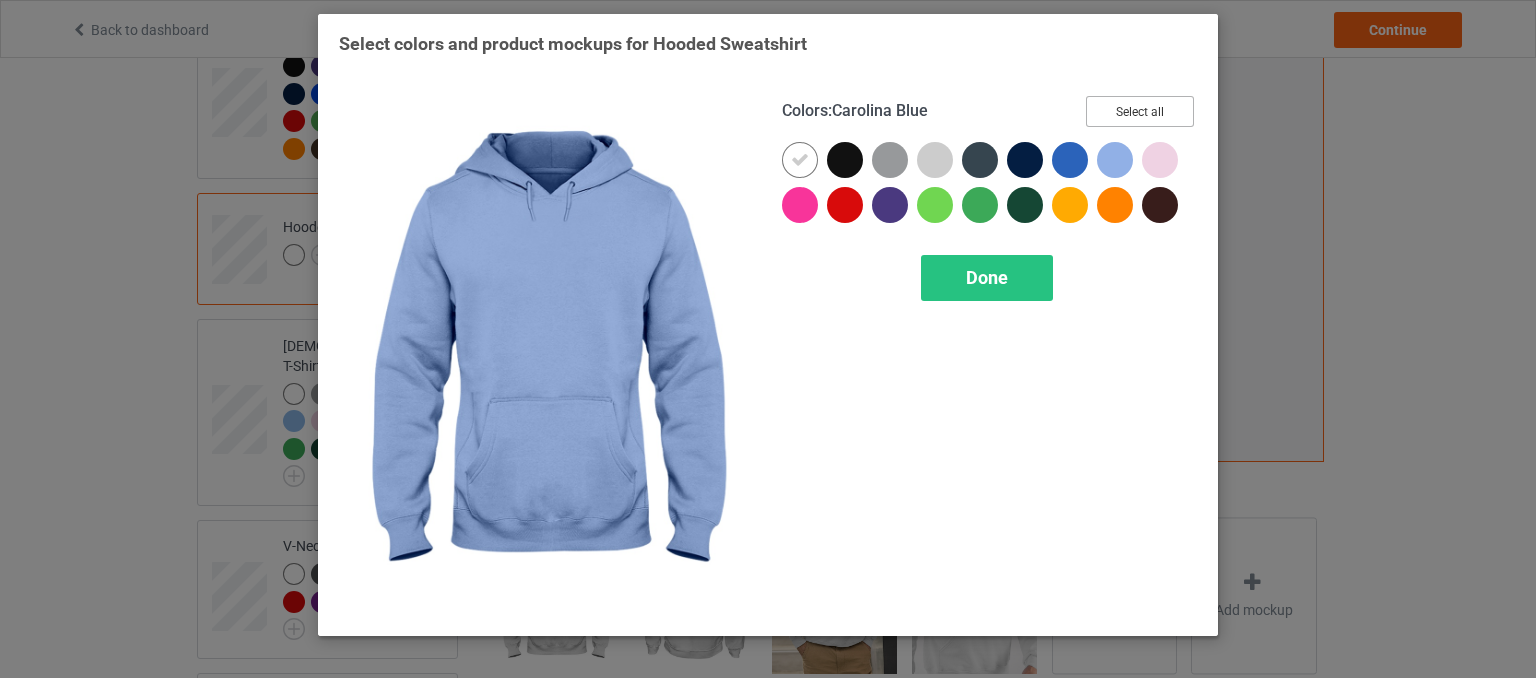 click on "Select all" at bounding box center (1140, 111) 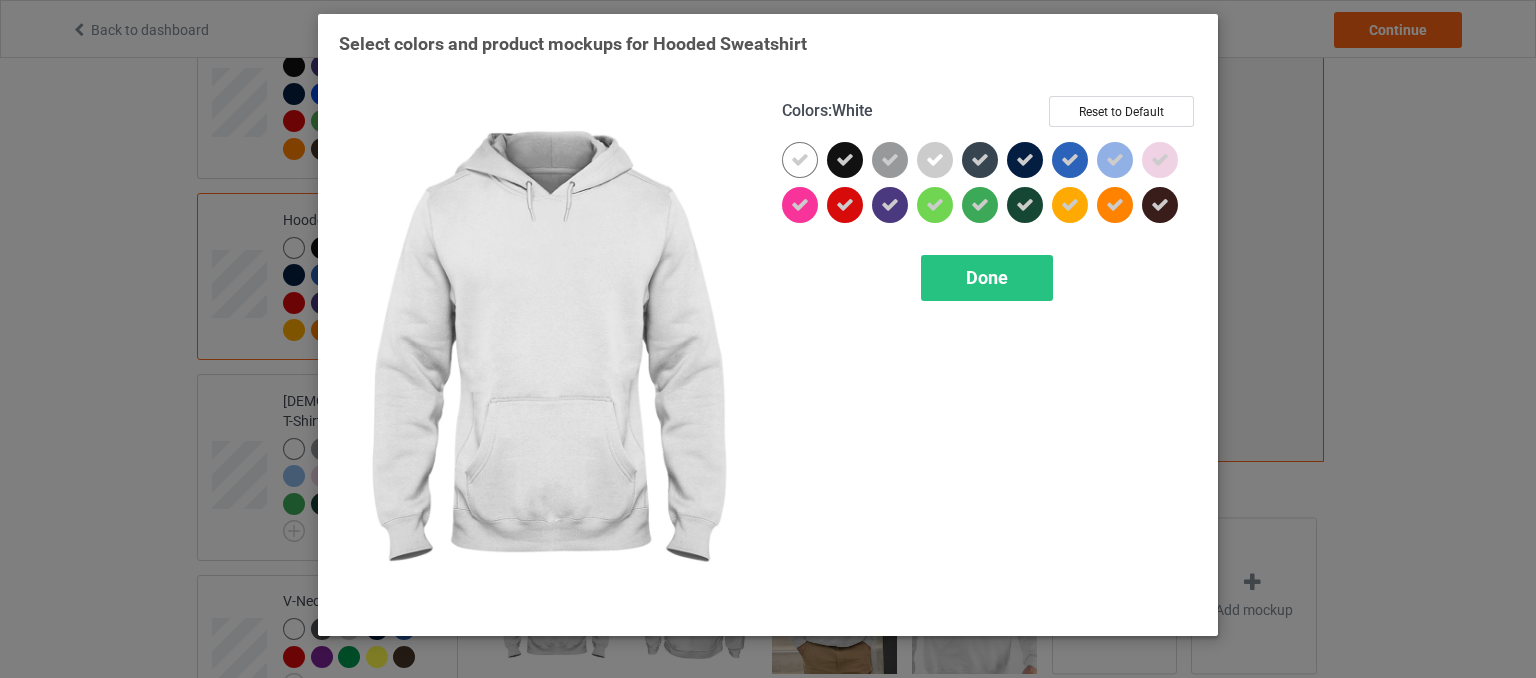 click at bounding box center [800, 160] 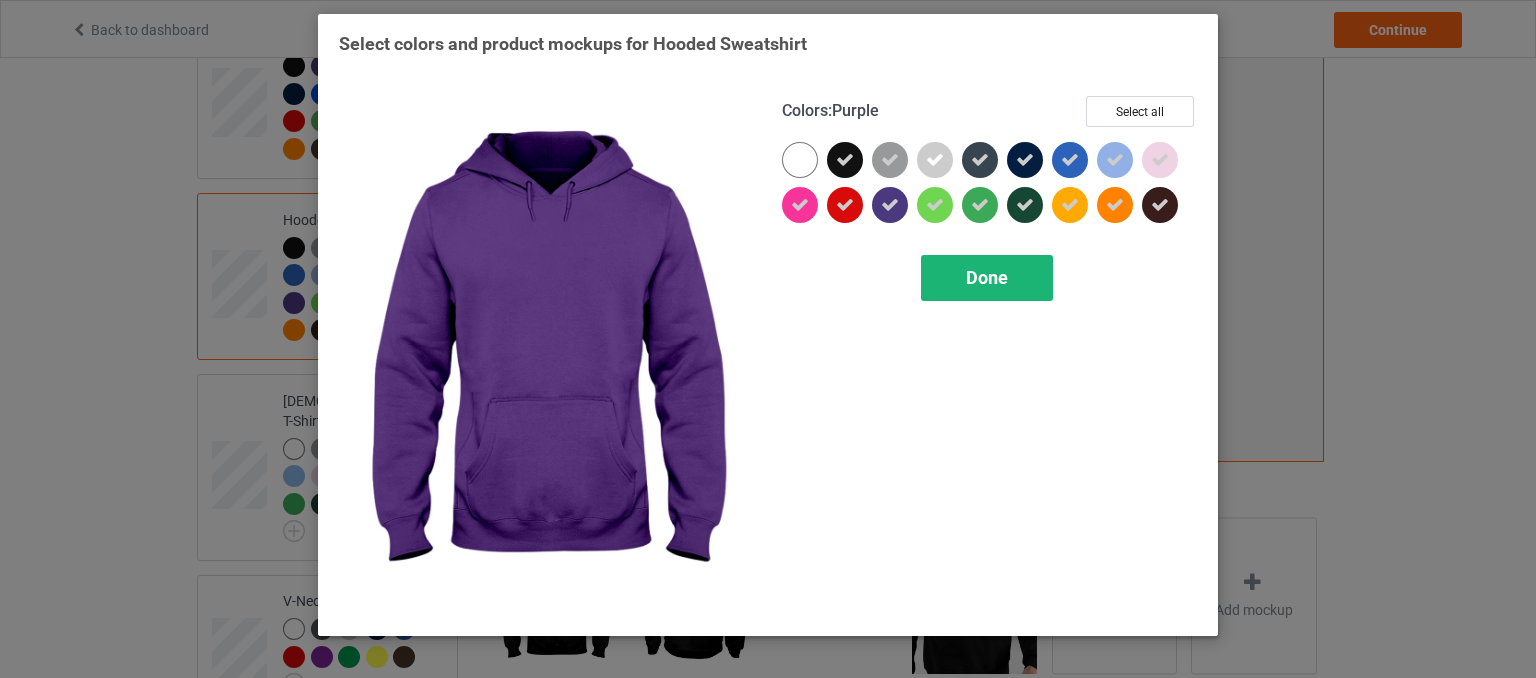 click on "Done" at bounding box center (987, 277) 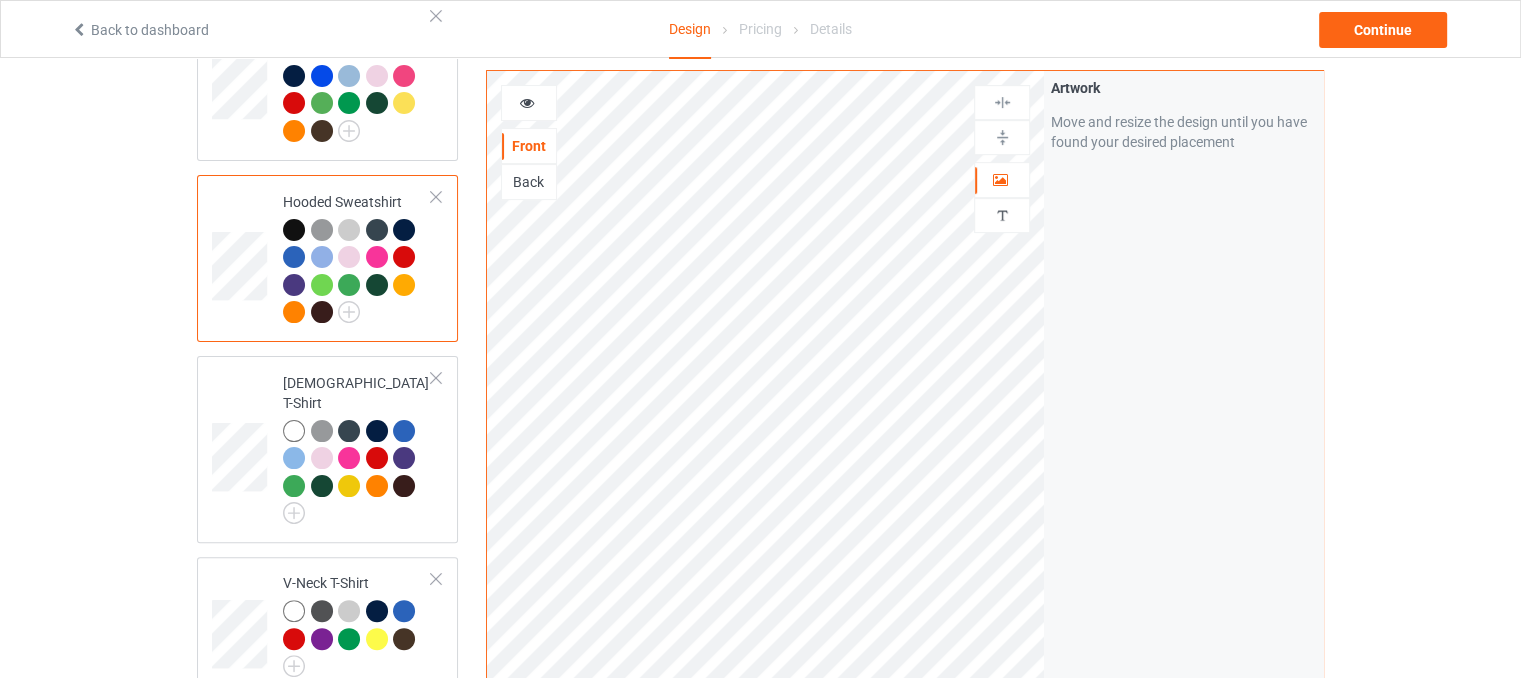 scroll, scrollTop: 400, scrollLeft: 0, axis: vertical 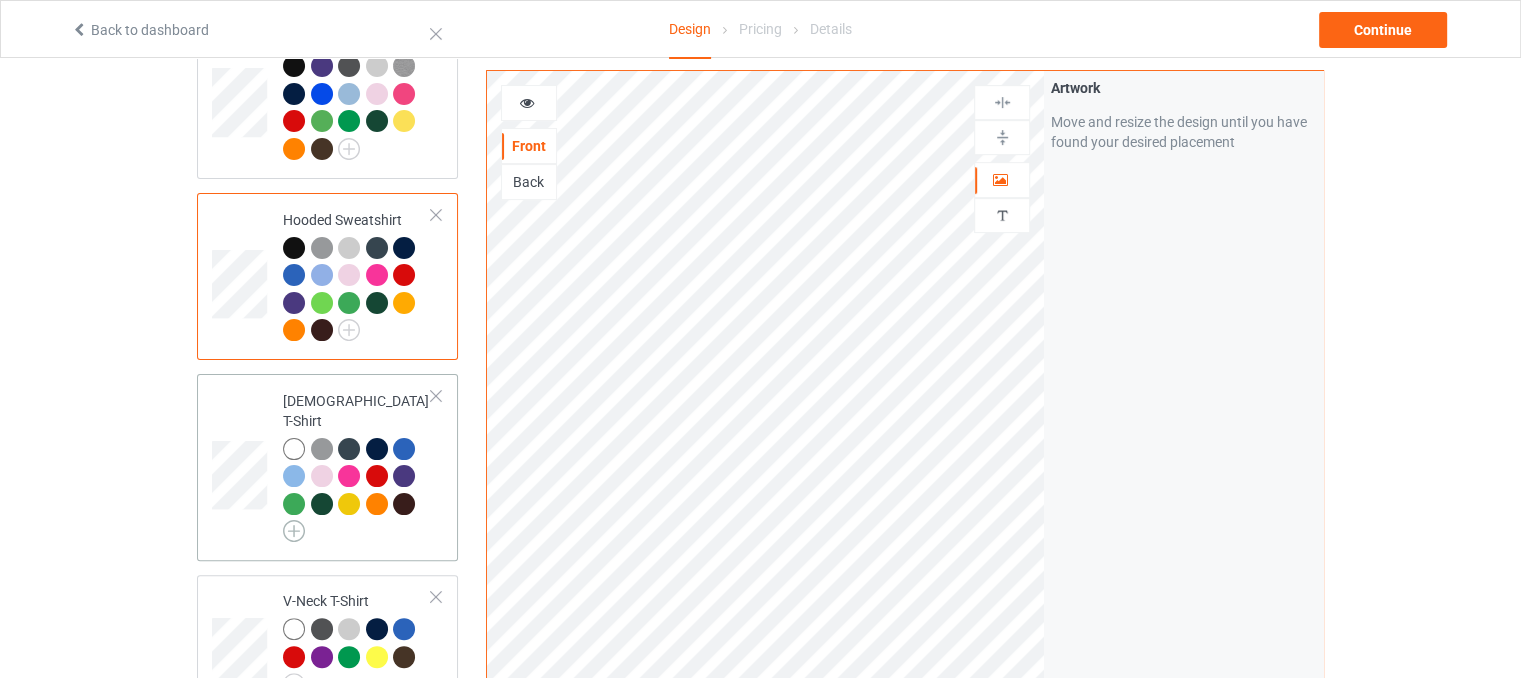 click at bounding box center [294, 531] 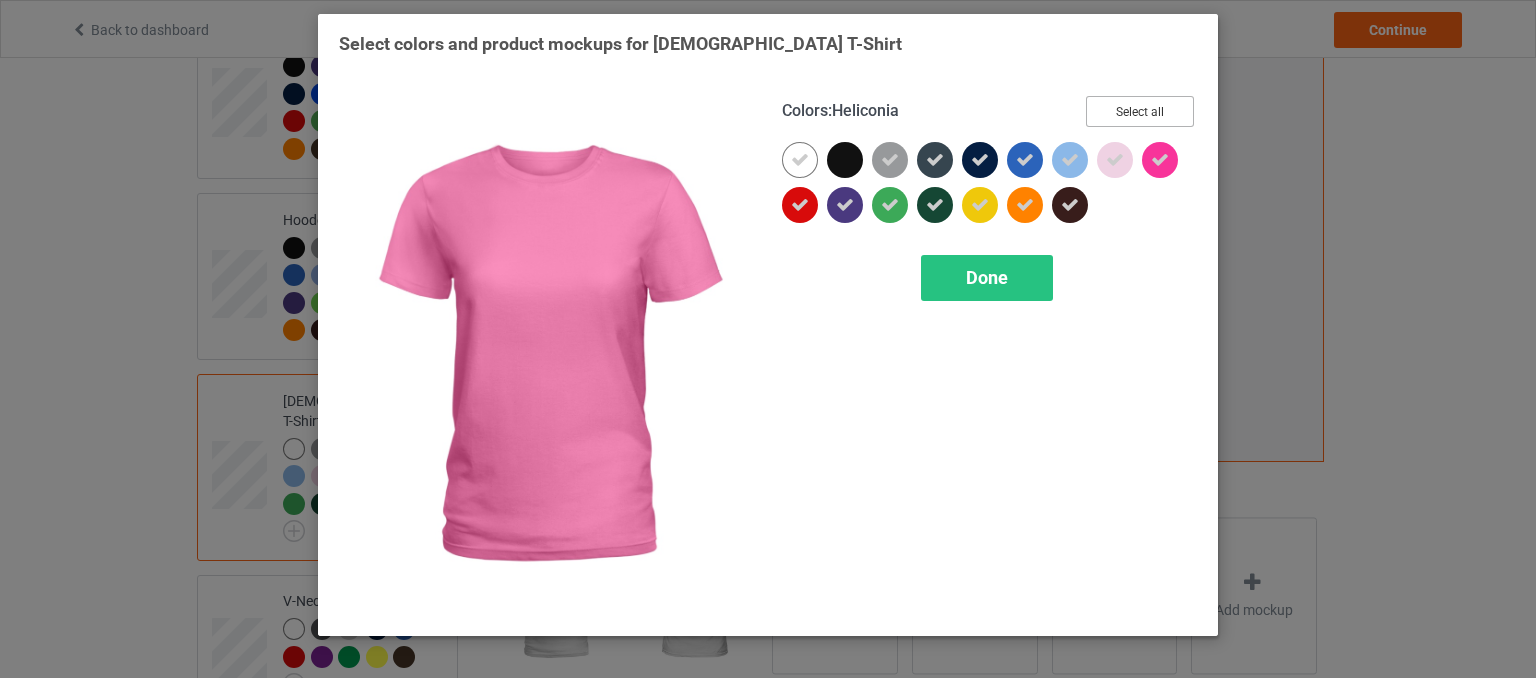 click on "Select all" at bounding box center (1140, 111) 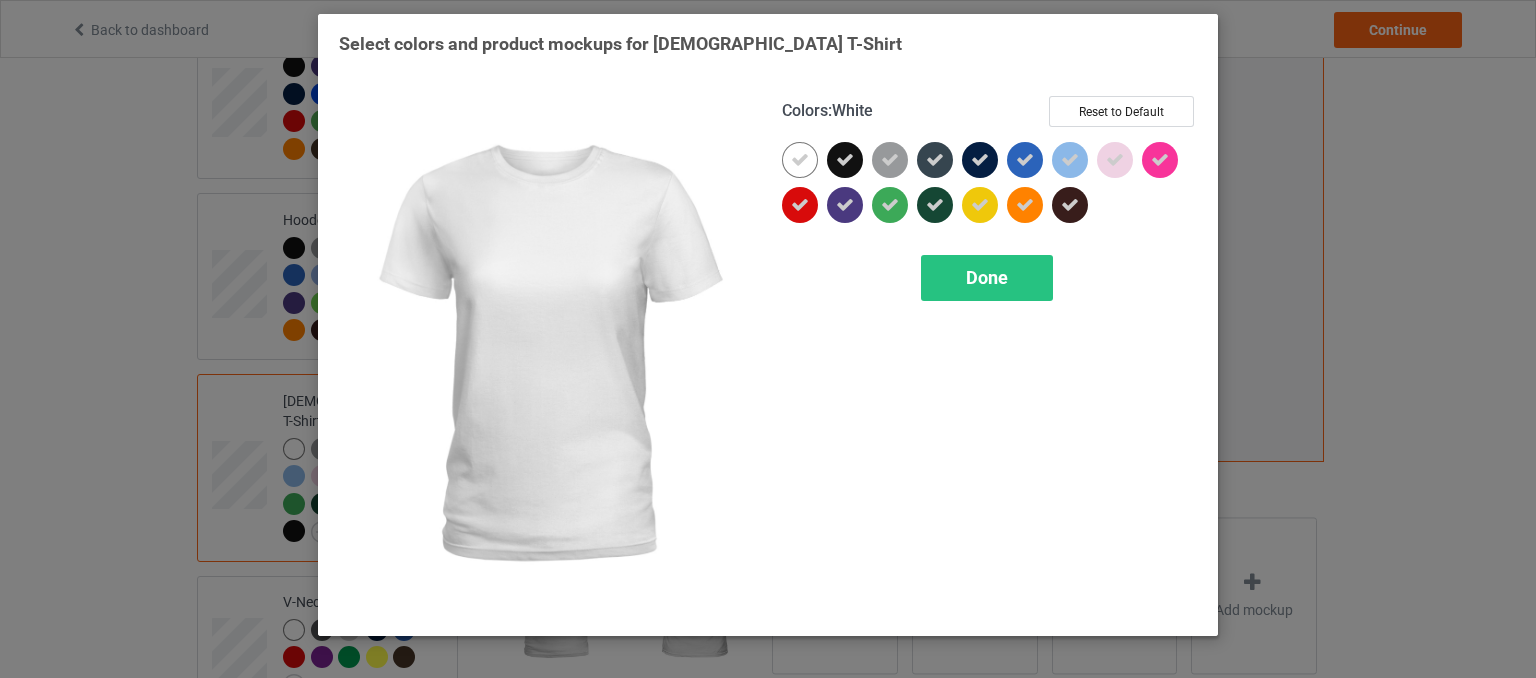 click at bounding box center [800, 160] 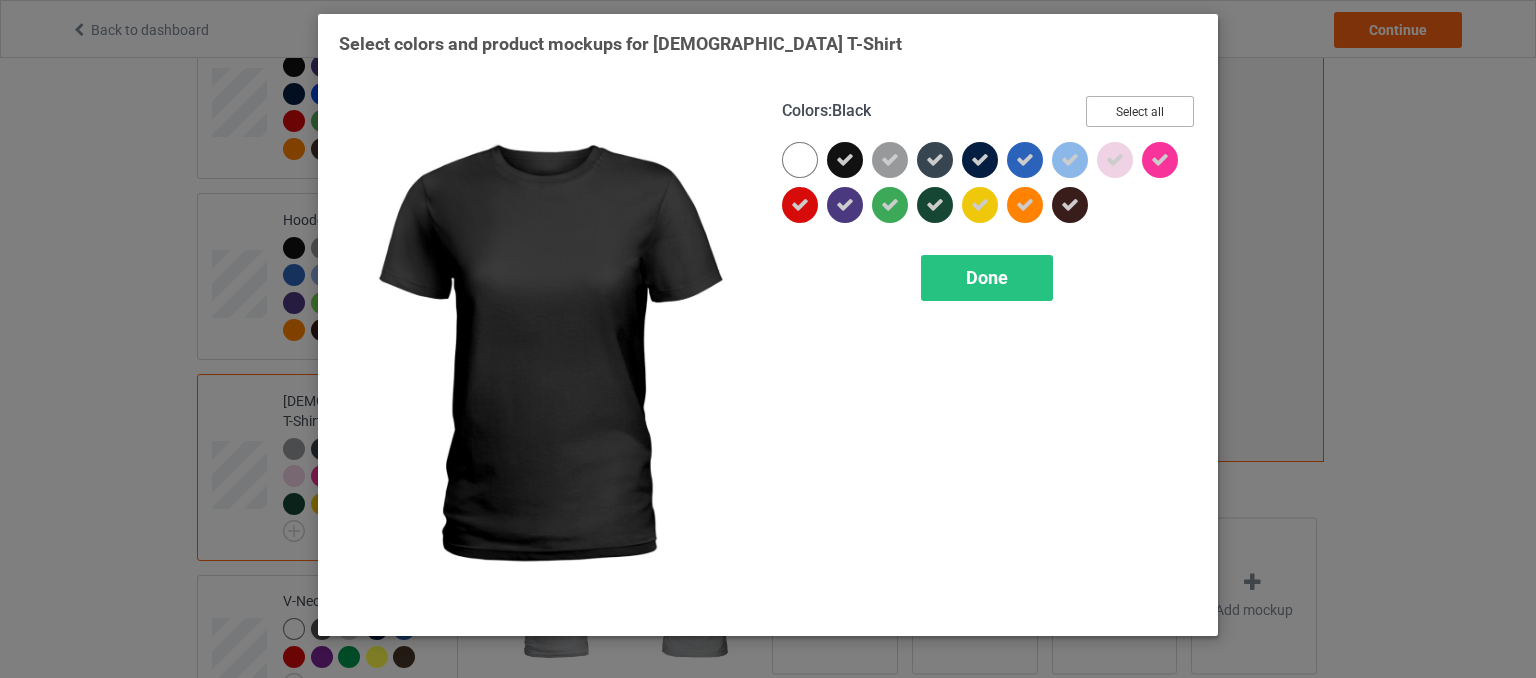 click on "Select all" at bounding box center [1140, 111] 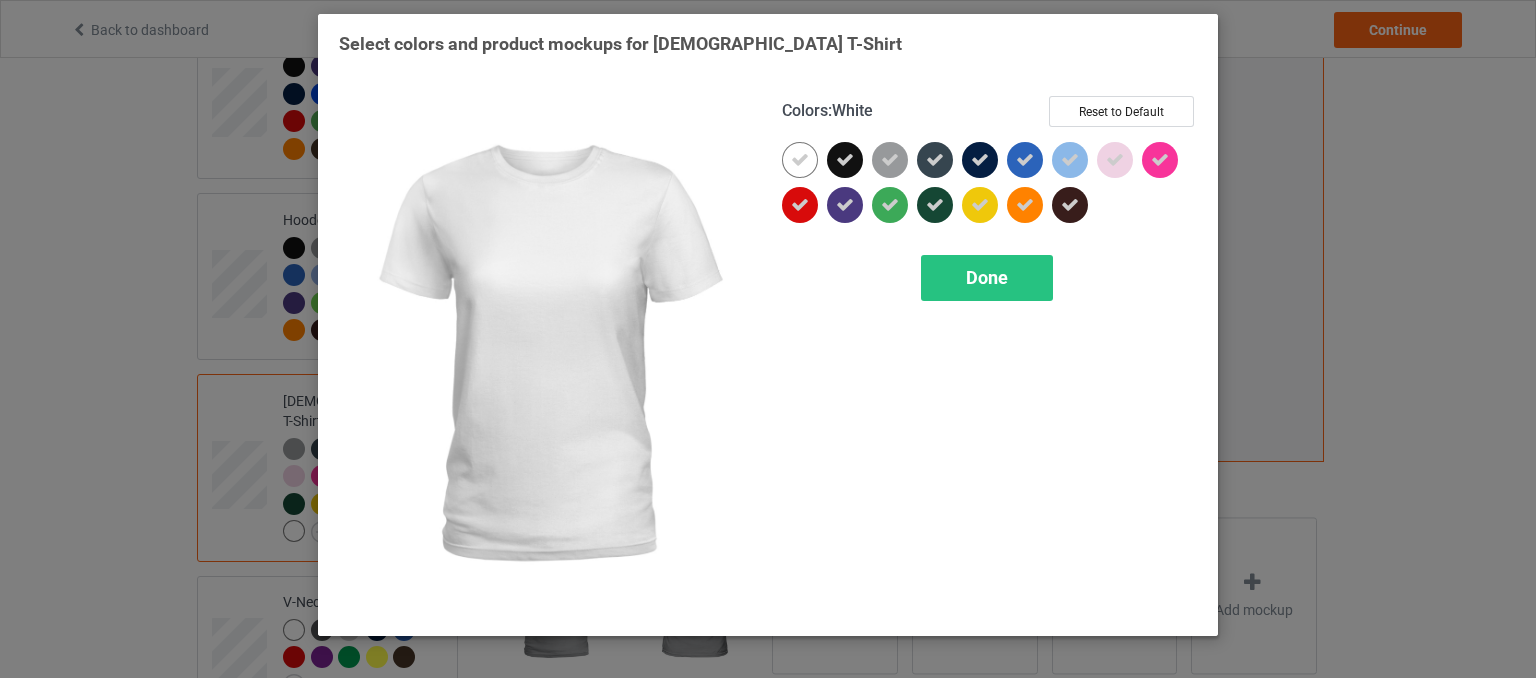 click at bounding box center [800, 160] 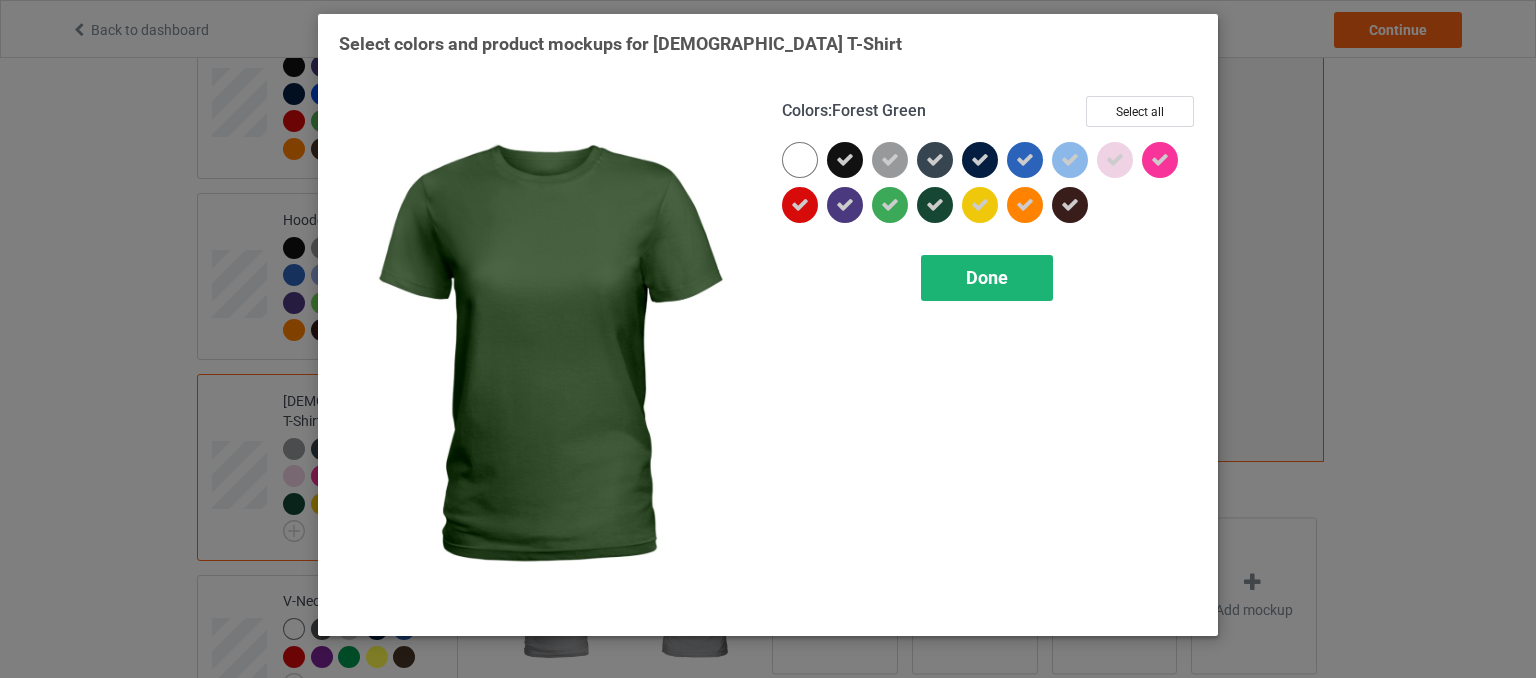 click on "Done" at bounding box center [987, 277] 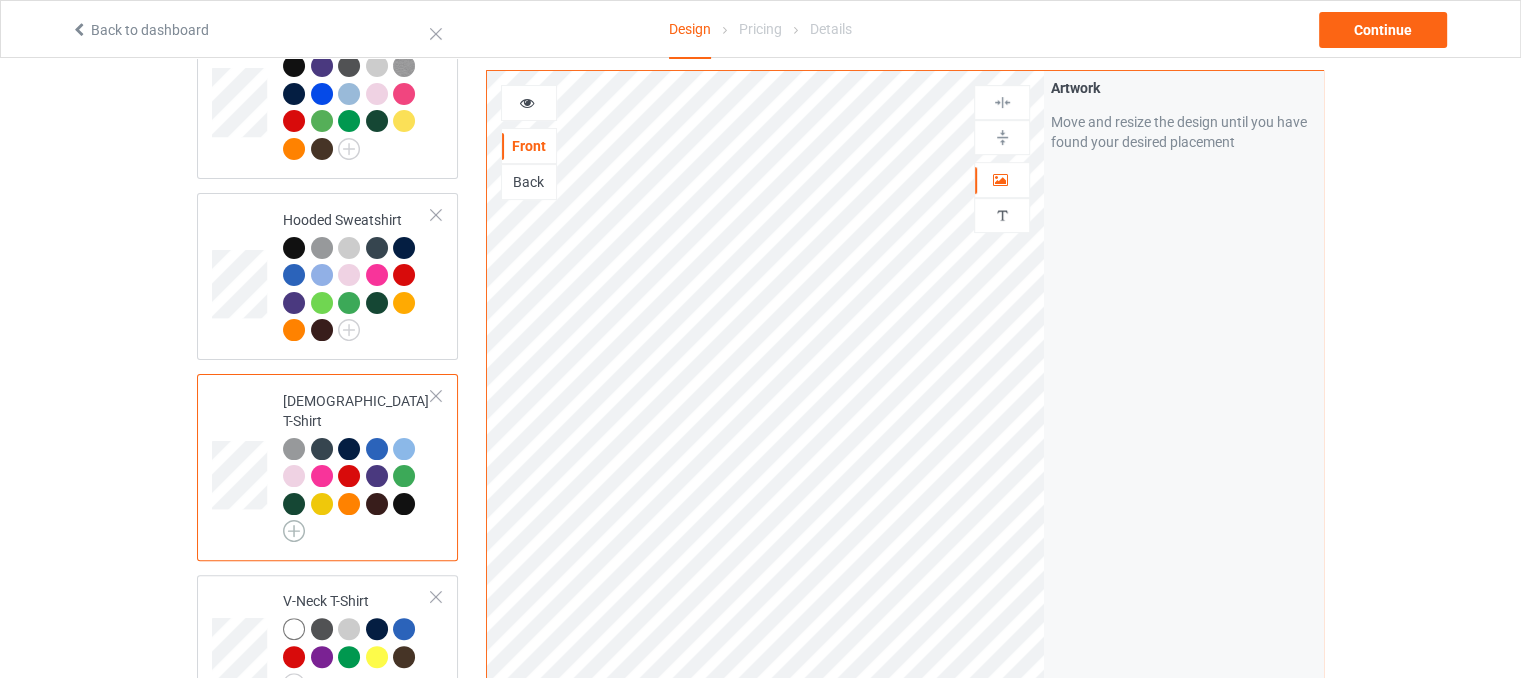 click at bounding box center (294, 531) 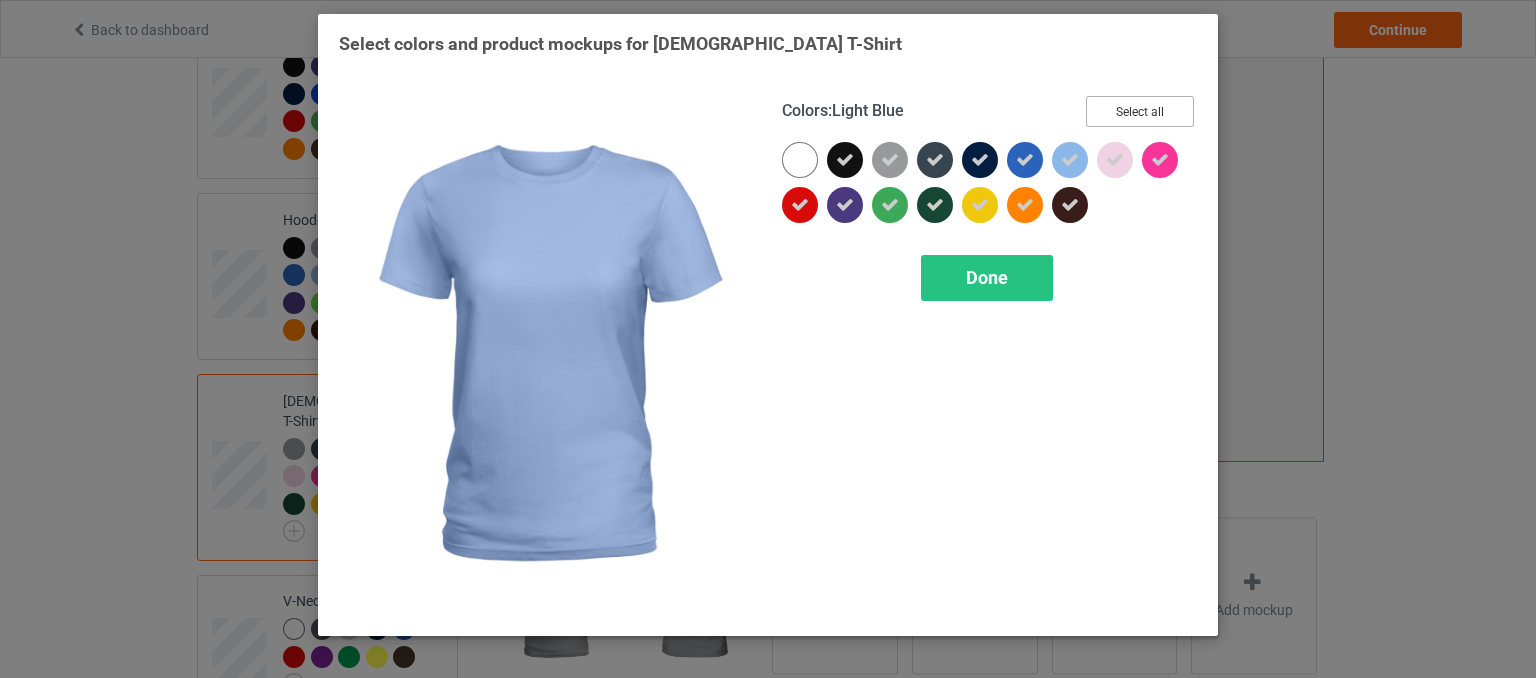 click on "Select all" at bounding box center [1140, 111] 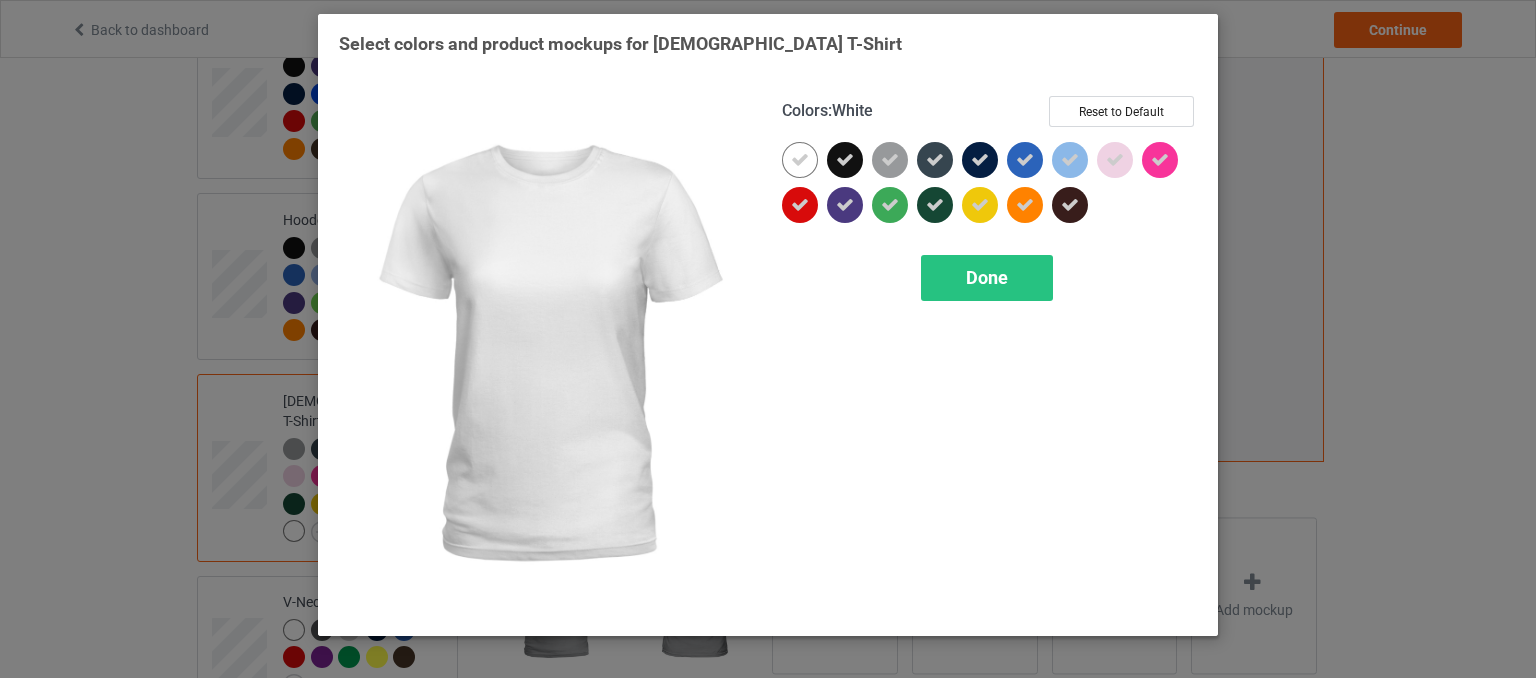 click at bounding box center [800, 160] 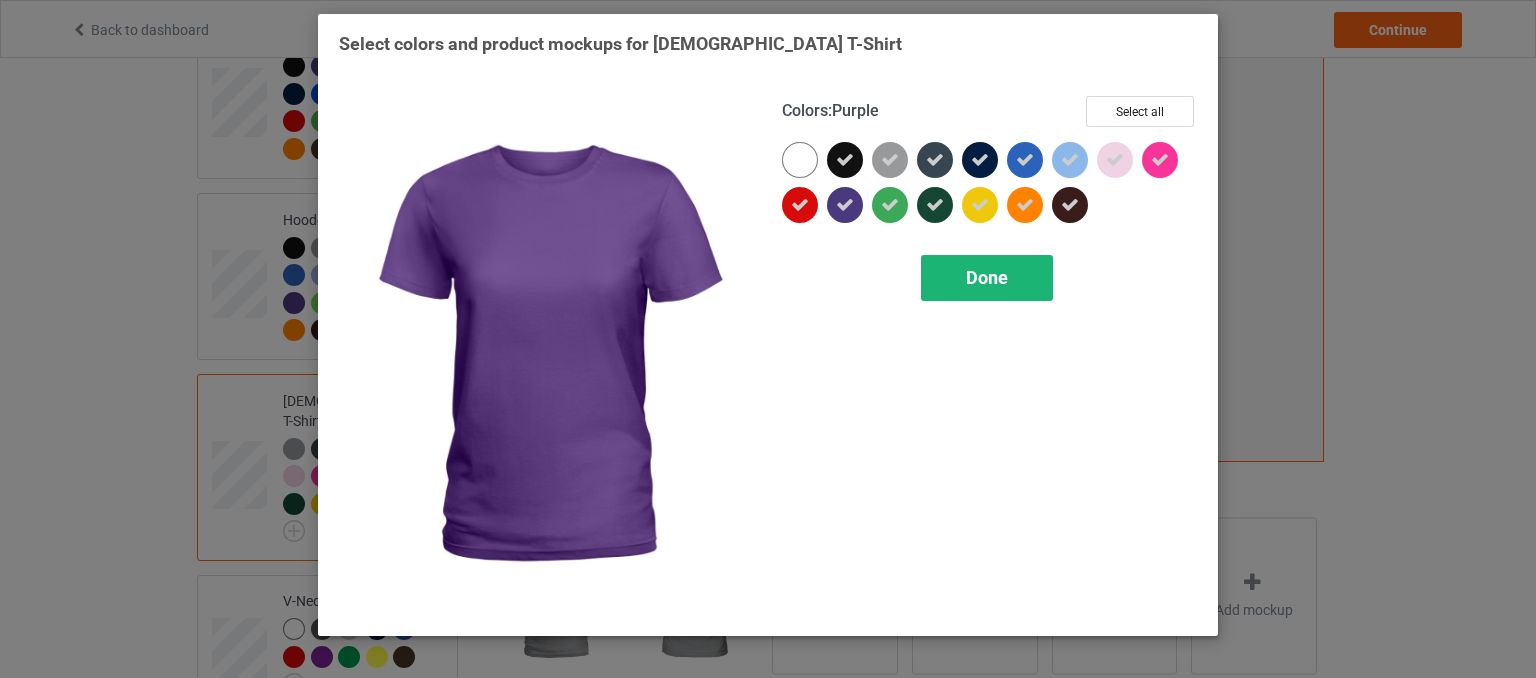 click on "Done" at bounding box center [987, 278] 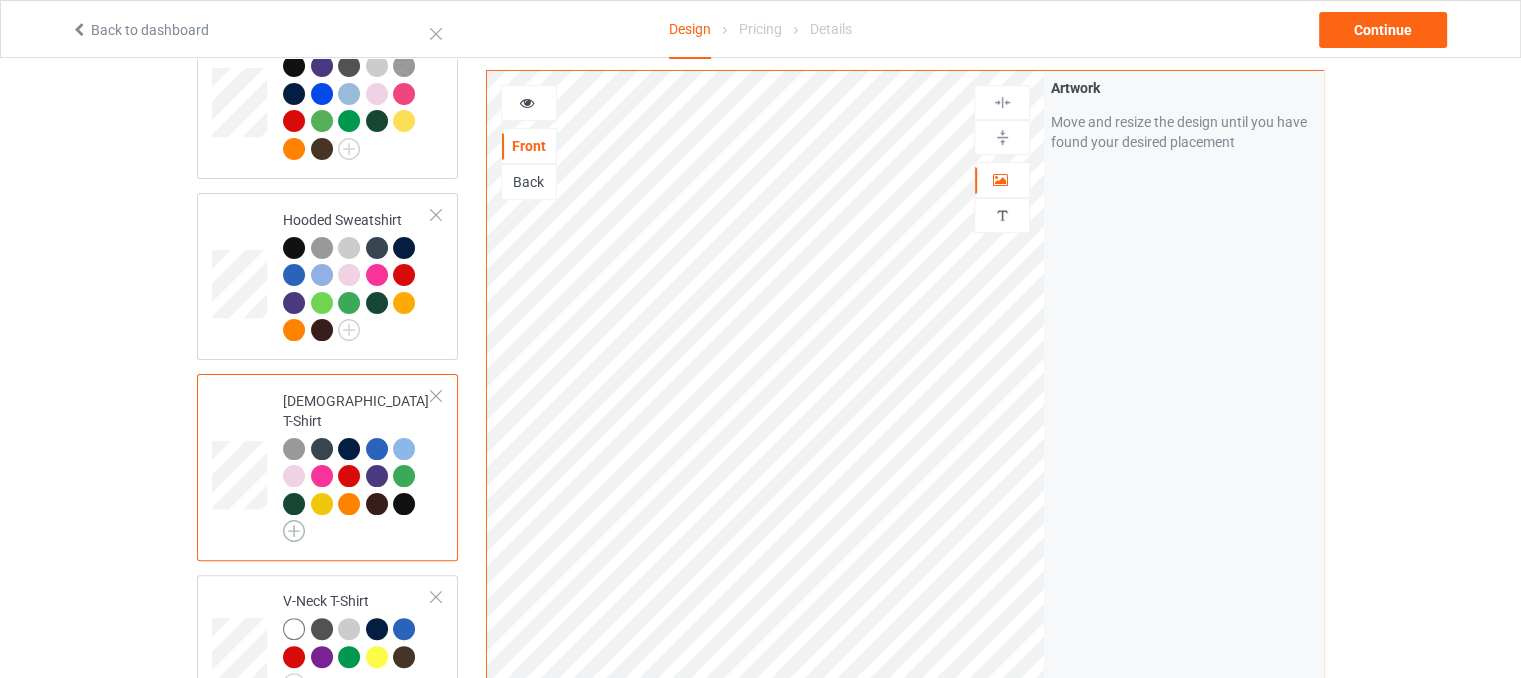 click at bounding box center (294, 531) 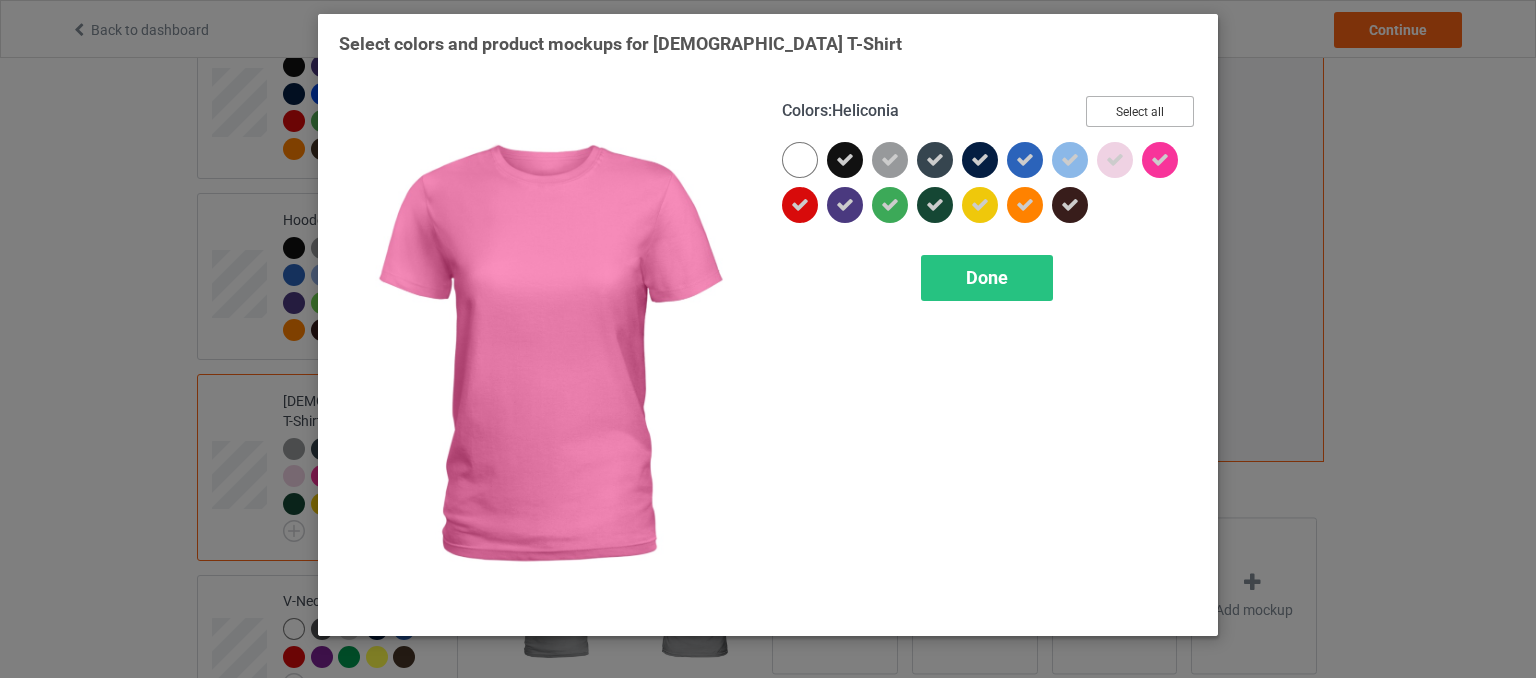 click on "Select all" at bounding box center [1140, 111] 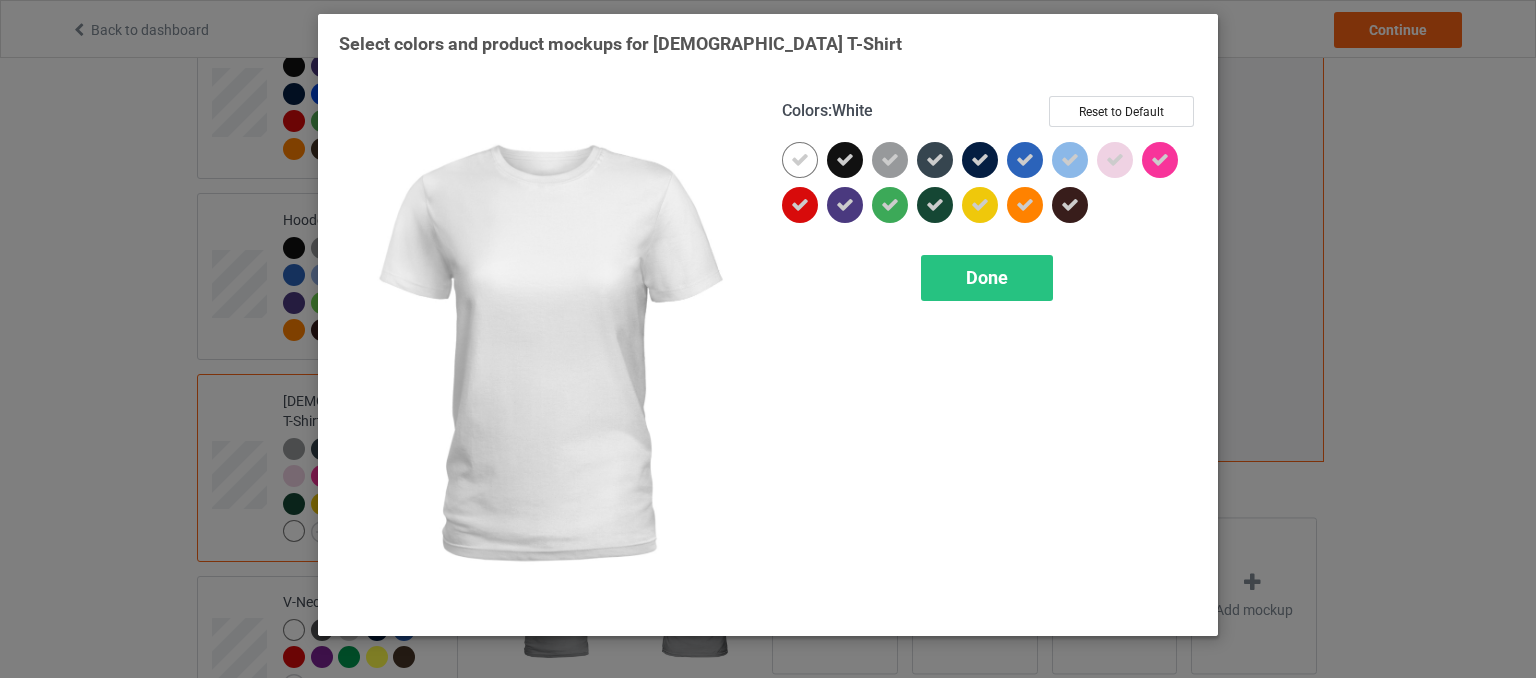 click at bounding box center (800, 160) 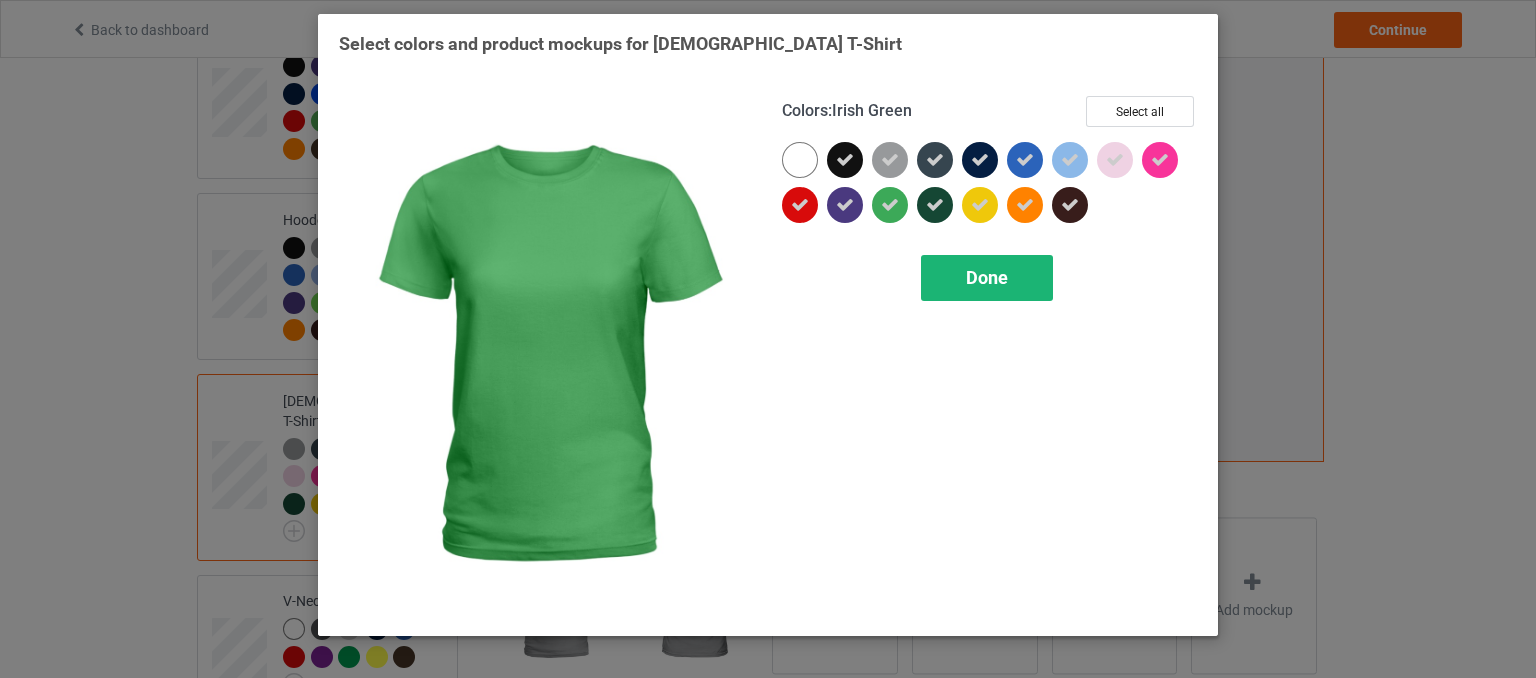 click on "Done" at bounding box center (987, 278) 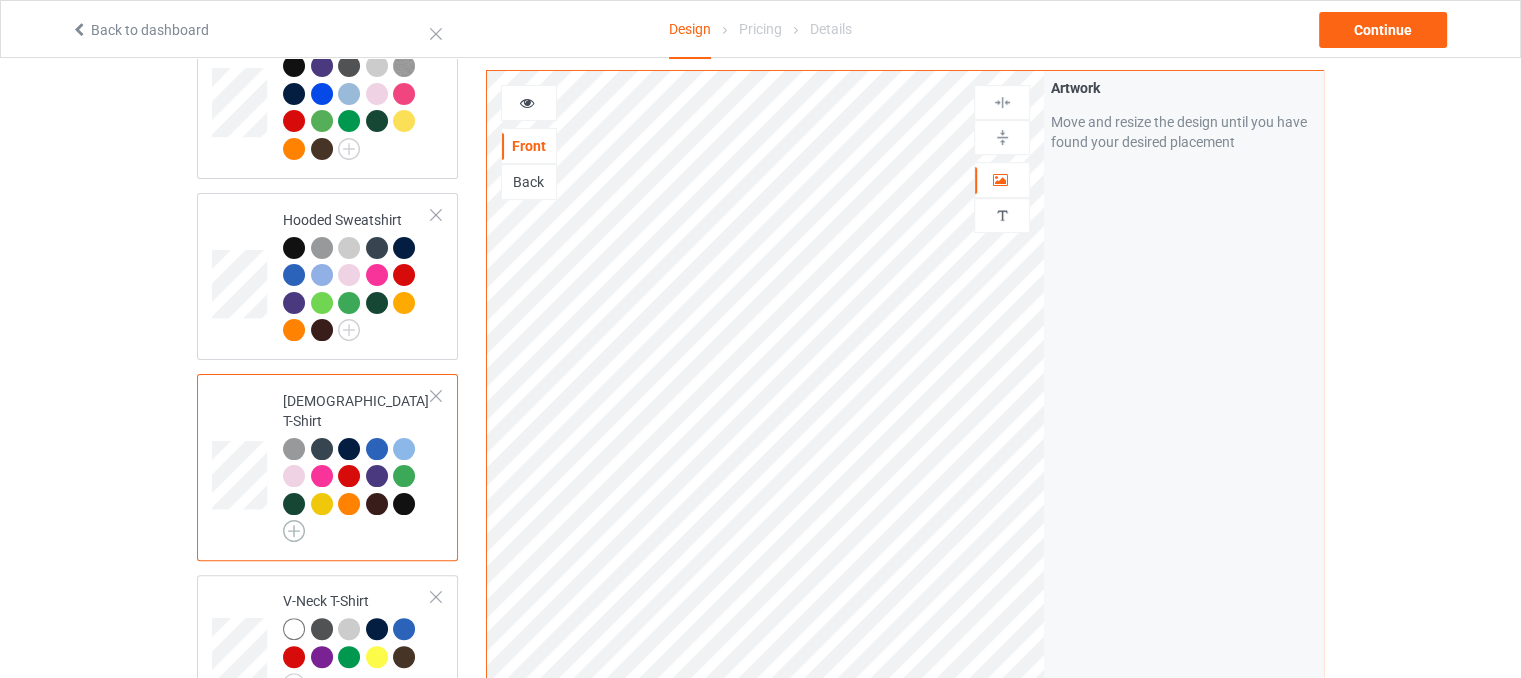 click at bounding box center [294, 531] 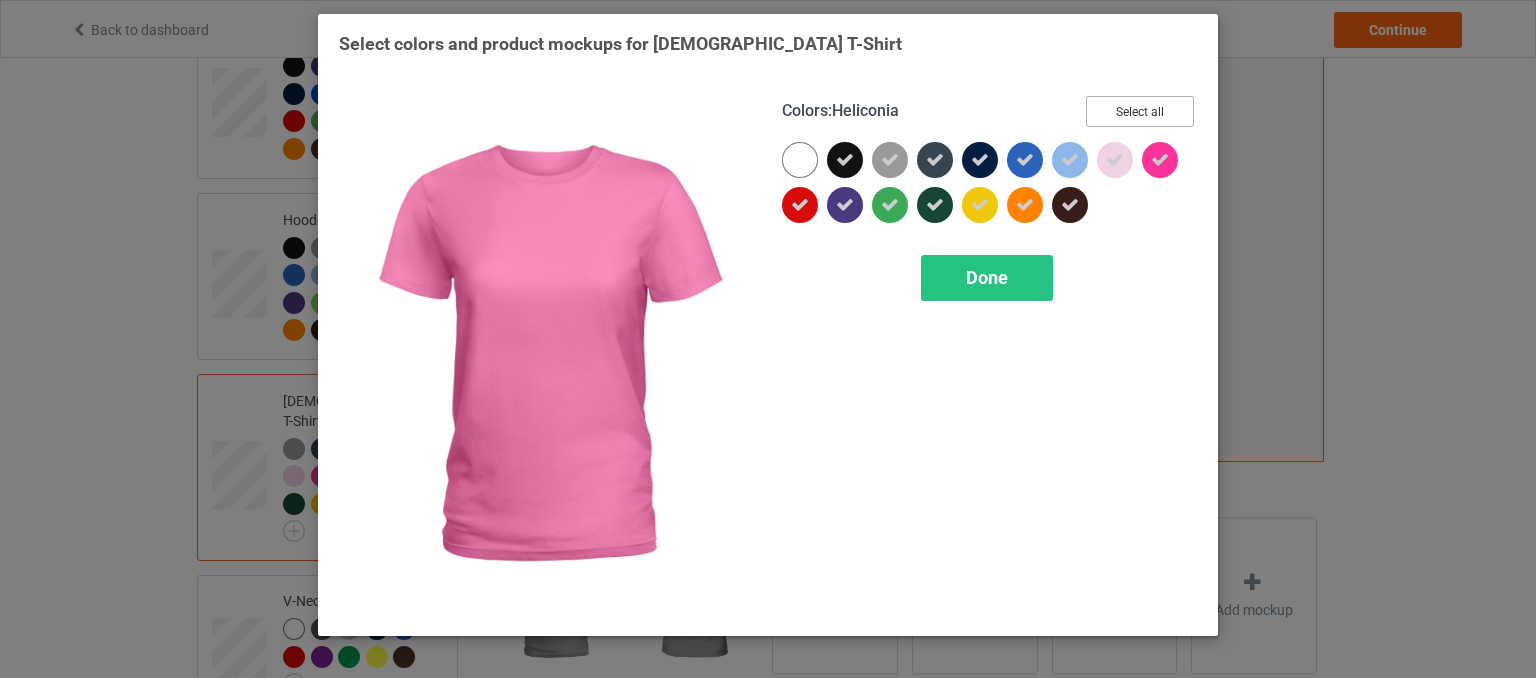 click on "Select all" at bounding box center [1140, 111] 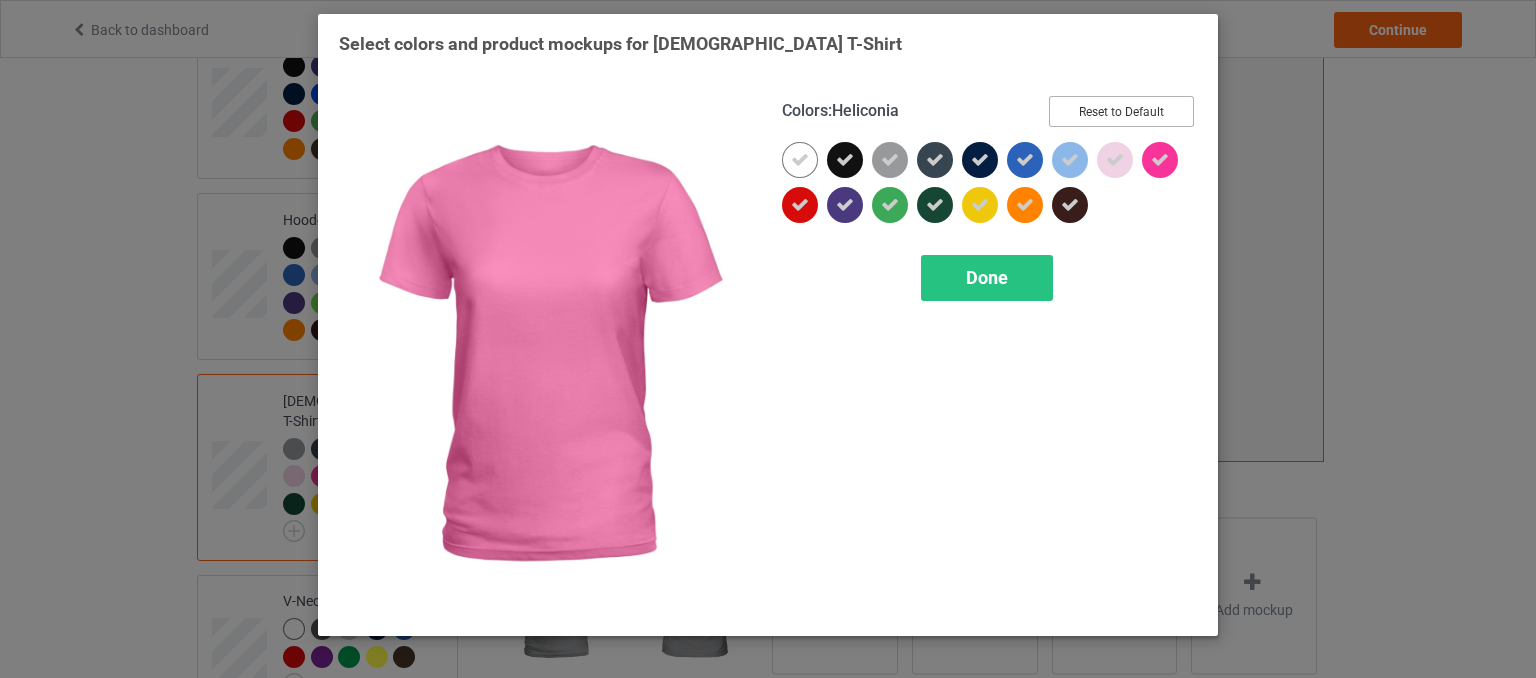 click on "Reset to Default" at bounding box center [1121, 111] 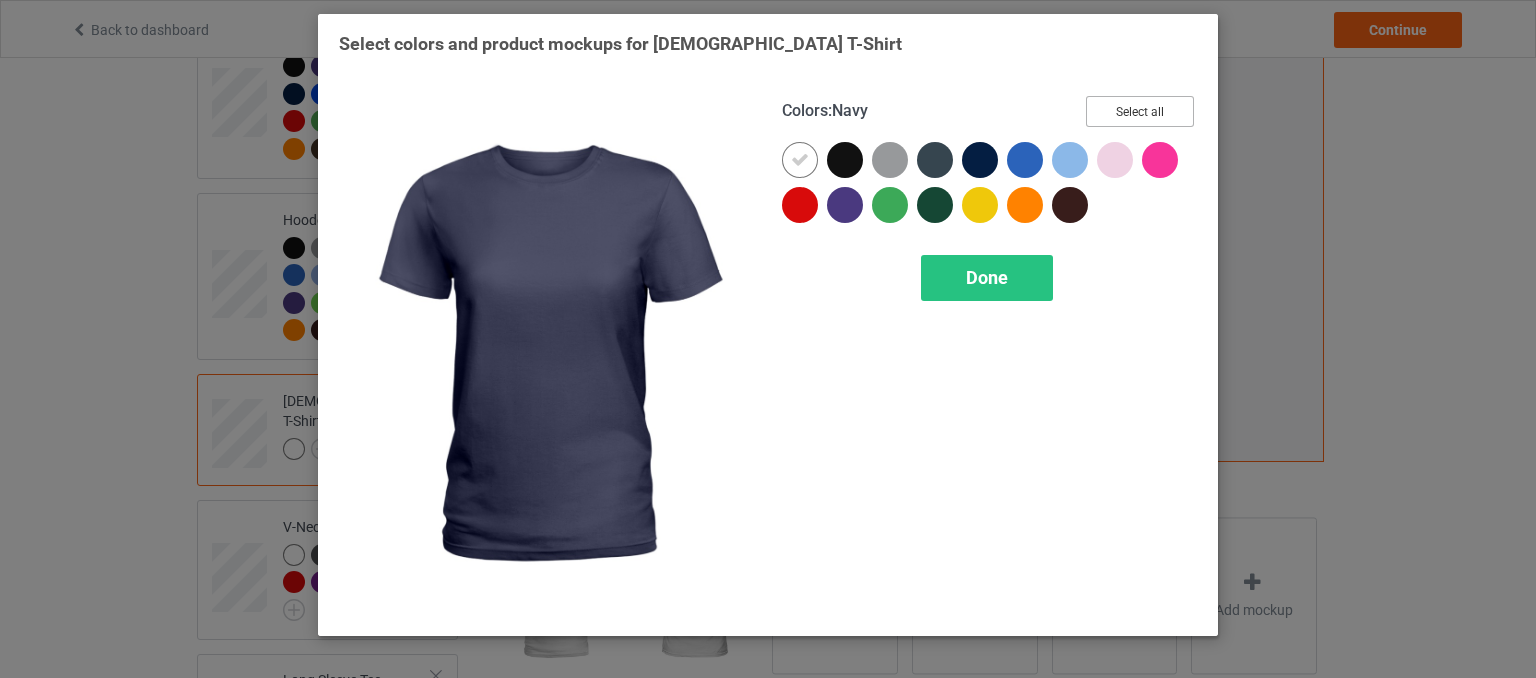 drag, startPoint x: 794, startPoint y: 161, endPoint x: 1145, endPoint y: 123, distance: 353.051 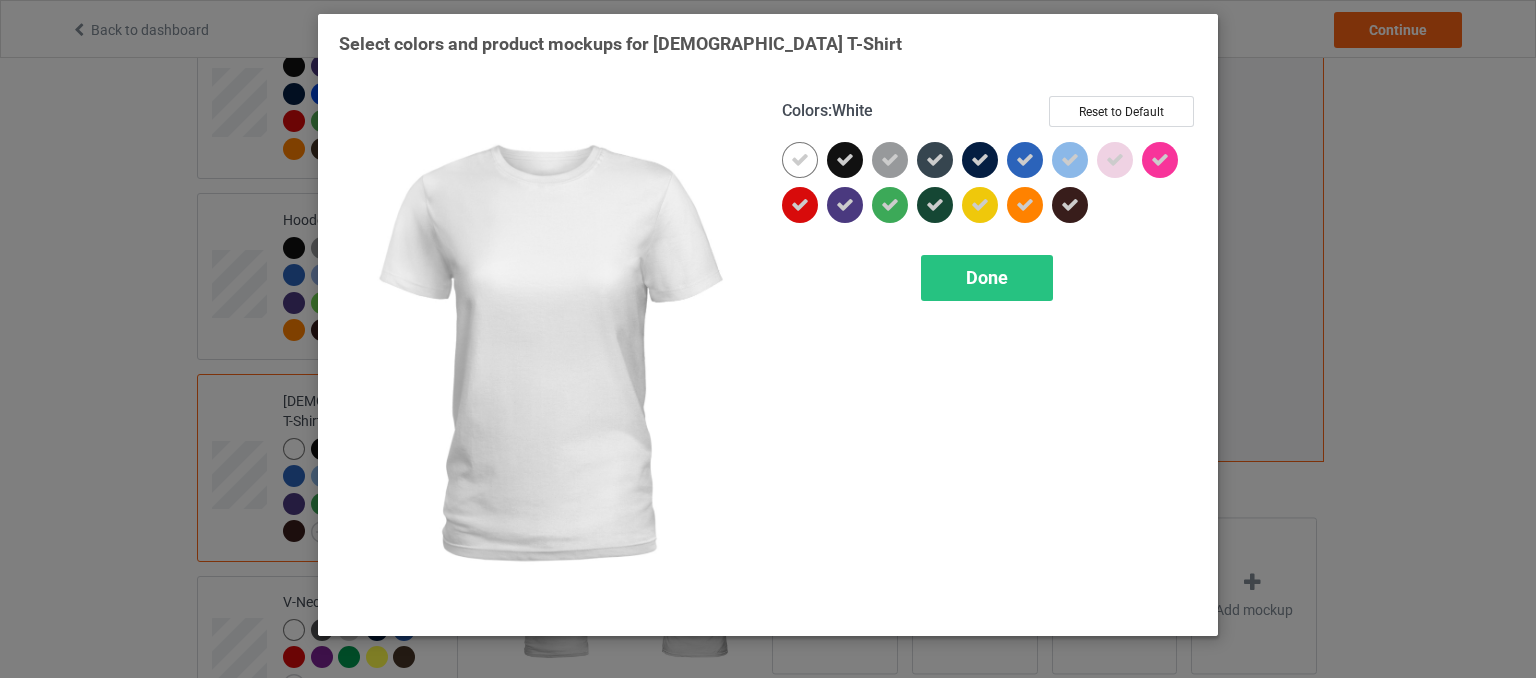 click at bounding box center (800, 160) 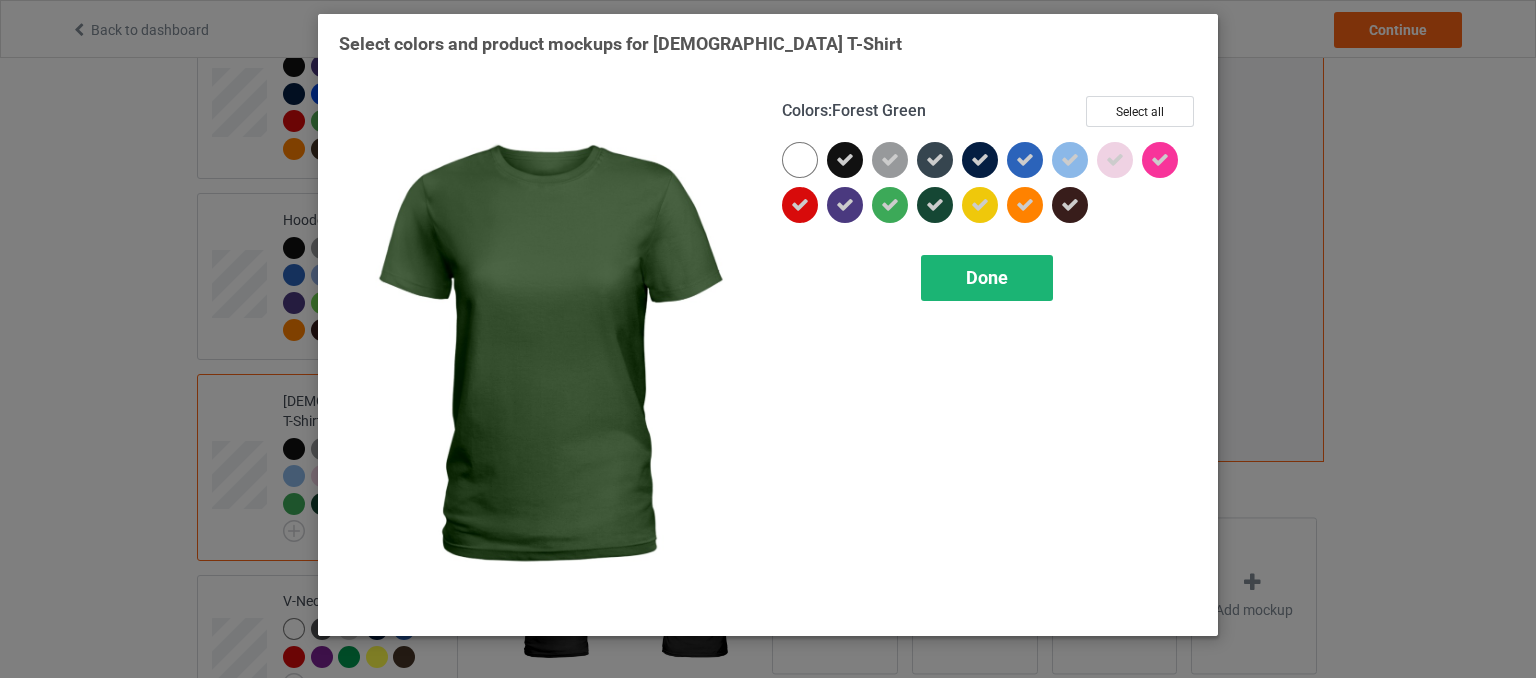 click on "Done" at bounding box center [987, 277] 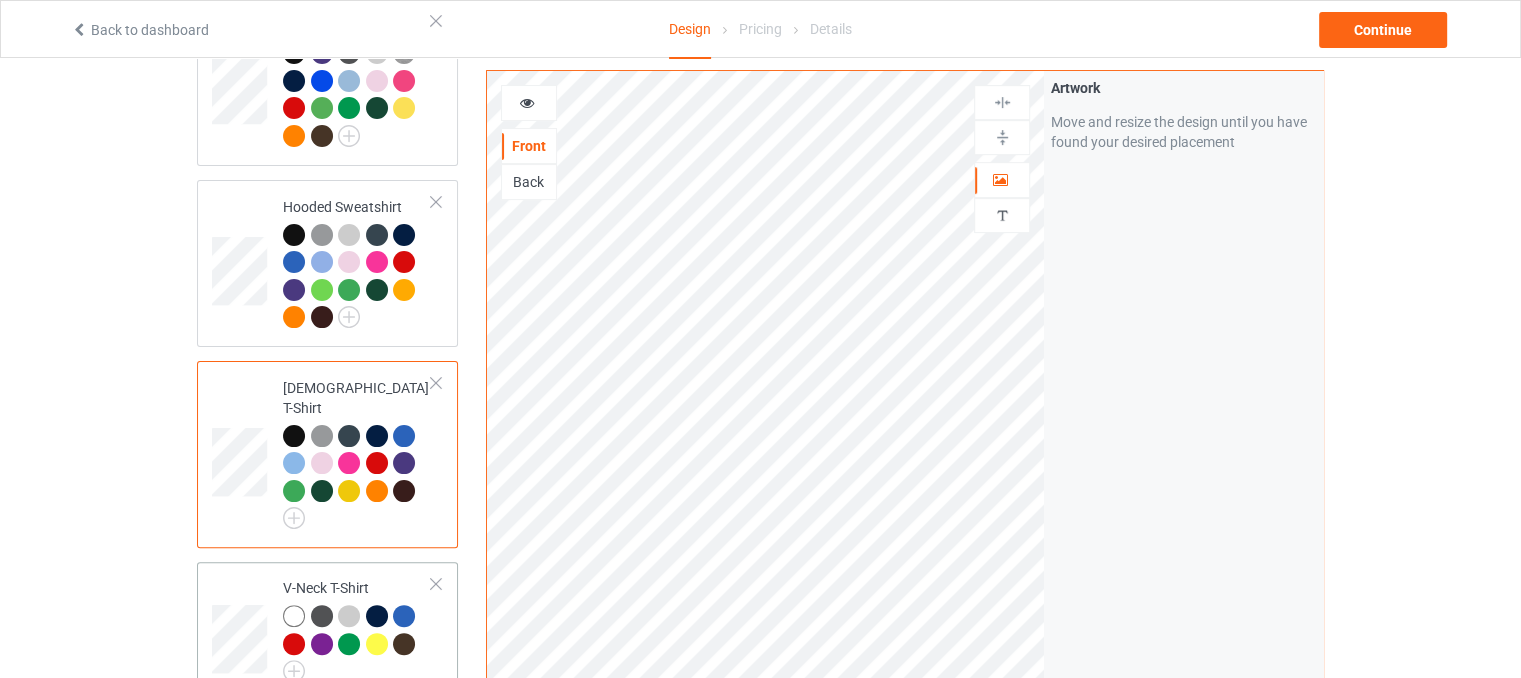 scroll, scrollTop: 600, scrollLeft: 0, axis: vertical 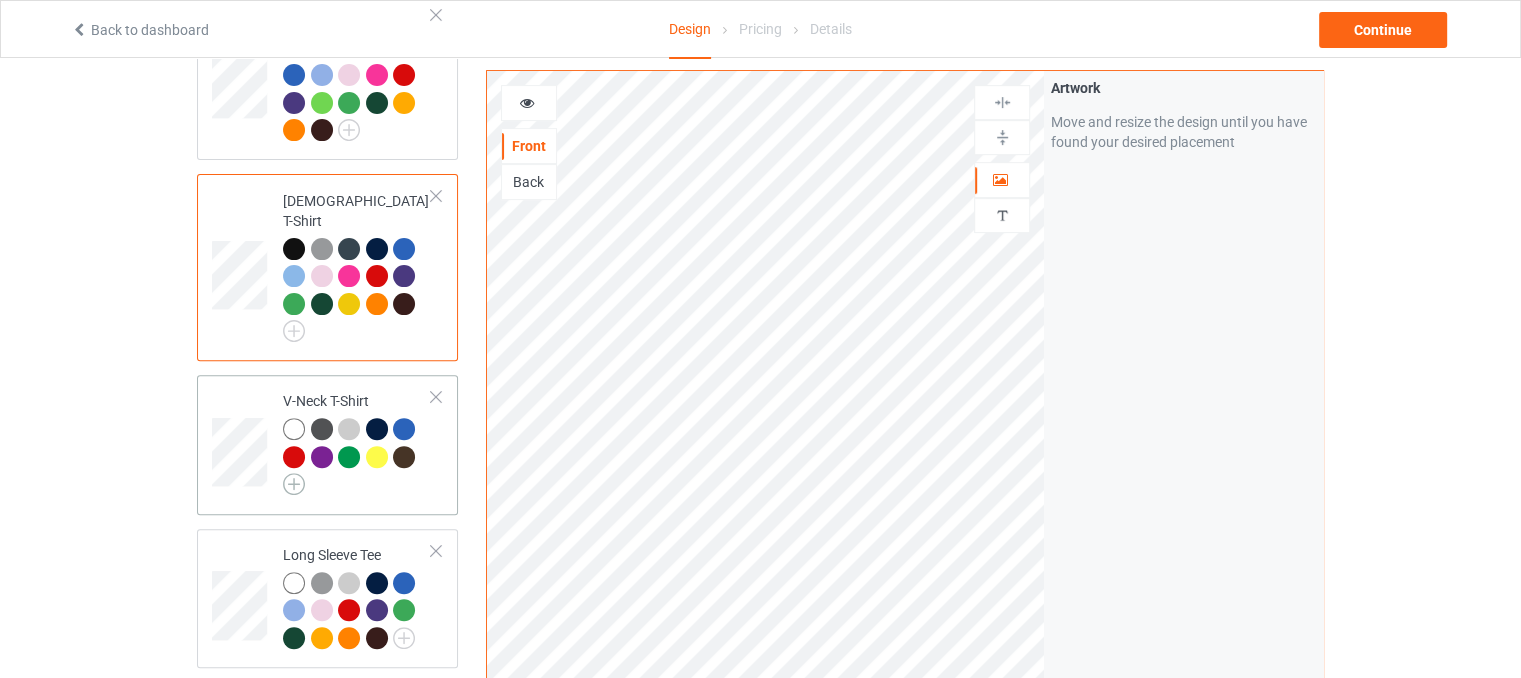 click at bounding box center (294, 484) 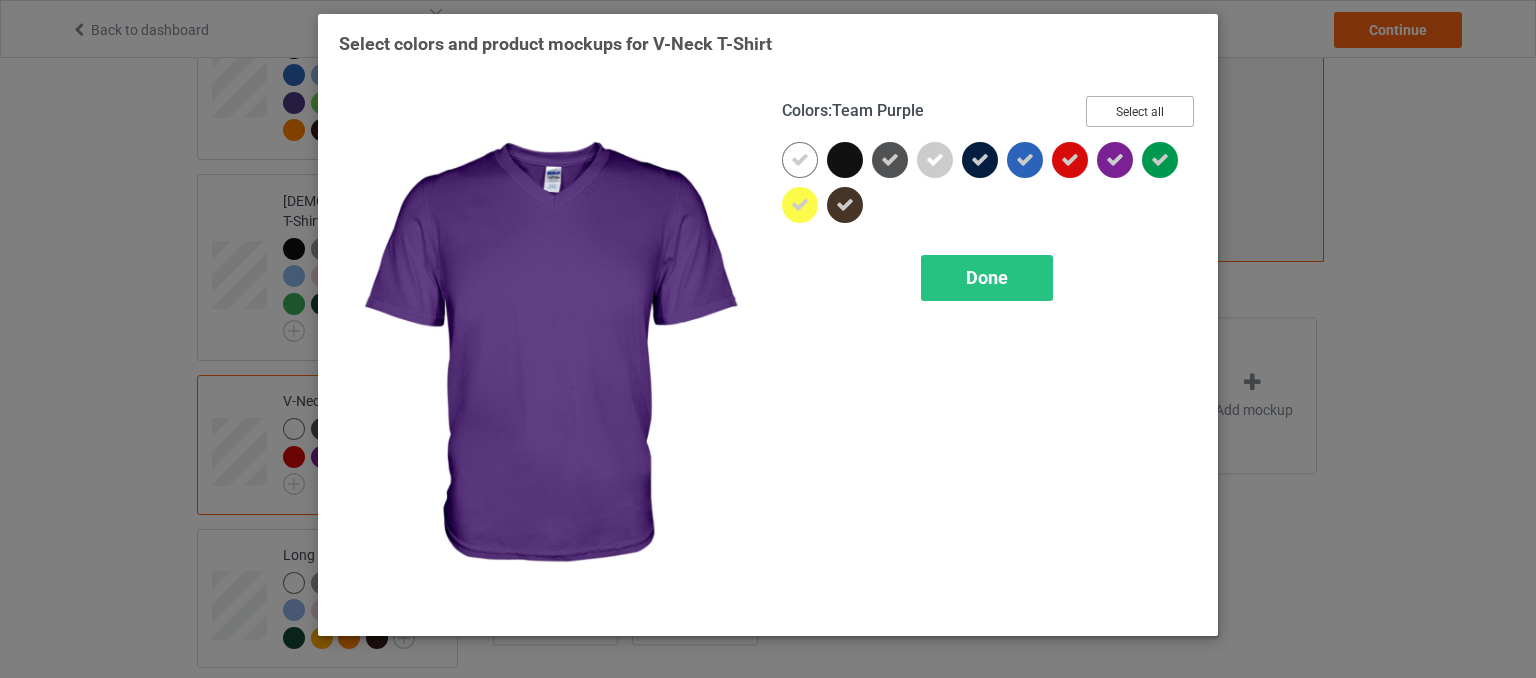 click on "Select all" at bounding box center [1140, 111] 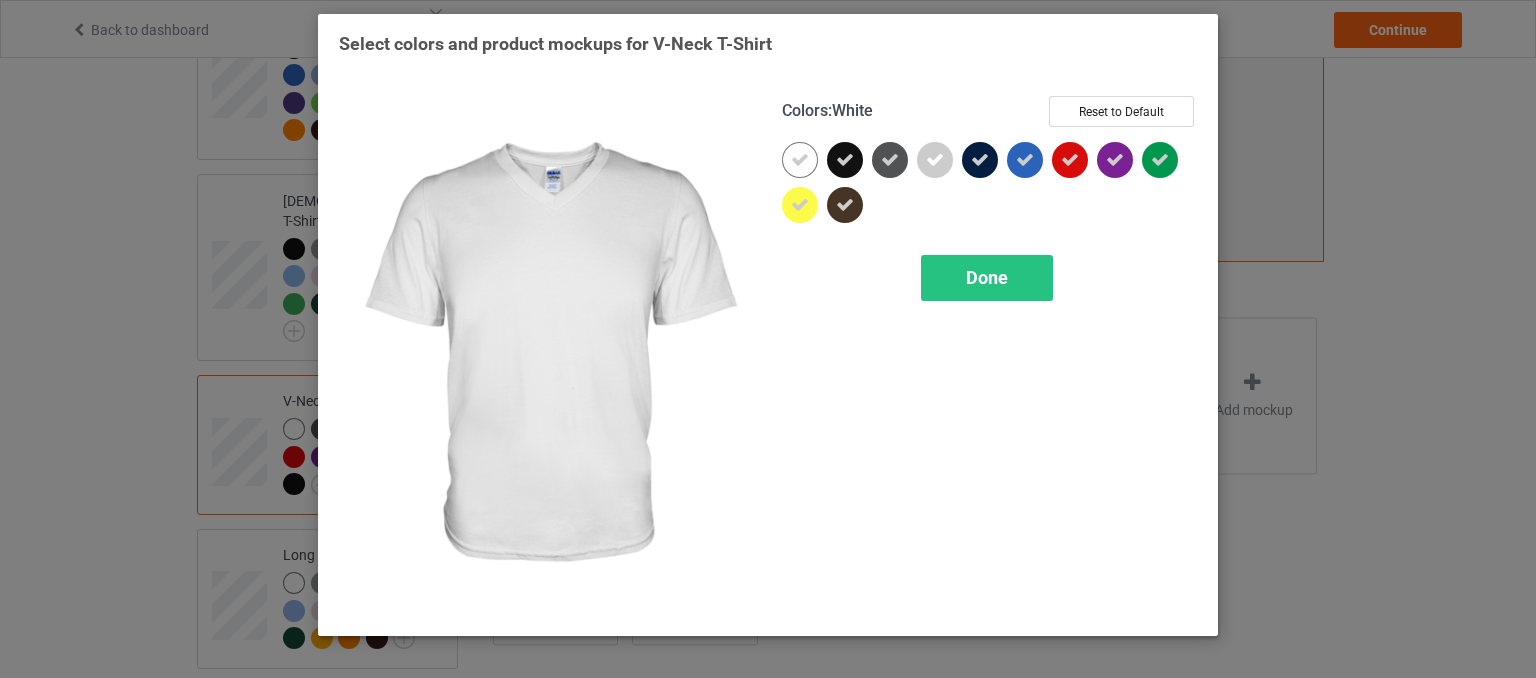 click at bounding box center [800, 160] 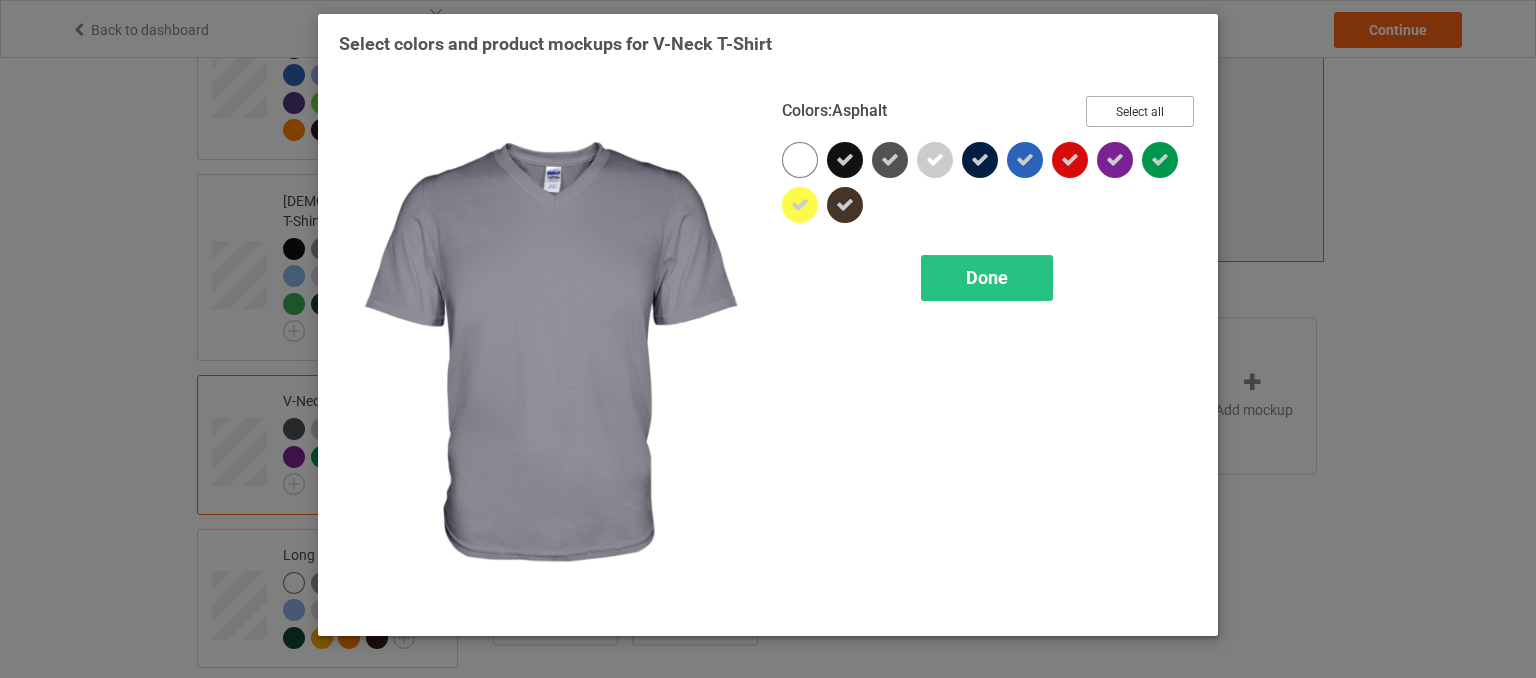 click on "Select all" at bounding box center (1140, 111) 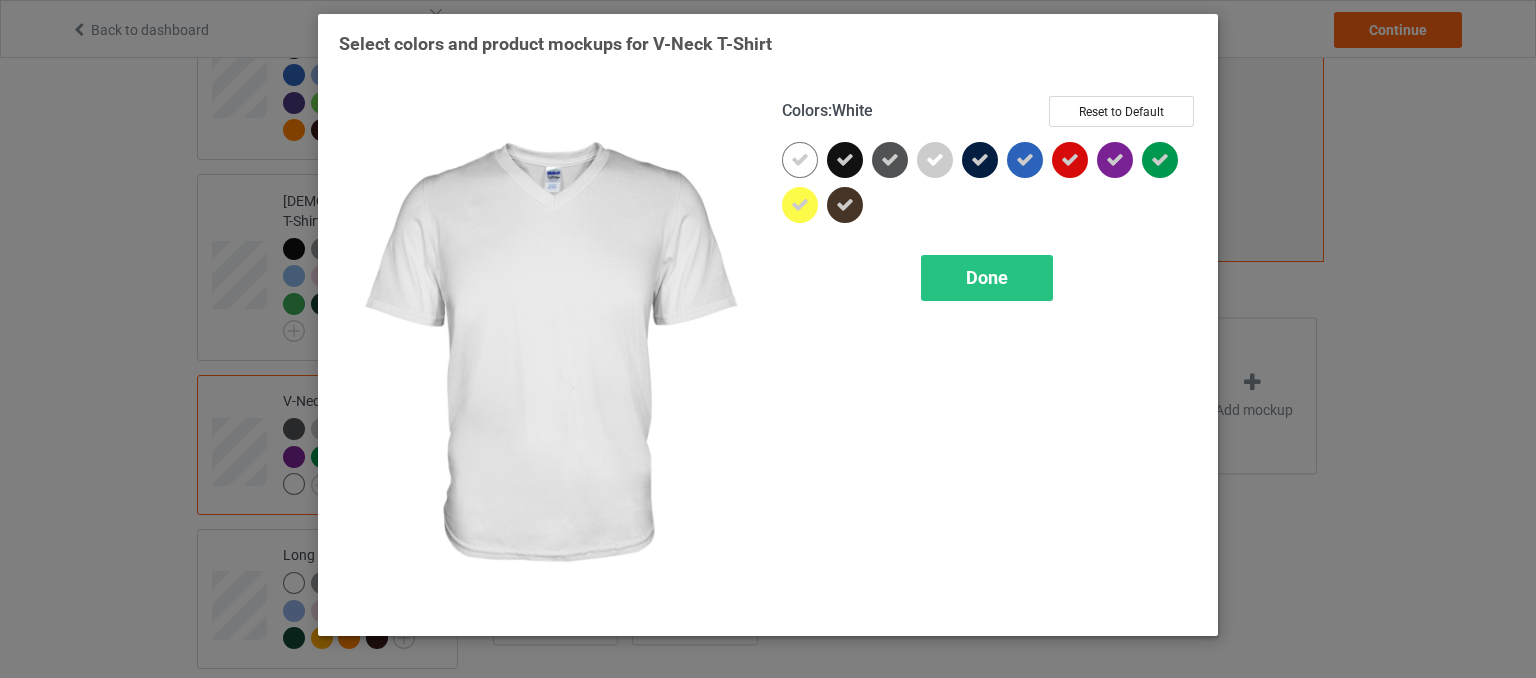 click at bounding box center (800, 160) 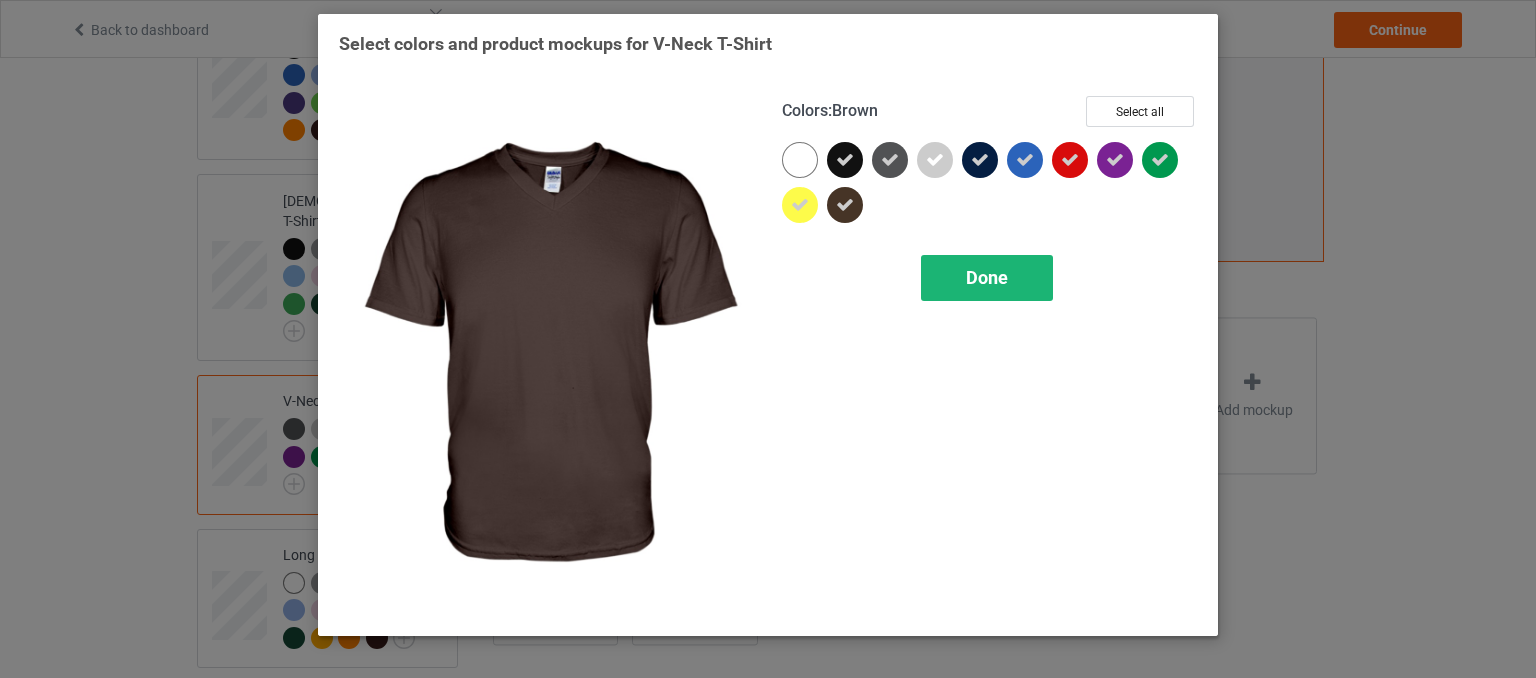click on "Done" at bounding box center (987, 278) 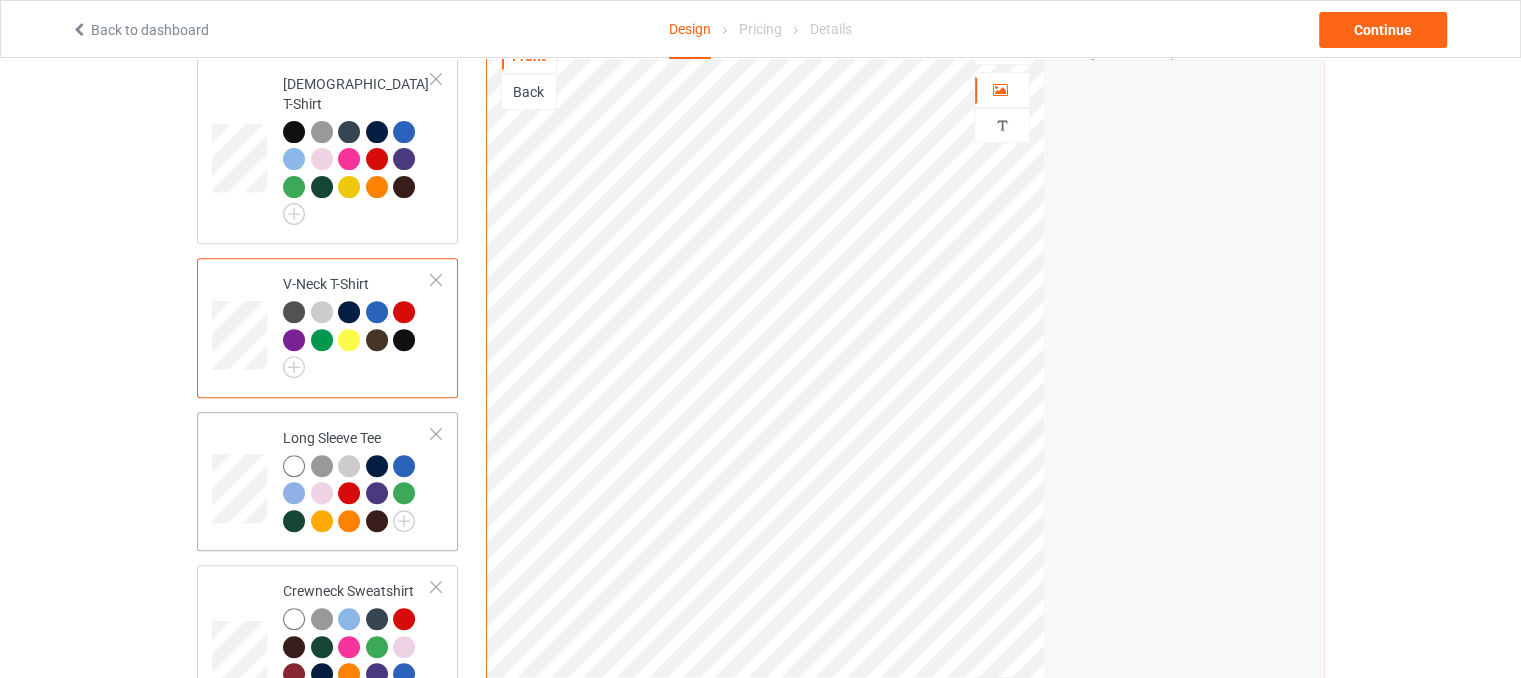 scroll, scrollTop: 800, scrollLeft: 0, axis: vertical 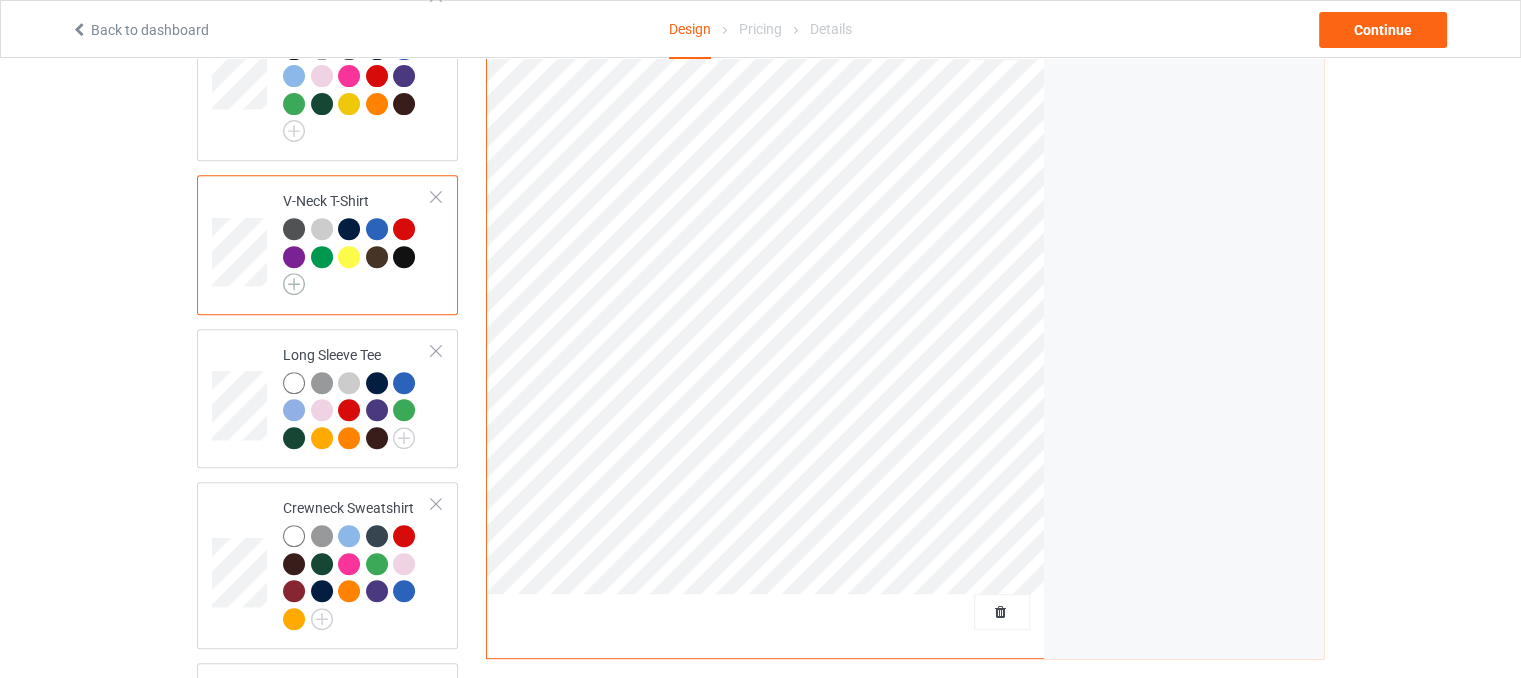 click at bounding box center [294, 284] 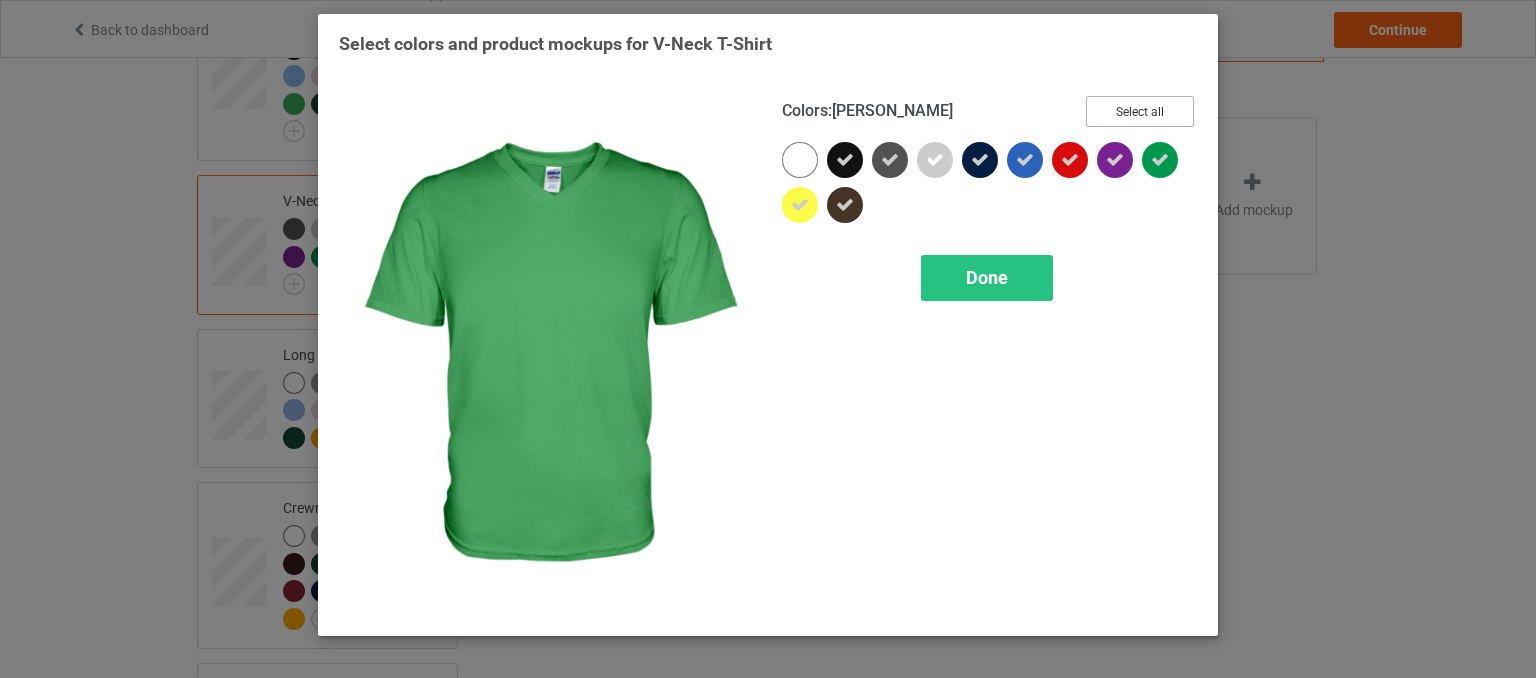 click on "Select all" at bounding box center [1140, 111] 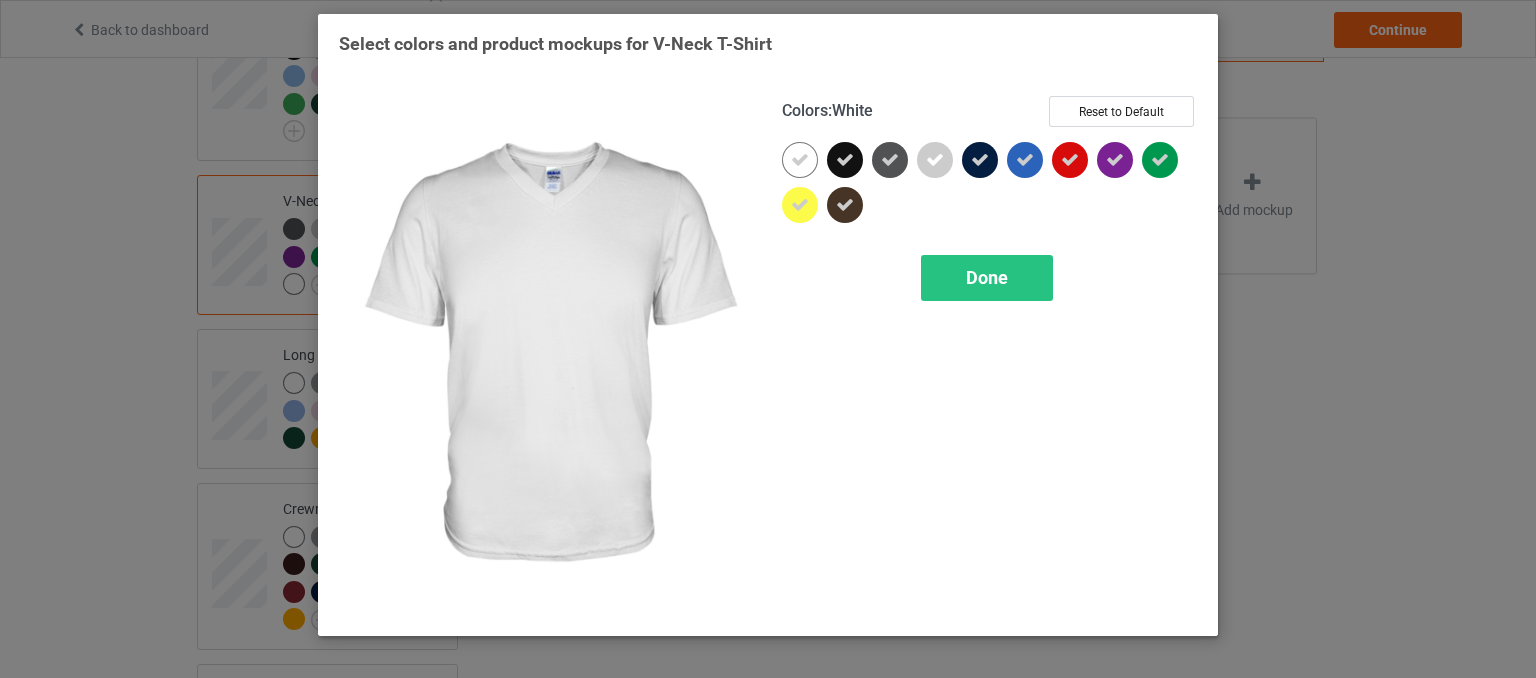 click at bounding box center [800, 160] 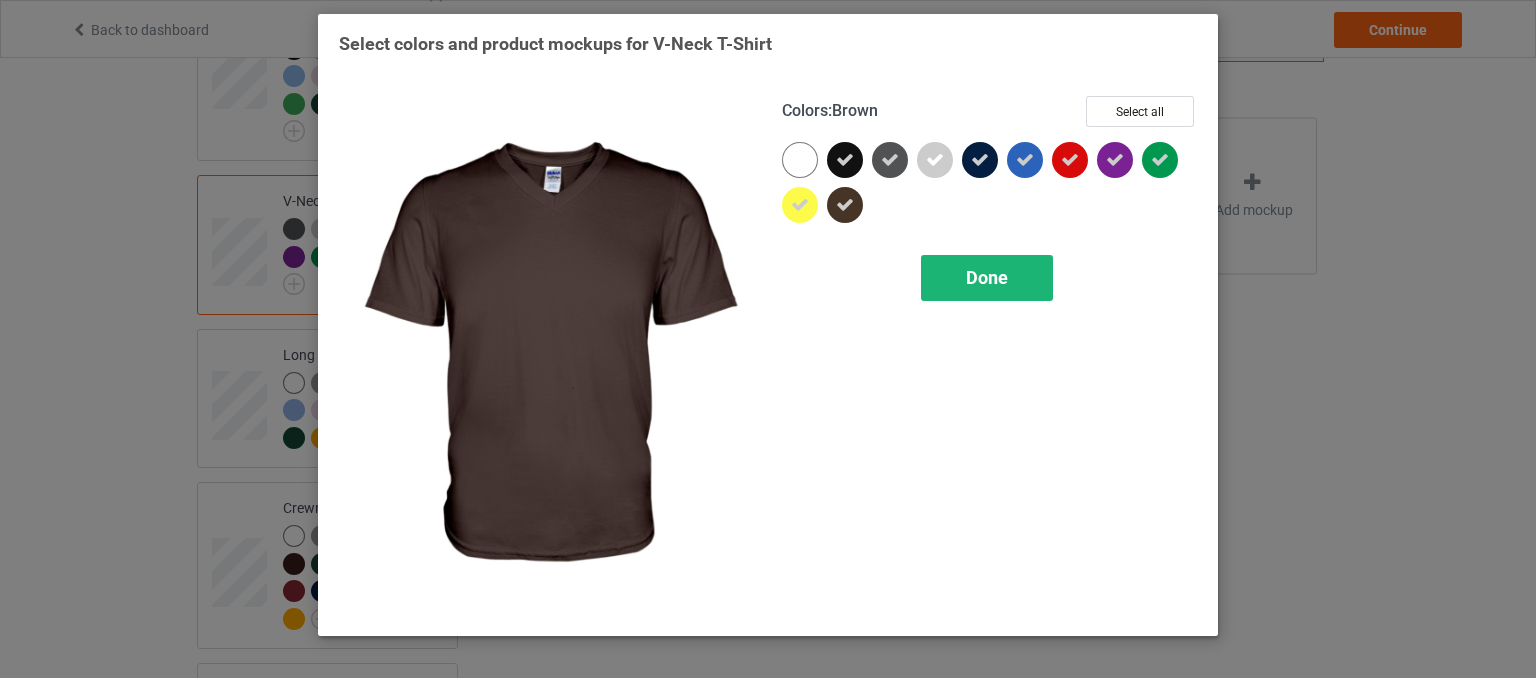 click on "Done" at bounding box center [987, 277] 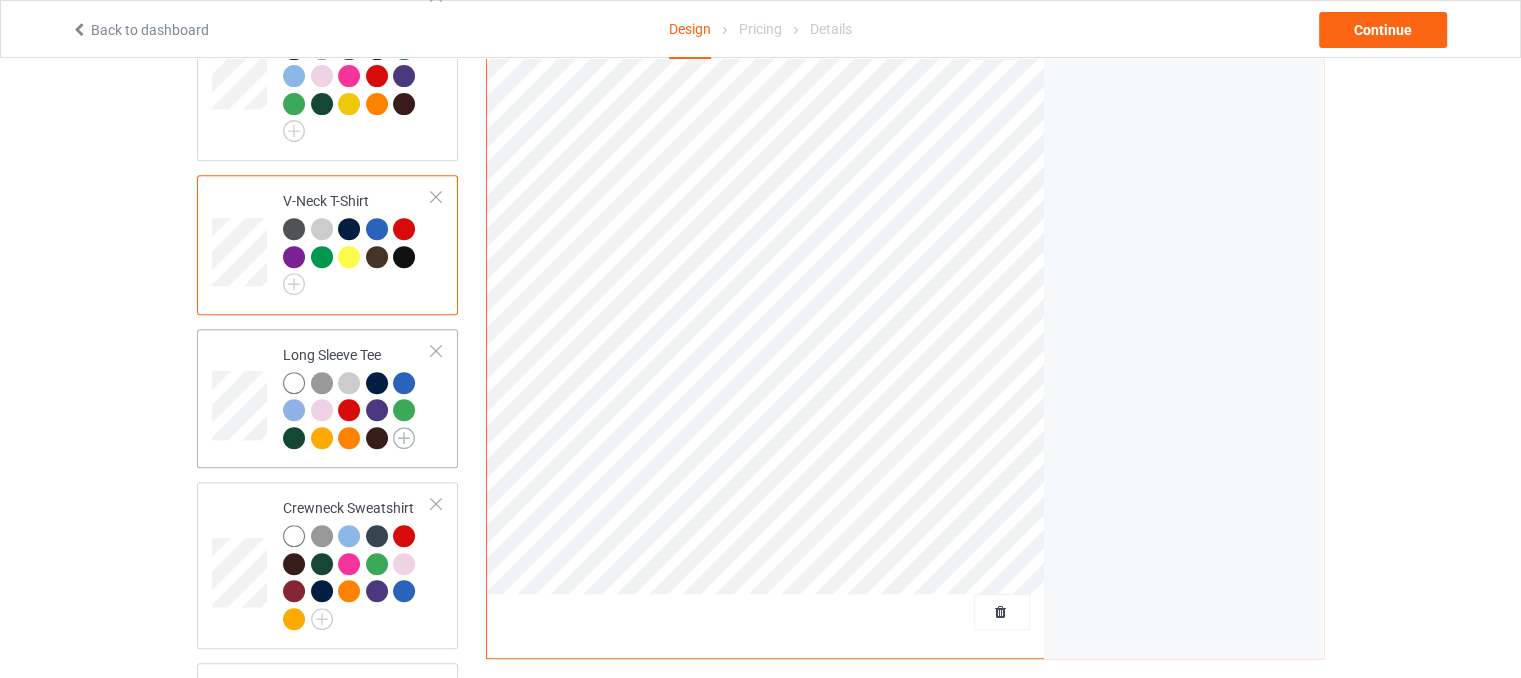 click at bounding box center [404, 438] 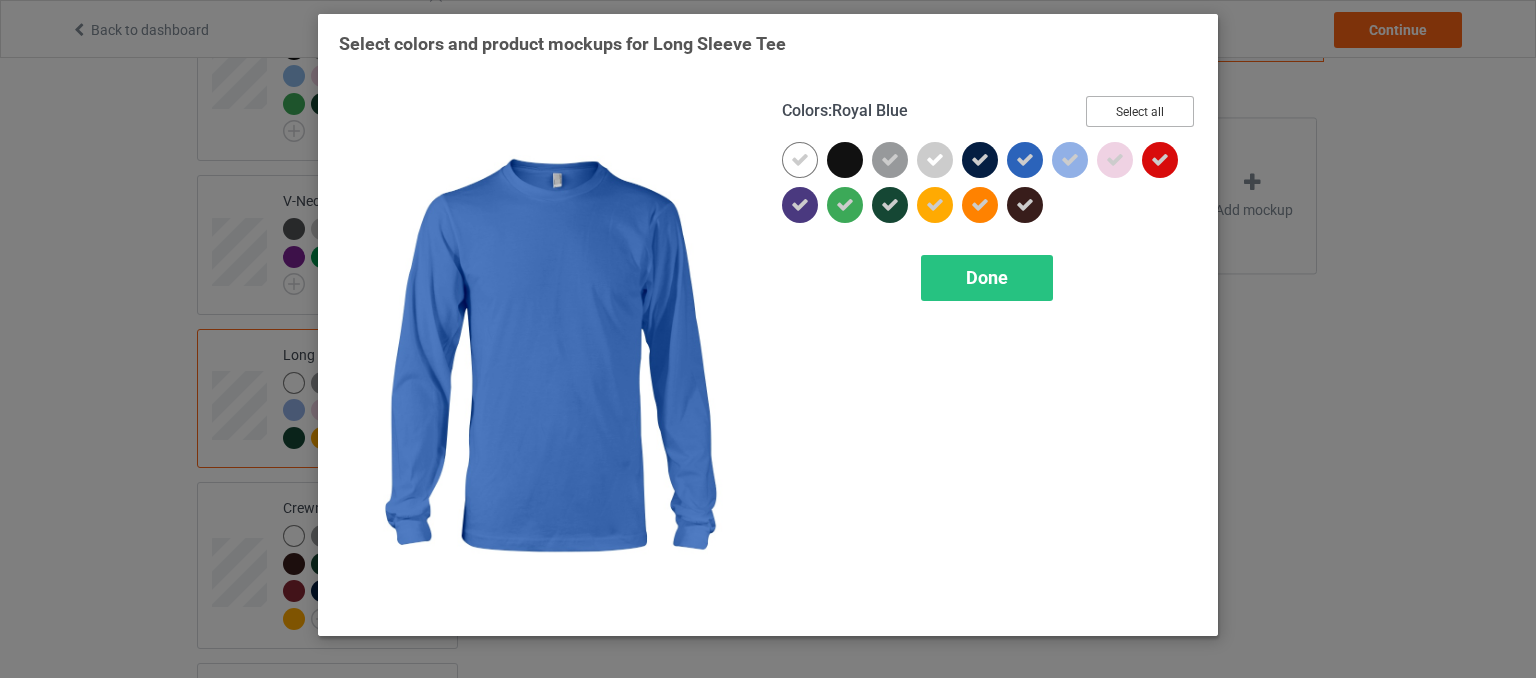 click on "Select all" at bounding box center (1140, 111) 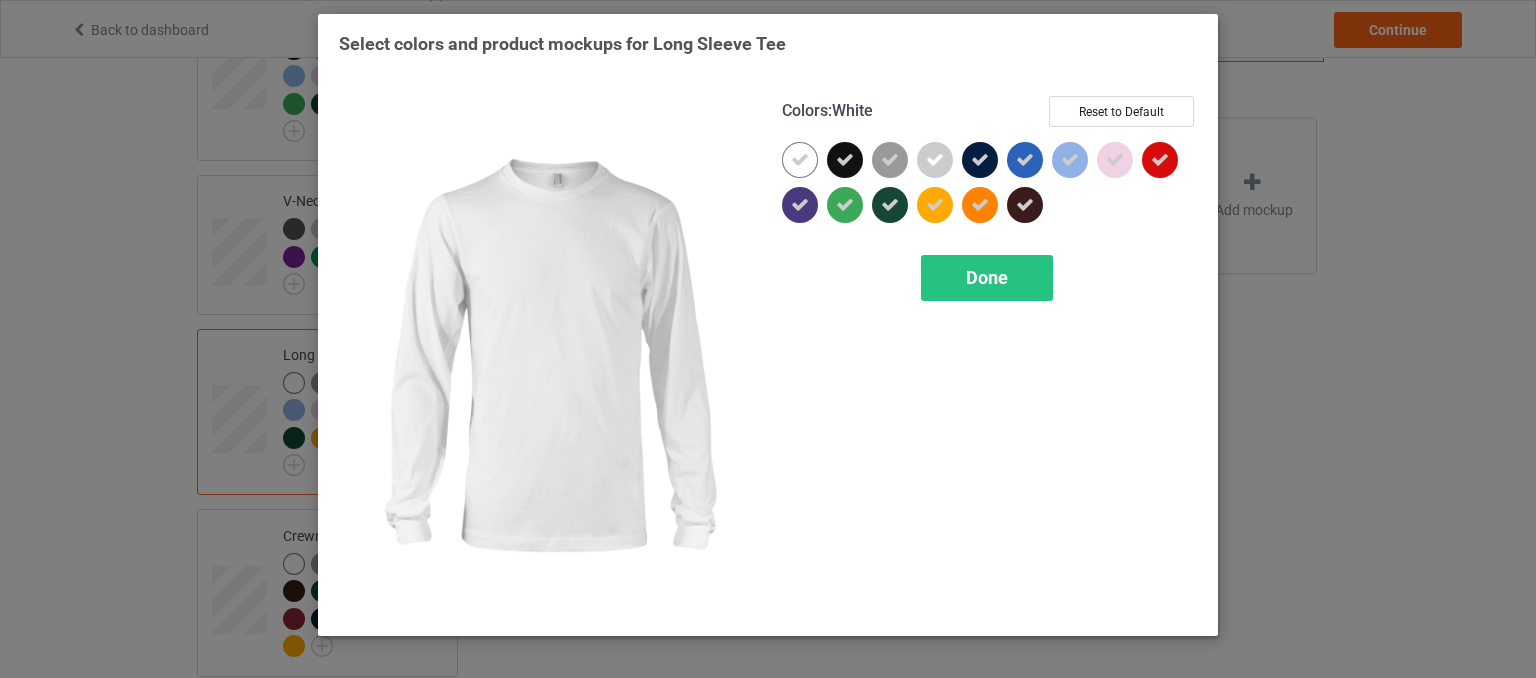 click at bounding box center (800, 160) 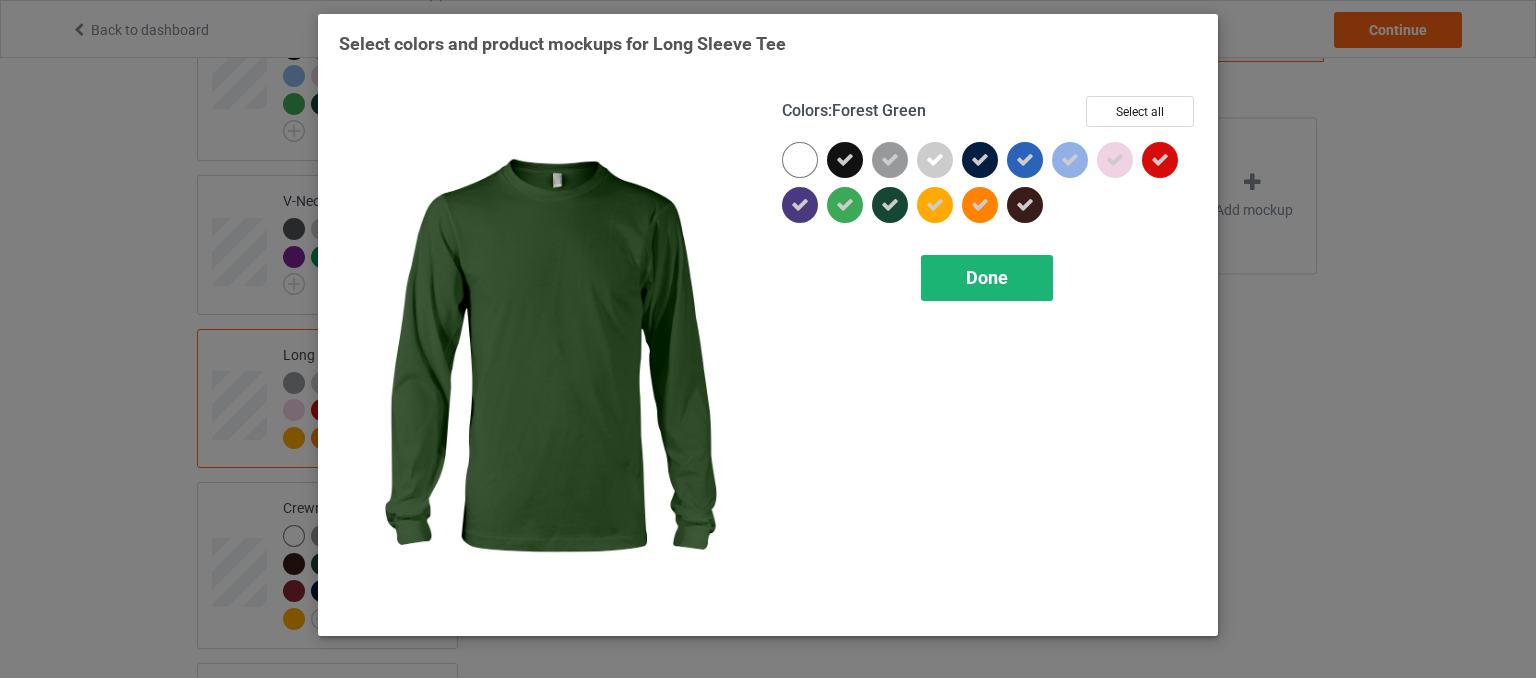 click on "Done" at bounding box center [987, 278] 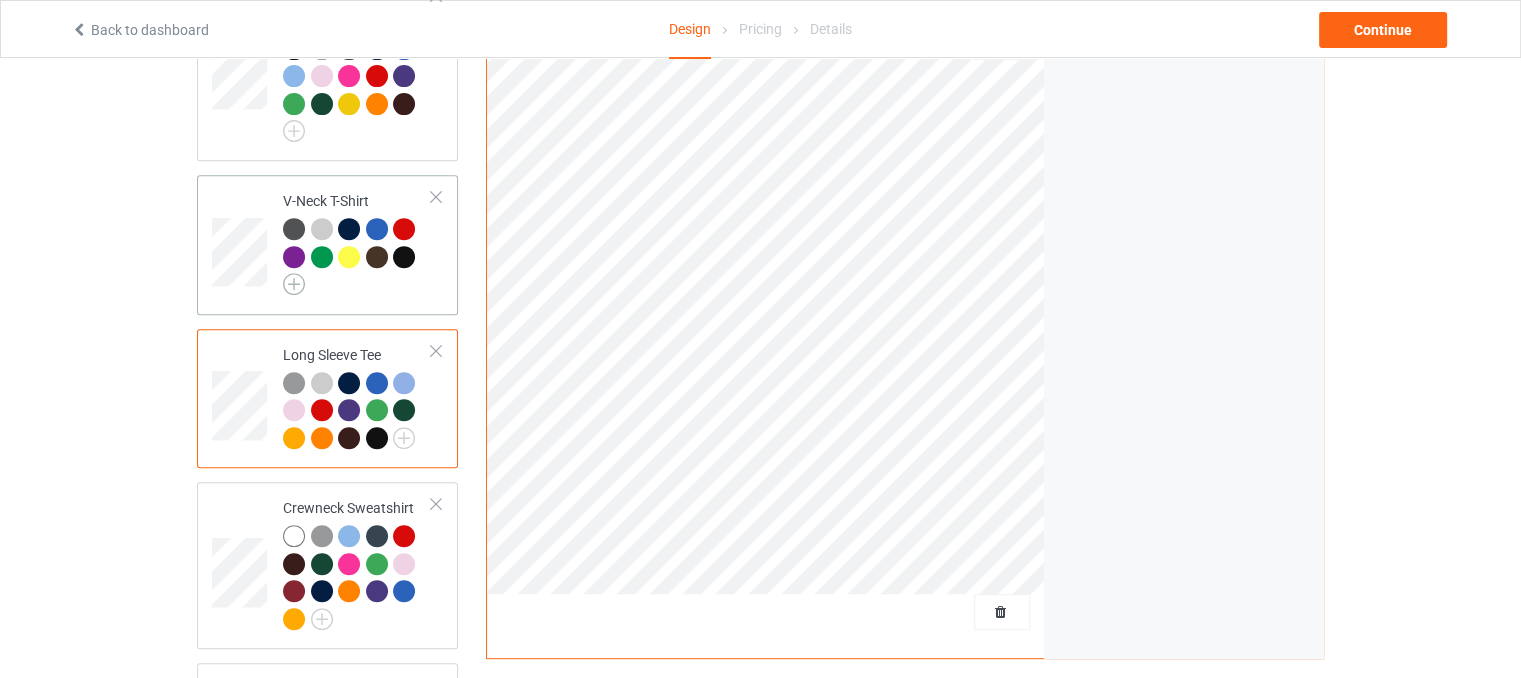 click at bounding box center (294, 284) 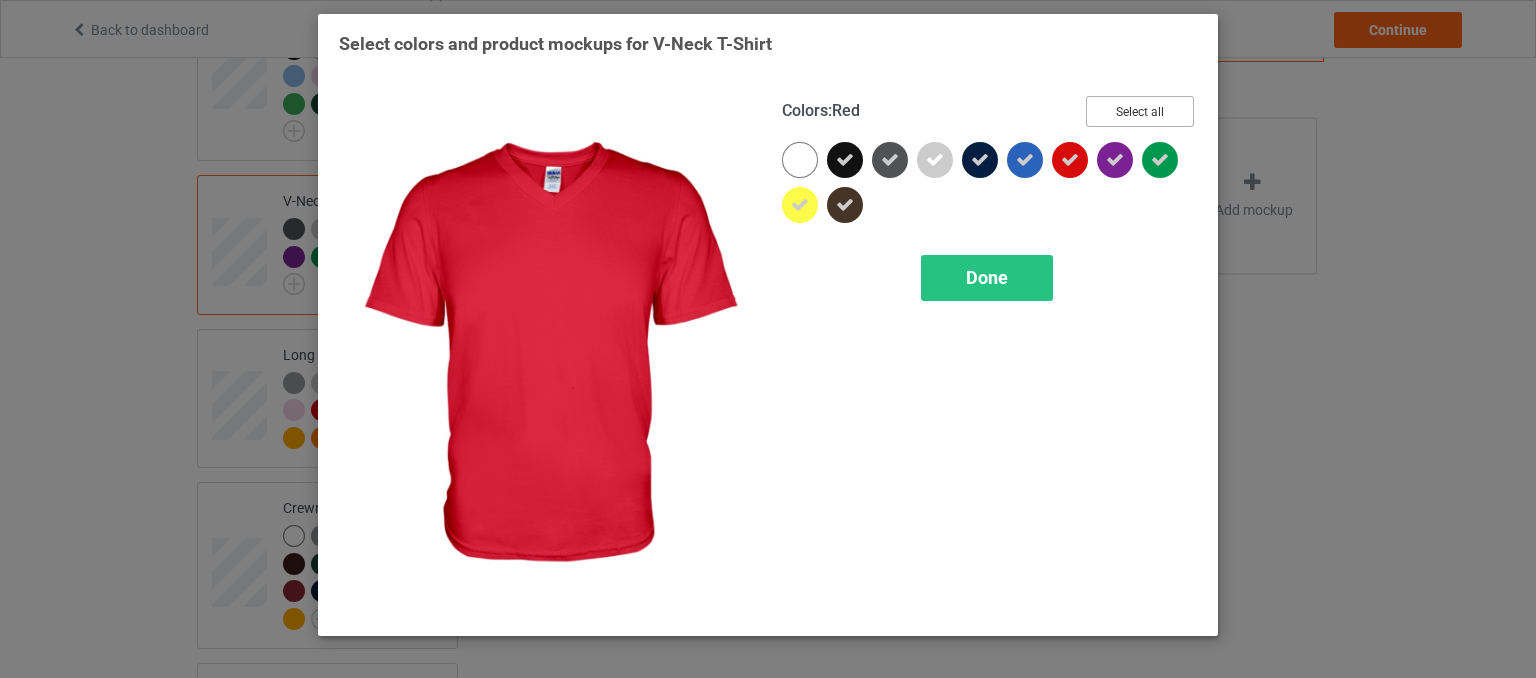 click on "Select all" at bounding box center [1140, 111] 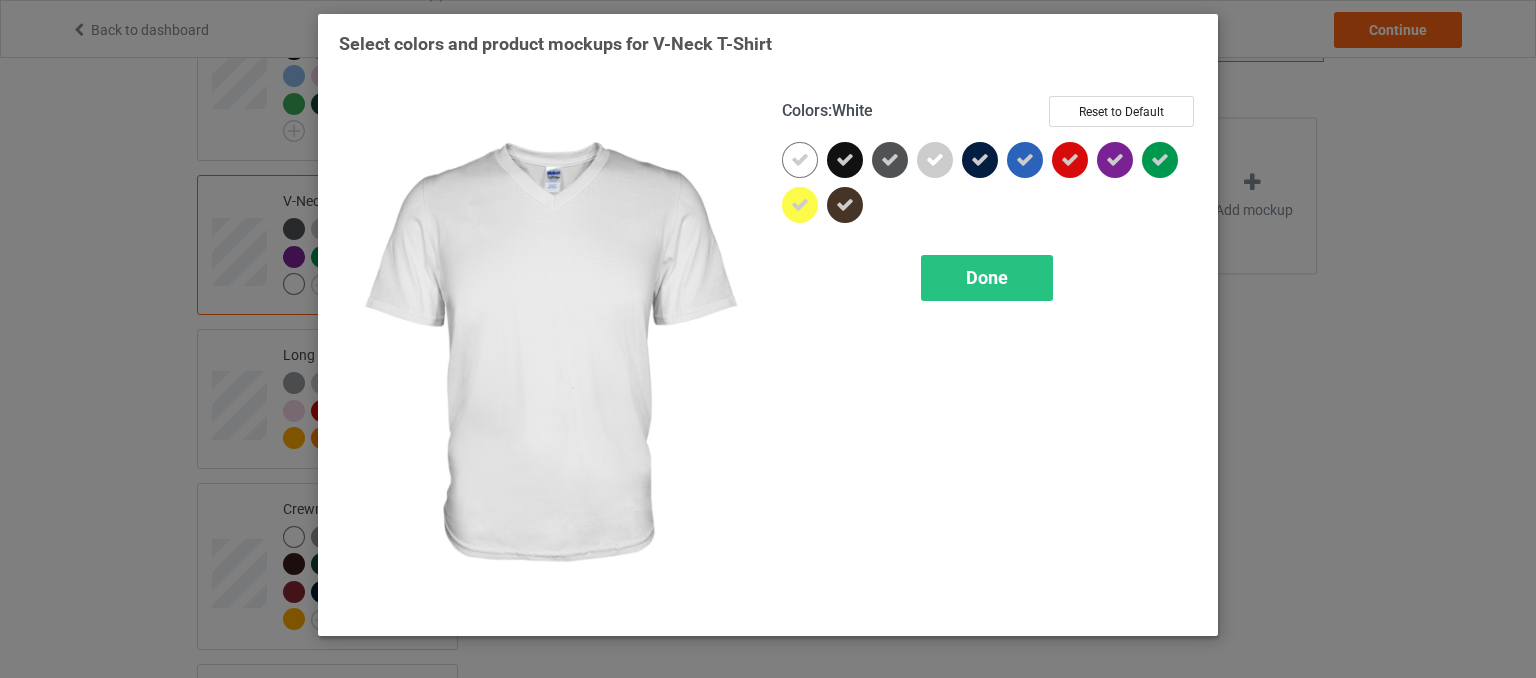 click at bounding box center (800, 160) 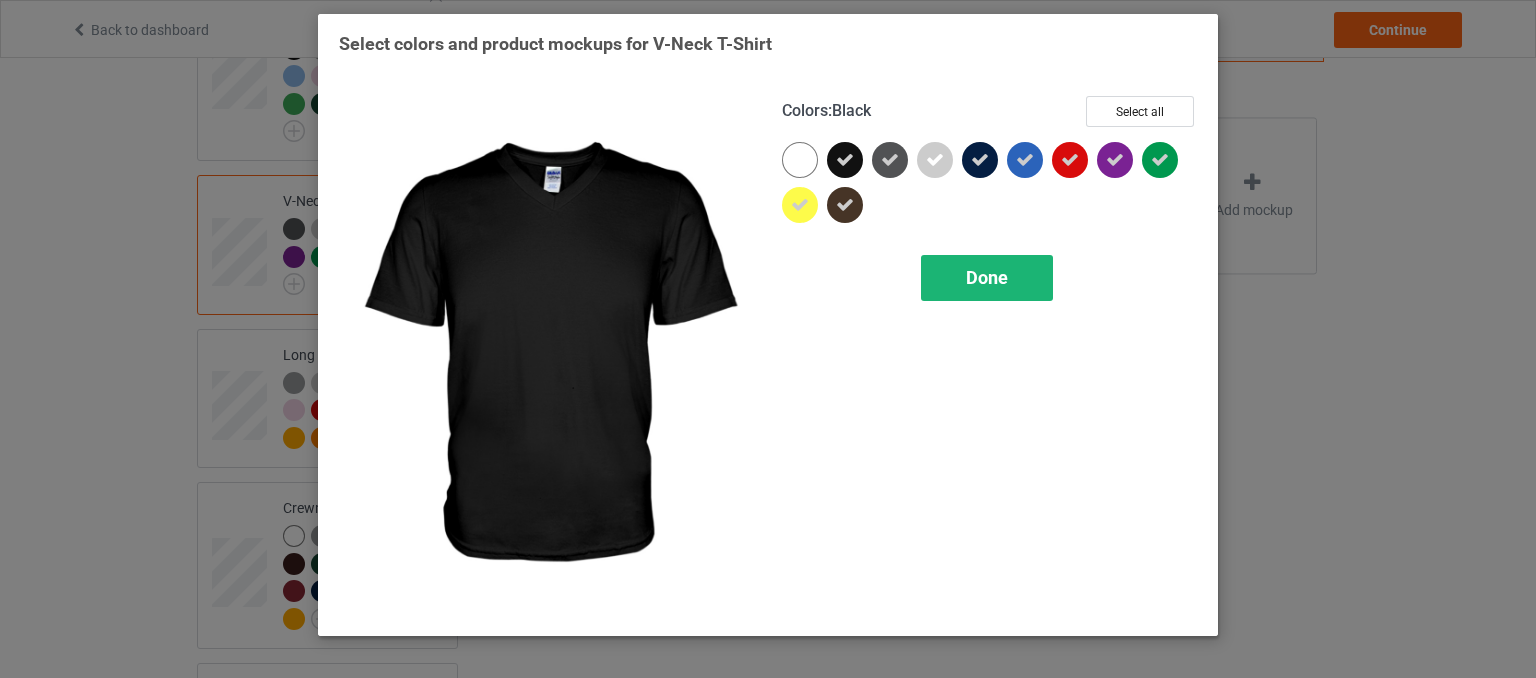 click on "Done" at bounding box center (987, 278) 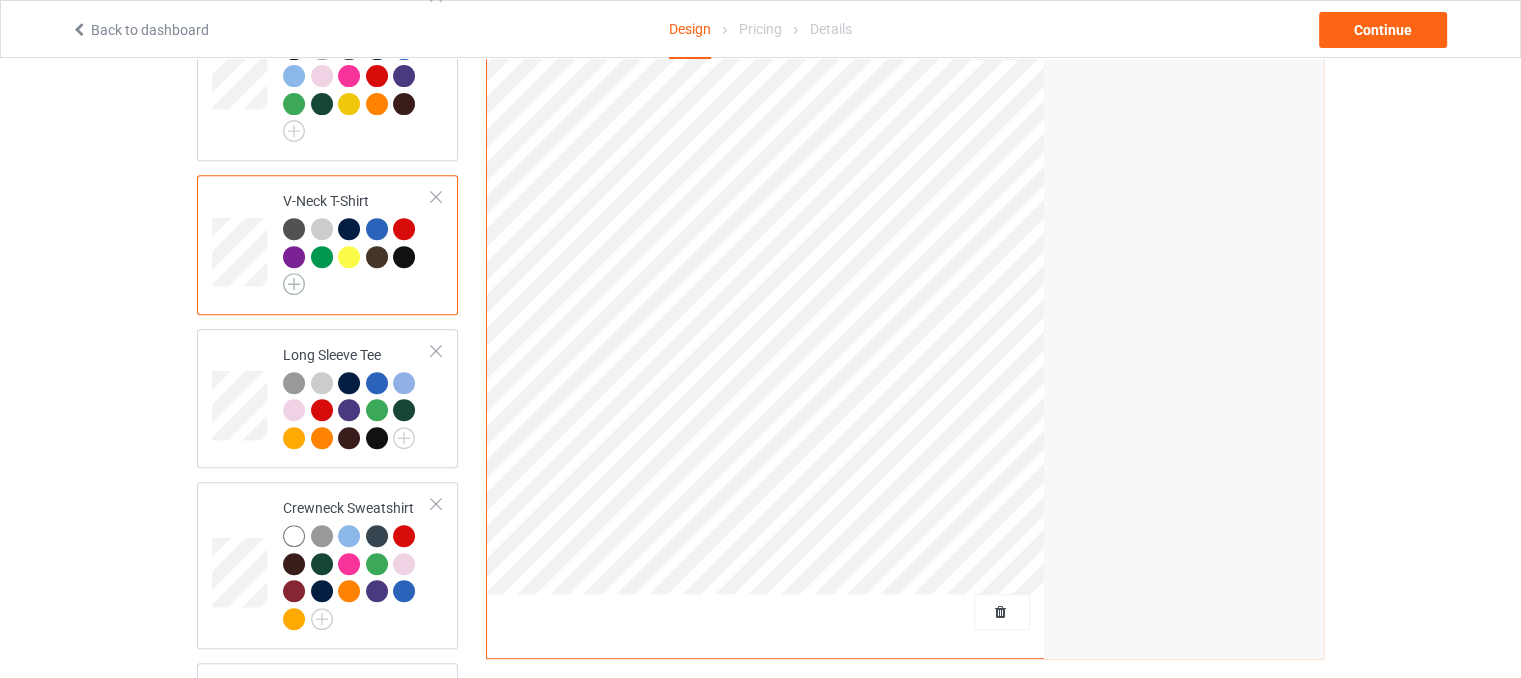 click at bounding box center (294, 284) 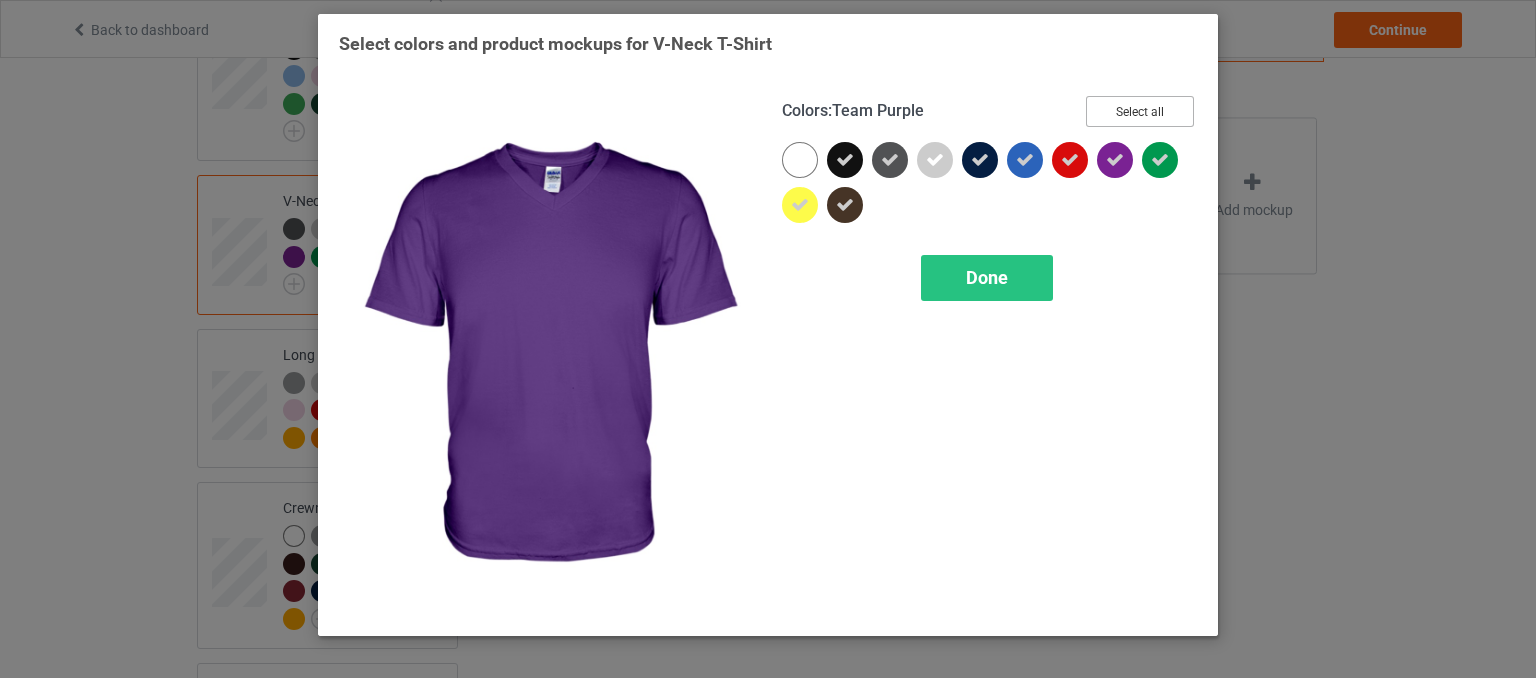 click on "Select all" at bounding box center (1140, 111) 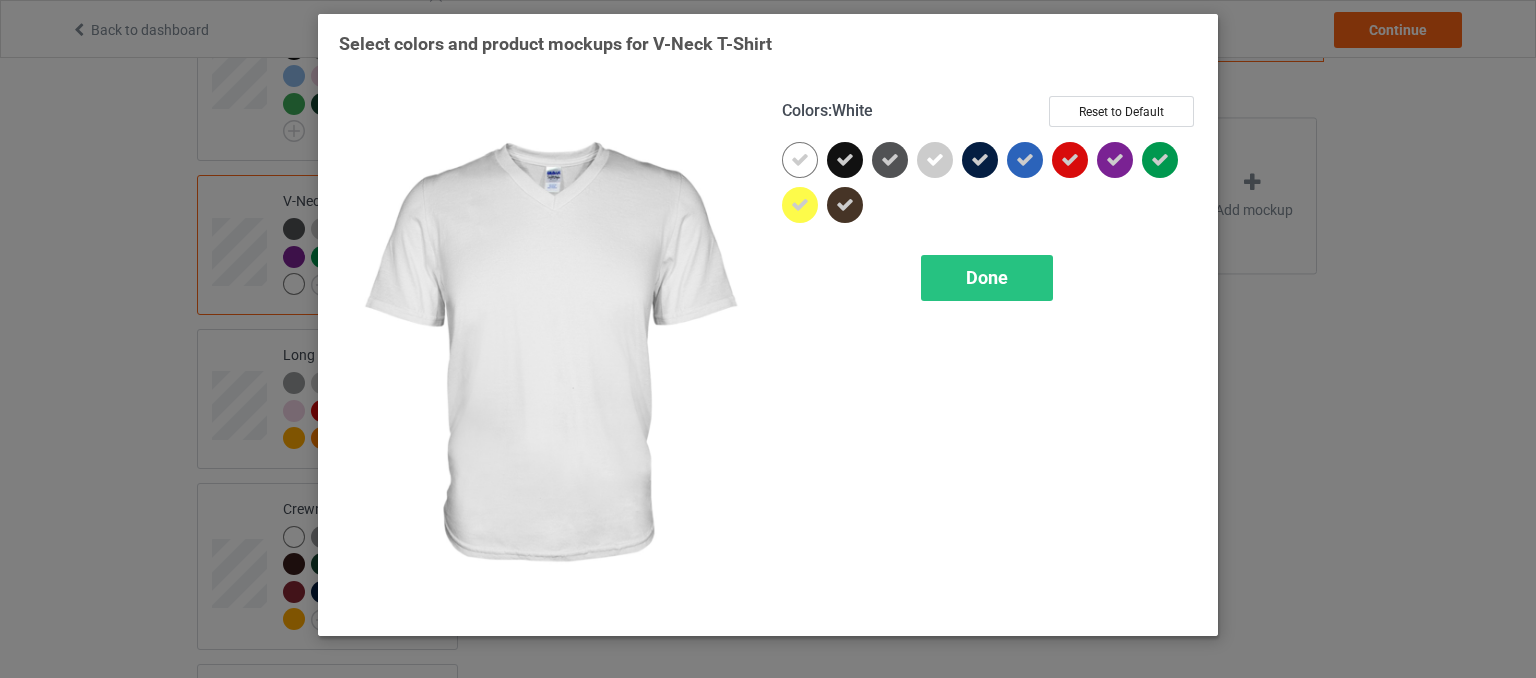 click at bounding box center [800, 160] 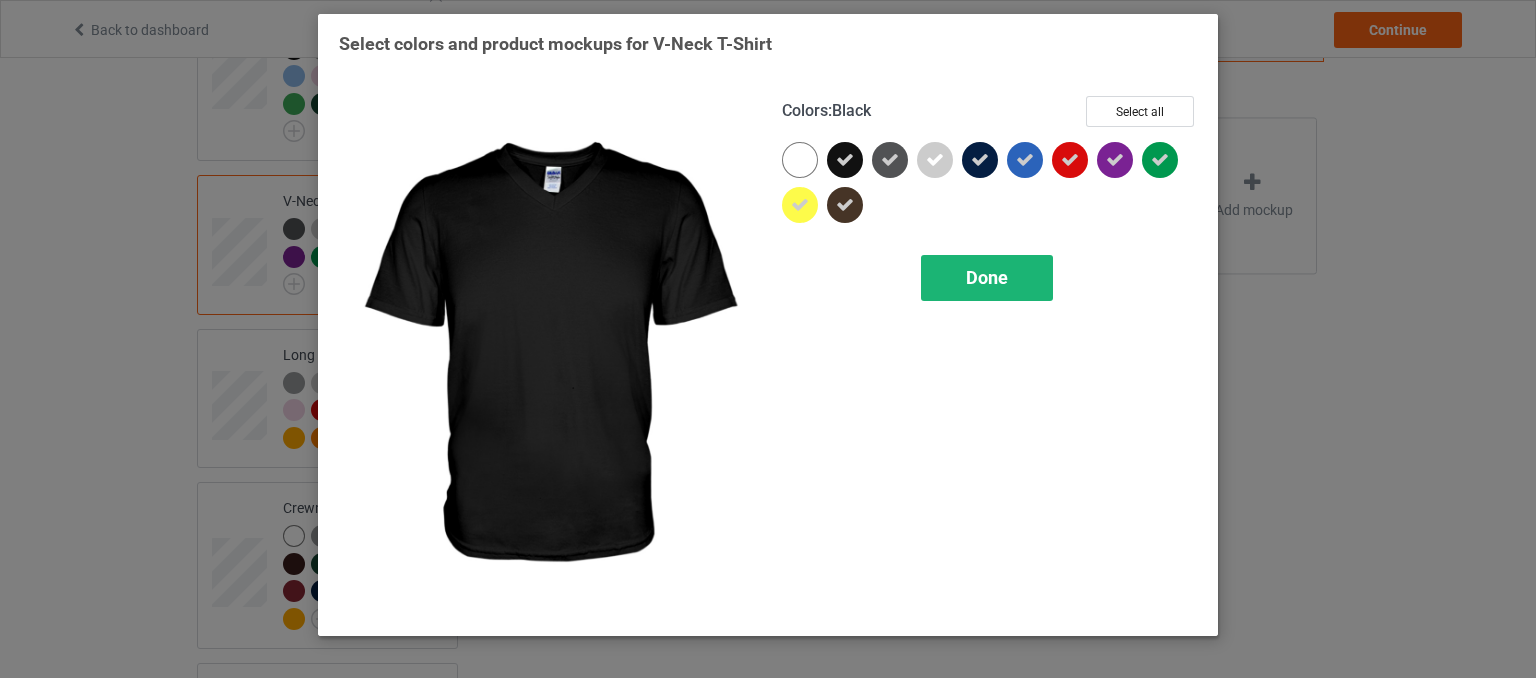 click on "Done" at bounding box center (987, 278) 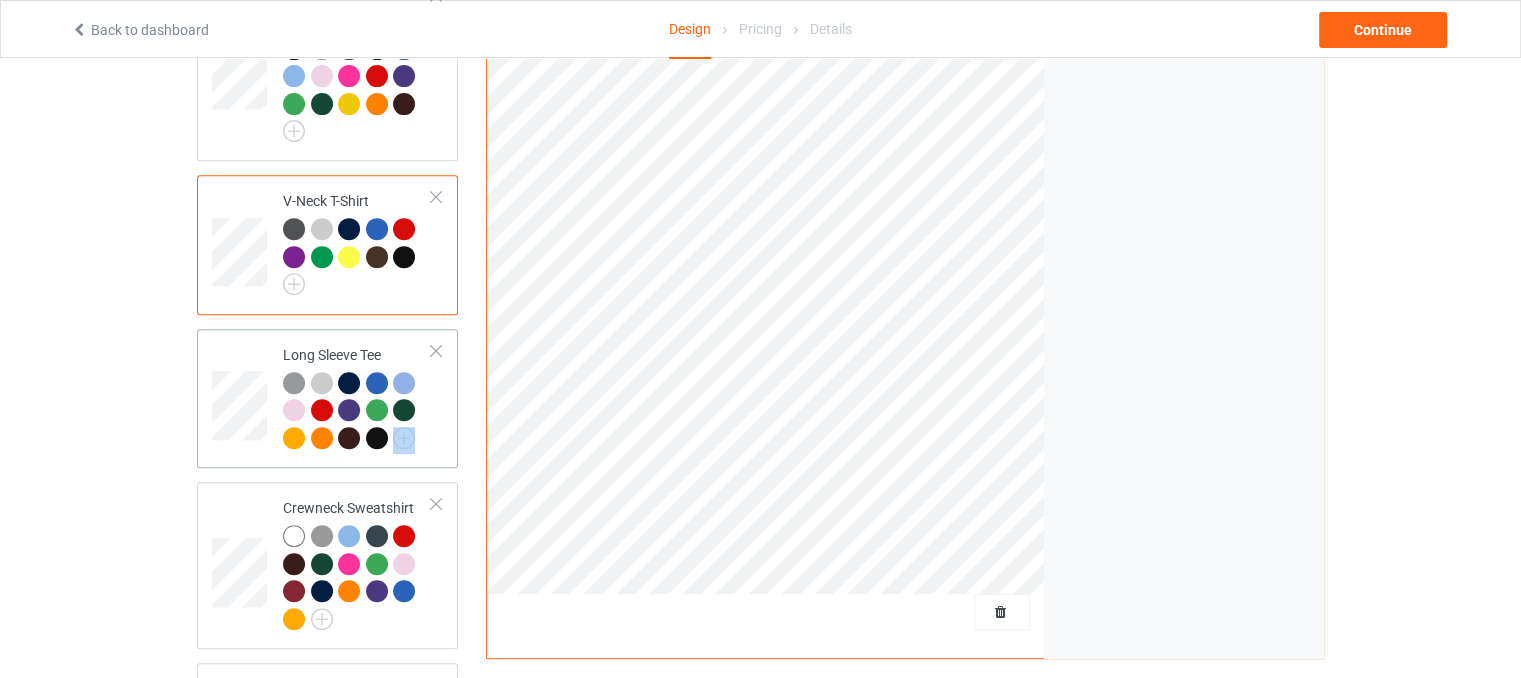 click at bounding box center [357, 413] 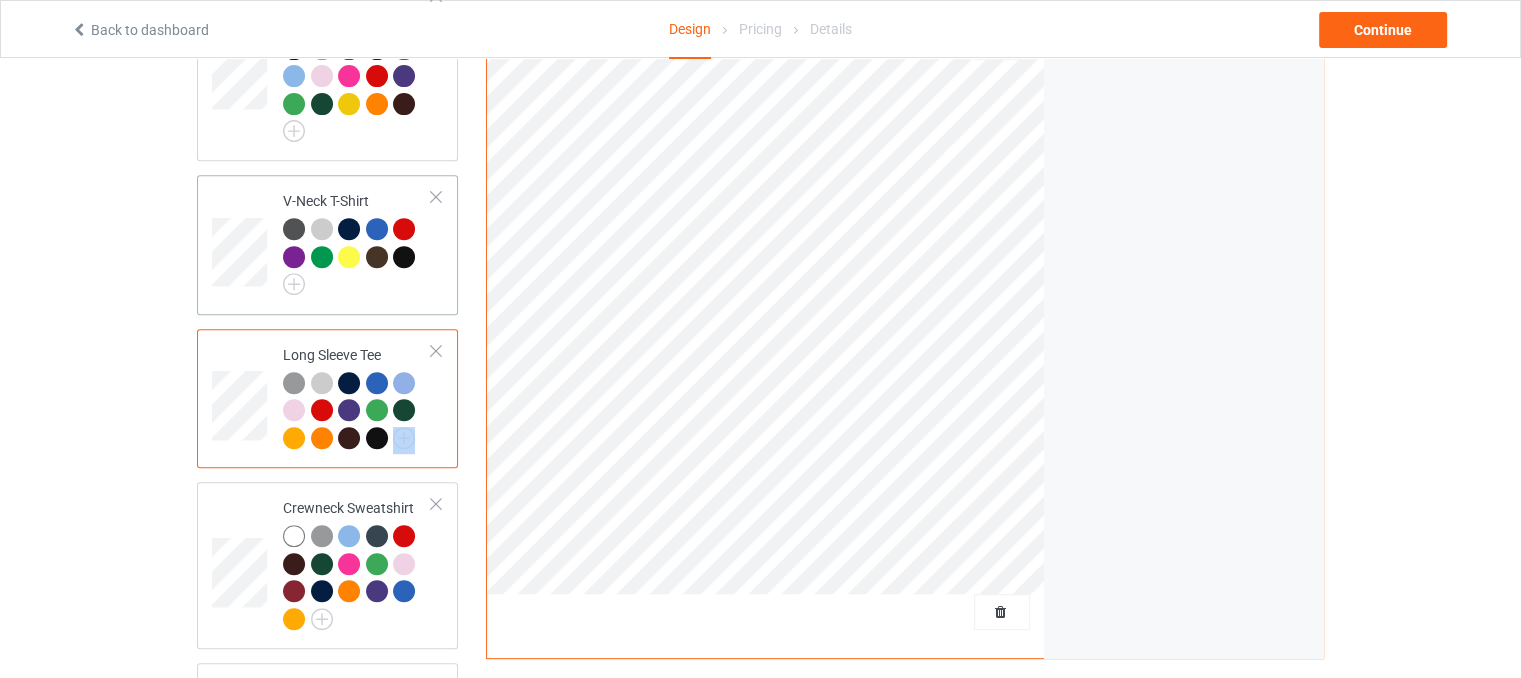 click at bounding box center [357, 256] 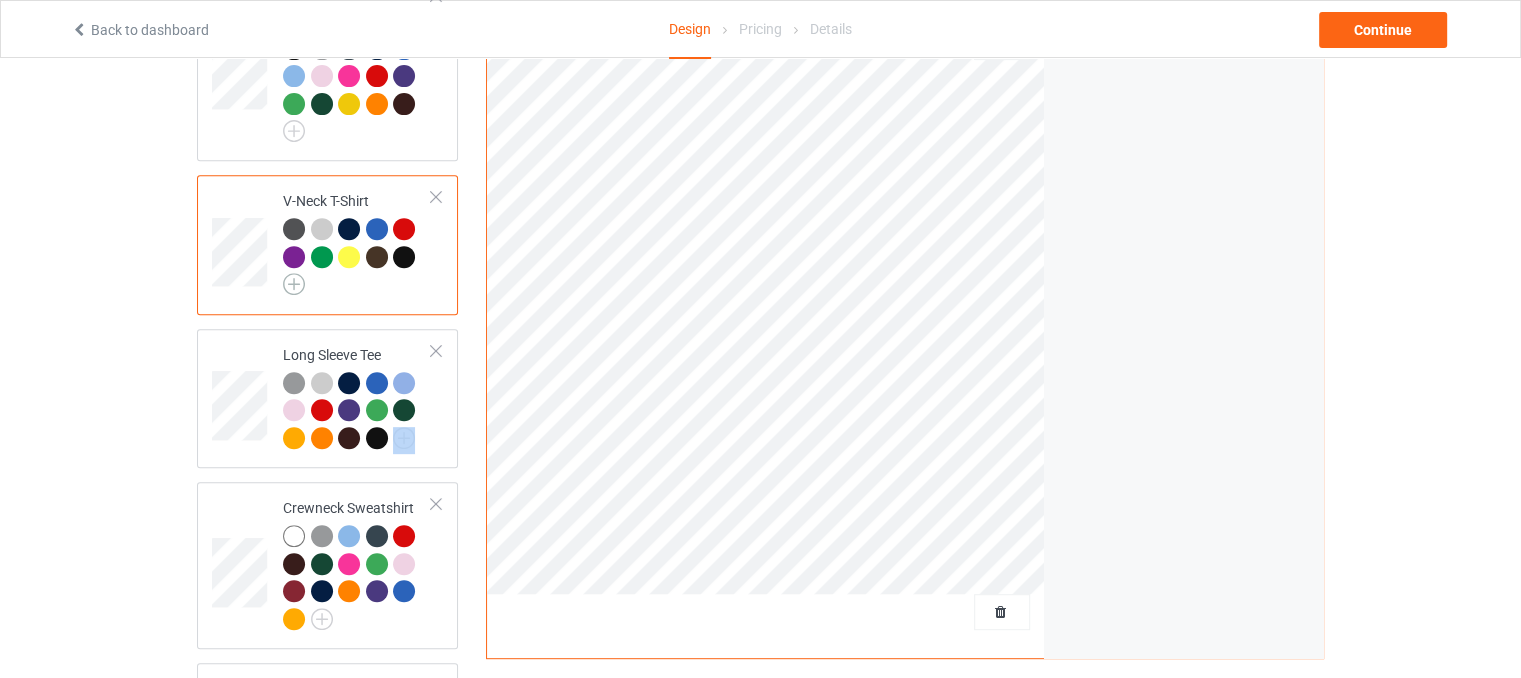 click at bounding box center [294, 284] 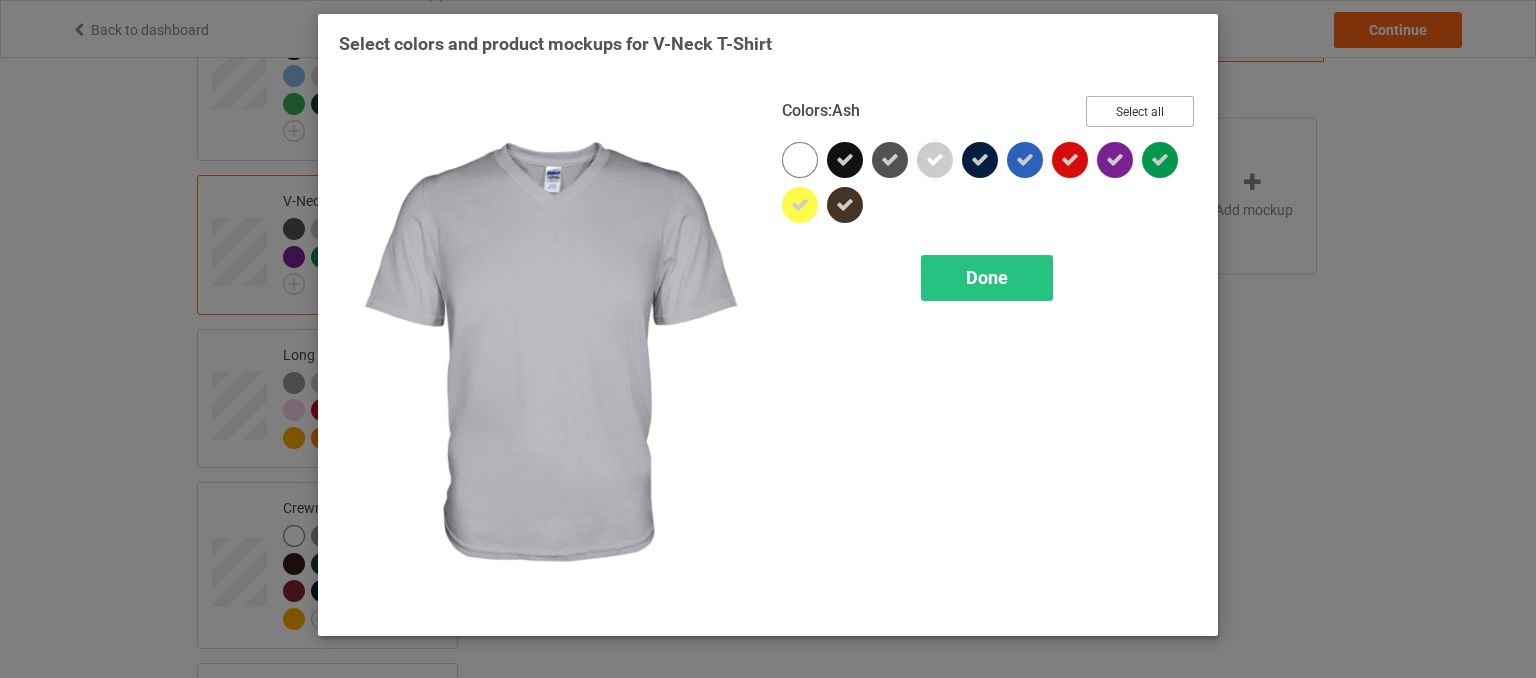 click on "Select all" at bounding box center [1140, 111] 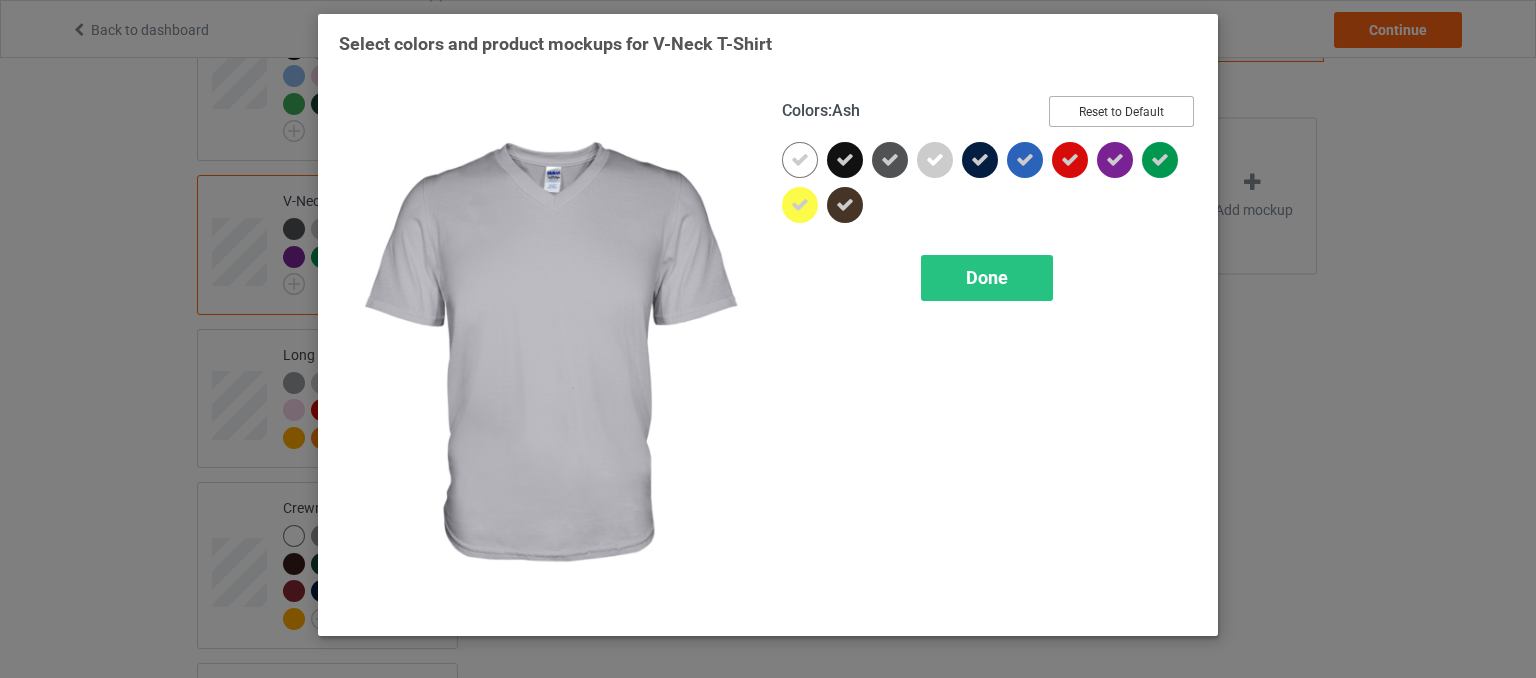 click on "Reset to Default" at bounding box center (1121, 111) 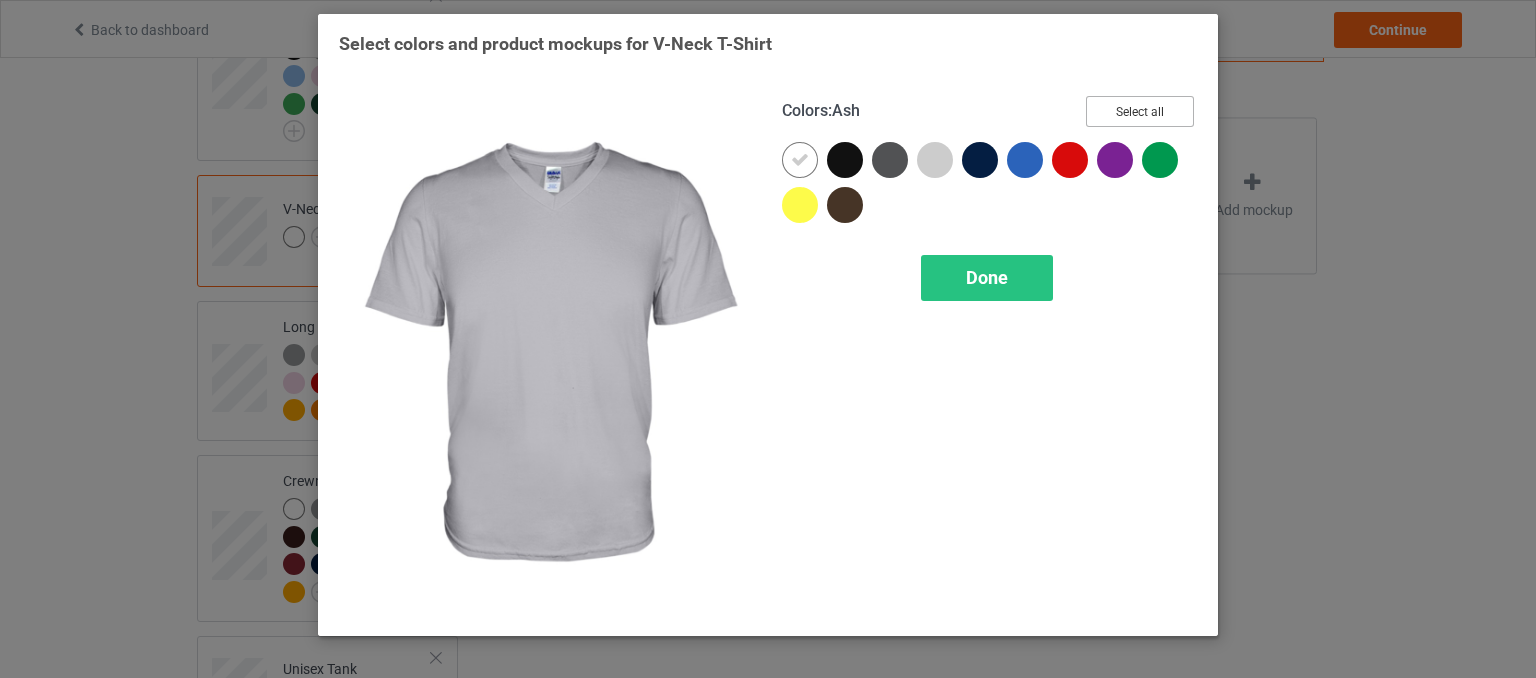 click on "Select all" at bounding box center [1140, 111] 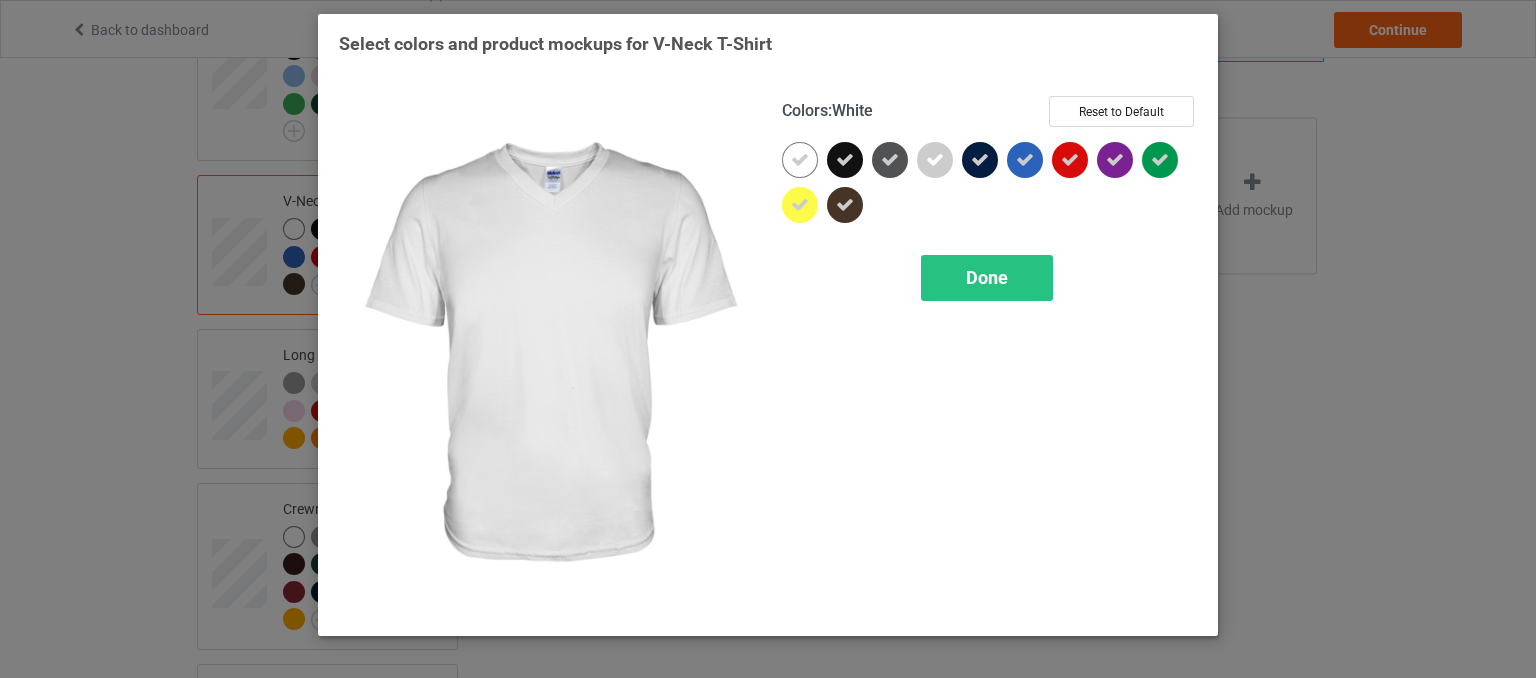 click at bounding box center [800, 160] 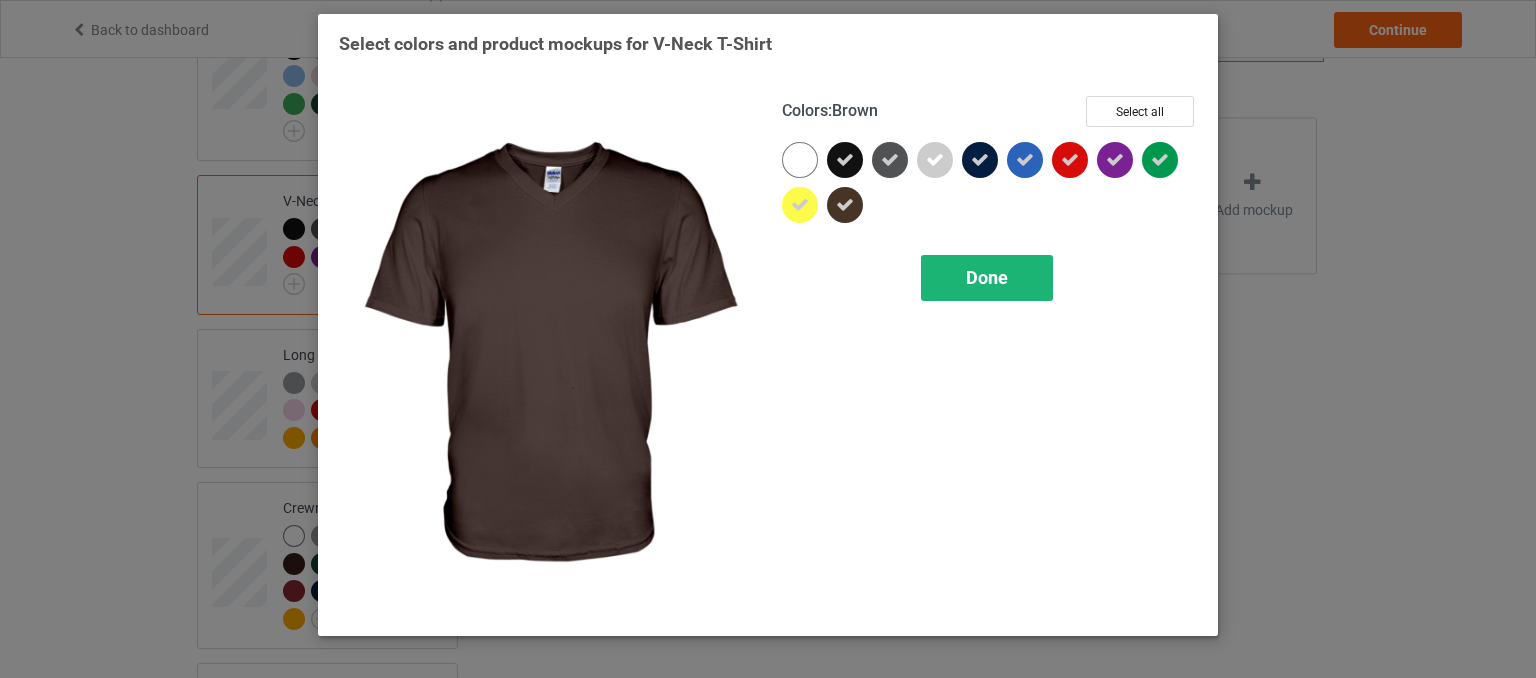 click on "Done" at bounding box center (987, 277) 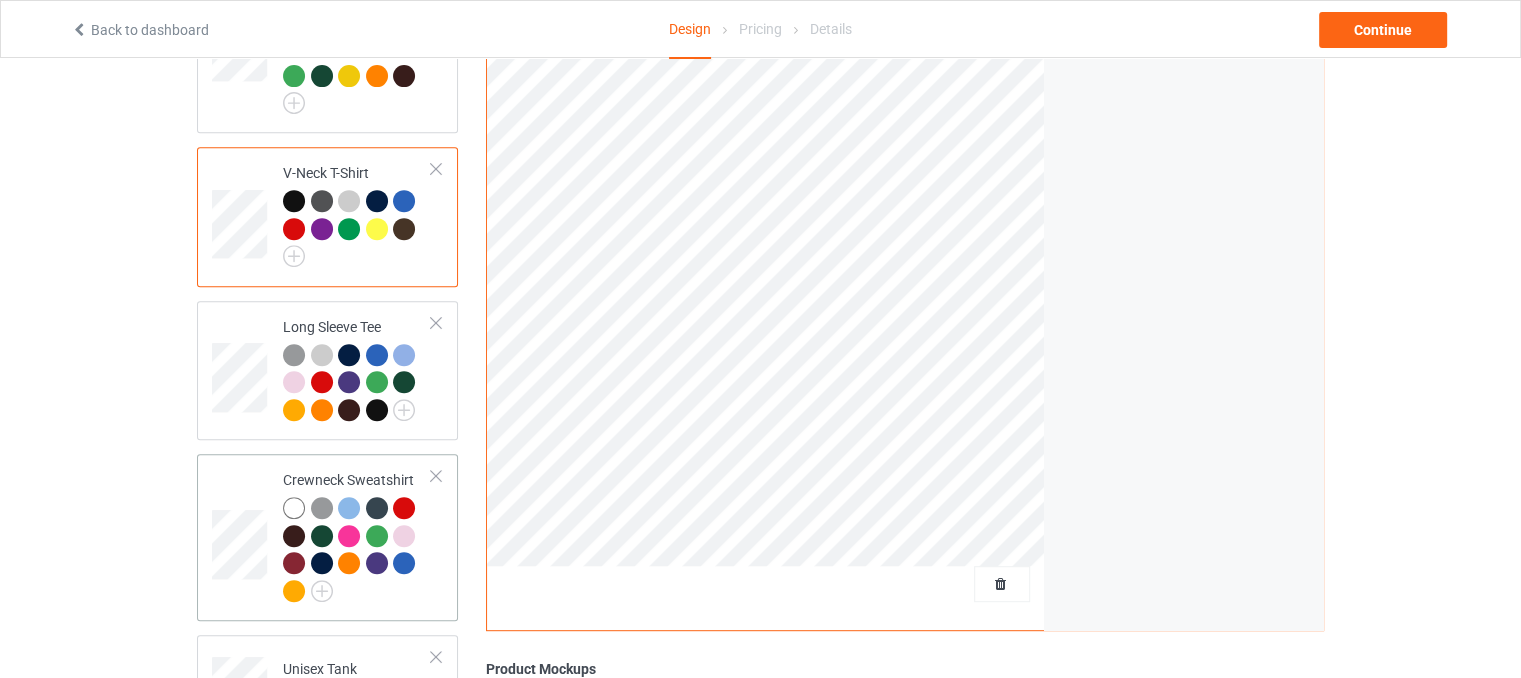 scroll, scrollTop: 900, scrollLeft: 0, axis: vertical 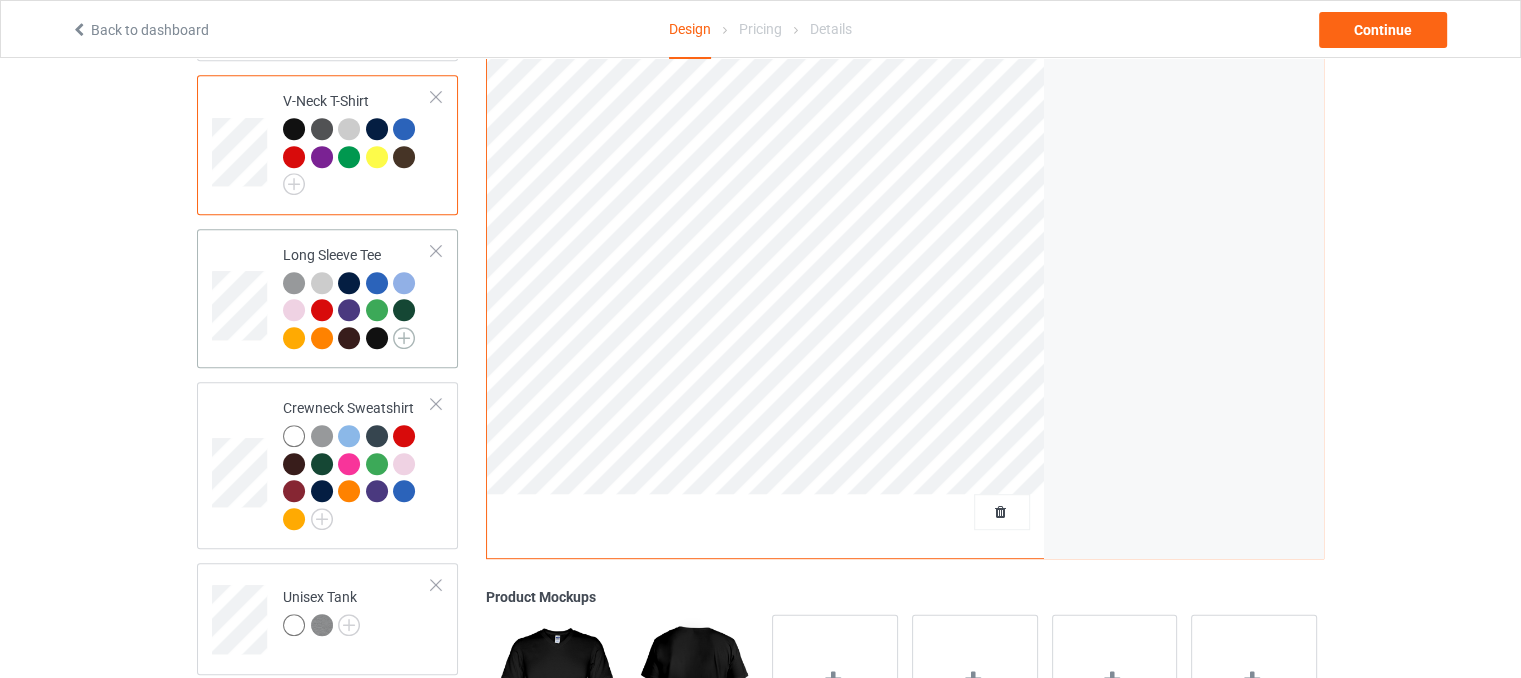click at bounding box center [404, 338] 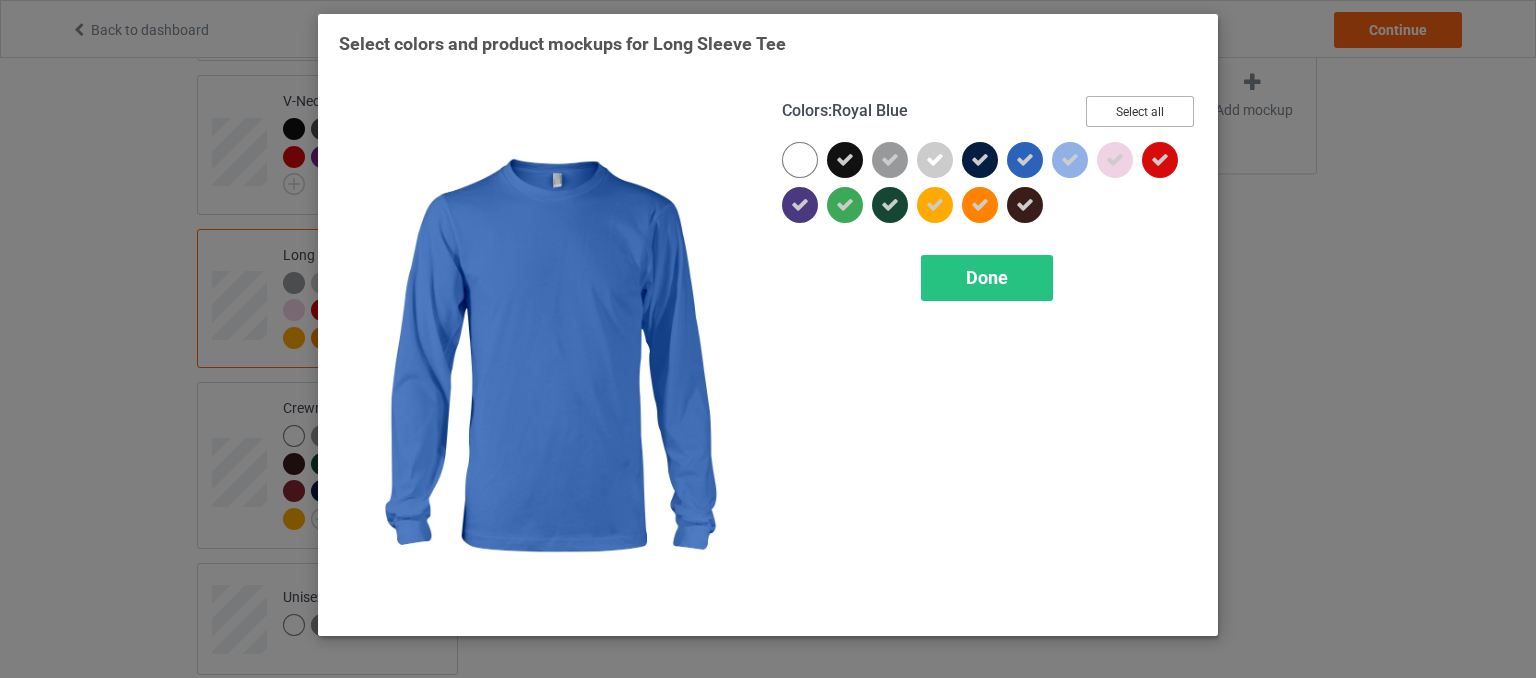 click on "Select all" at bounding box center [1140, 111] 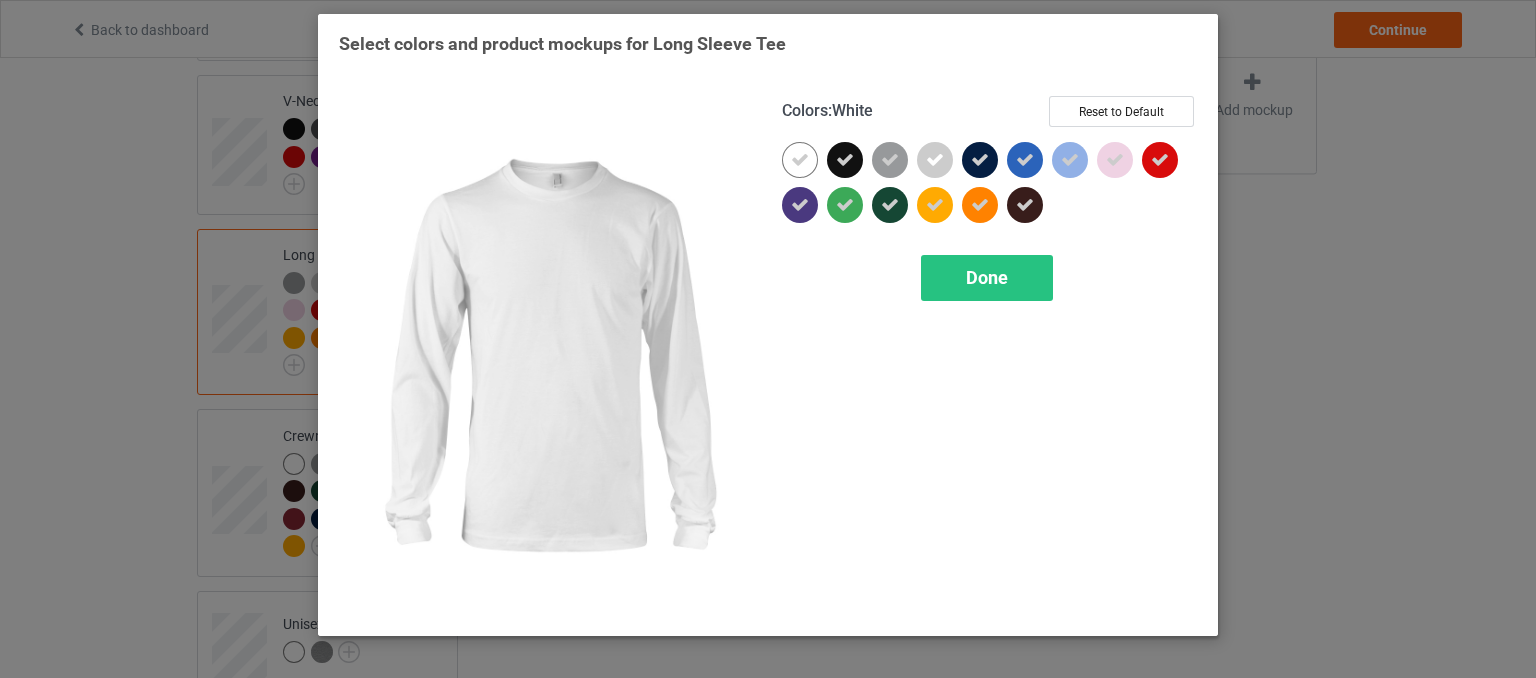 click at bounding box center [800, 160] 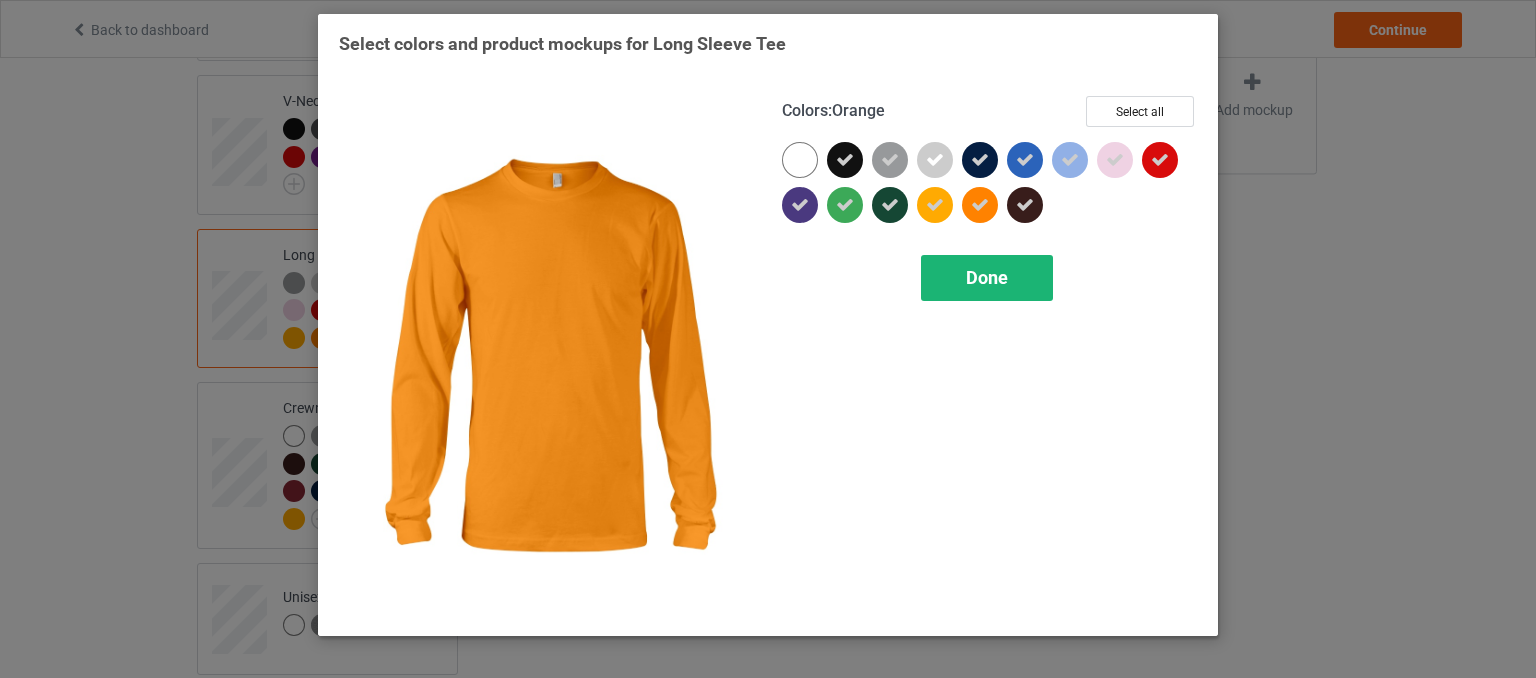 click on "Done" at bounding box center (987, 278) 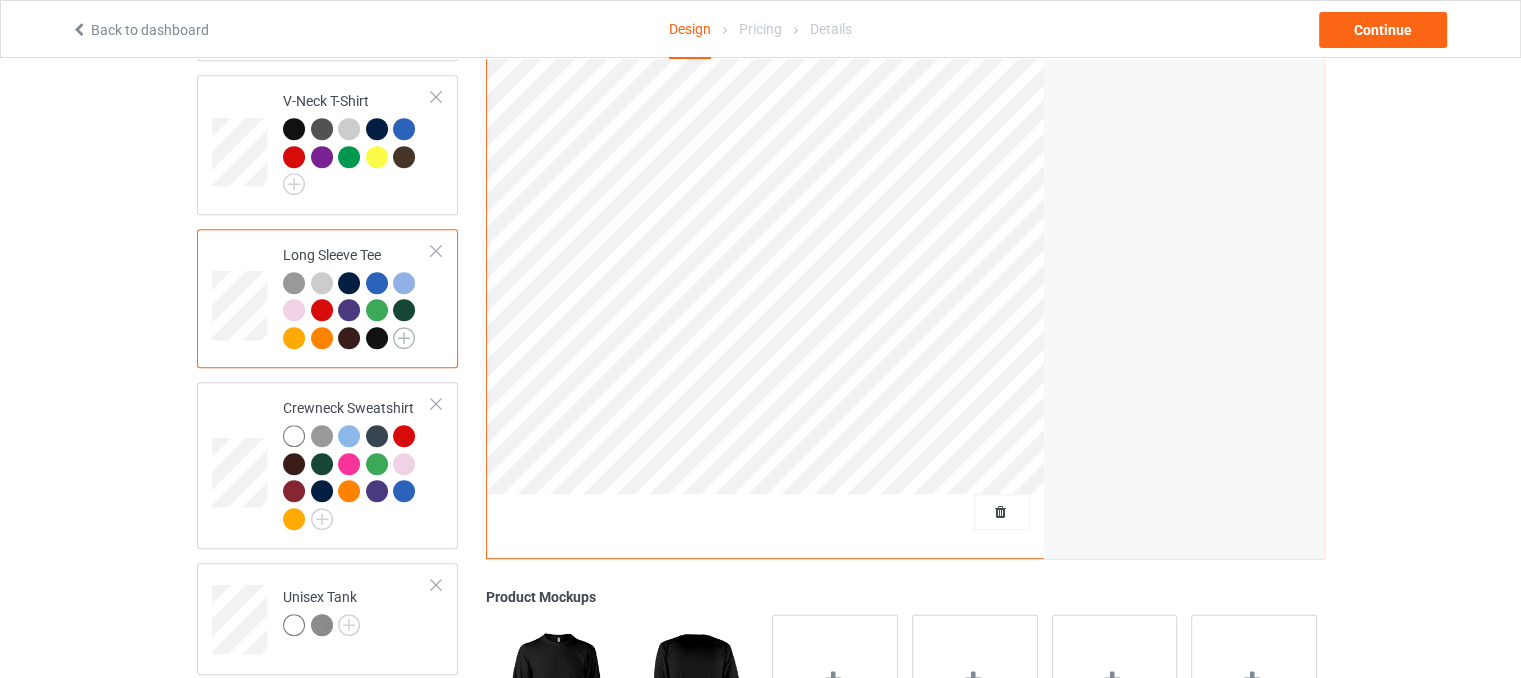 click at bounding box center (404, 338) 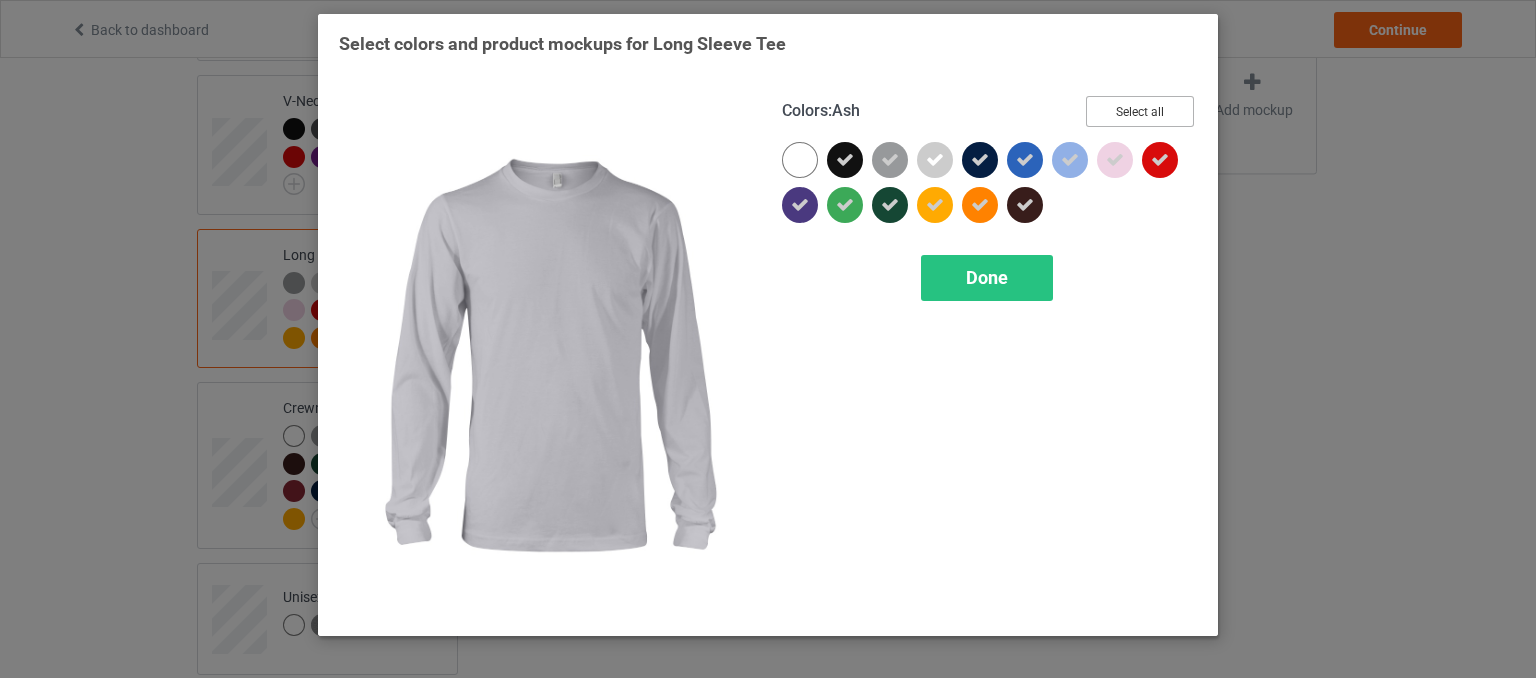 click on "Select all" at bounding box center [1140, 111] 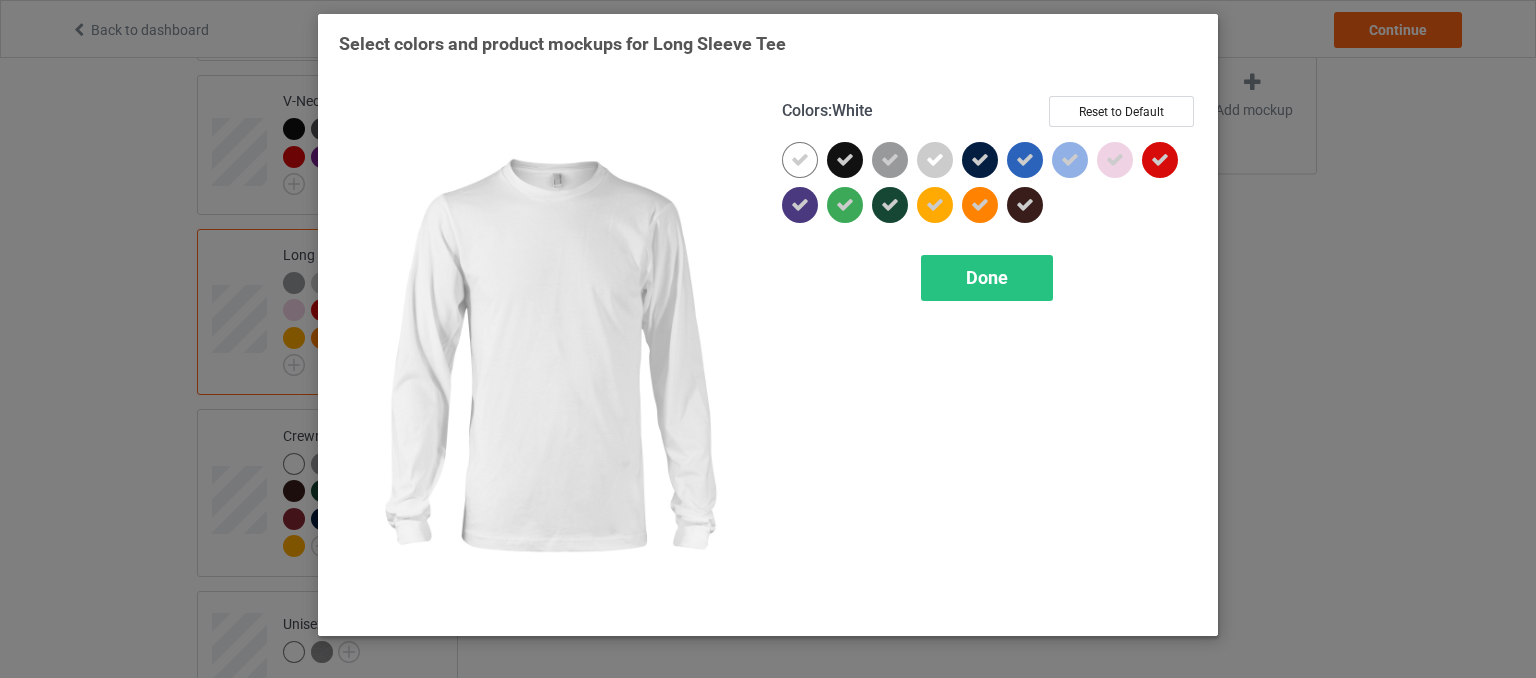 click at bounding box center [800, 160] 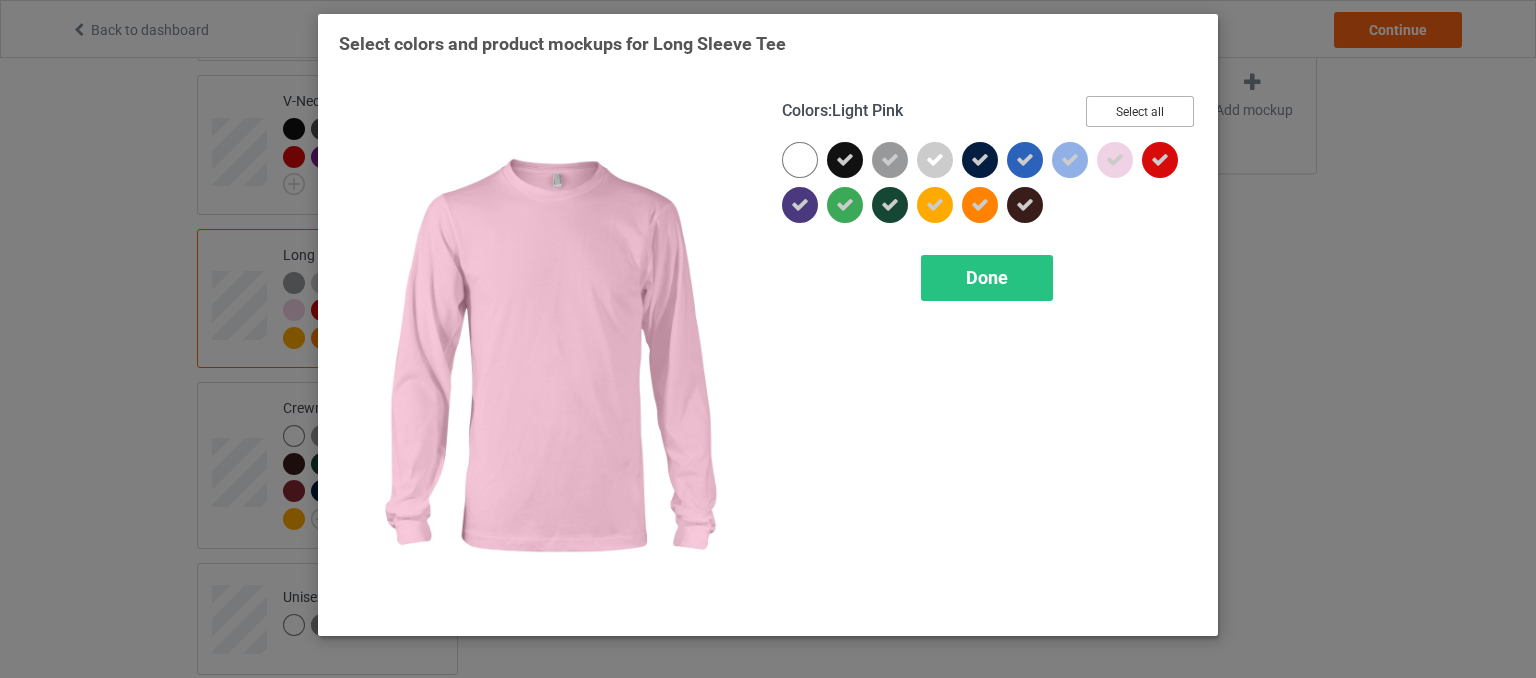 click on "Select all" at bounding box center (1140, 111) 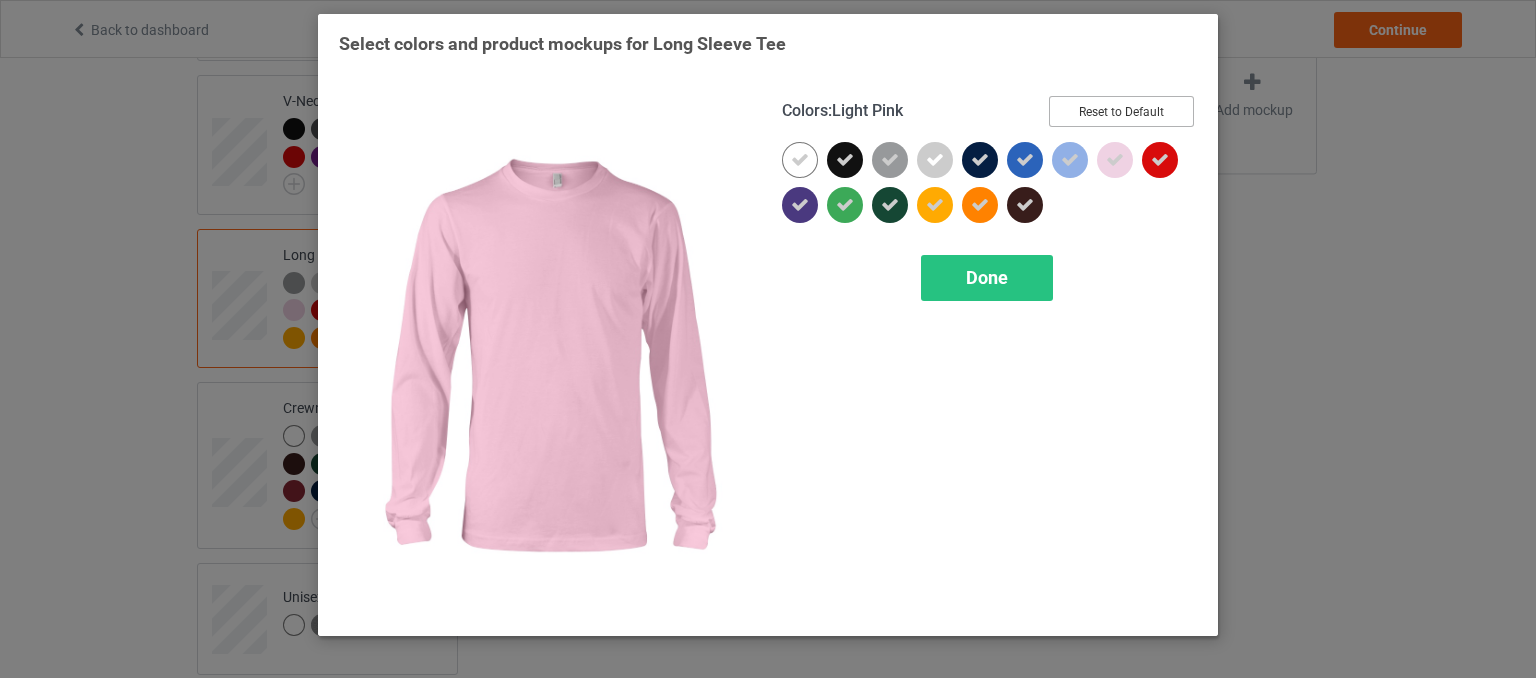 click on "Reset to Default" at bounding box center (1121, 111) 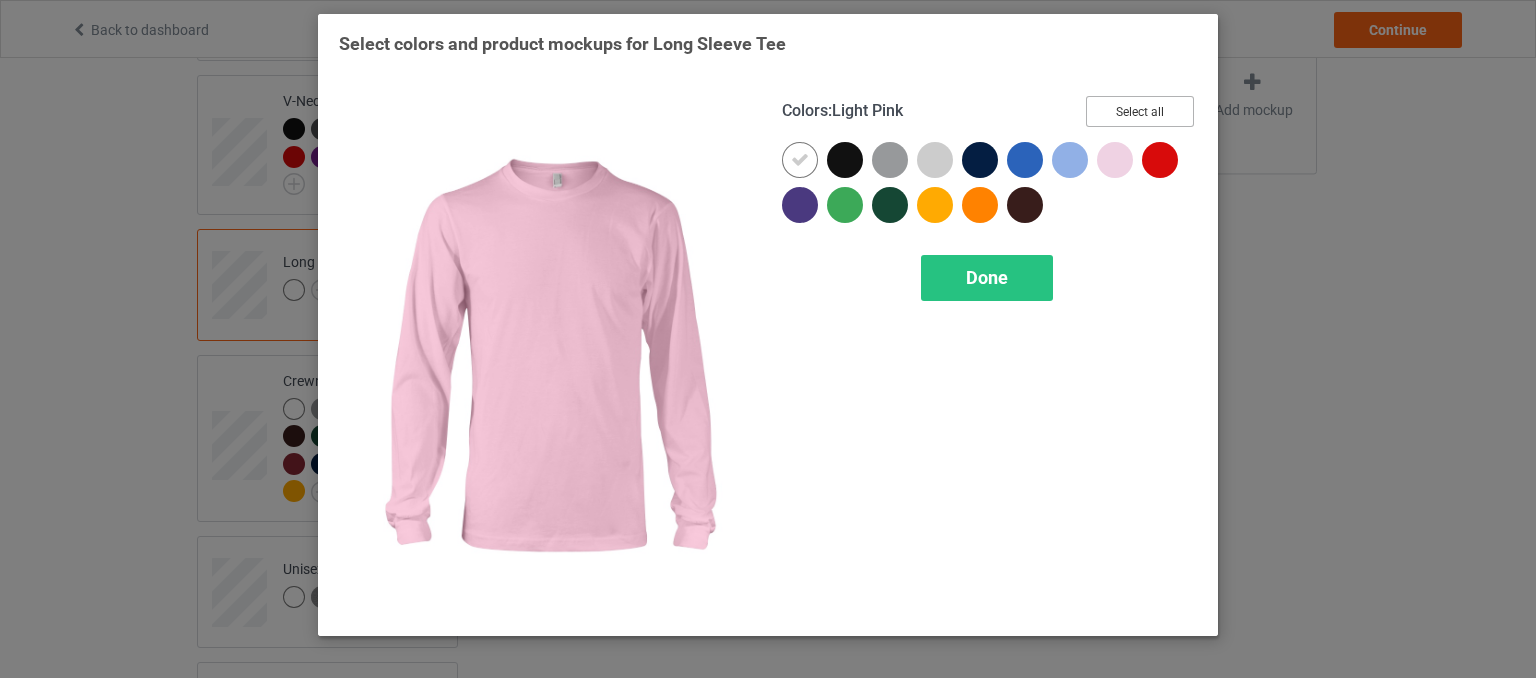 click on "Select all" at bounding box center [1140, 111] 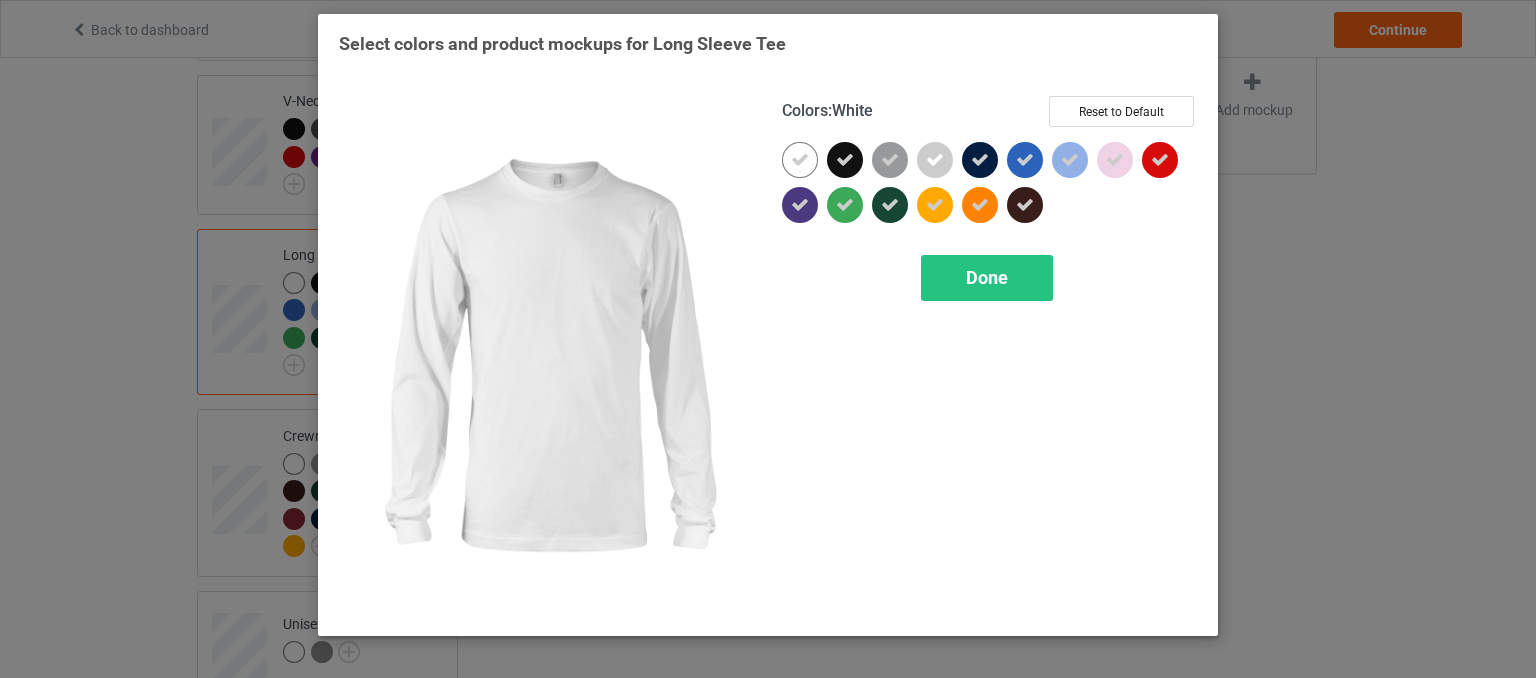 click at bounding box center [800, 160] 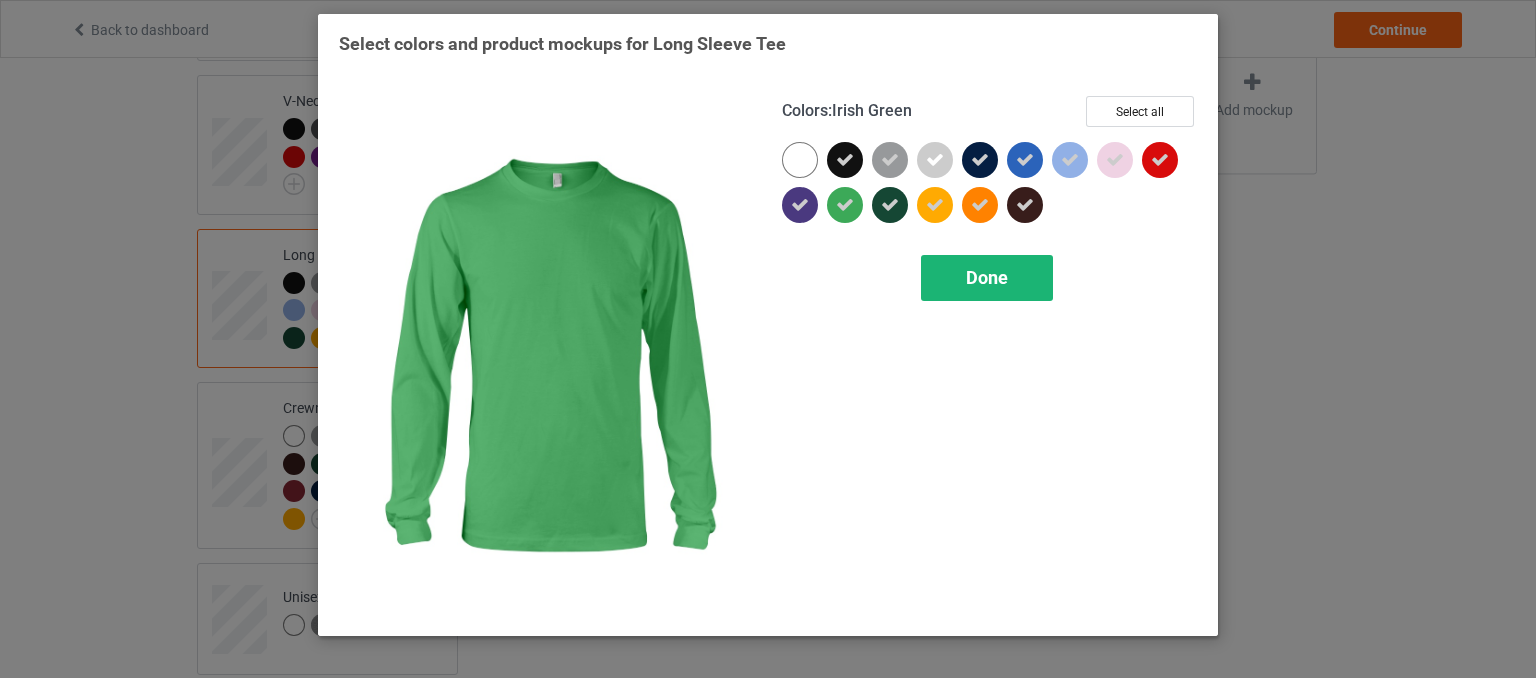 click on "Done" at bounding box center [987, 278] 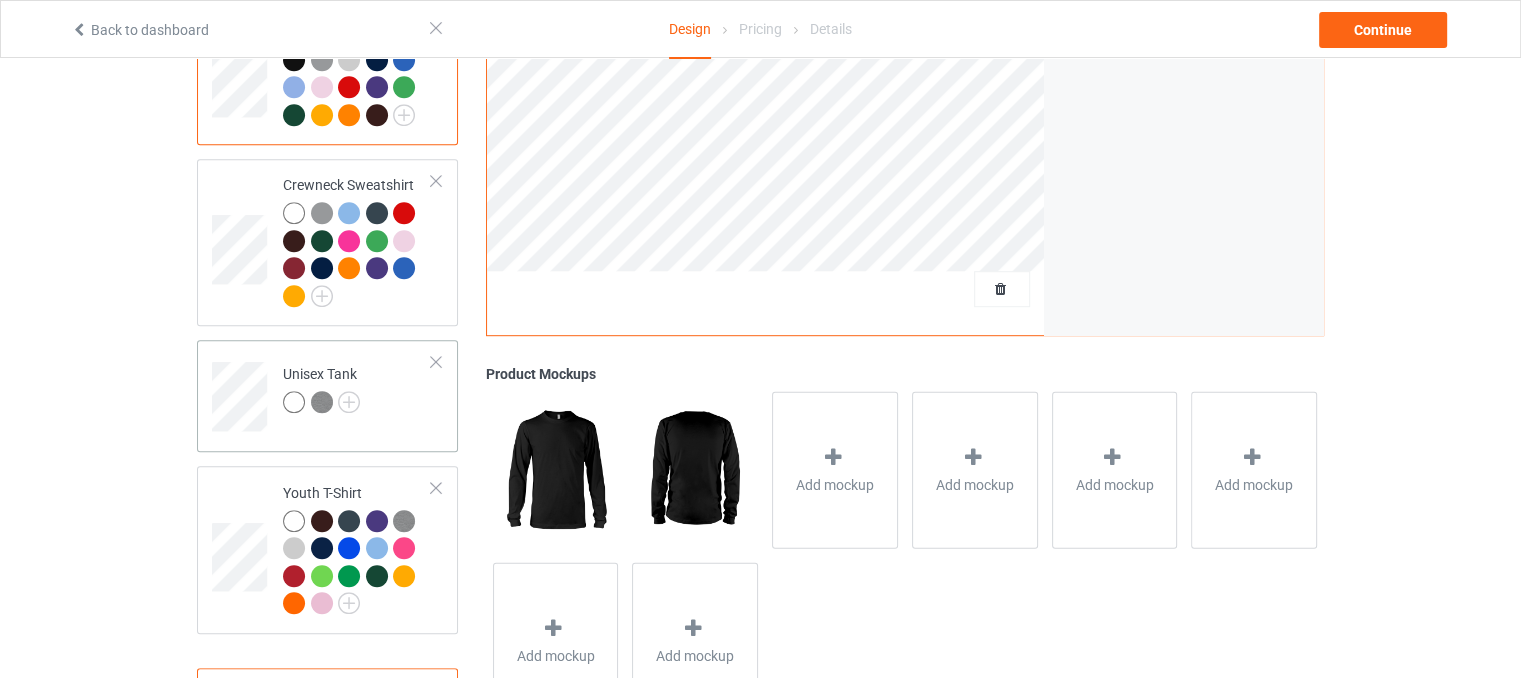 scroll, scrollTop: 1088, scrollLeft: 0, axis: vertical 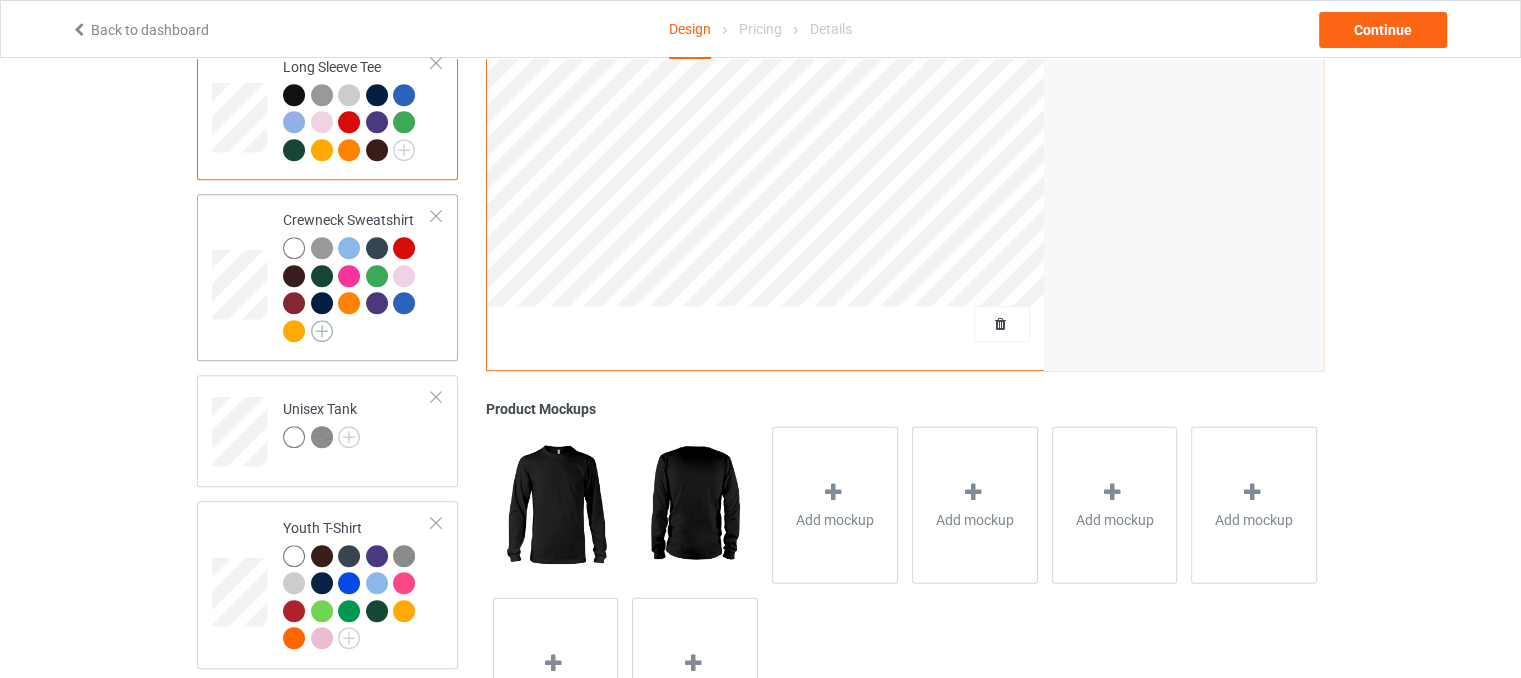 click at bounding box center [322, 331] 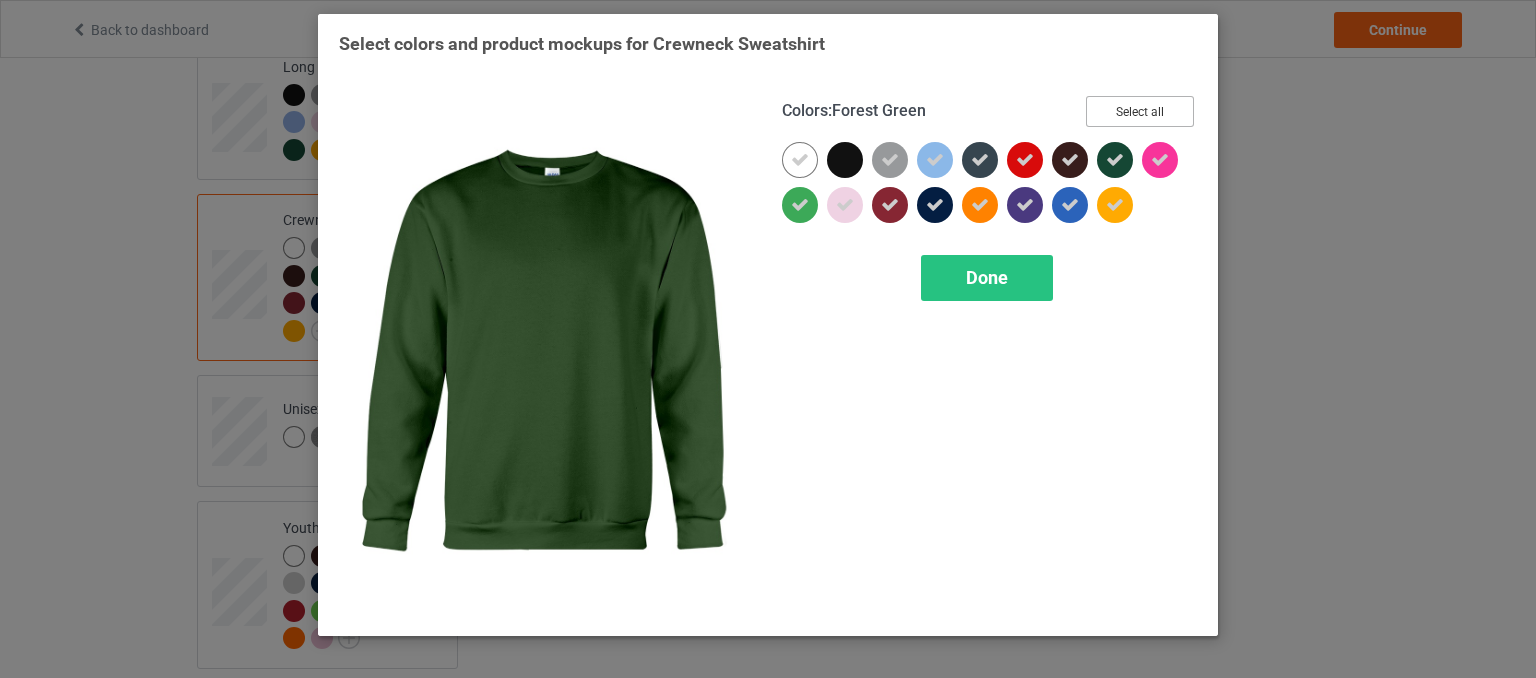 click on "Select all" at bounding box center (1140, 111) 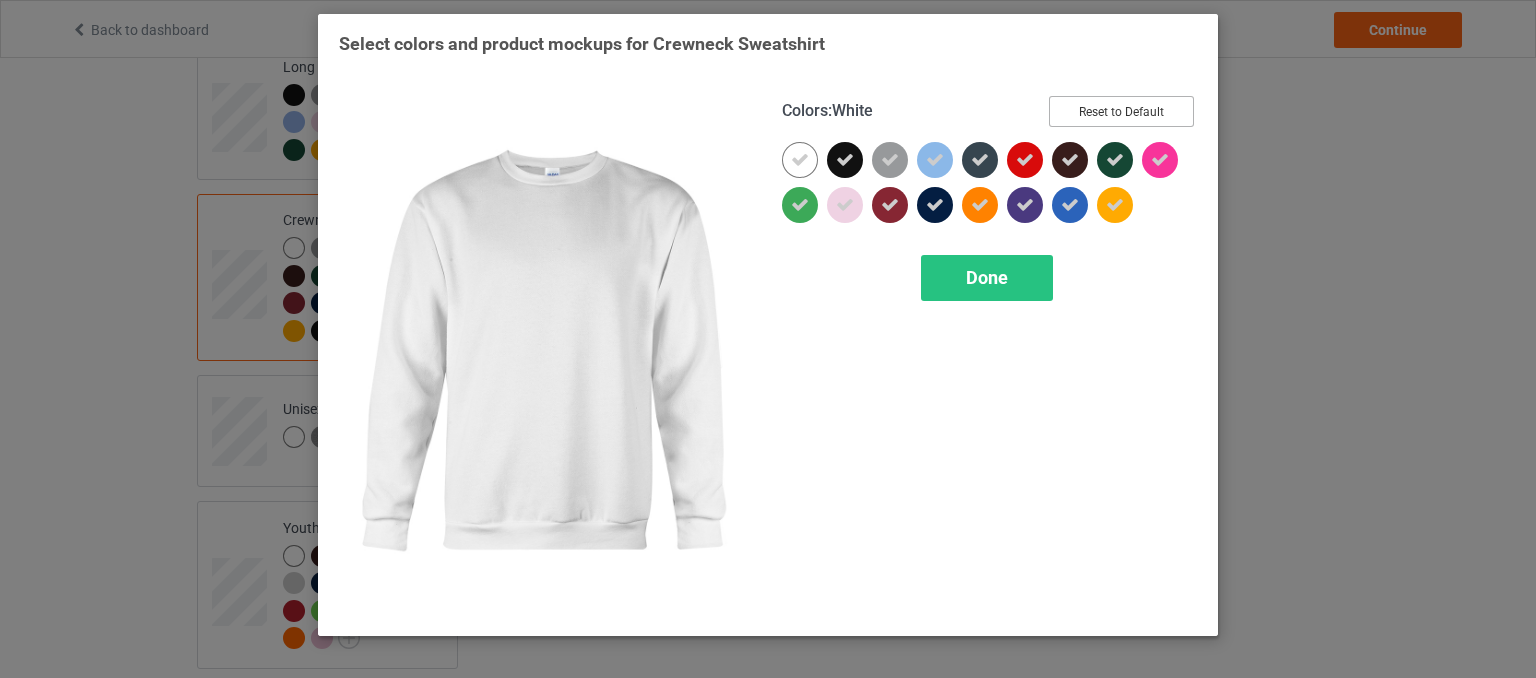 click on "Reset to Default" at bounding box center [1121, 111] 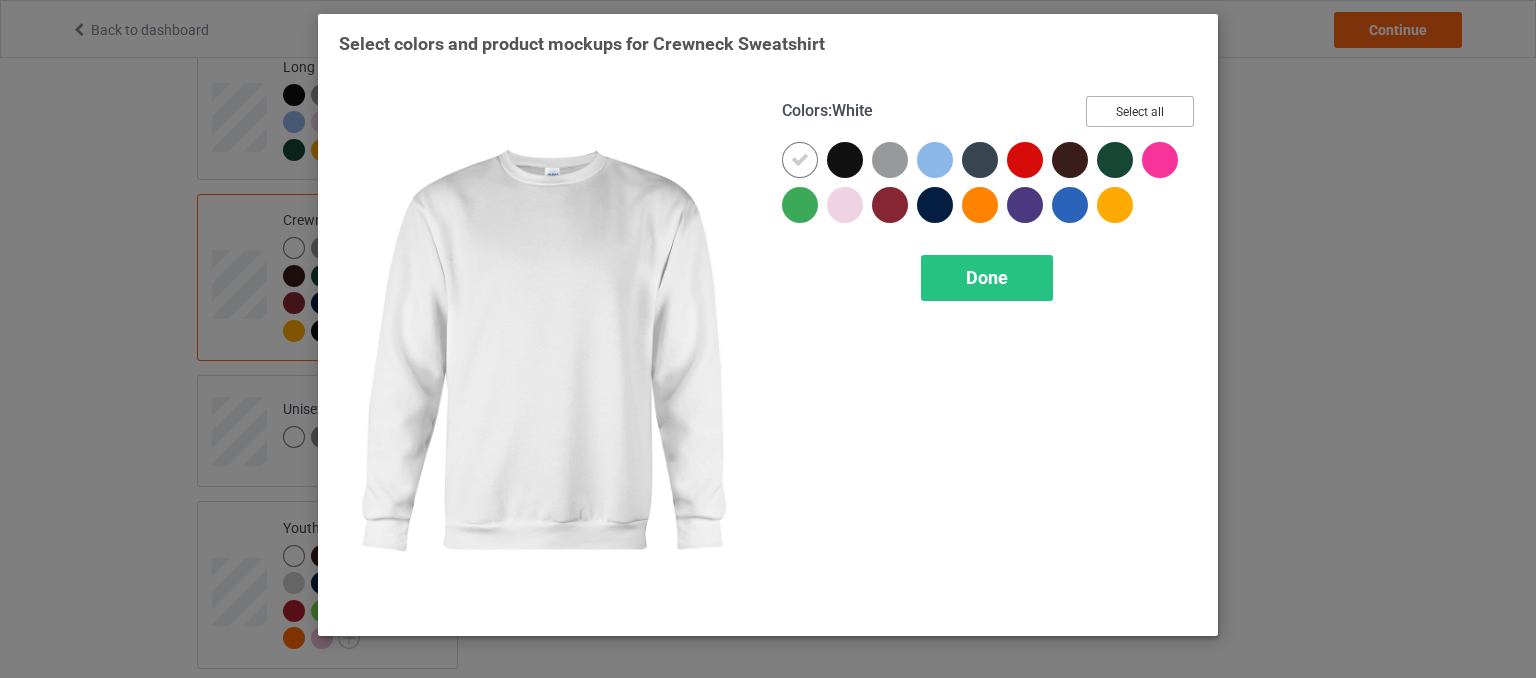 click on "Select all" at bounding box center [1140, 111] 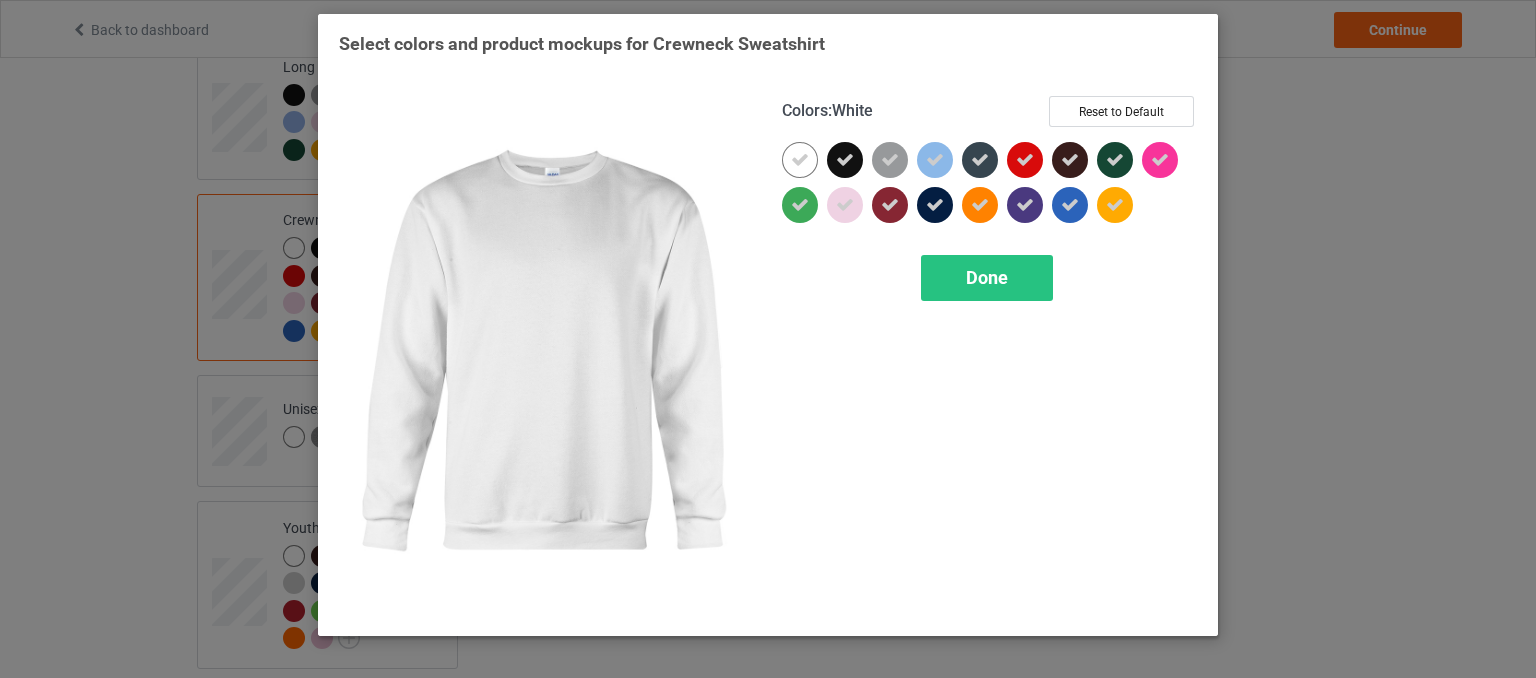click at bounding box center (800, 160) 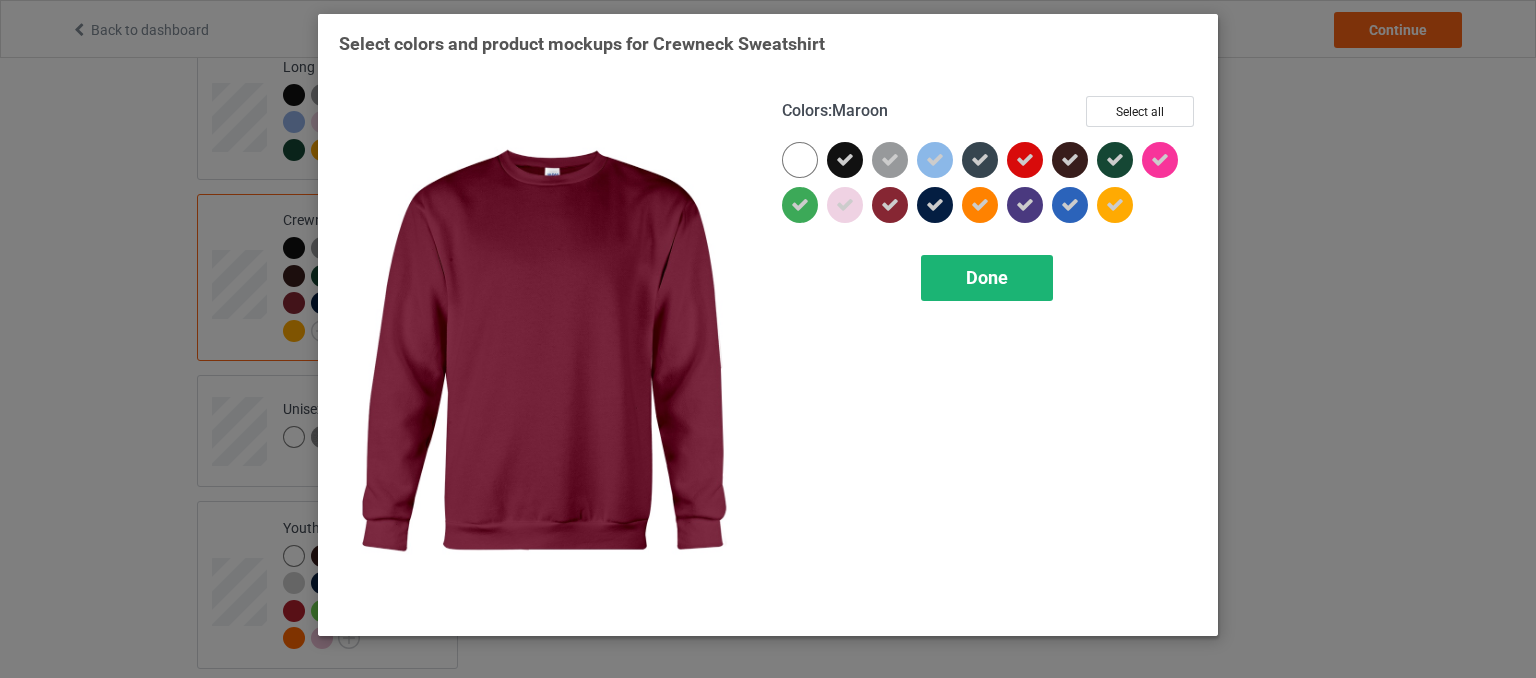 click on "Done" at bounding box center [987, 277] 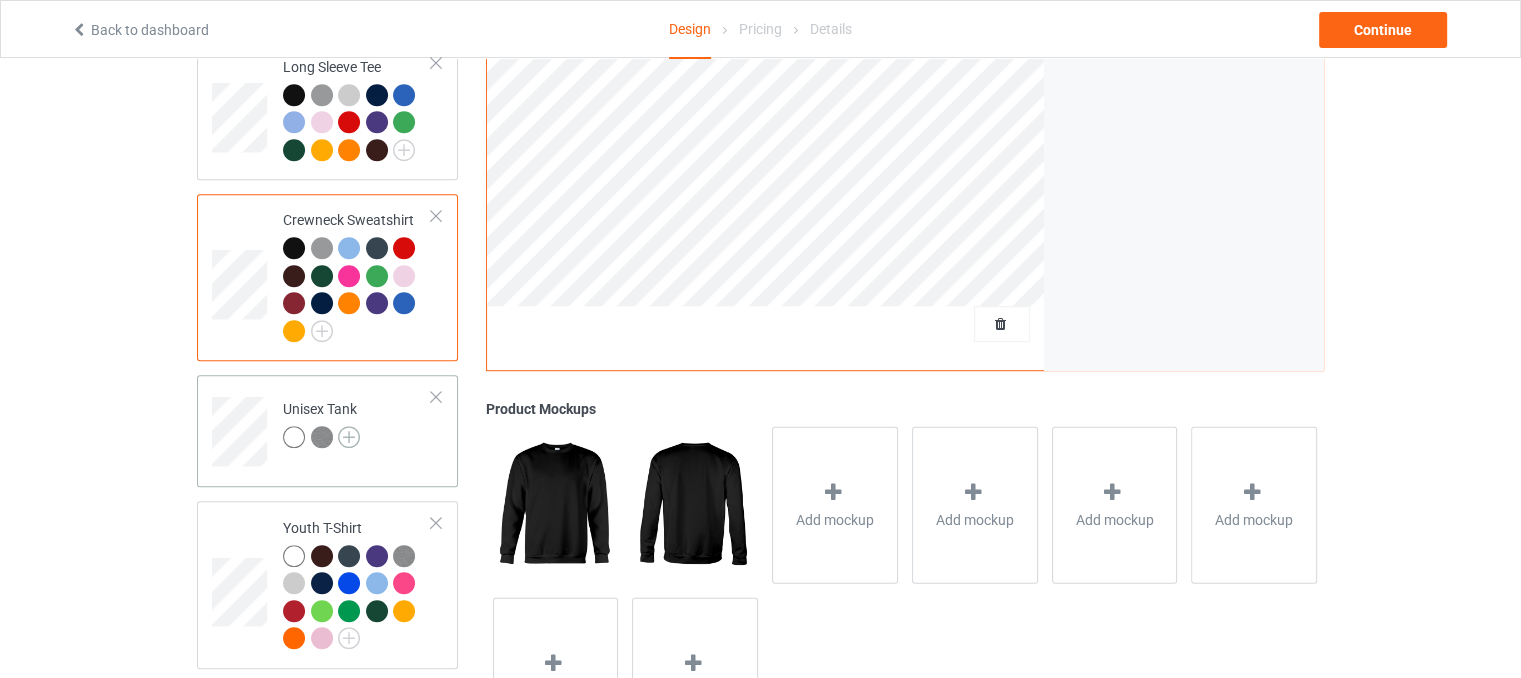 click at bounding box center [349, 437] 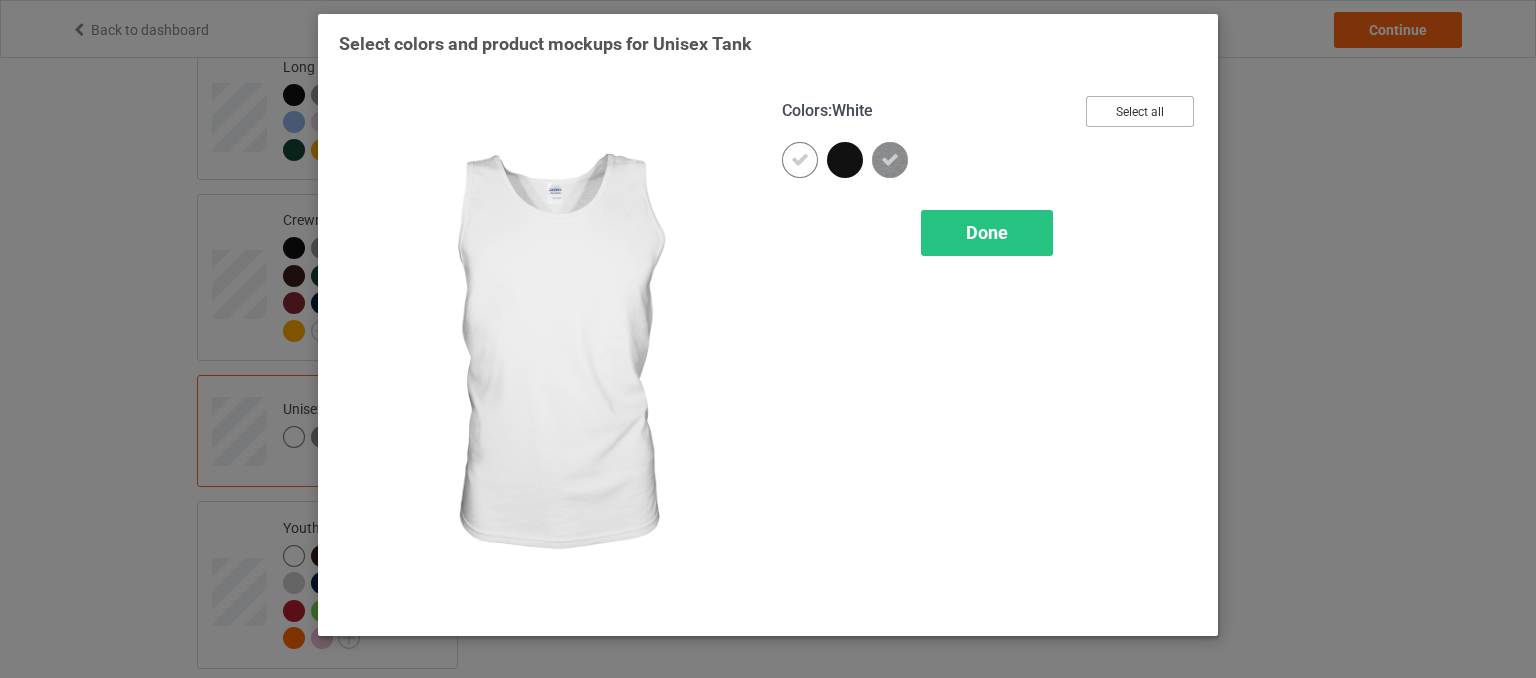 click on "Select all" at bounding box center (1140, 111) 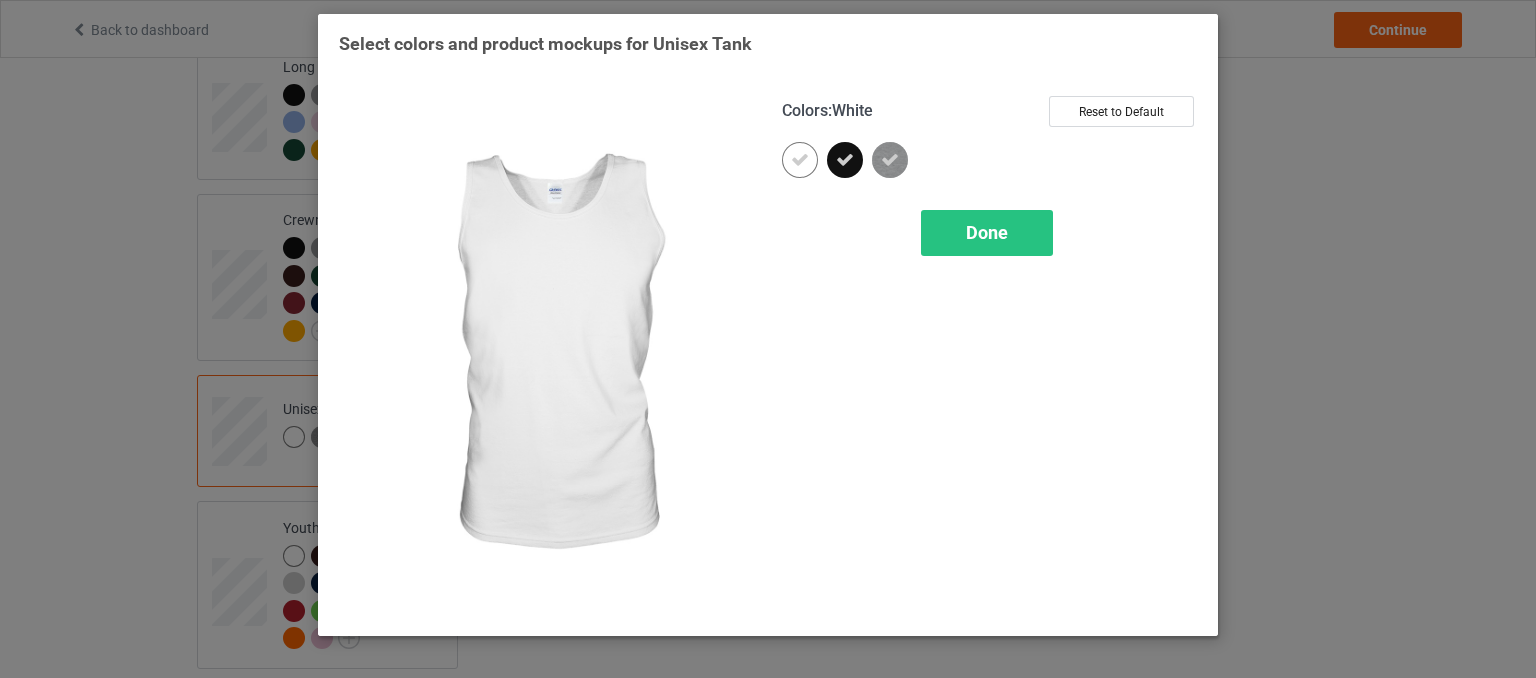 click at bounding box center [800, 160] 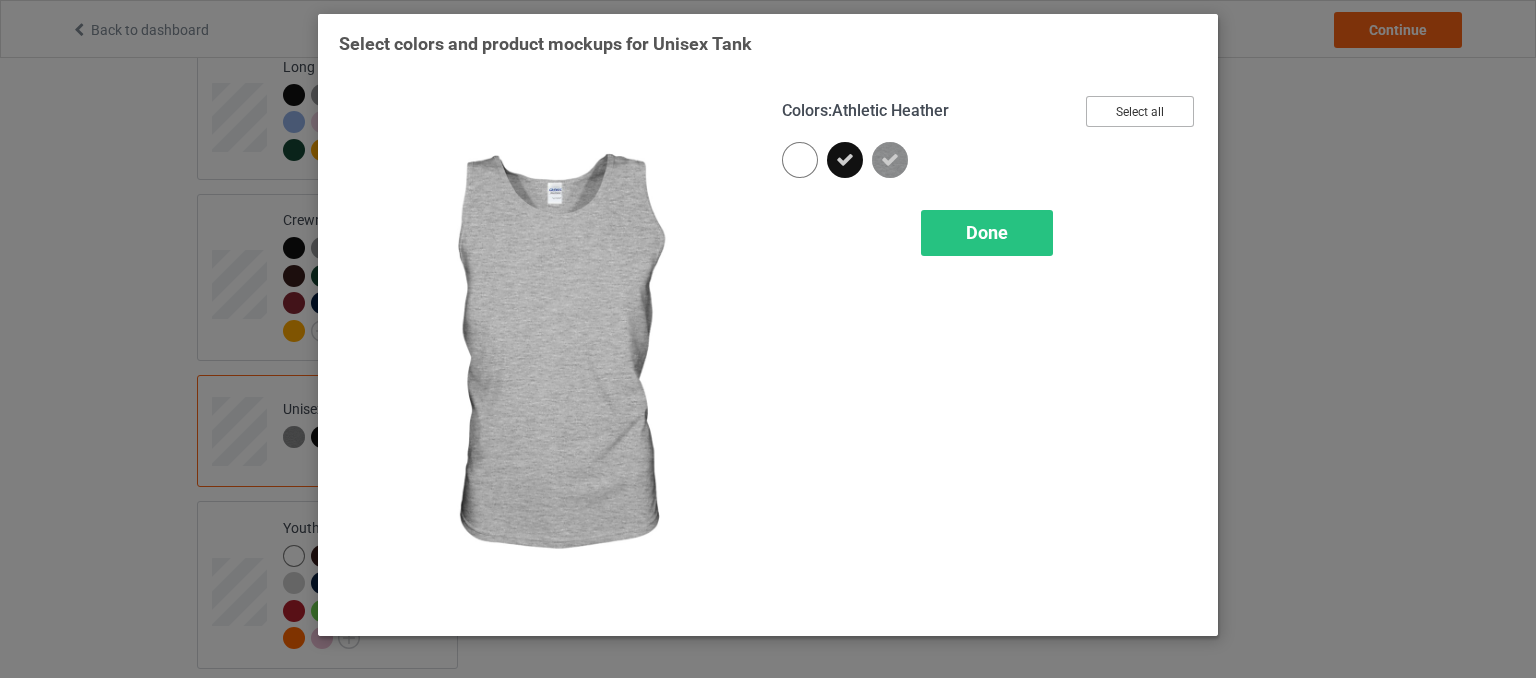 click on "Select all" at bounding box center (1140, 111) 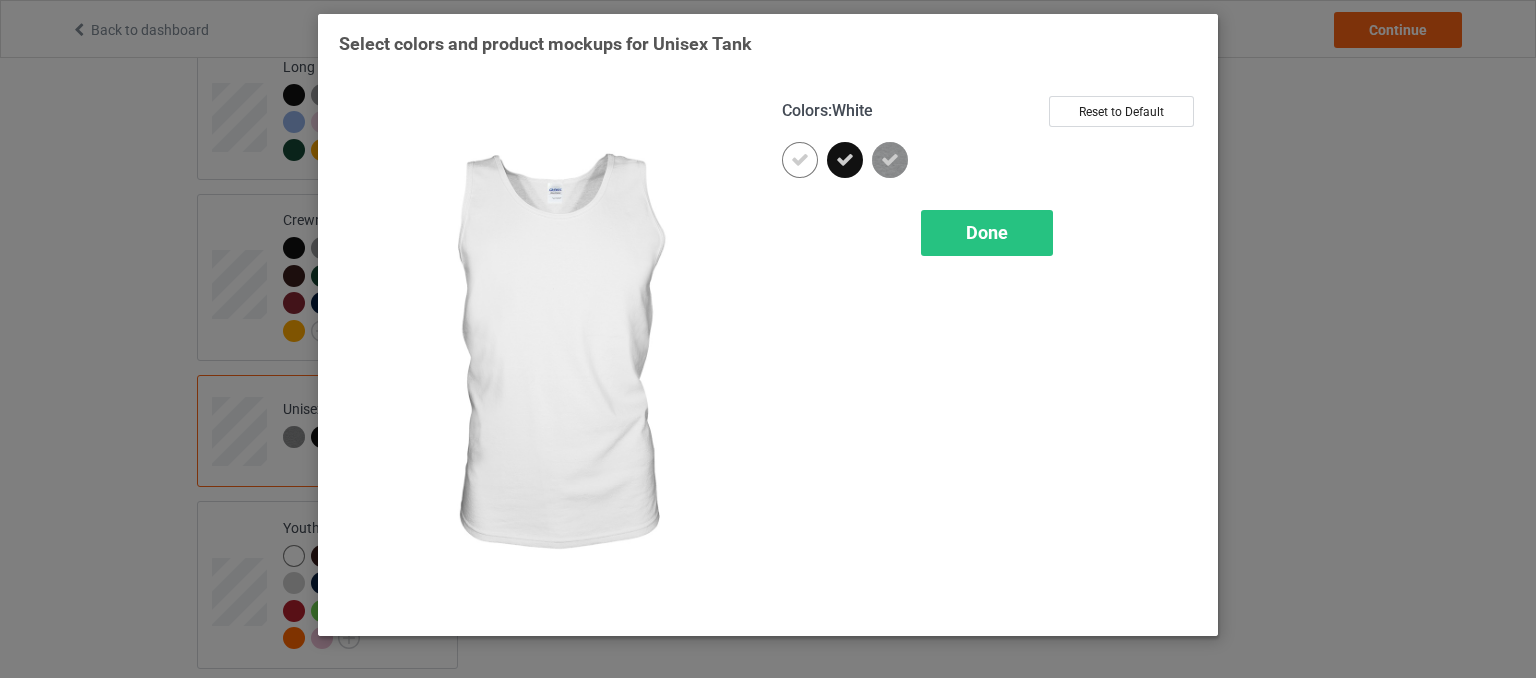 click at bounding box center (800, 160) 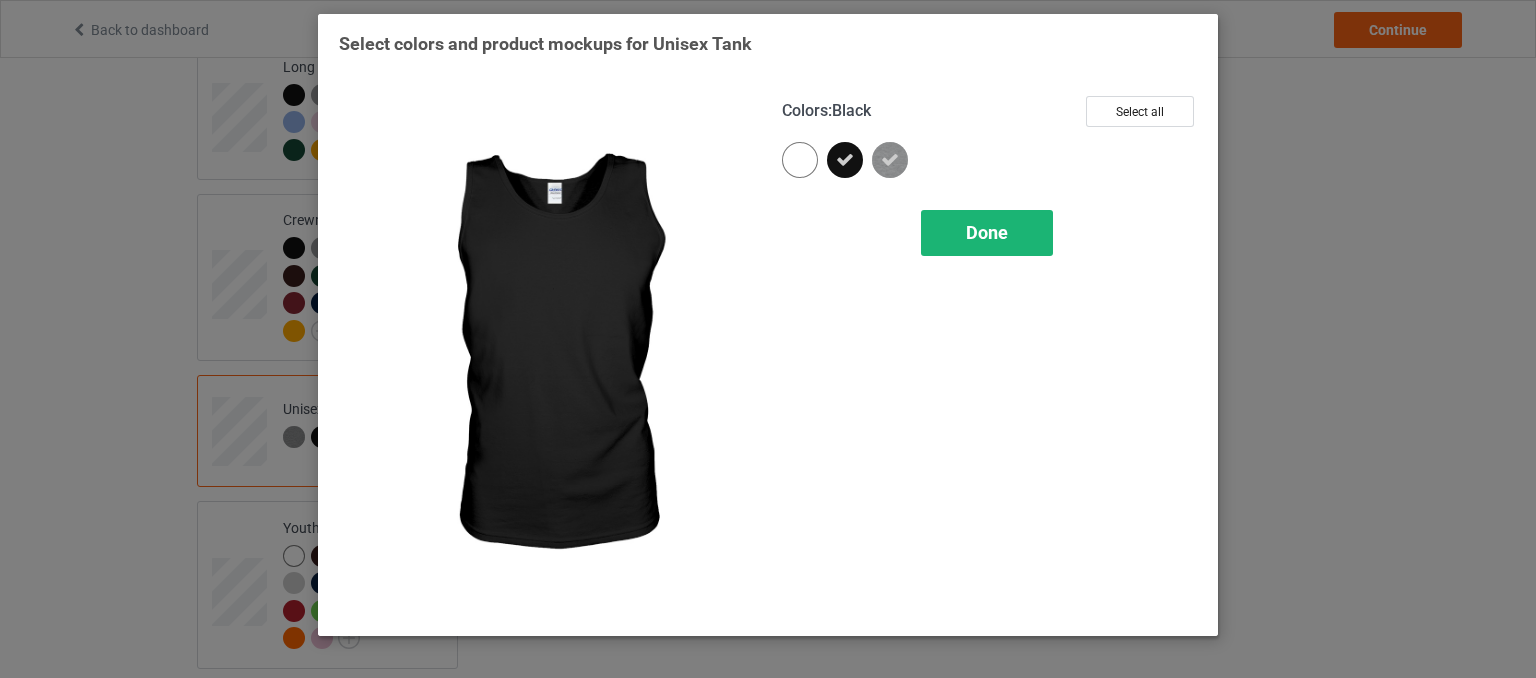 click on "Done" at bounding box center [987, 232] 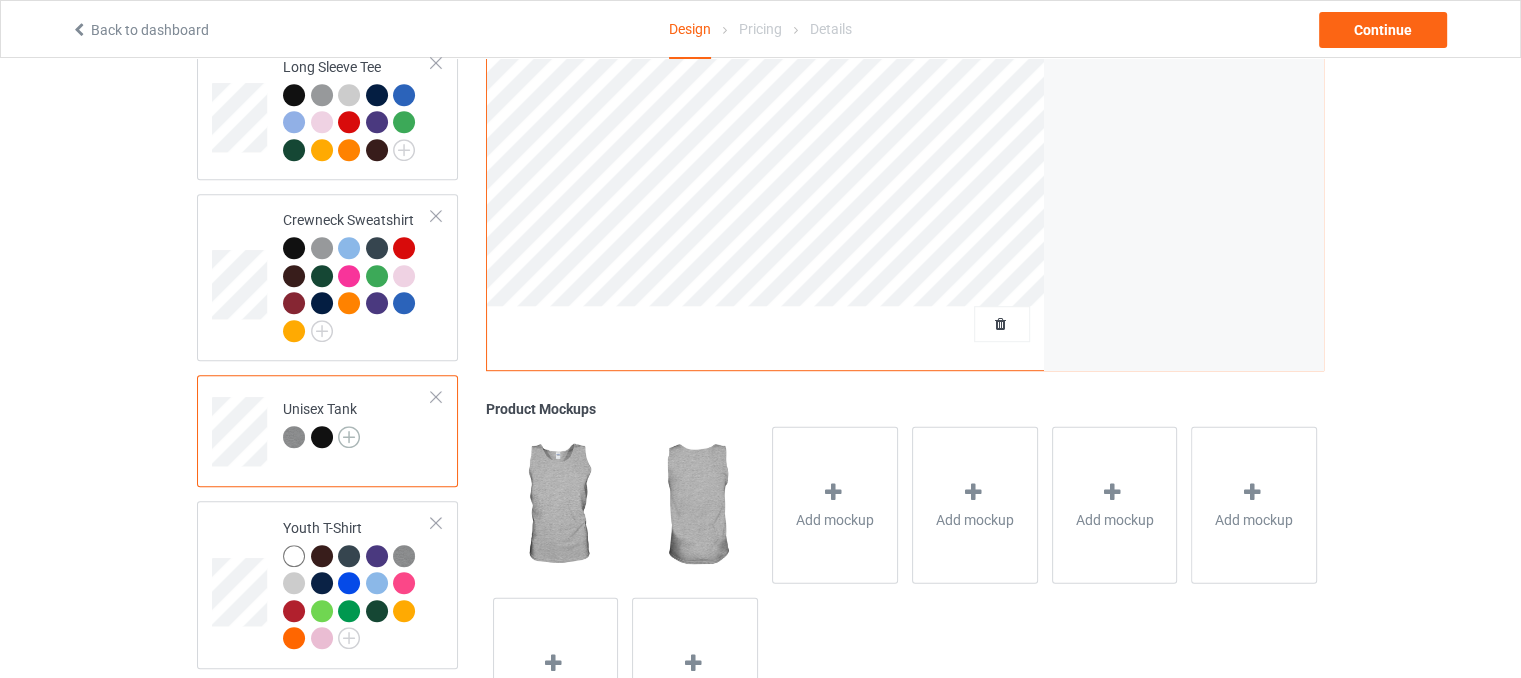 click at bounding box center [349, 437] 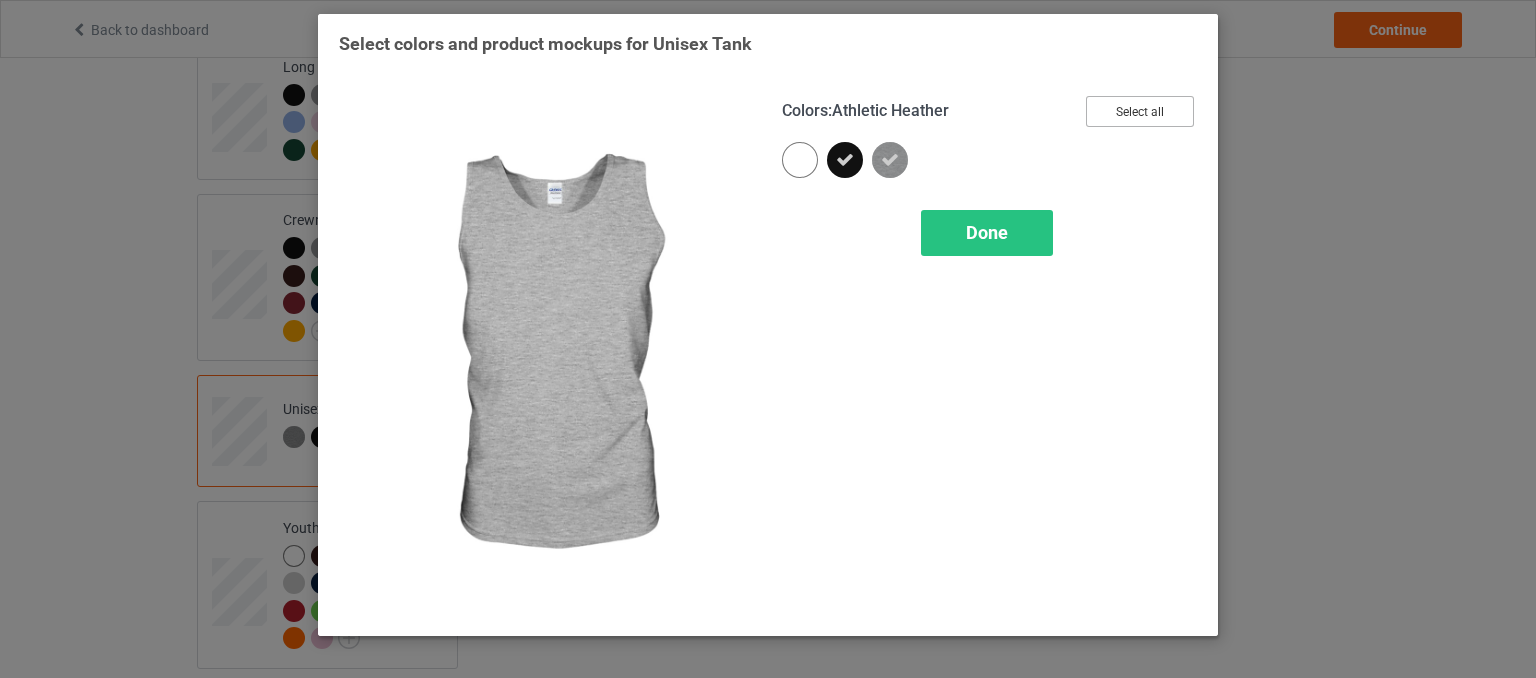 click on "Select all" at bounding box center (1140, 111) 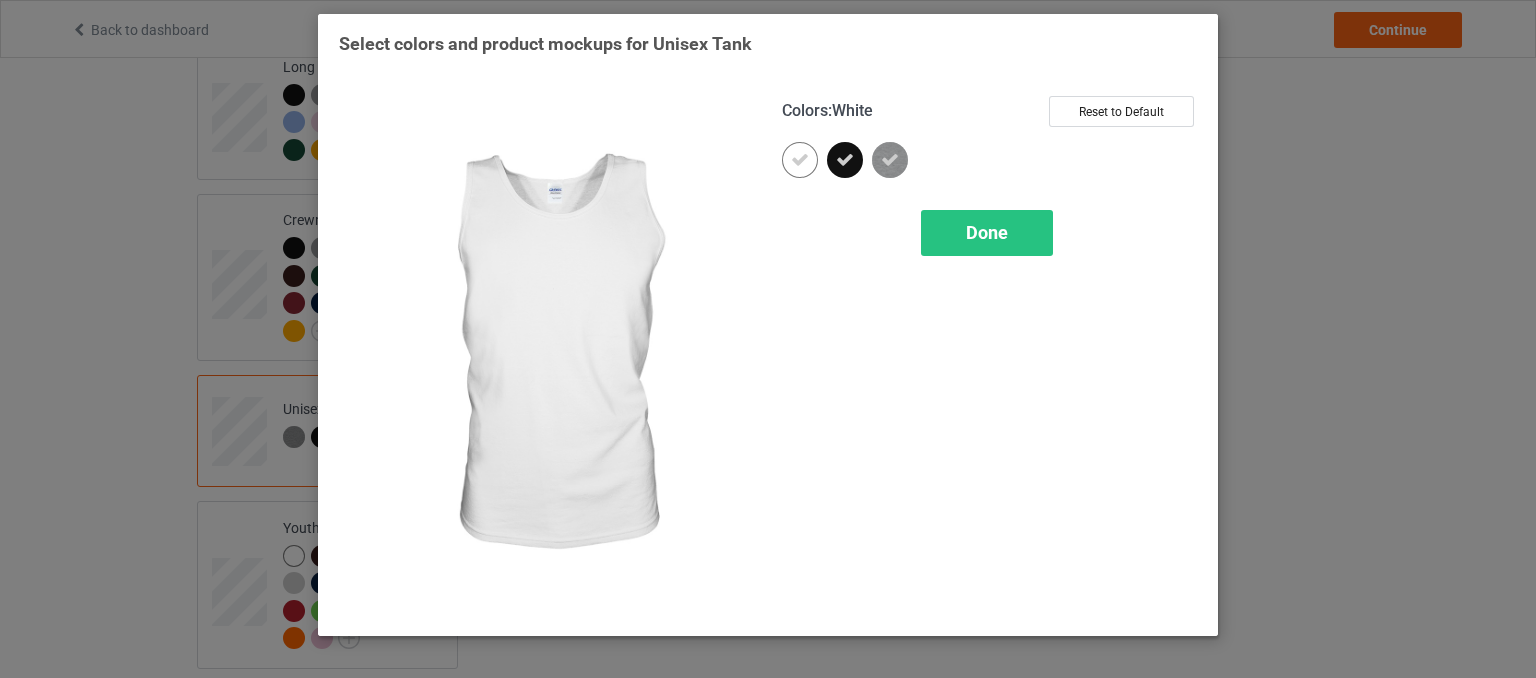 click at bounding box center (800, 160) 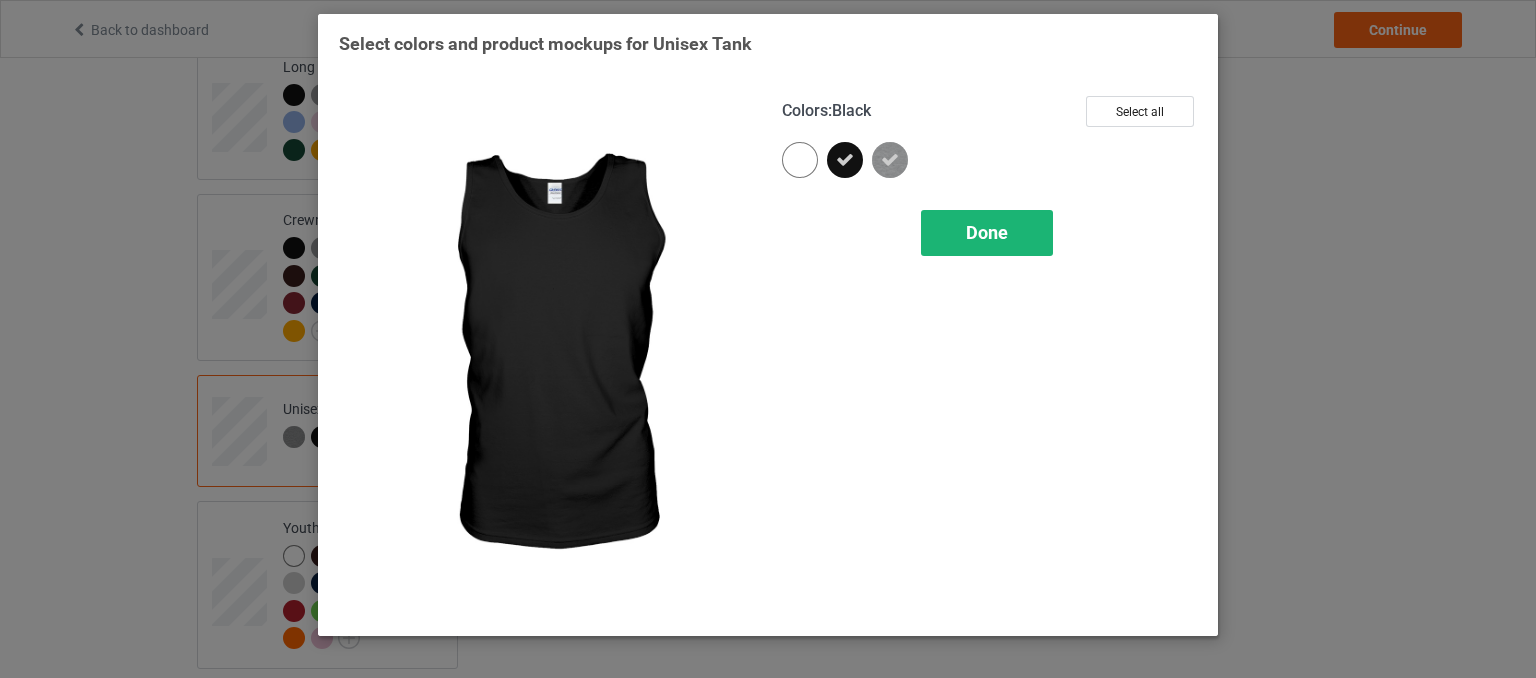 click on "Done" at bounding box center [987, 232] 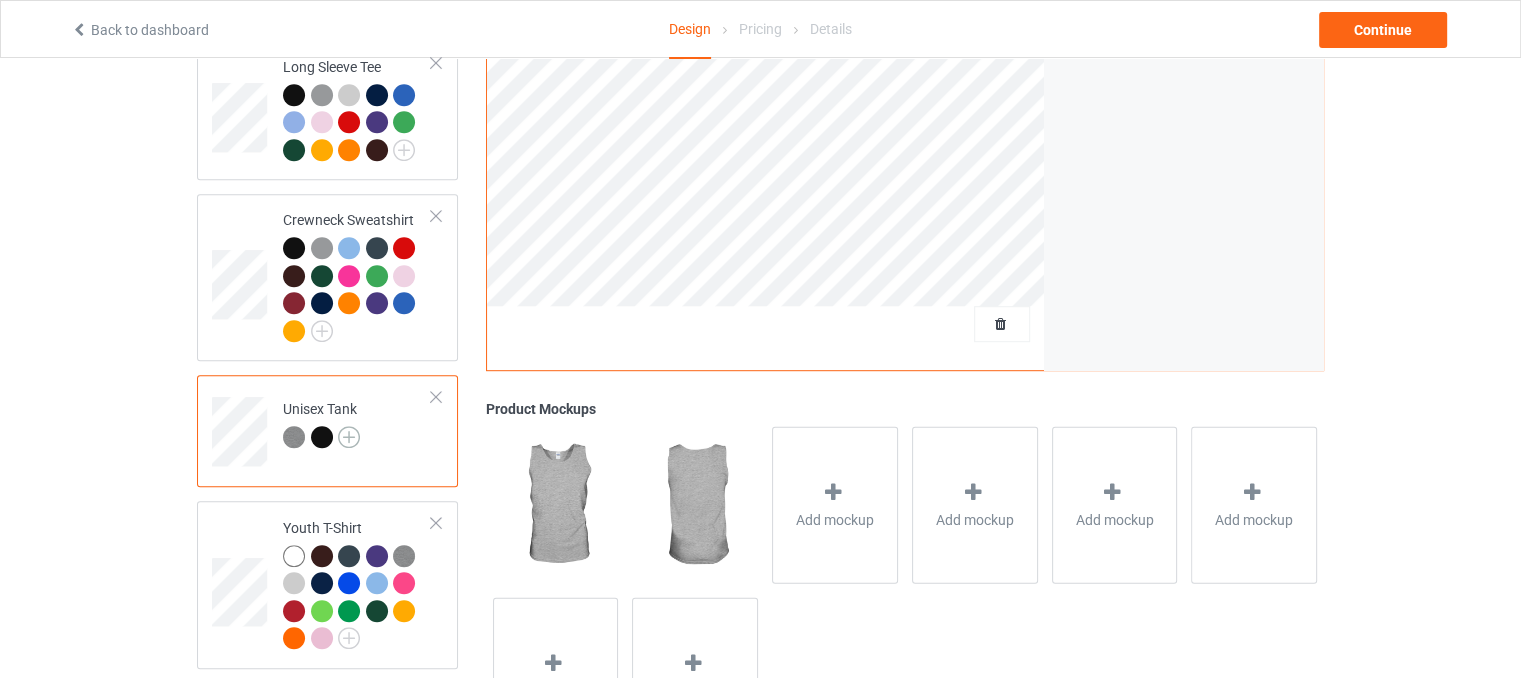 click at bounding box center (349, 437) 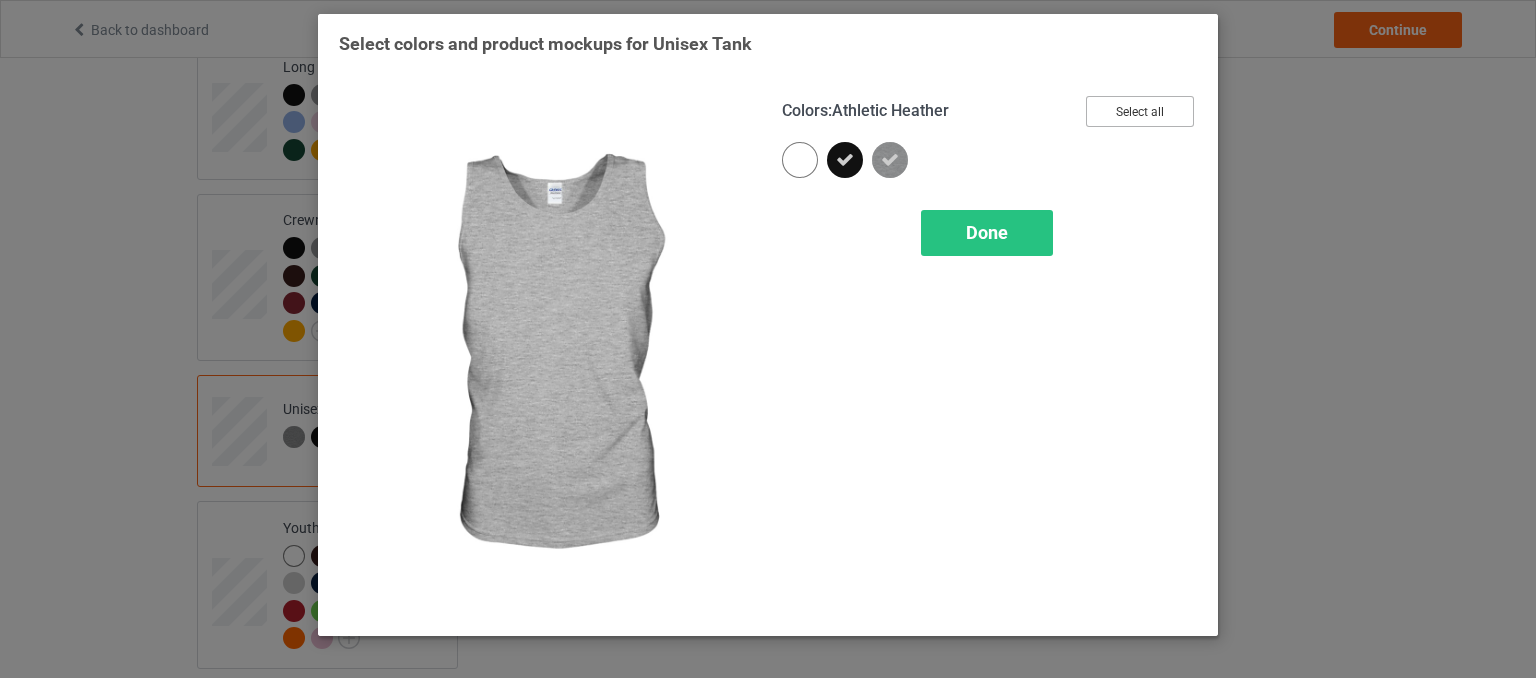 click on "Select all" at bounding box center (1140, 111) 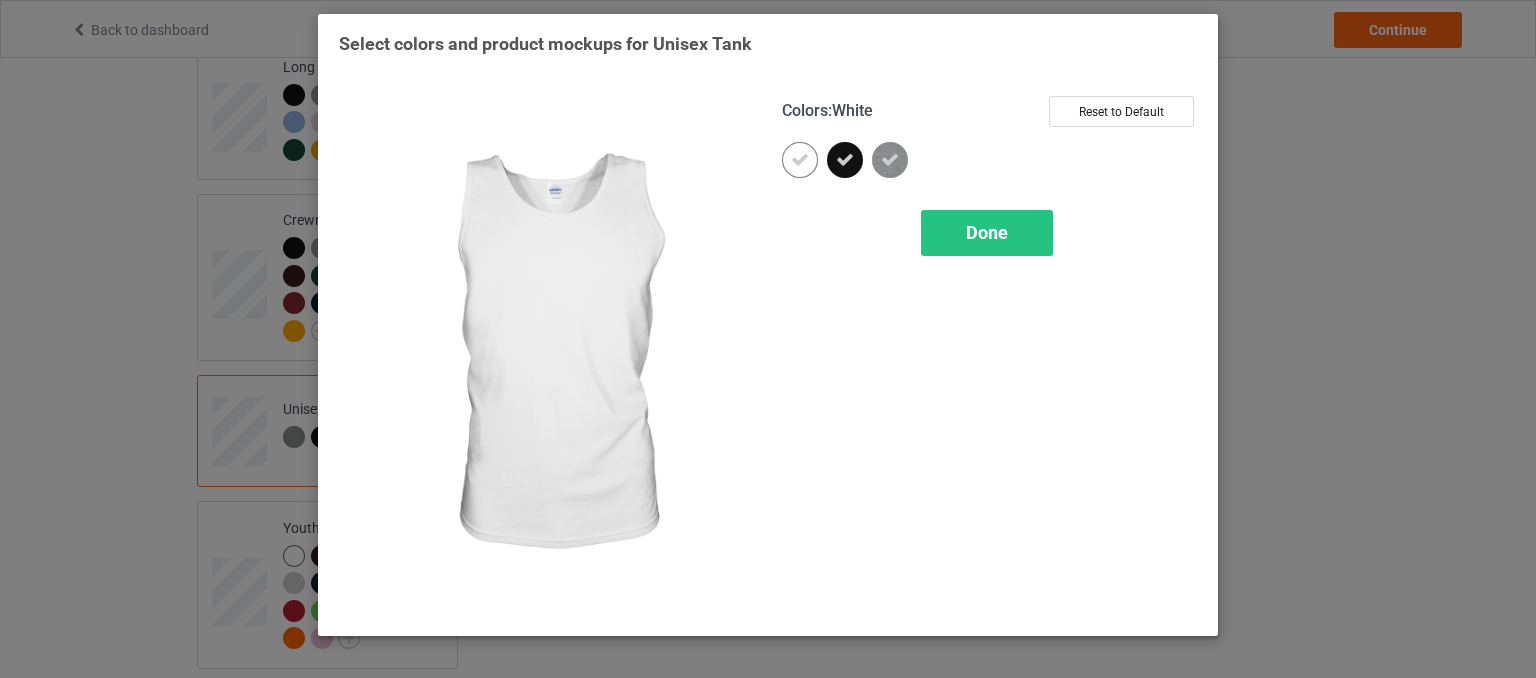 click at bounding box center (800, 160) 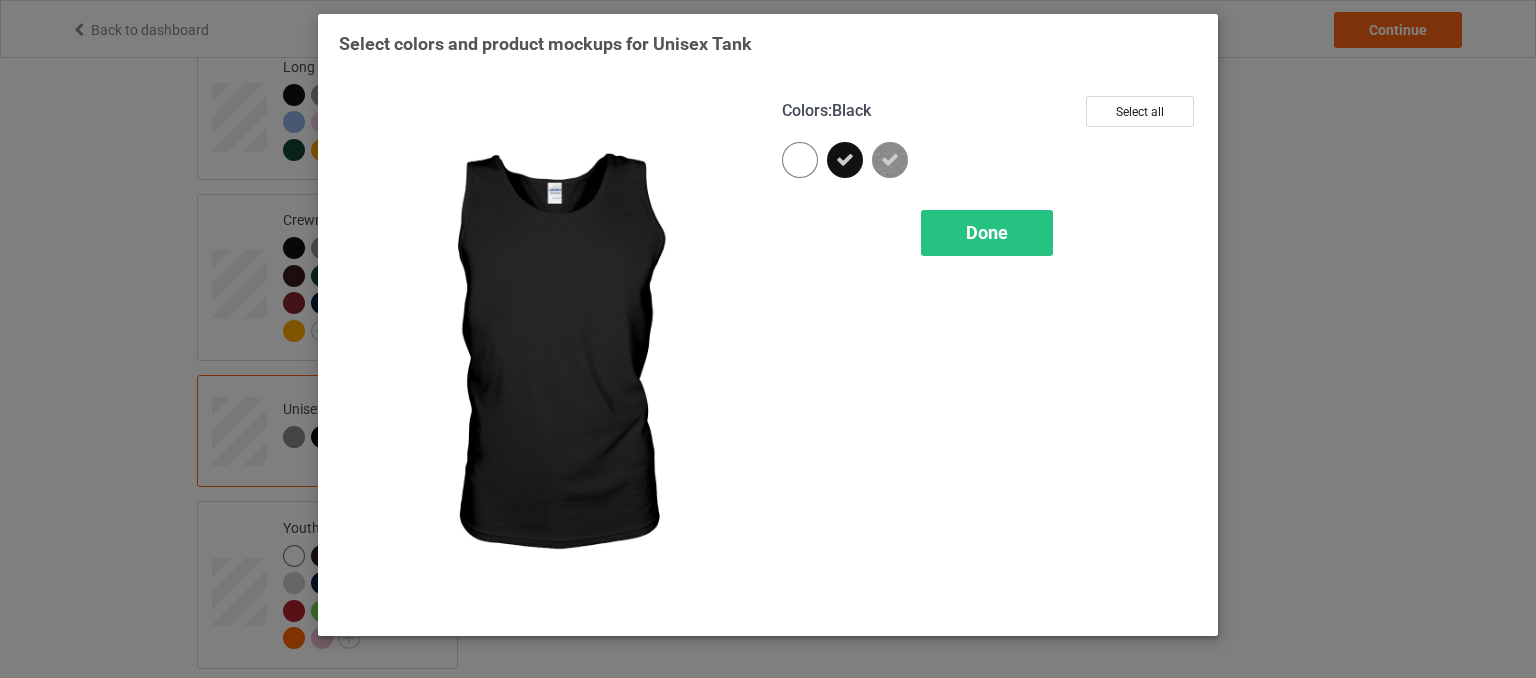 click on "Done" at bounding box center (989, 233) 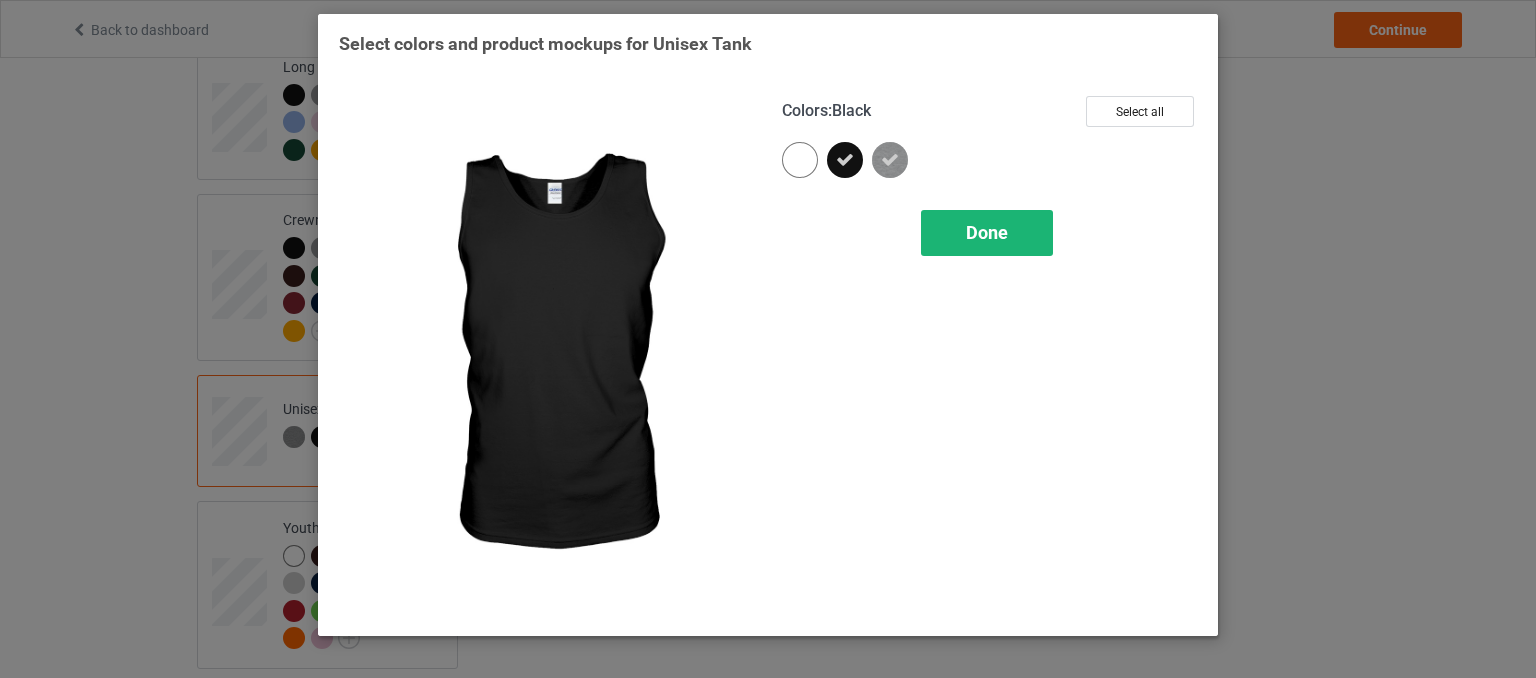 click on "Done" at bounding box center (987, 233) 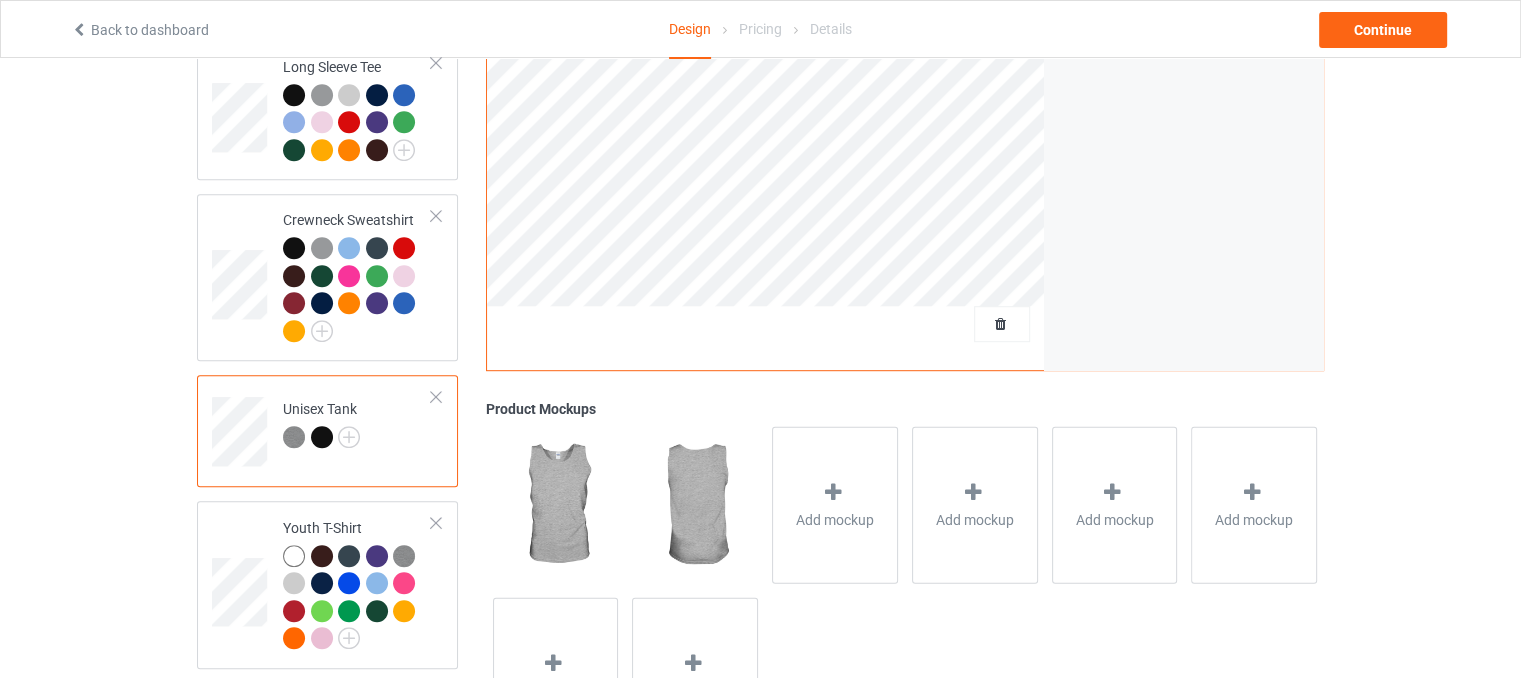 click at bounding box center [294, 437] 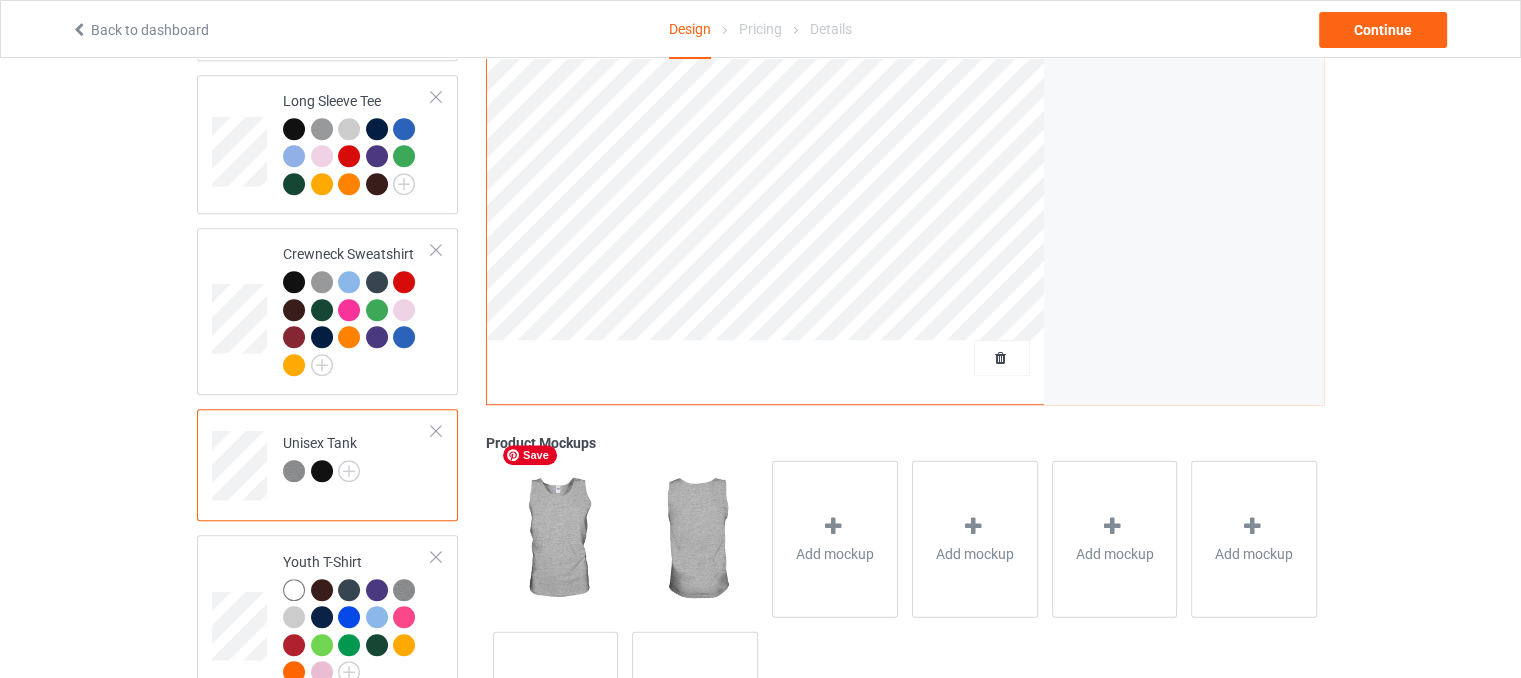 scroll, scrollTop: 1088, scrollLeft: 0, axis: vertical 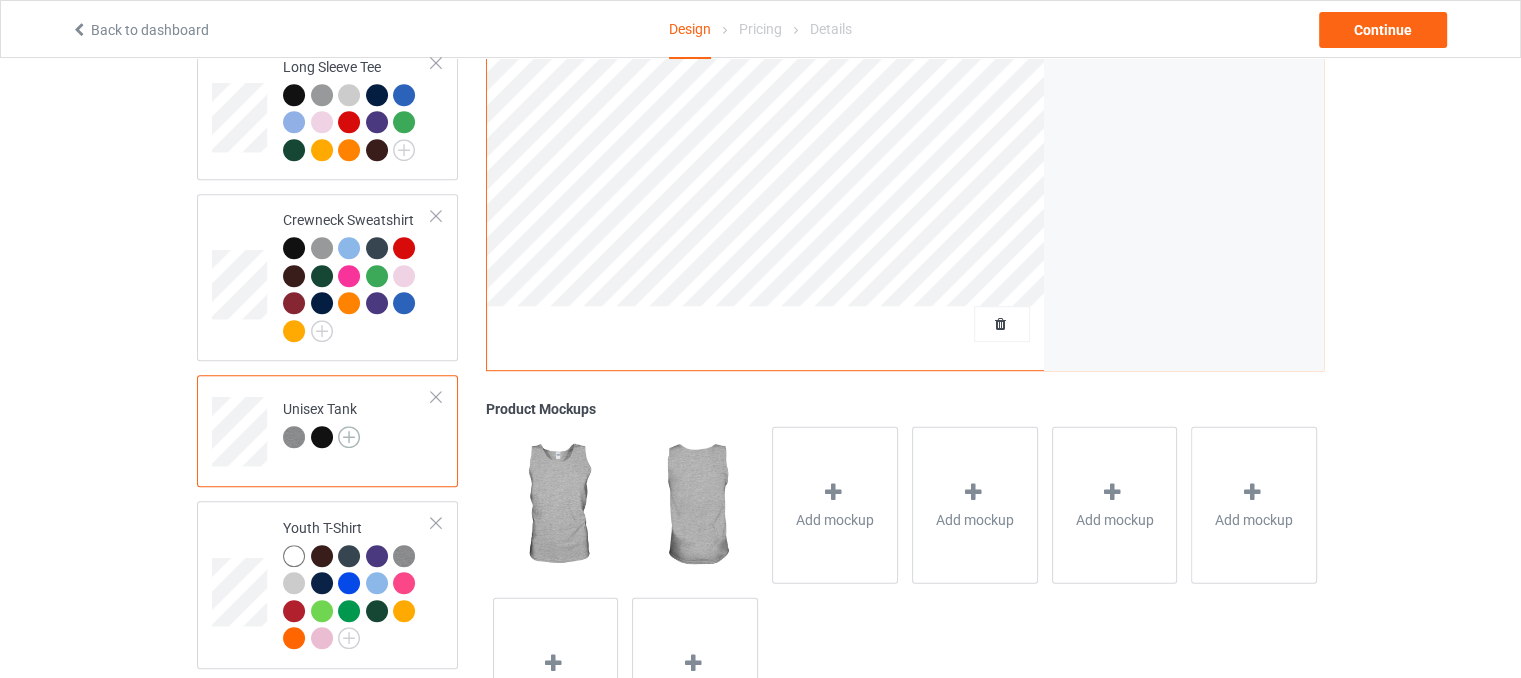 click at bounding box center [349, 437] 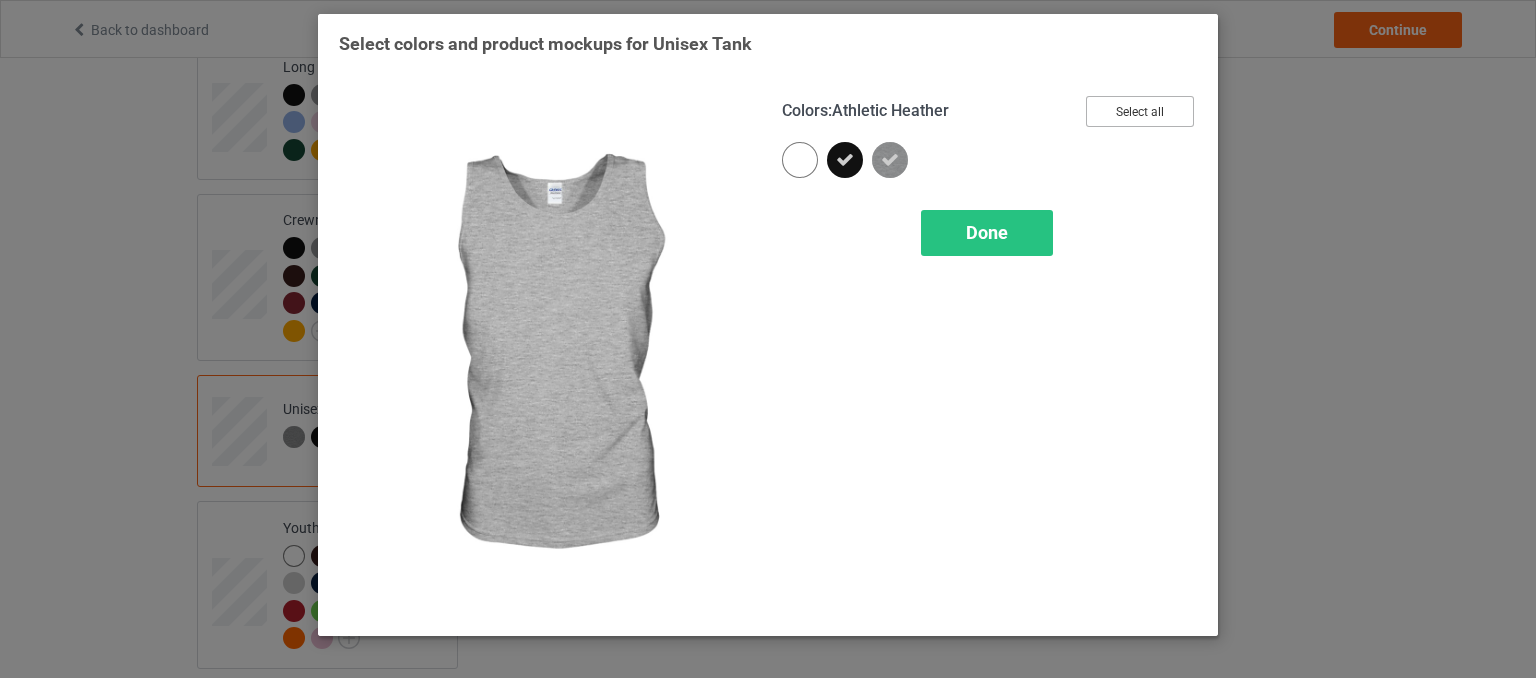 click on "Select all" at bounding box center [1140, 111] 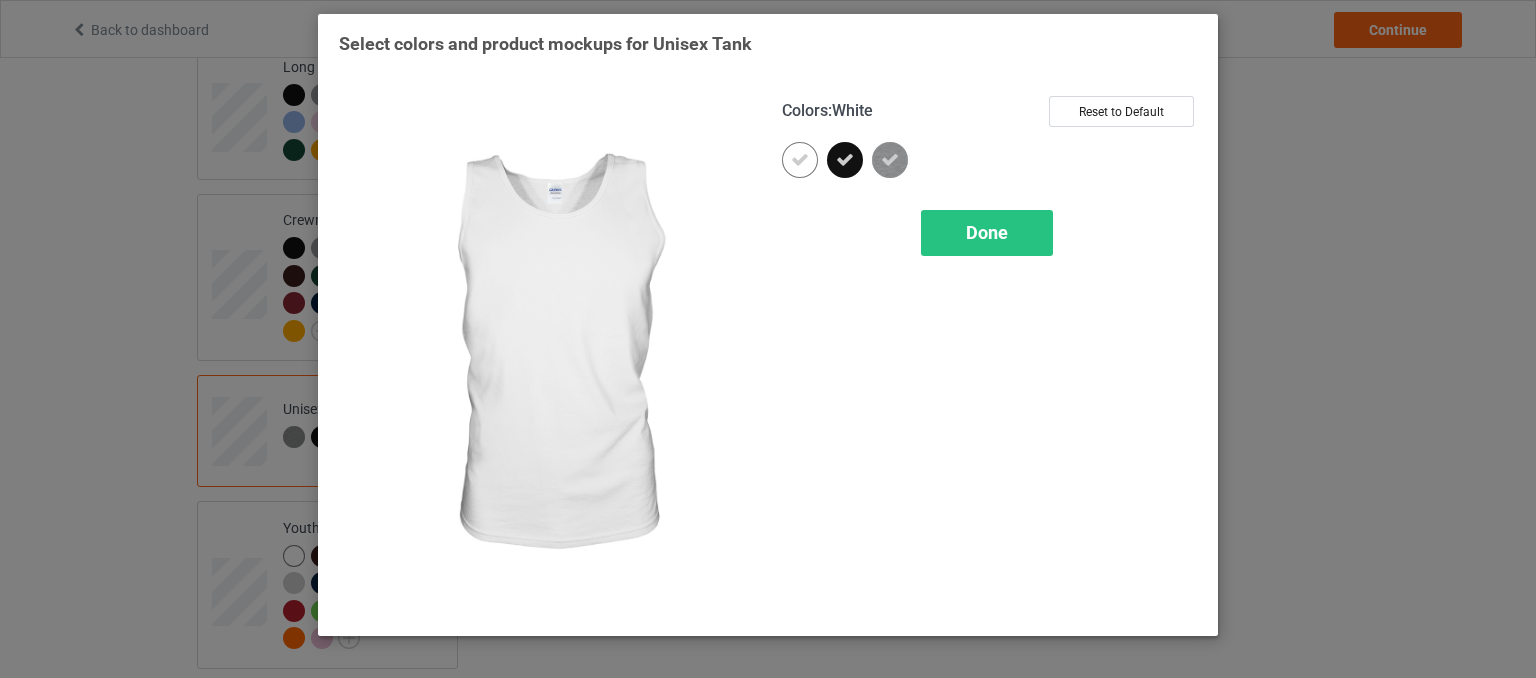 click at bounding box center [800, 160] 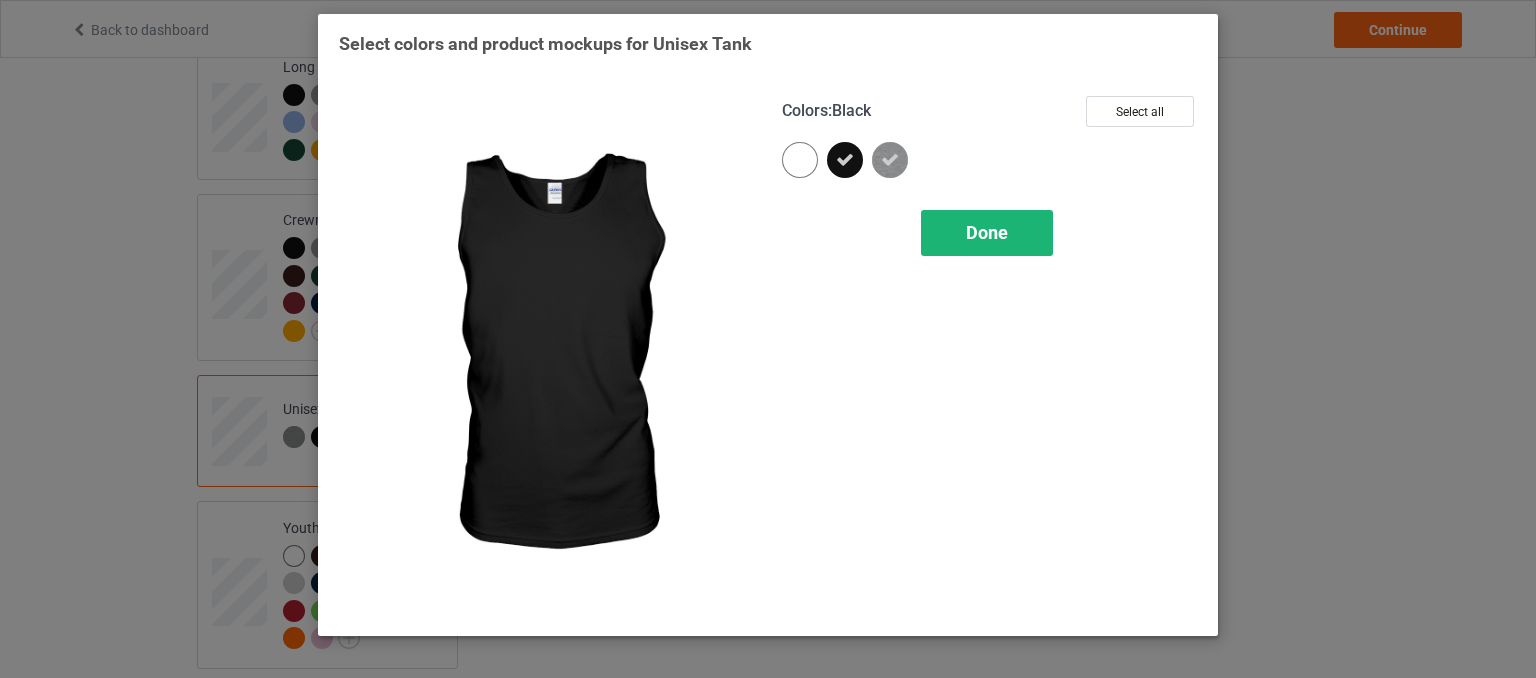 click on "Done" at bounding box center [987, 232] 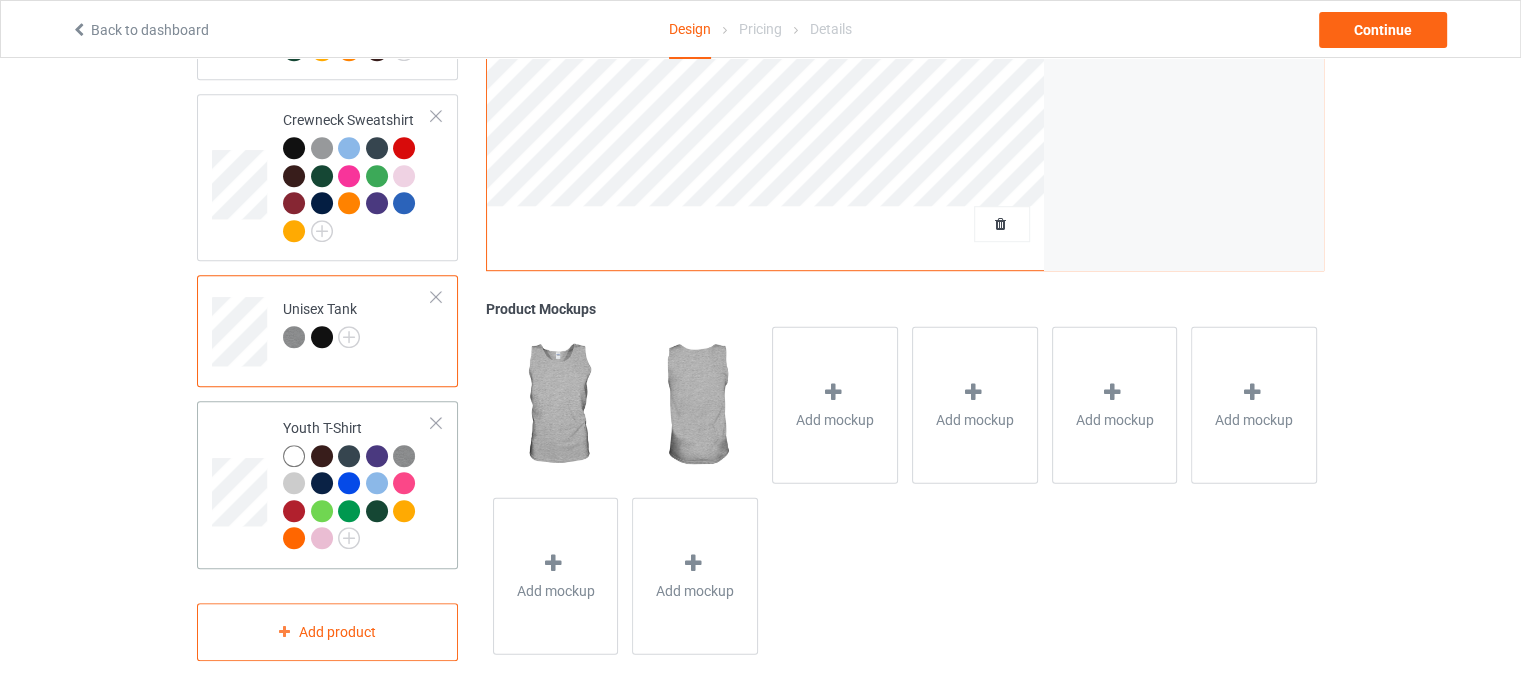 scroll, scrollTop: 1188, scrollLeft: 0, axis: vertical 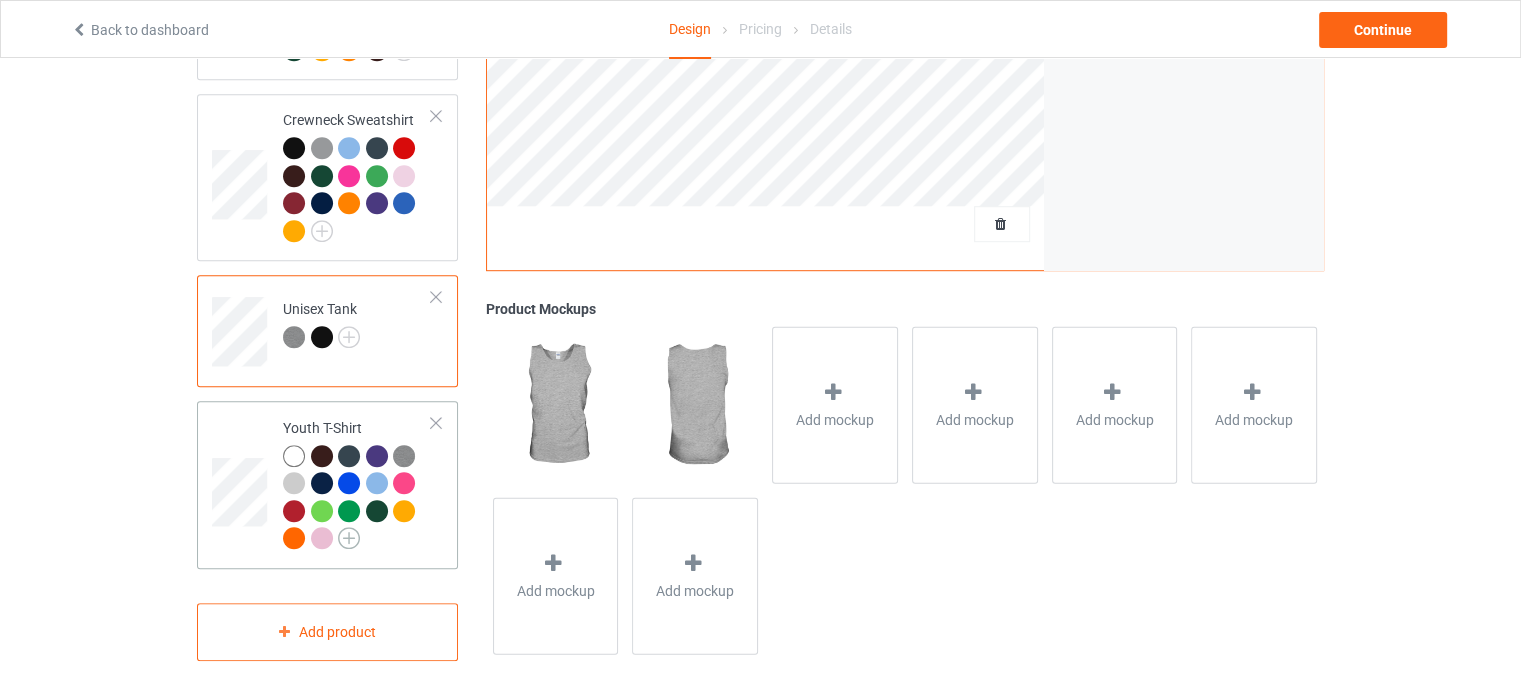click at bounding box center (349, 538) 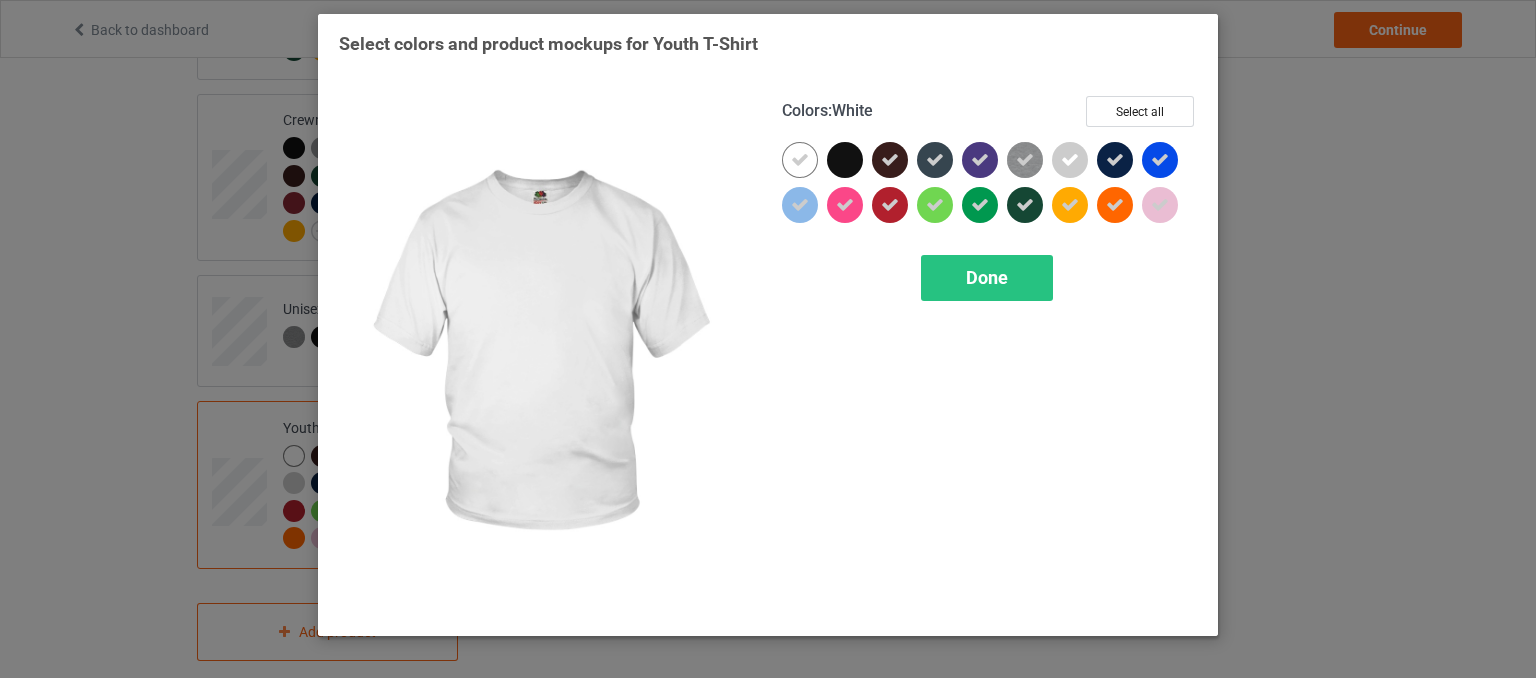 click at bounding box center [800, 160] 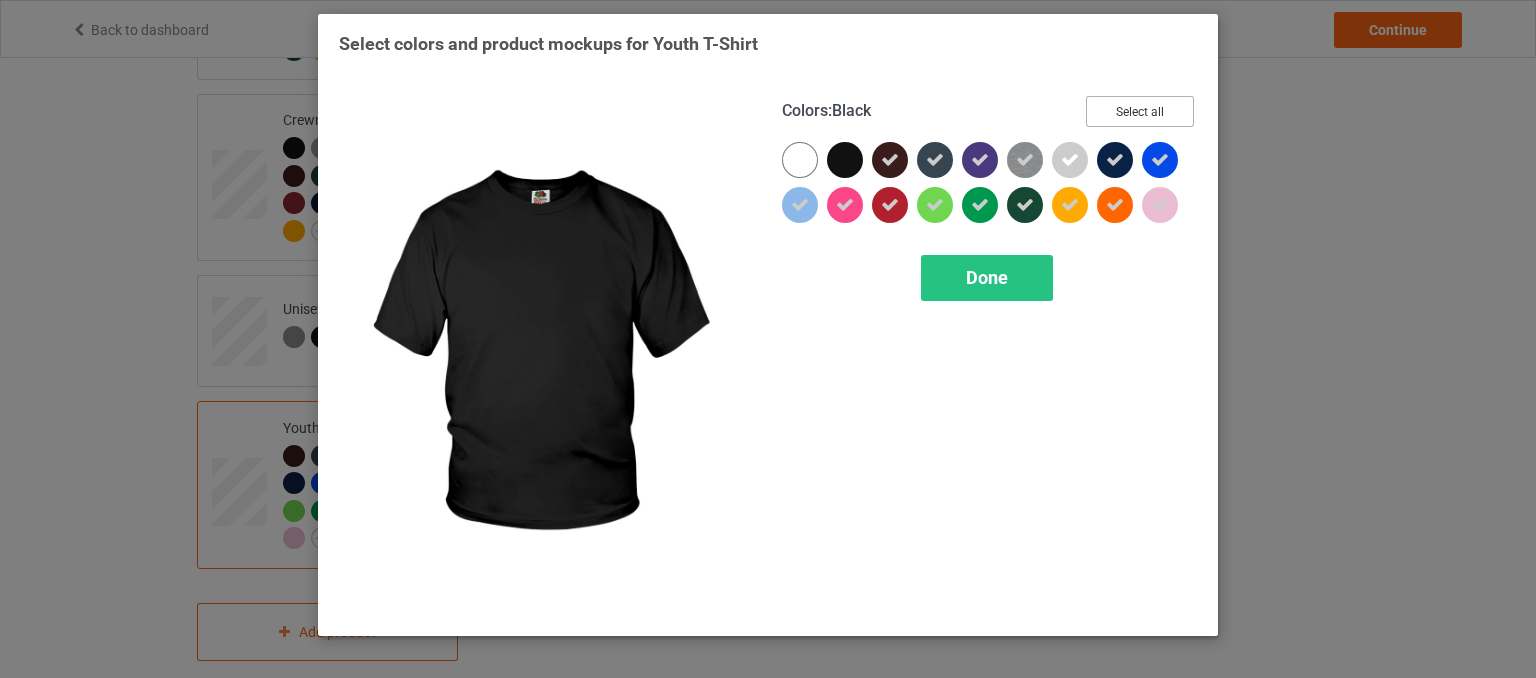 click on "Select all" at bounding box center [1140, 111] 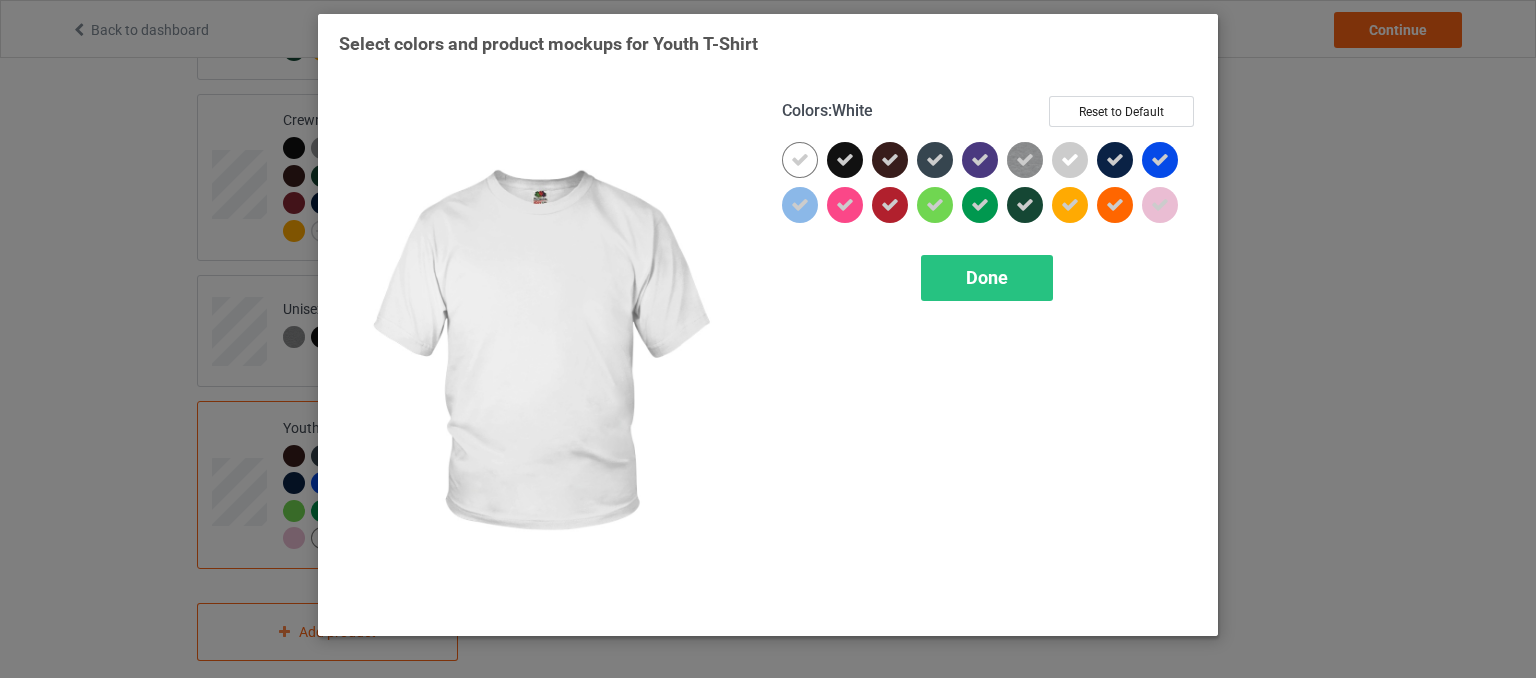 click at bounding box center [800, 160] 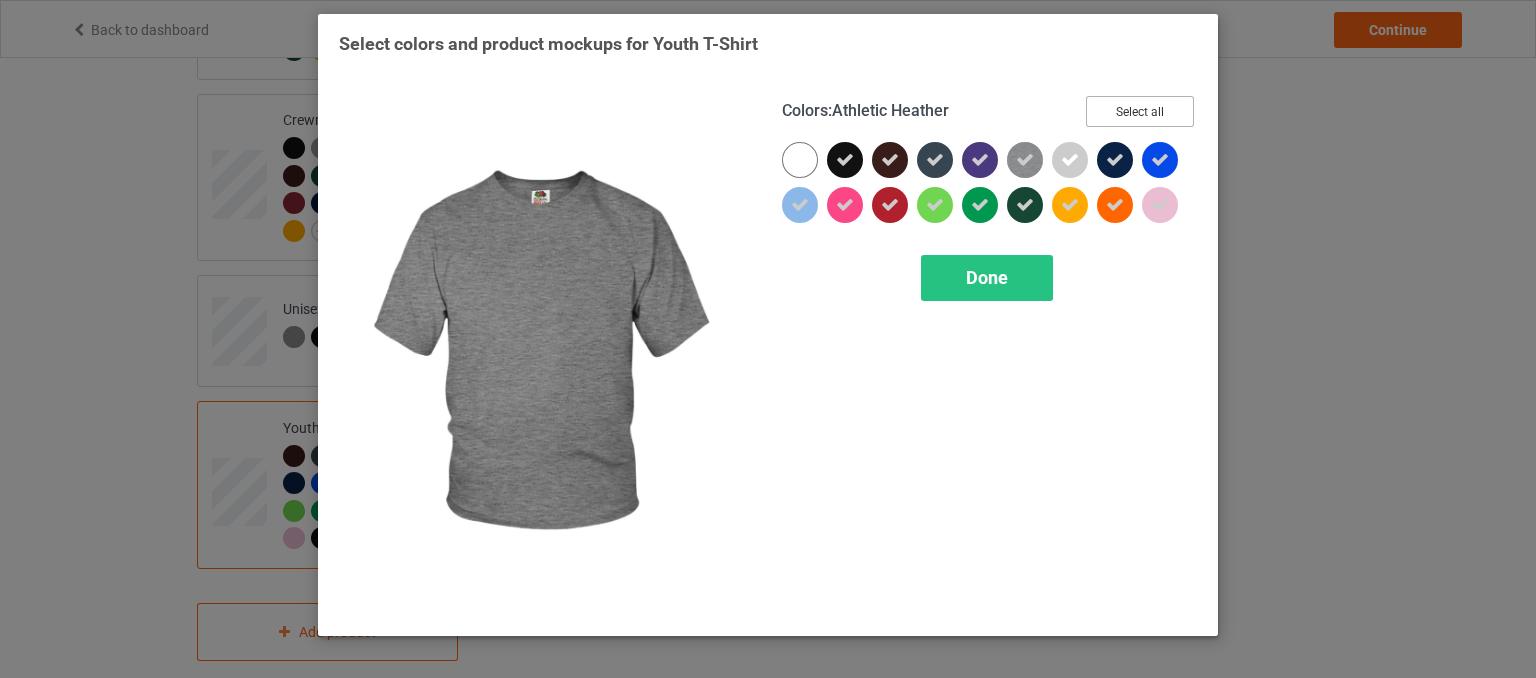 click on "Select all" at bounding box center (1140, 111) 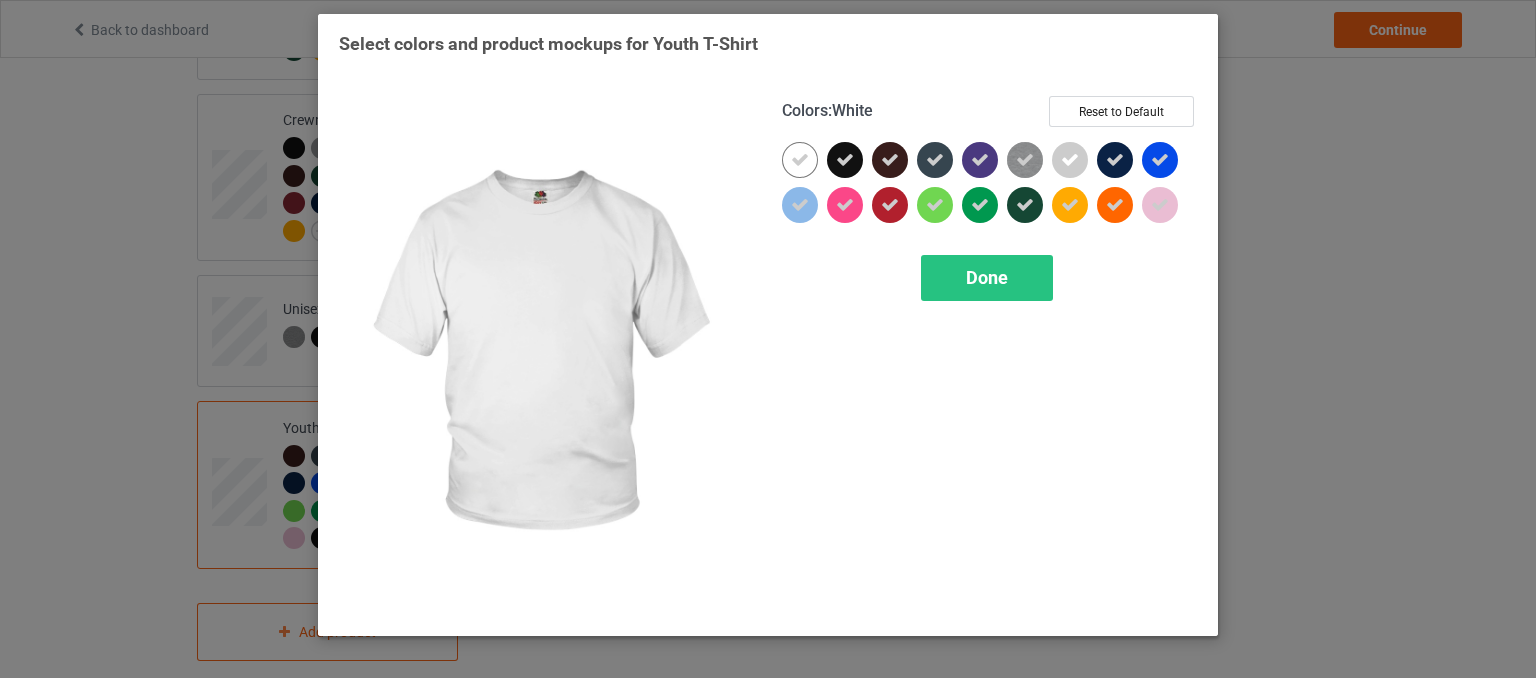 click at bounding box center (800, 160) 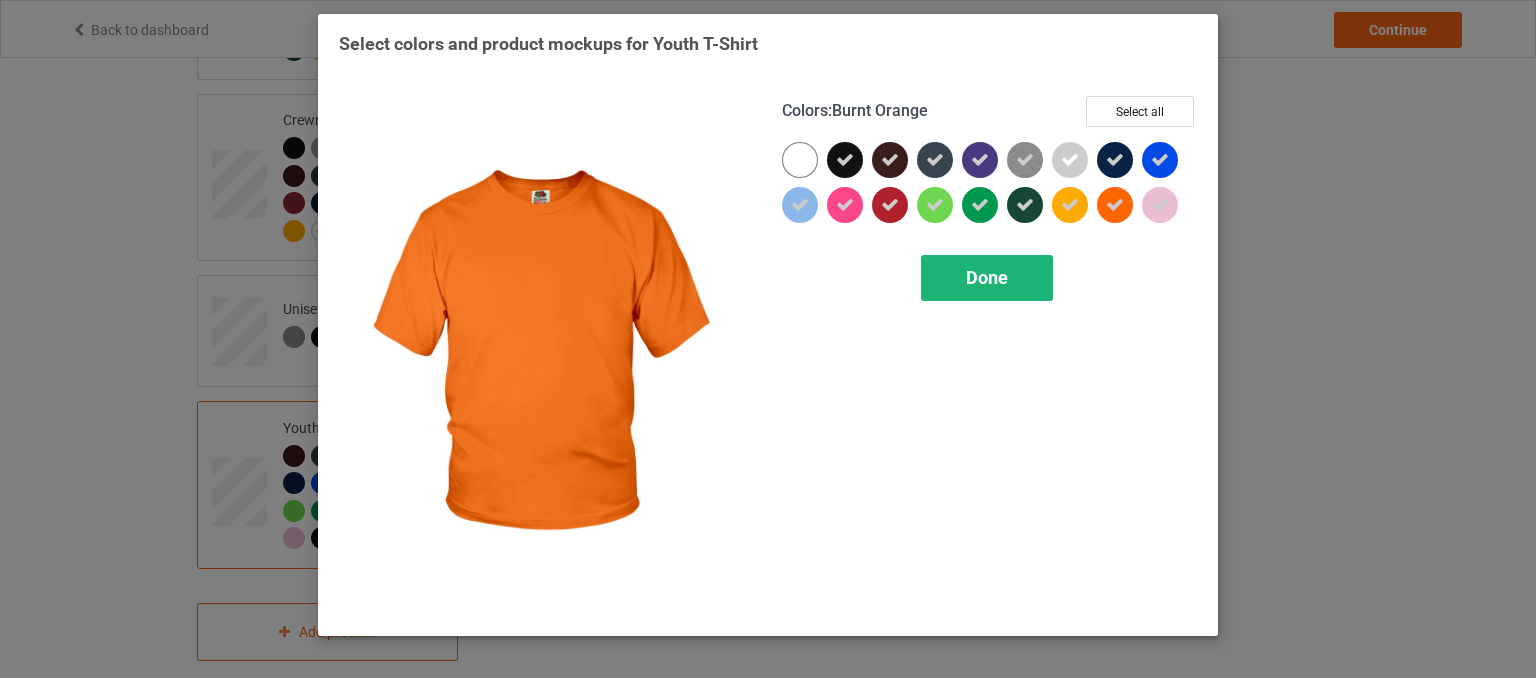 click on "Done" at bounding box center (987, 278) 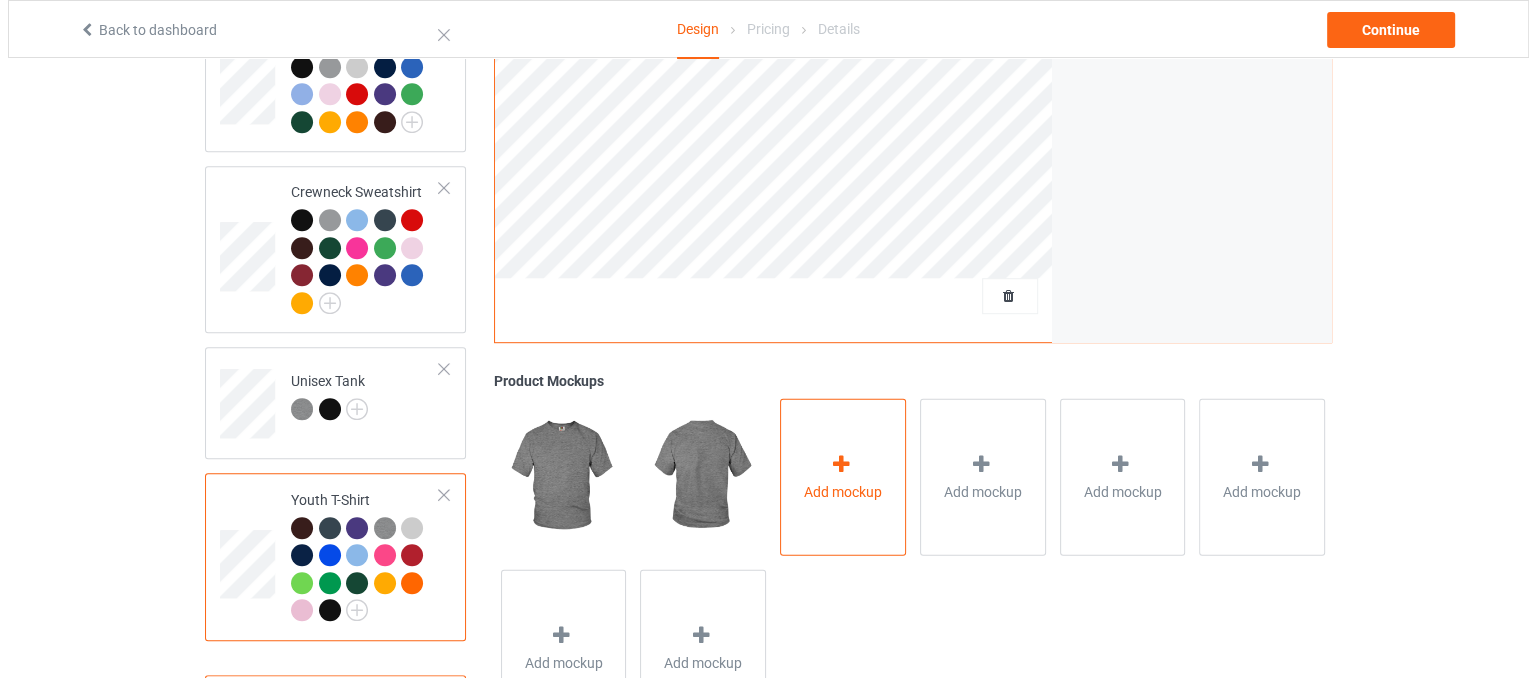 scroll, scrollTop: 1188, scrollLeft: 0, axis: vertical 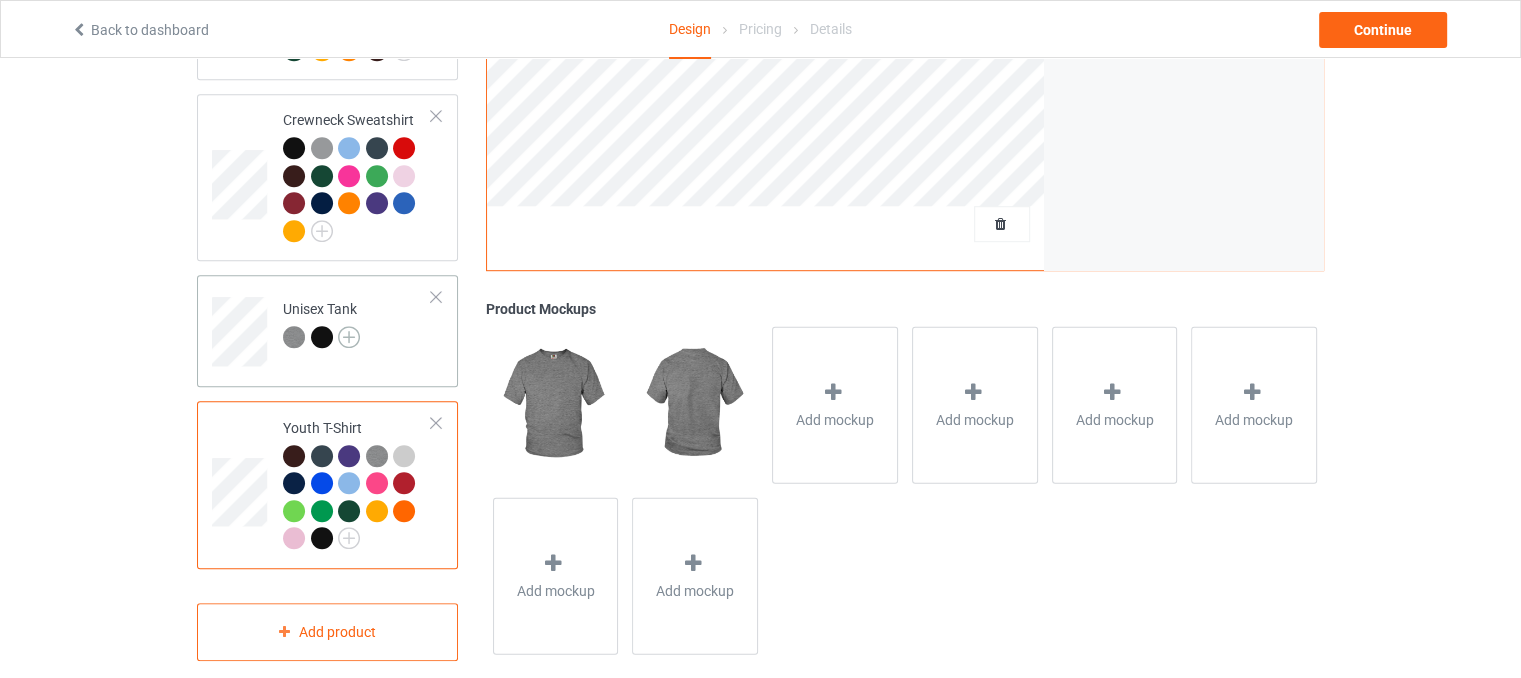 click at bounding box center (349, 337) 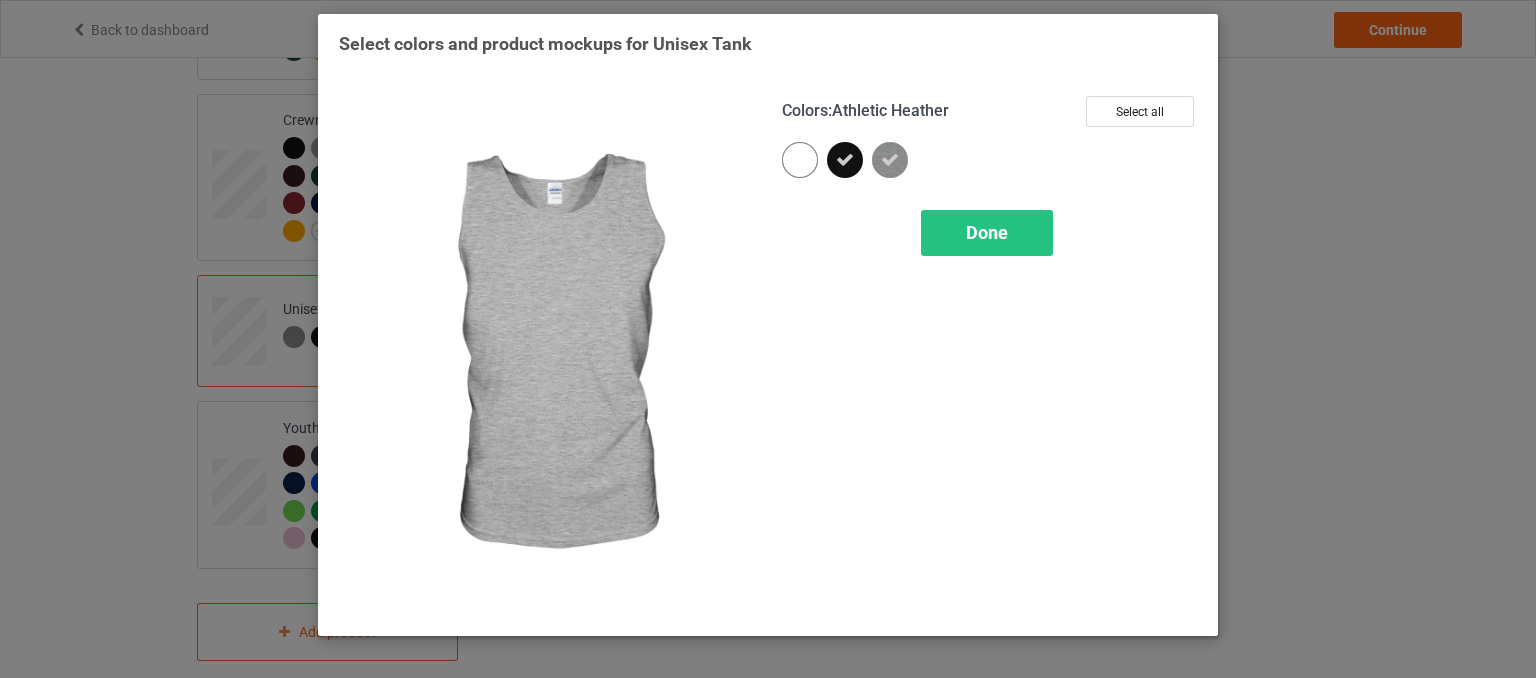 click at bounding box center [890, 160] 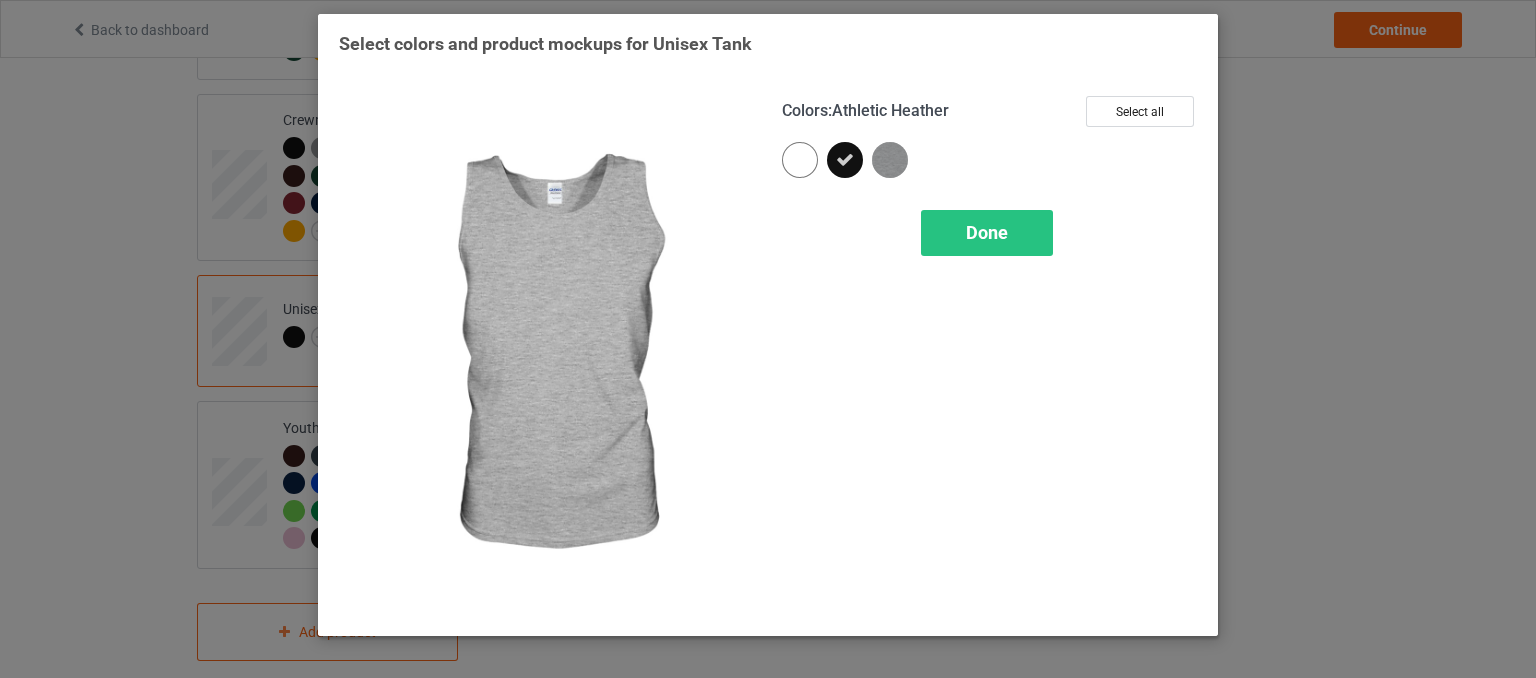 click at bounding box center [890, 160] 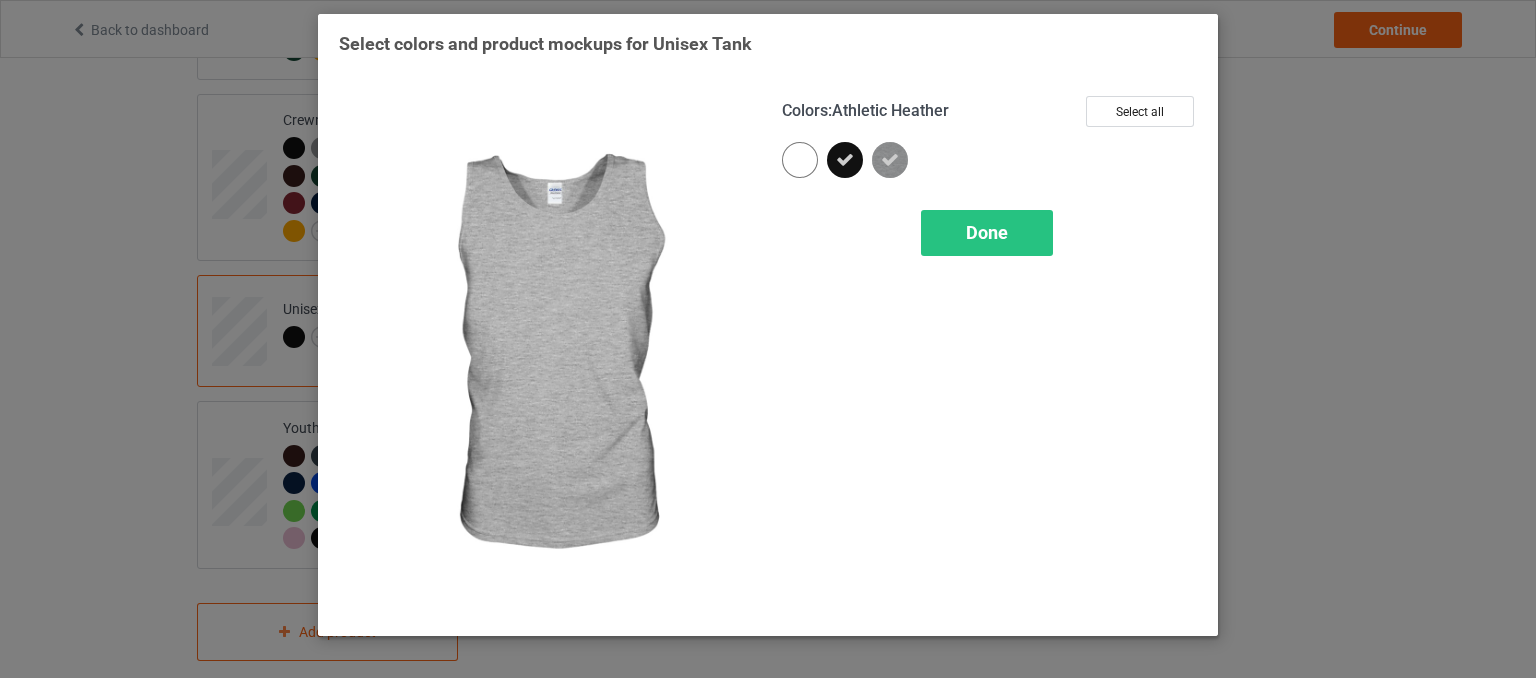 drag, startPoint x: 998, startPoint y: 230, endPoint x: 915, endPoint y: 234, distance: 83.09633 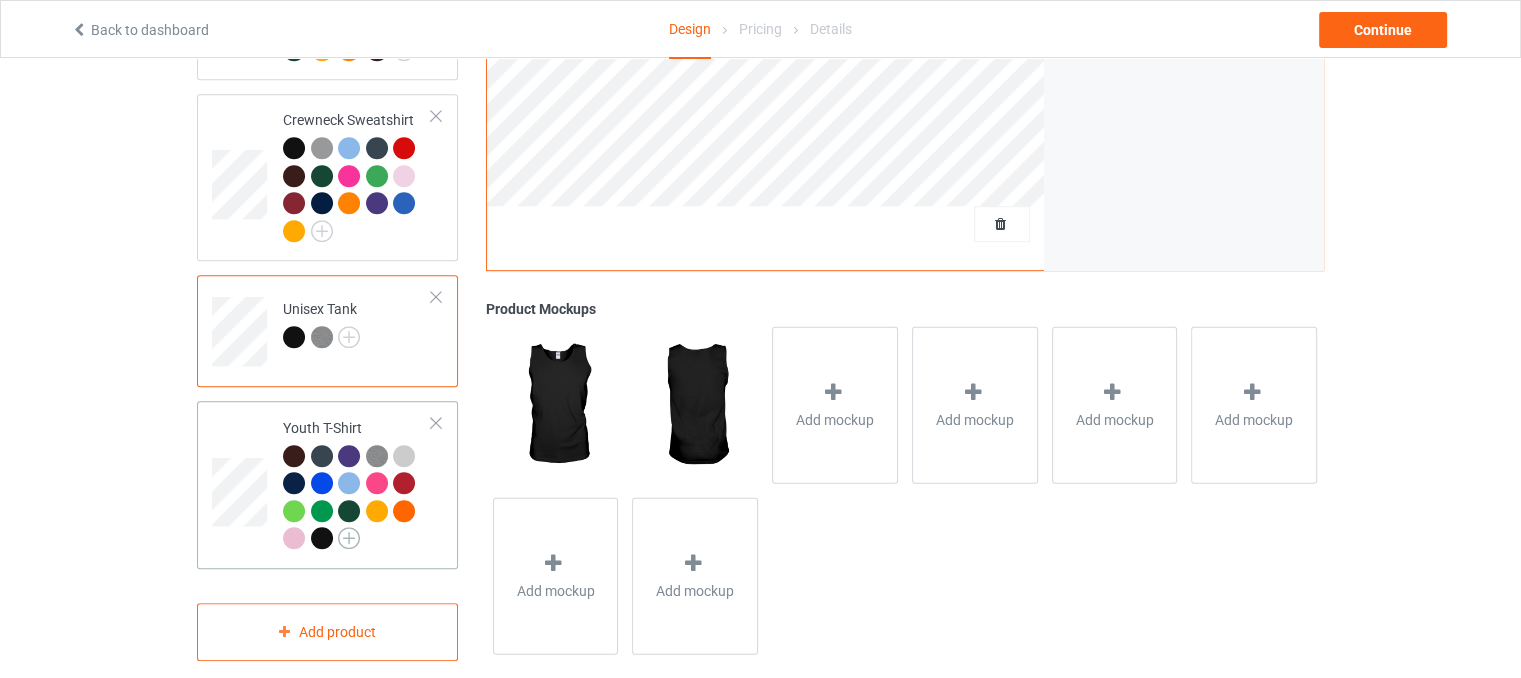 click at bounding box center (349, 538) 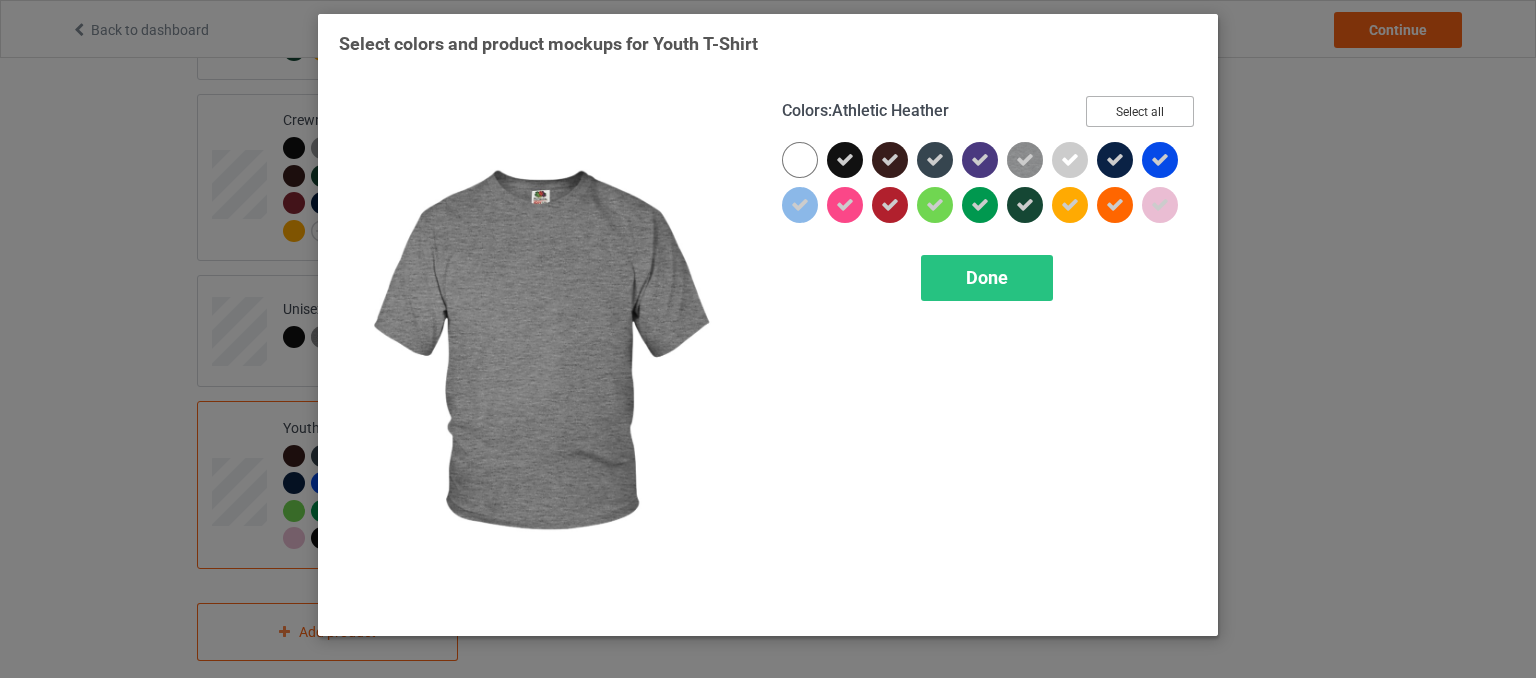 click on "Select all" at bounding box center (1140, 111) 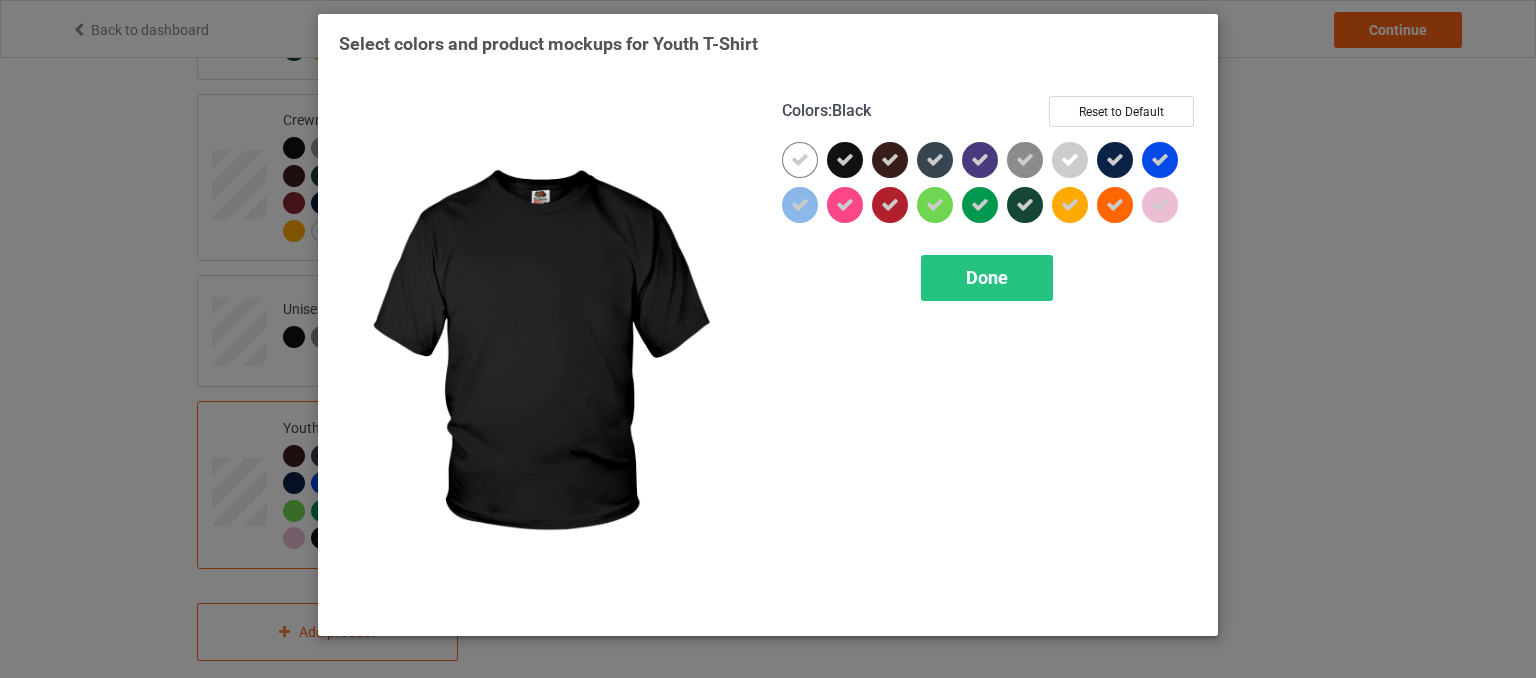 click on "Colors :  Black Reset to Default Done" at bounding box center (989, 355) 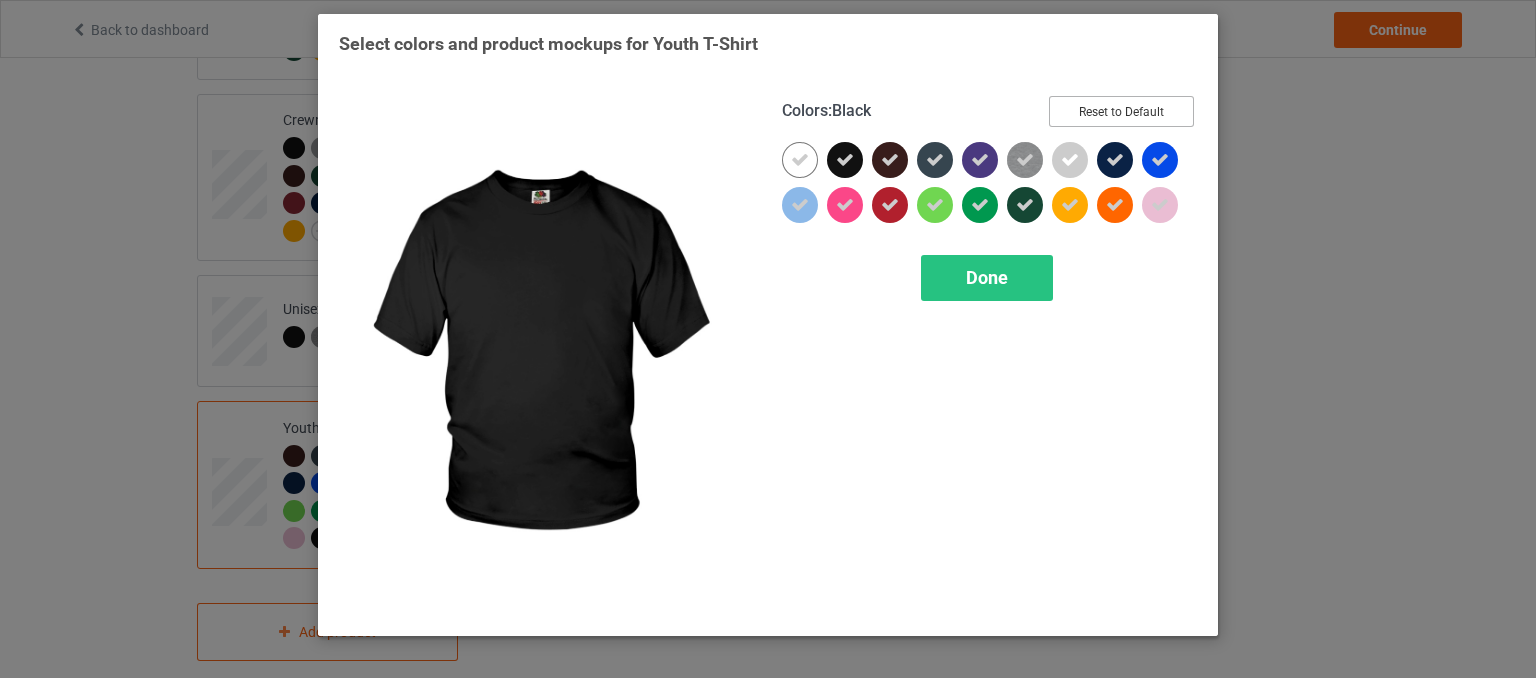 click on "Reset to Default" at bounding box center [1121, 111] 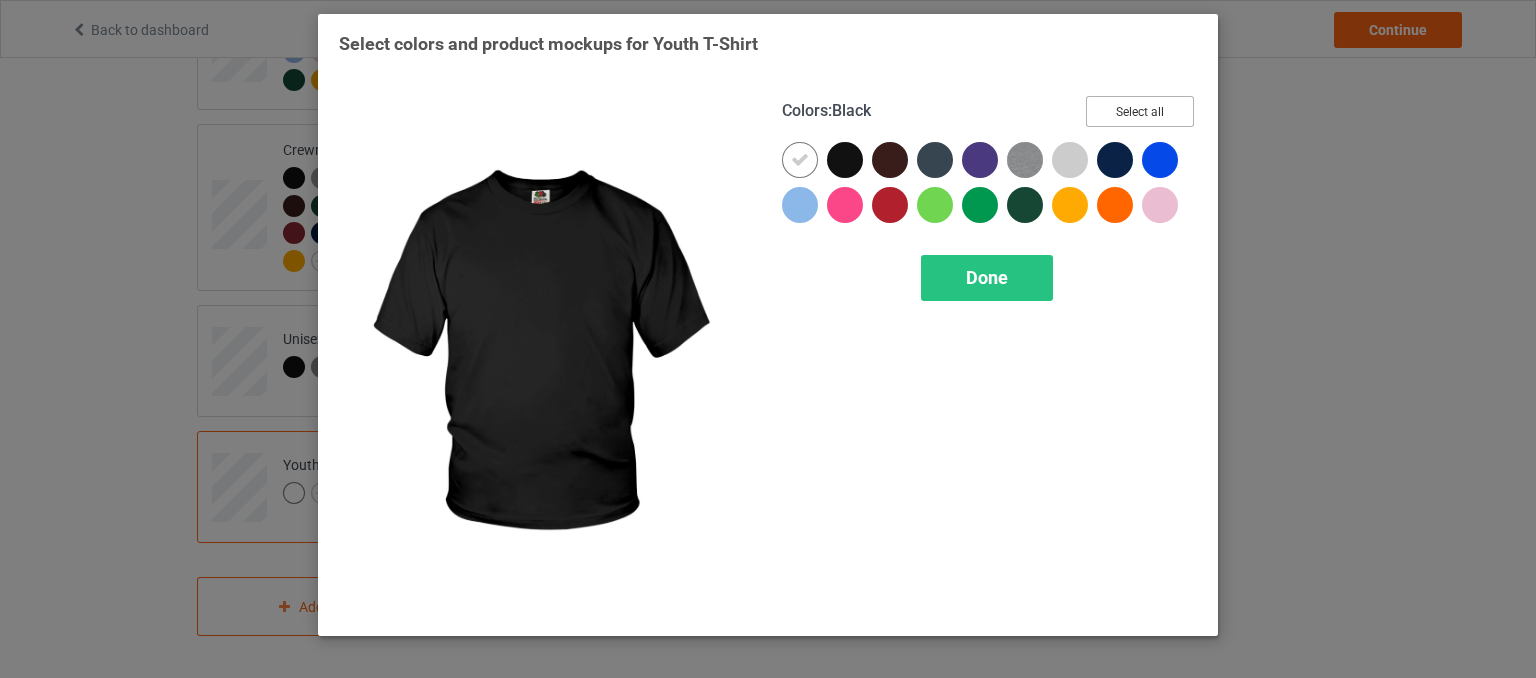 scroll, scrollTop: 1134, scrollLeft: 0, axis: vertical 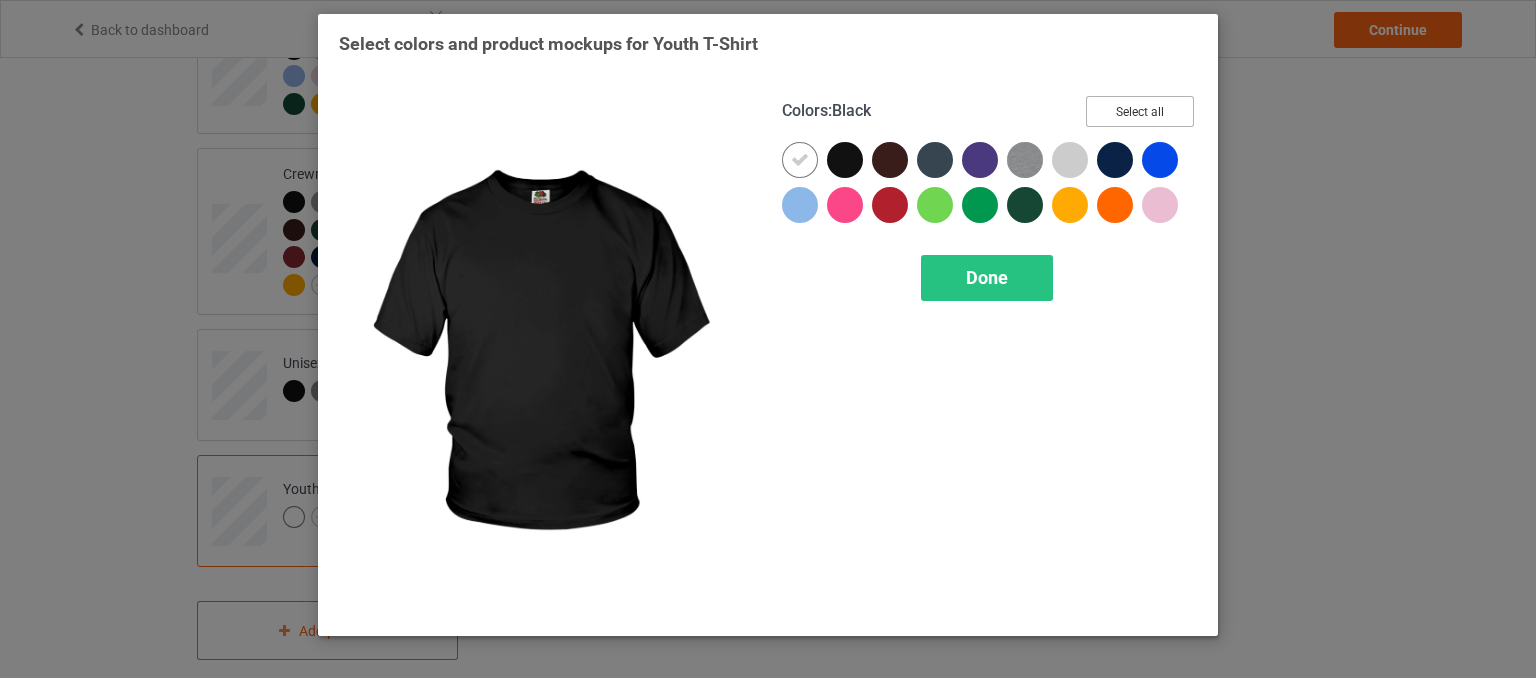 click on "Select all" at bounding box center (1140, 111) 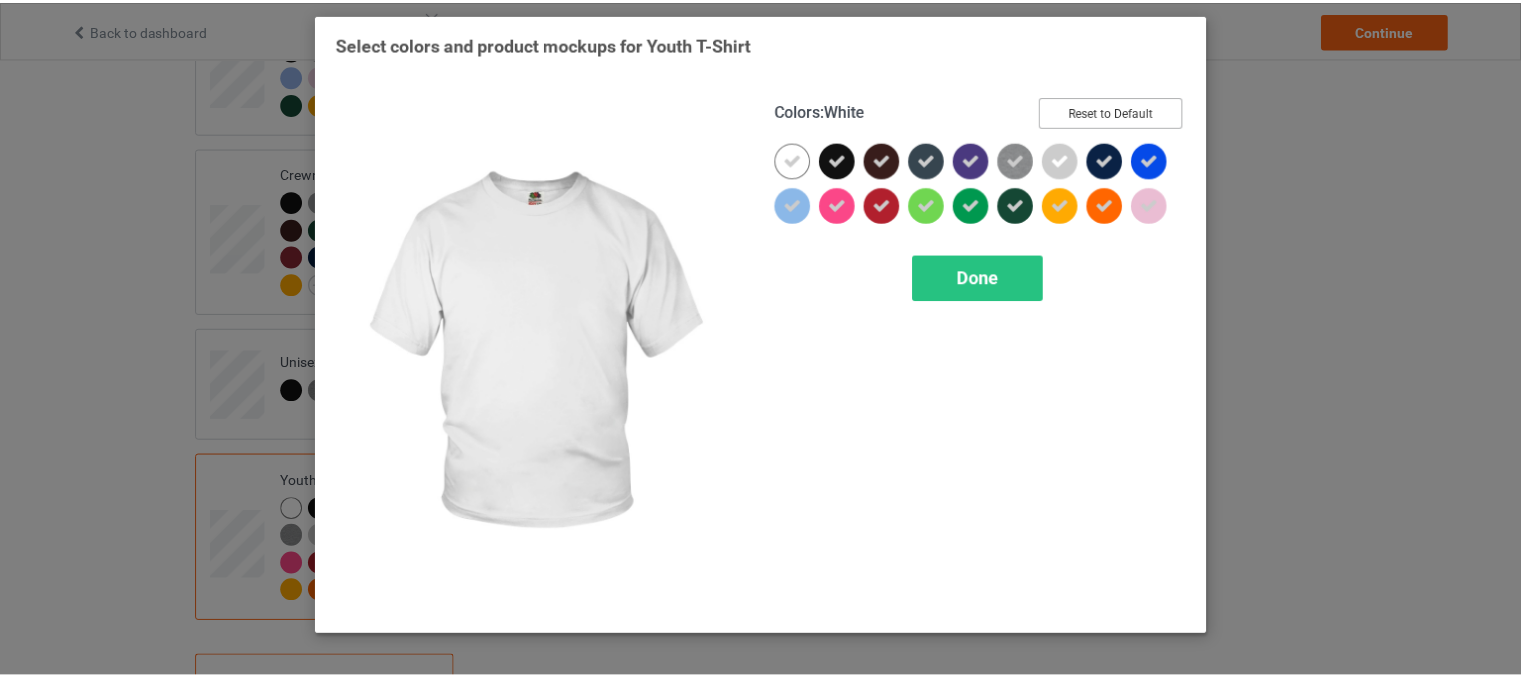 scroll, scrollTop: 1188, scrollLeft: 0, axis: vertical 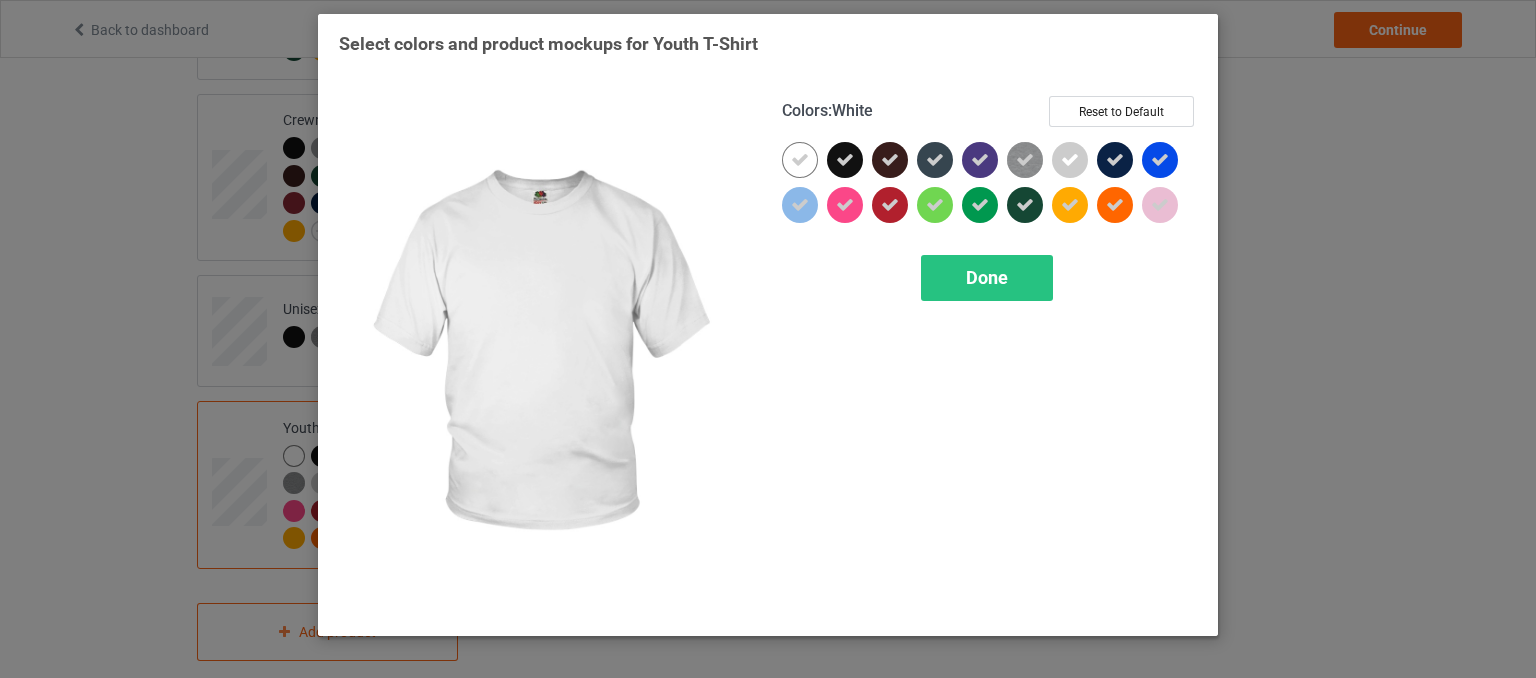 click at bounding box center [800, 160] 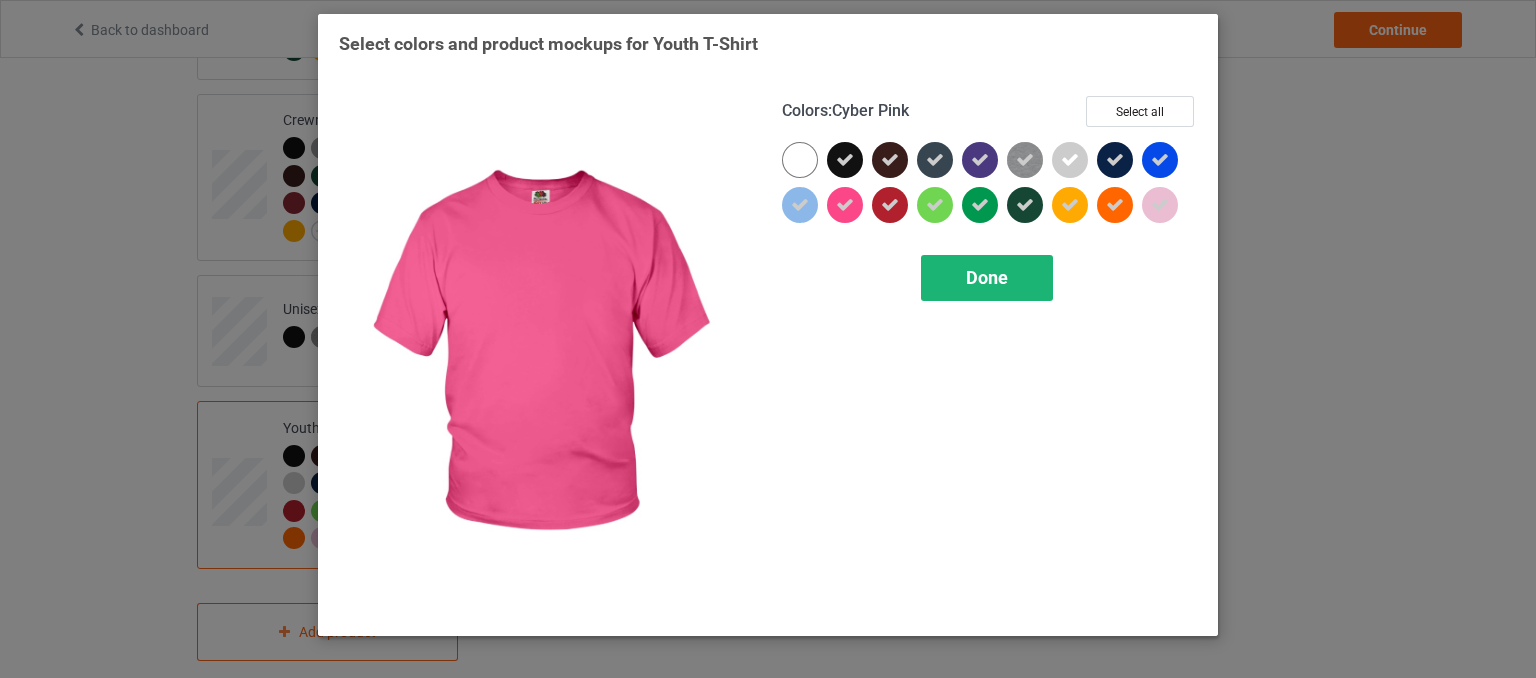 click on "Done" at bounding box center [987, 278] 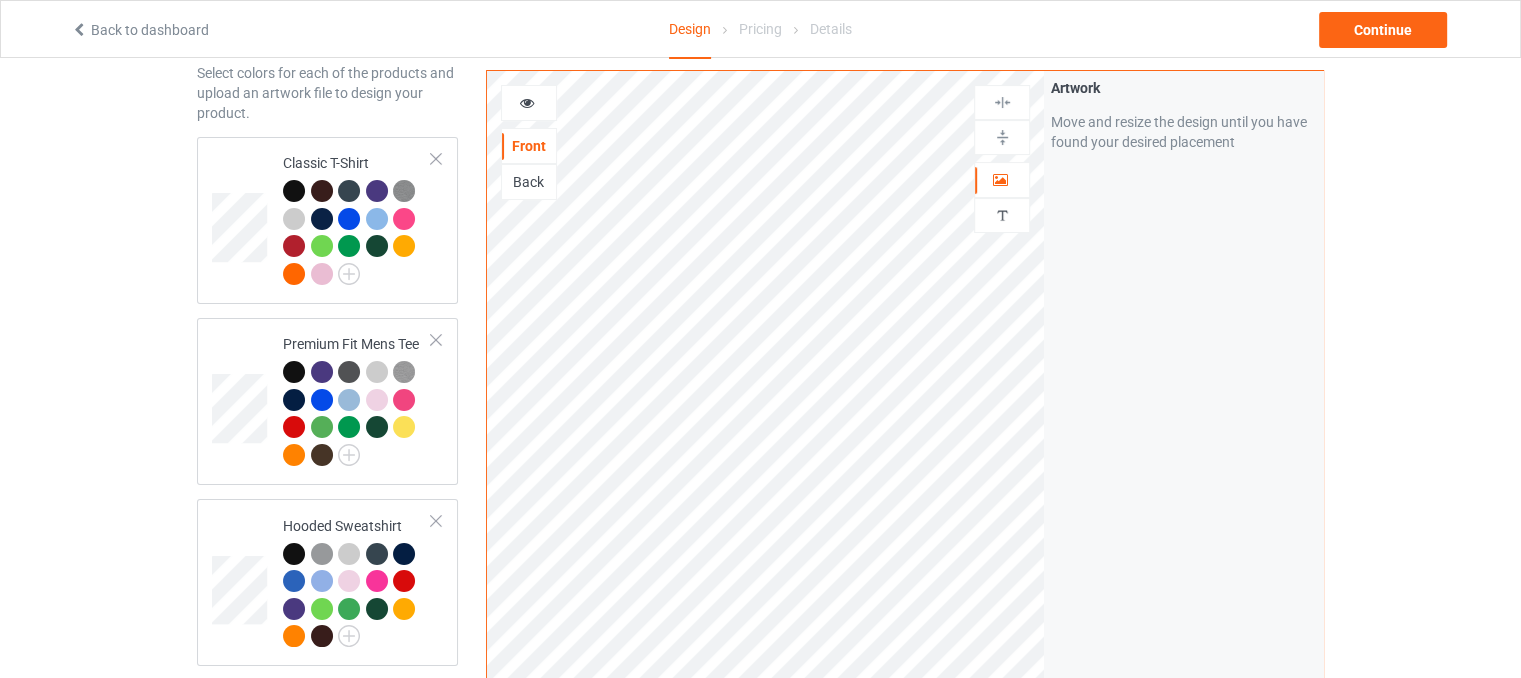 scroll, scrollTop: 88, scrollLeft: 0, axis: vertical 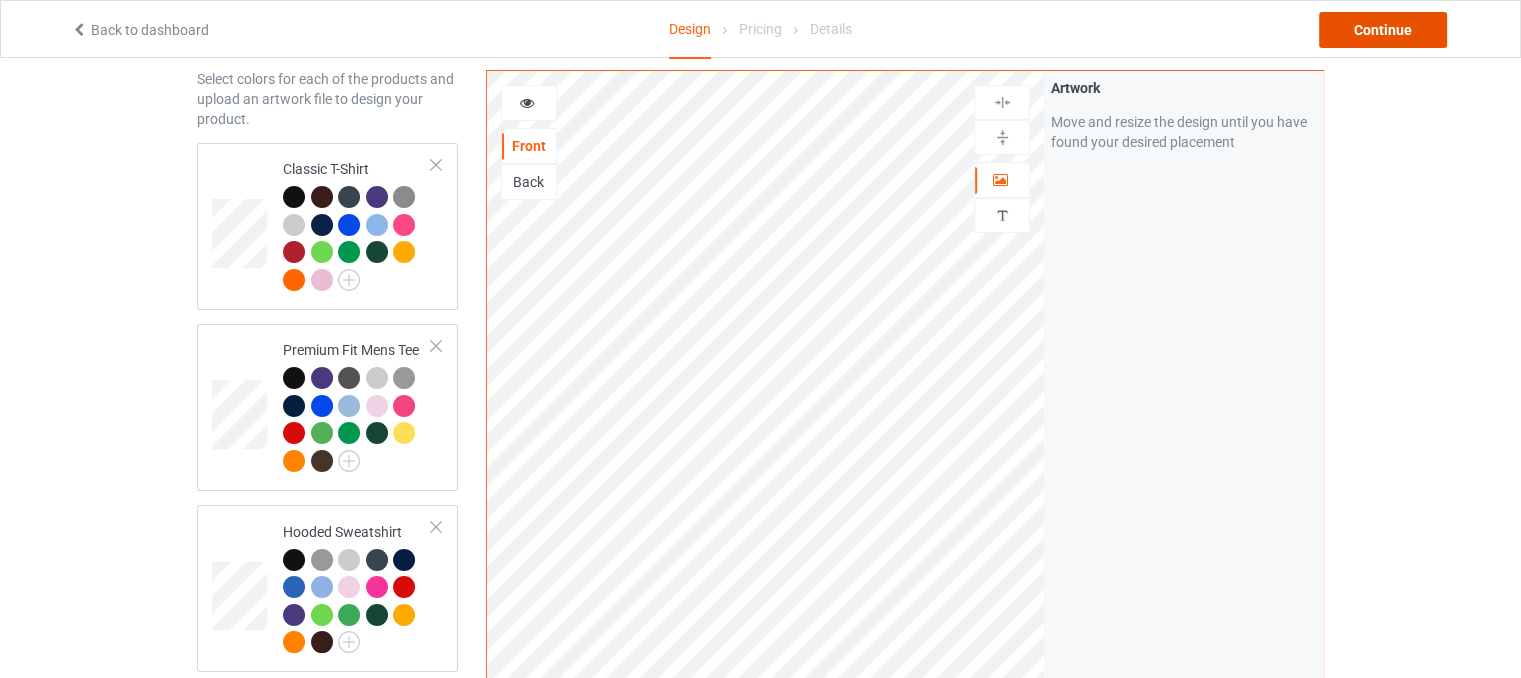 click on "Continue" at bounding box center [1383, 30] 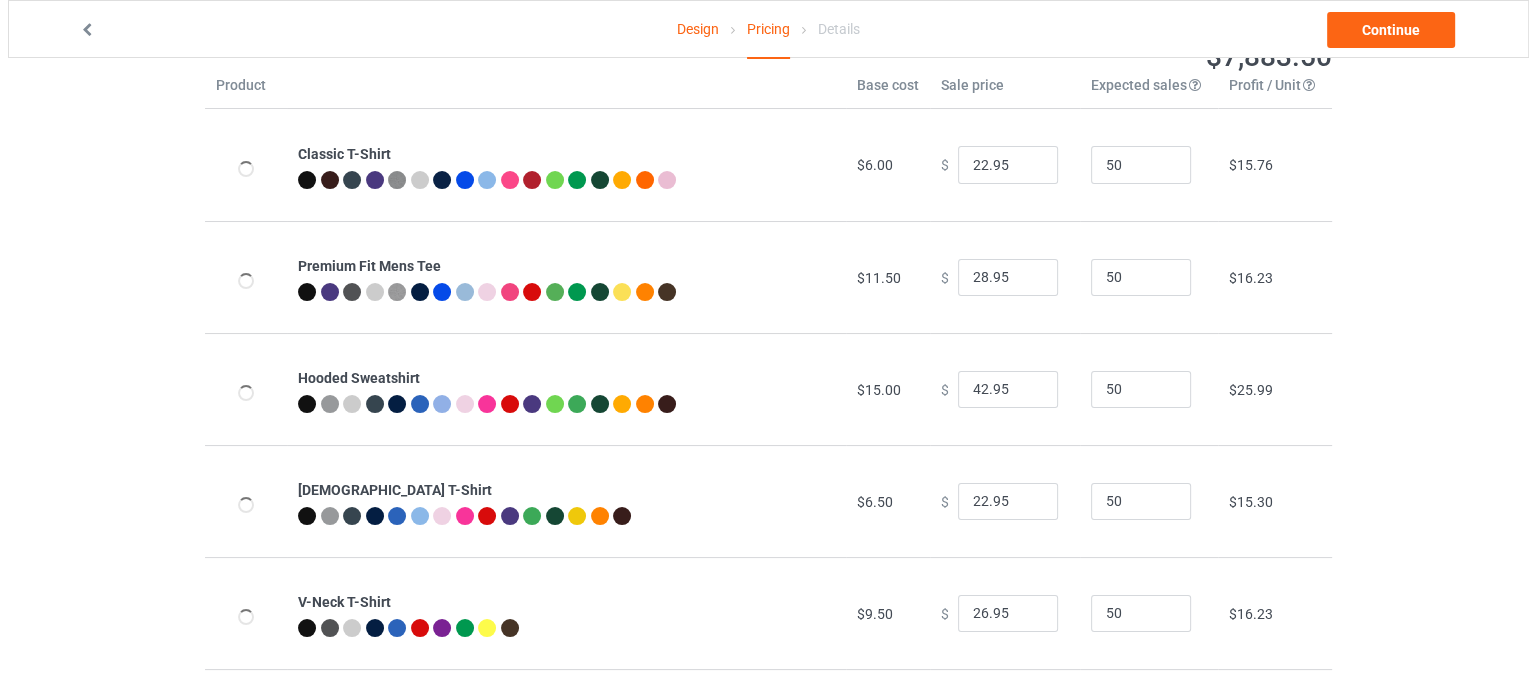scroll, scrollTop: 0, scrollLeft: 0, axis: both 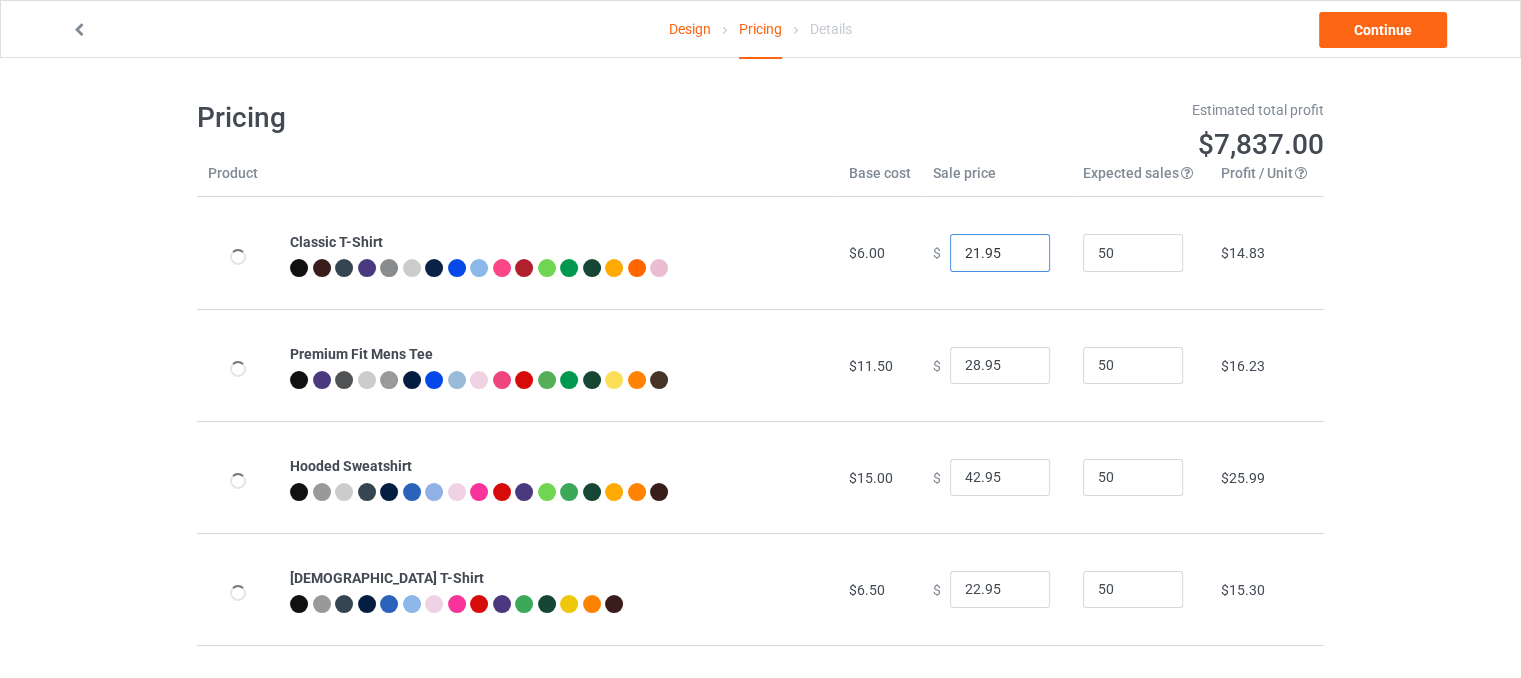 click on "21.95" at bounding box center (1000, 253) 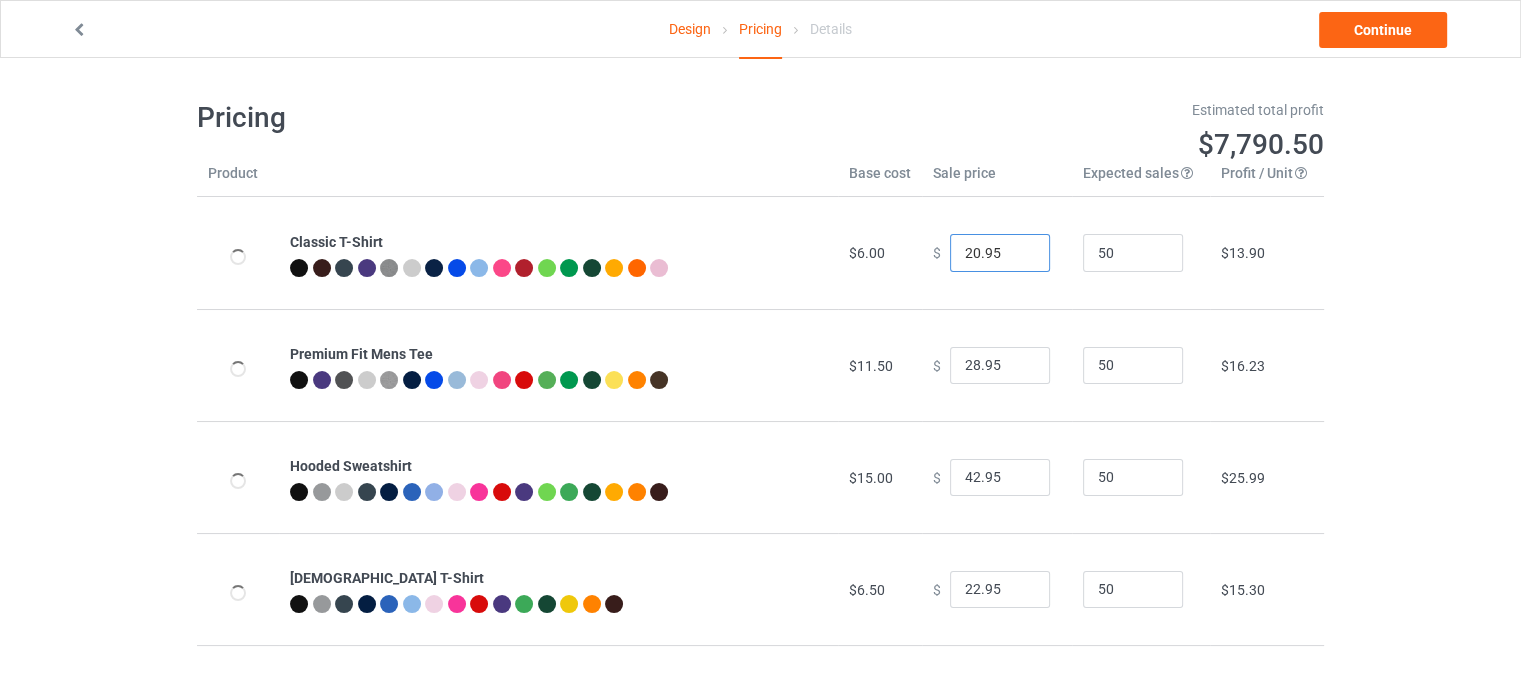 click on "20.95" at bounding box center [1000, 253] 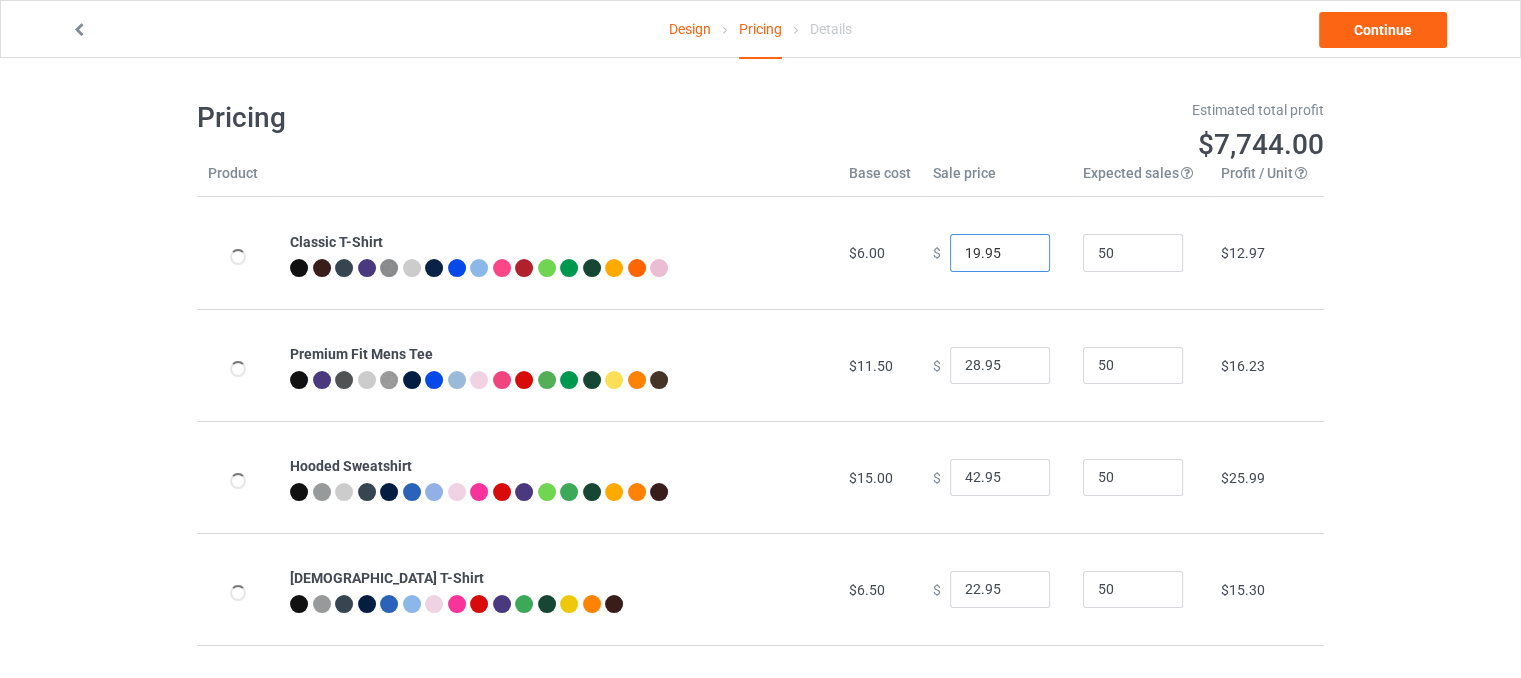 type on "19.95" 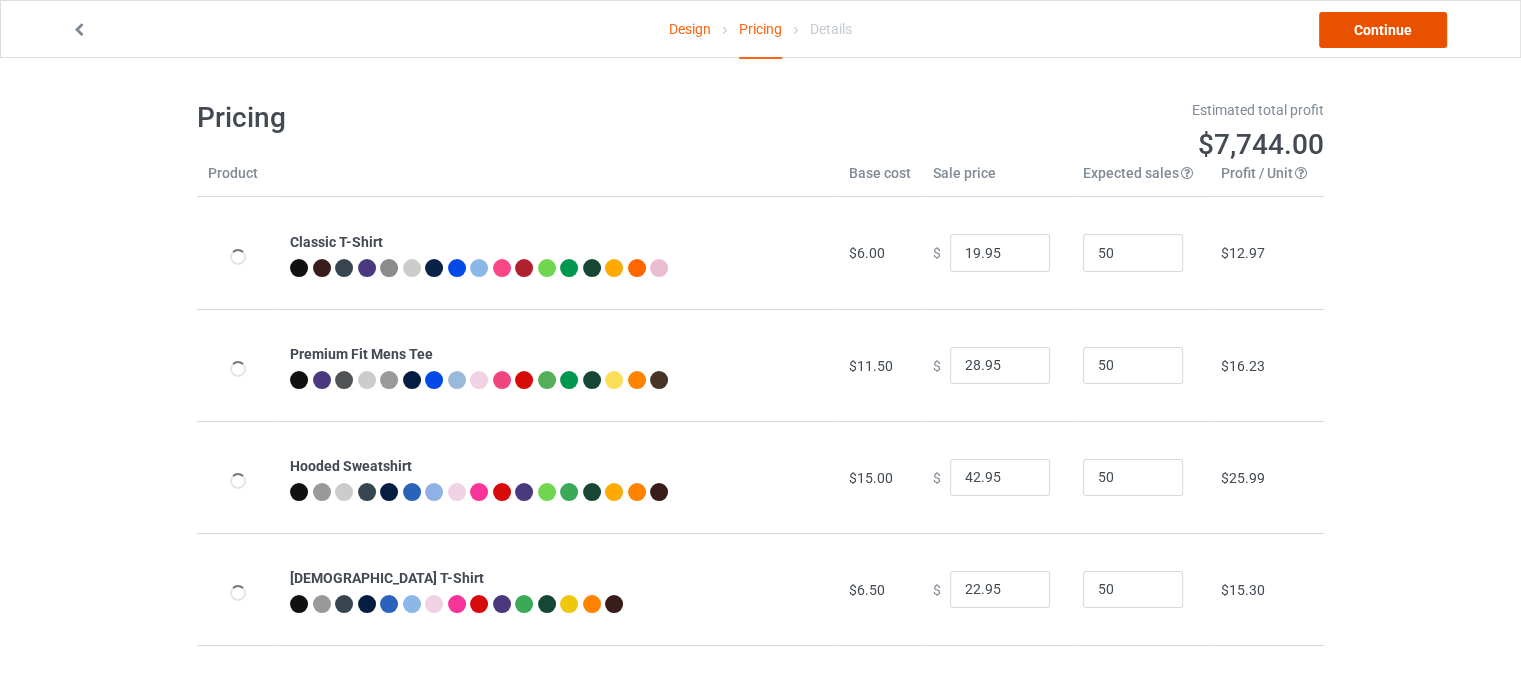 click on "Continue" at bounding box center [1383, 30] 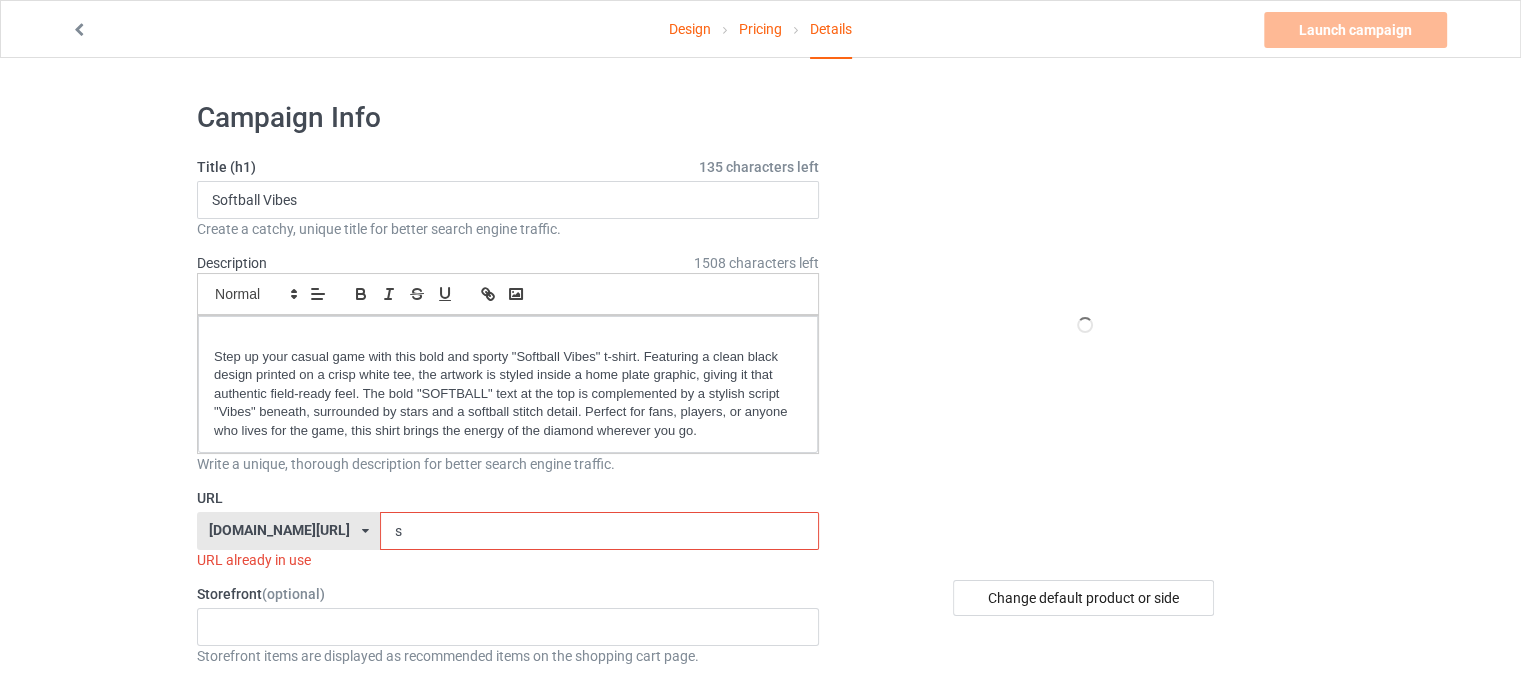 click on "URL already in use" at bounding box center [508, 560] 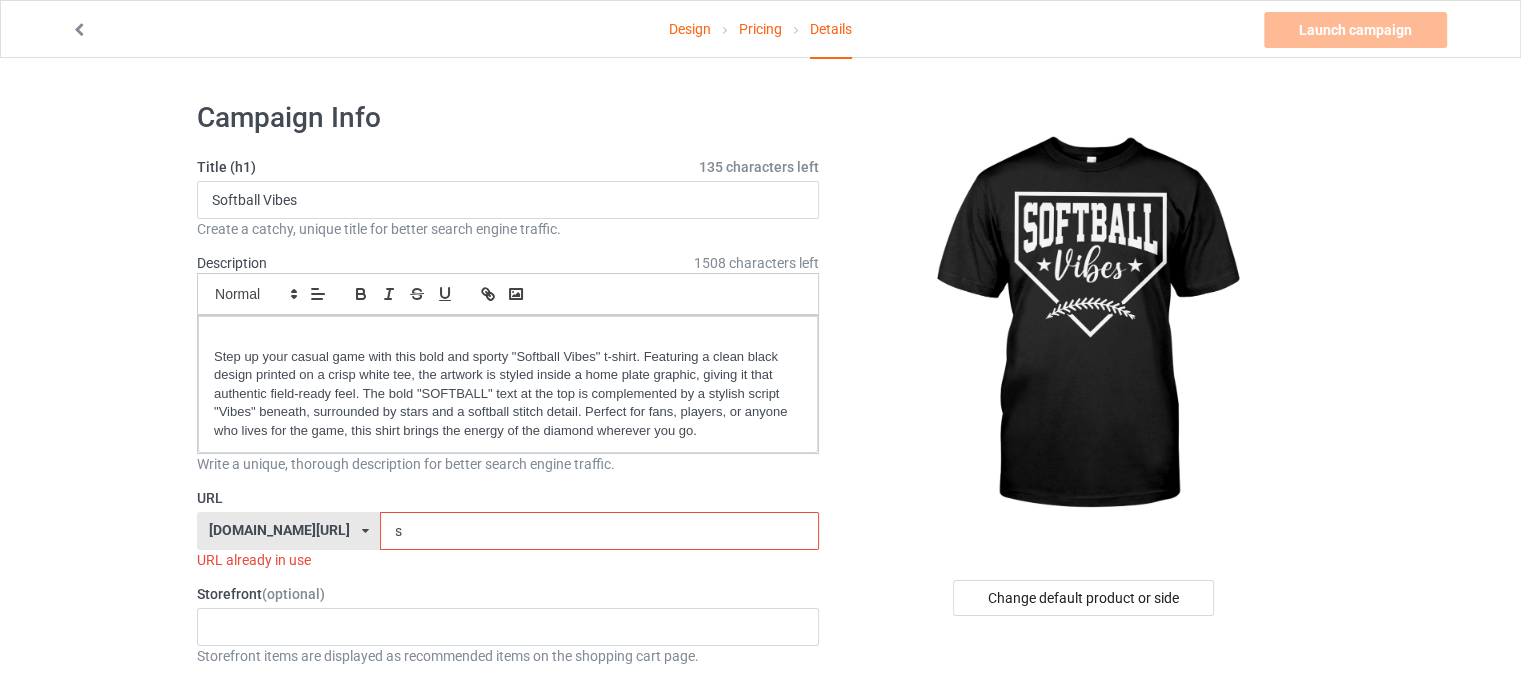 click on "s" at bounding box center [599, 531] 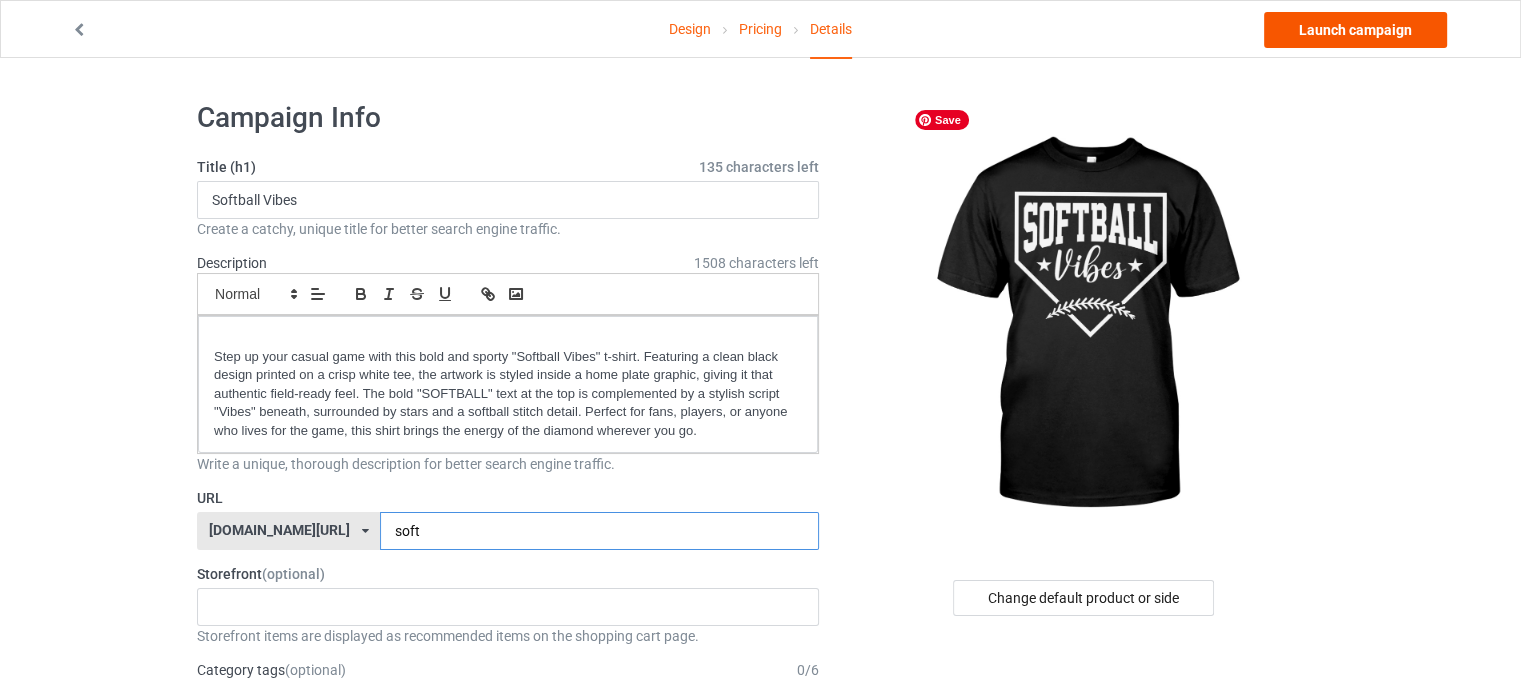 type on "soft" 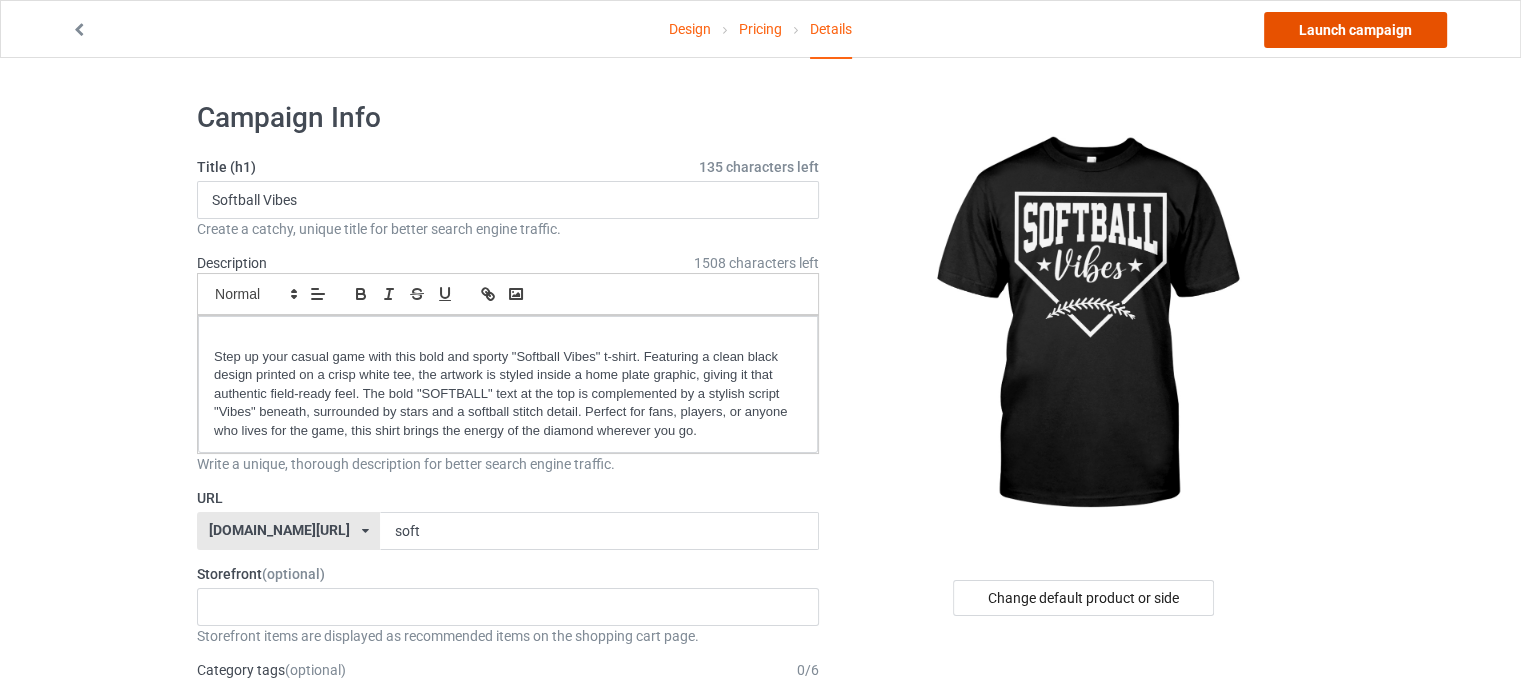 click on "Launch campaign" at bounding box center [1355, 30] 